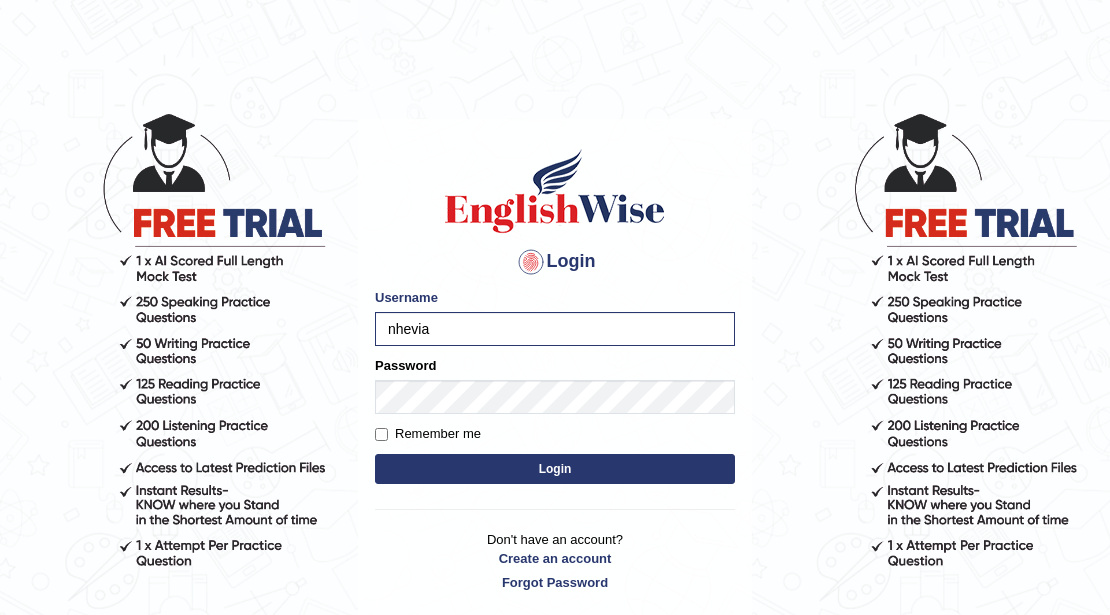 scroll, scrollTop: 0, scrollLeft: 0, axis: both 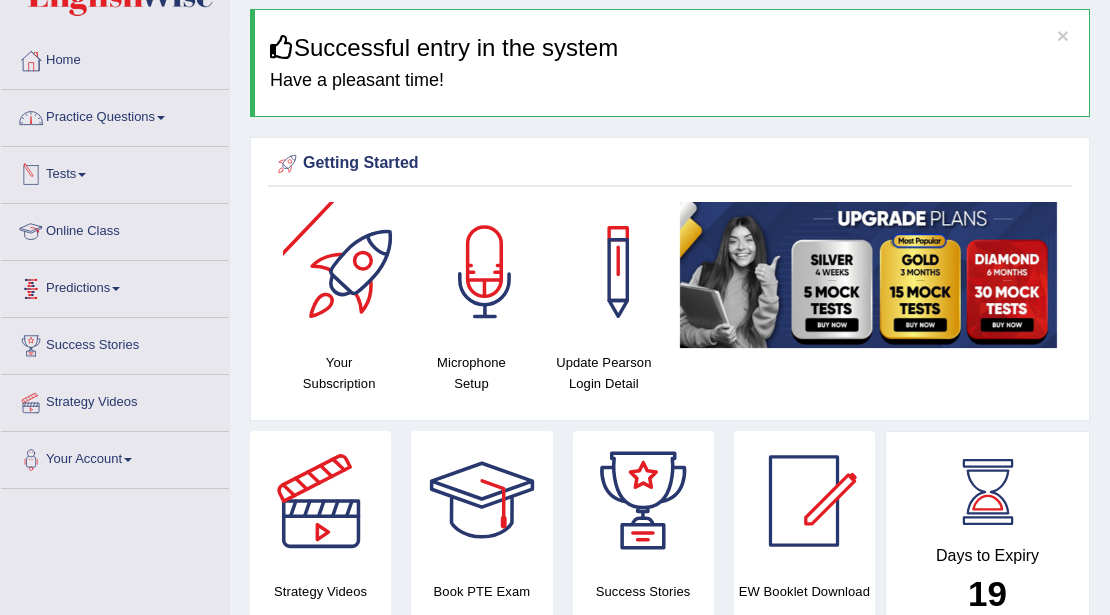 click on "Practice Questions" at bounding box center (115, 115) 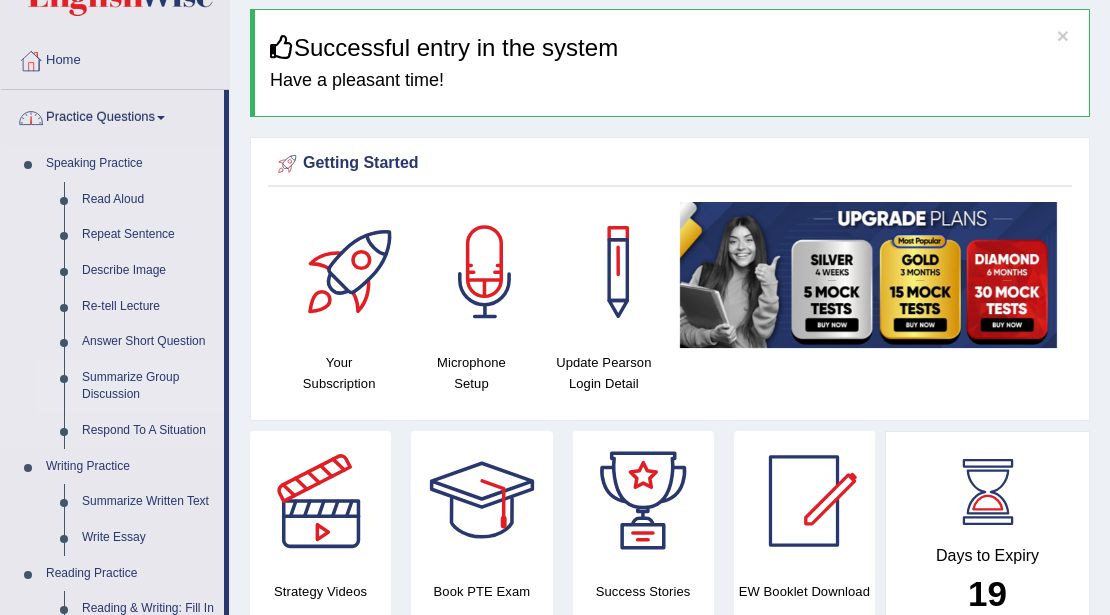 click on "Summarize Group Discussion" at bounding box center [148, 386] 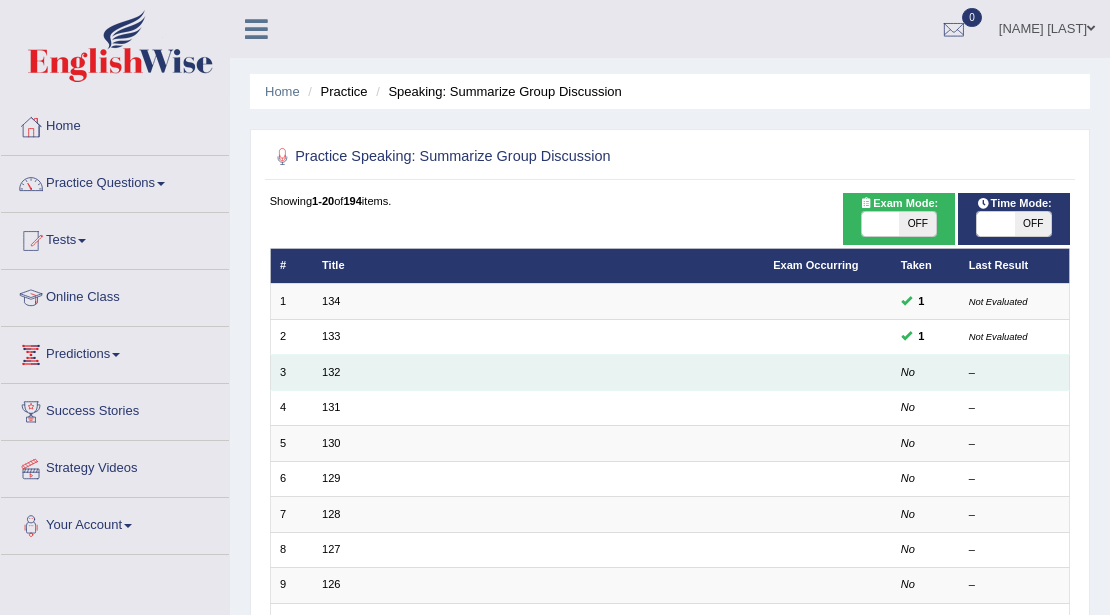 scroll, scrollTop: 0, scrollLeft: 0, axis: both 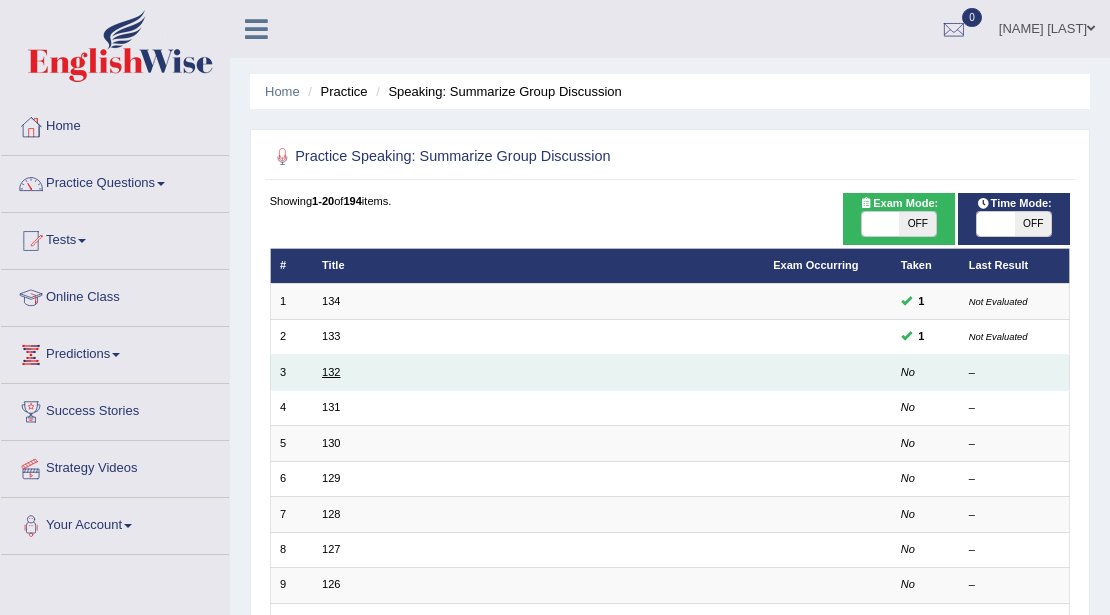 click on "132" at bounding box center (331, 372) 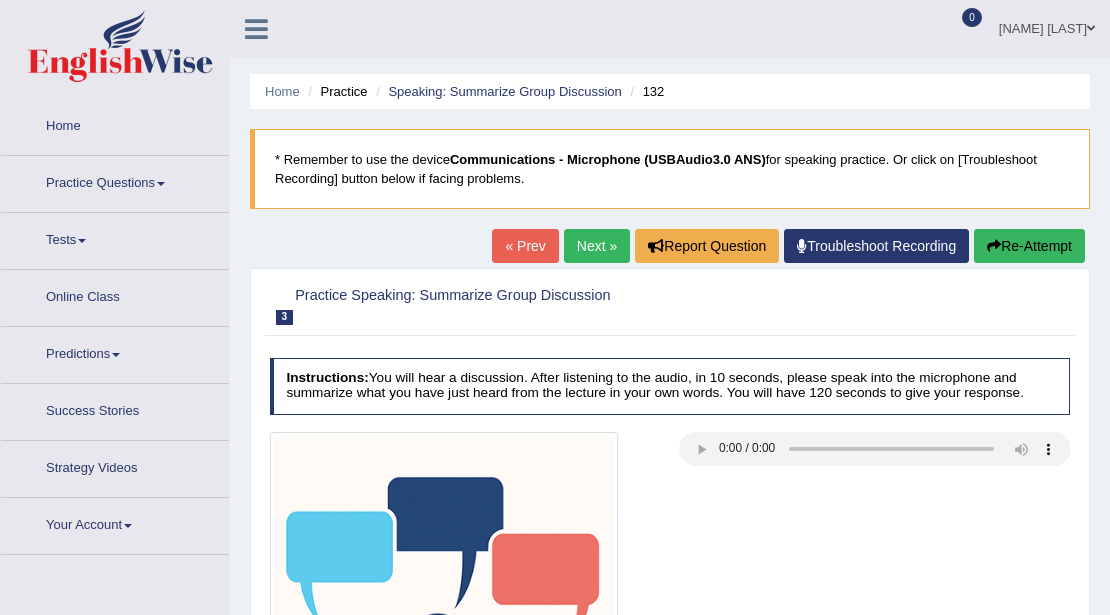 scroll, scrollTop: 0, scrollLeft: 0, axis: both 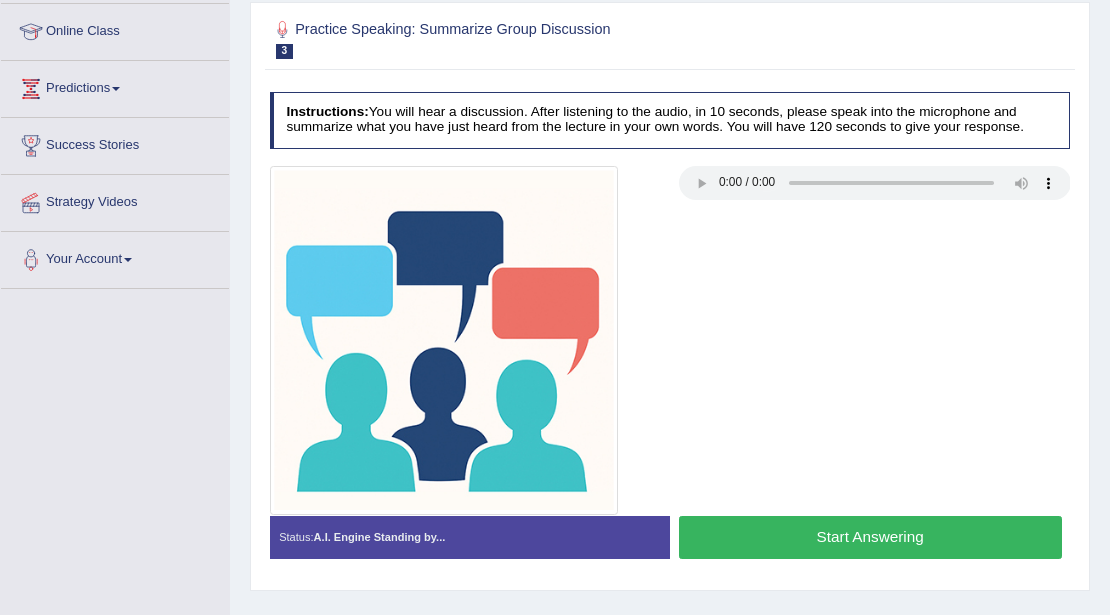 click on "Start Answering" at bounding box center [870, 537] 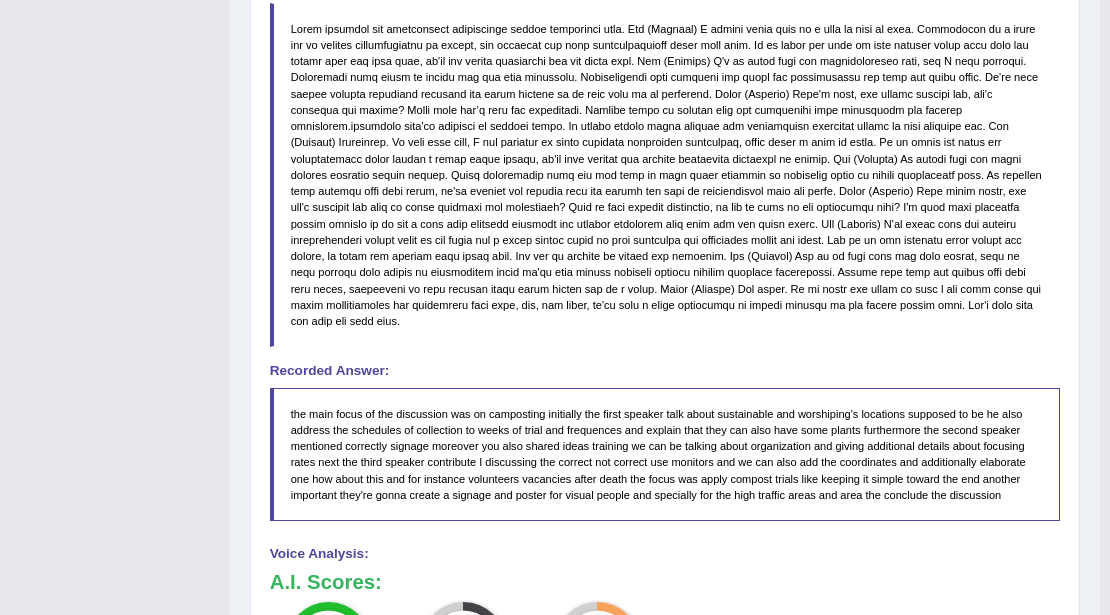scroll, scrollTop: 1066, scrollLeft: 0, axis: vertical 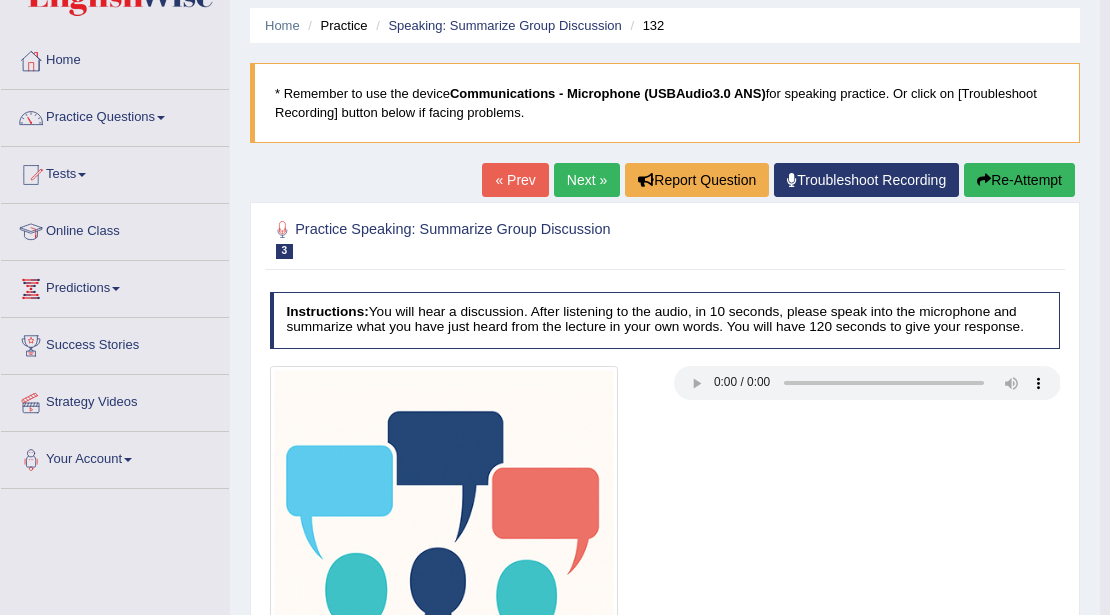 click on "Next »" at bounding box center (587, 180) 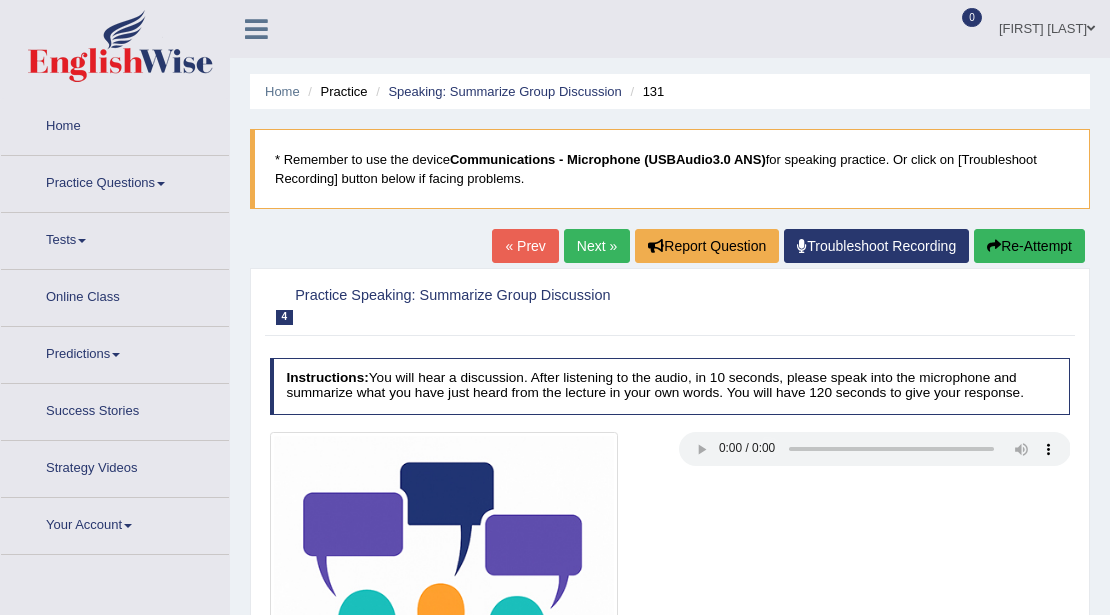 scroll, scrollTop: 0, scrollLeft: 0, axis: both 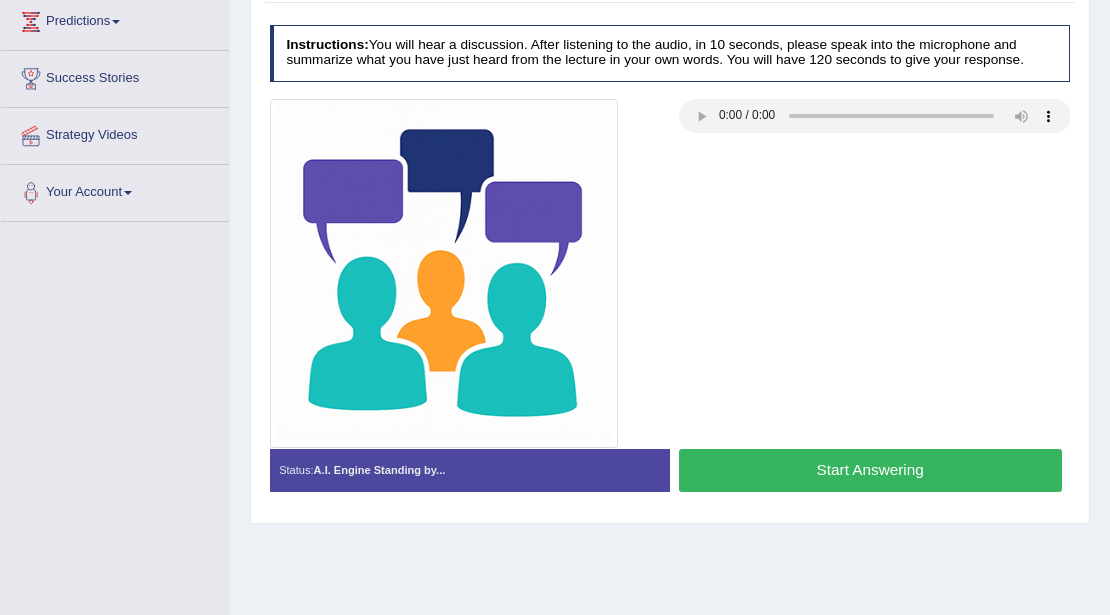 click on "Start Answering" at bounding box center (870, 470) 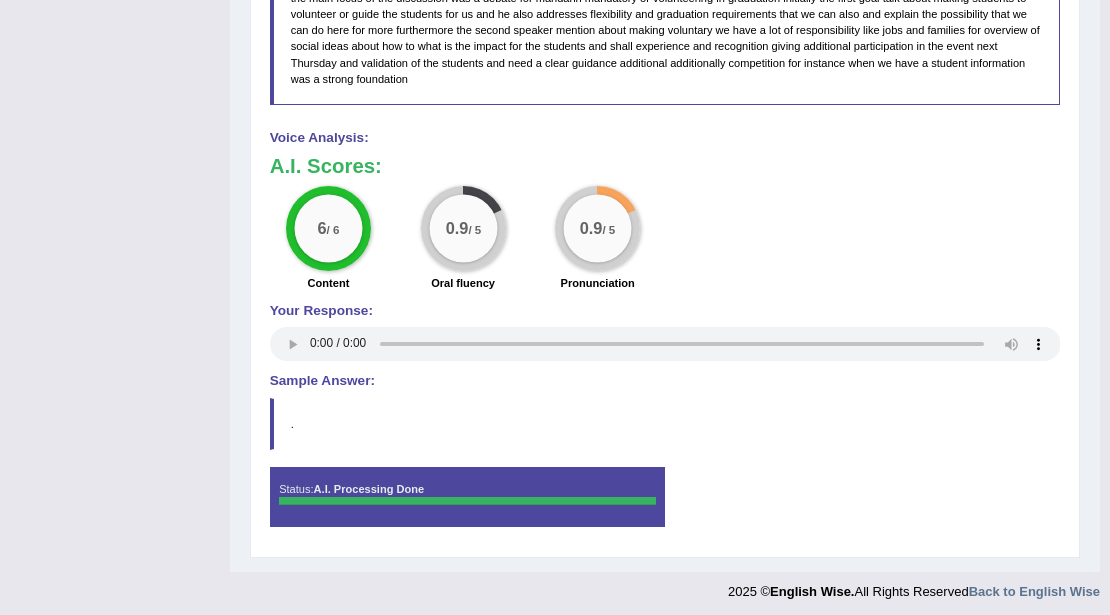 scroll, scrollTop: 1228, scrollLeft: 0, axis: vertical 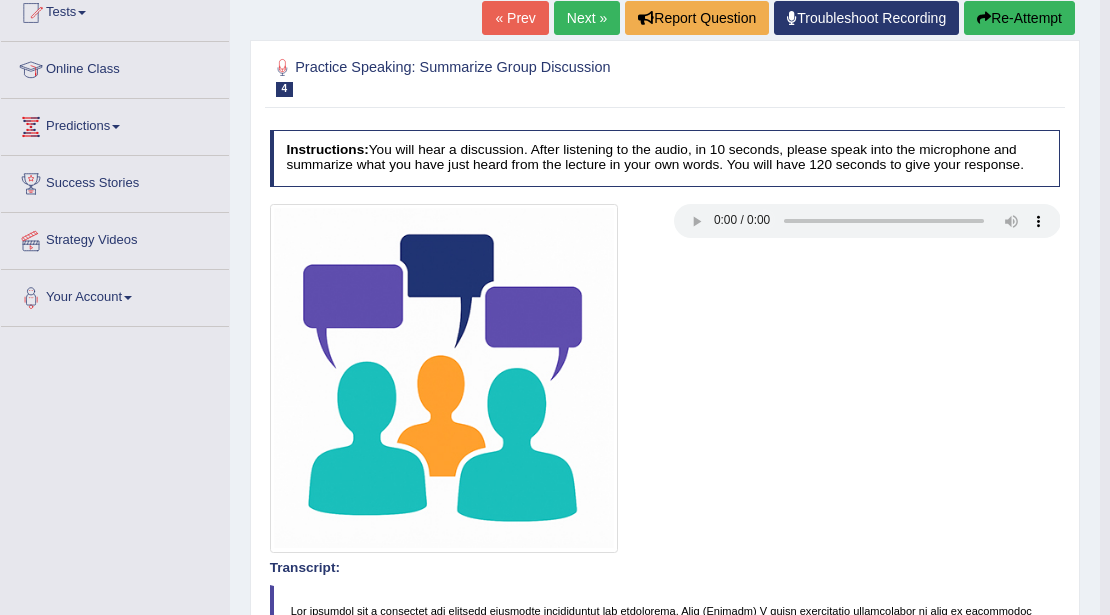 click on "Next »" at bounding box center (587, 18) 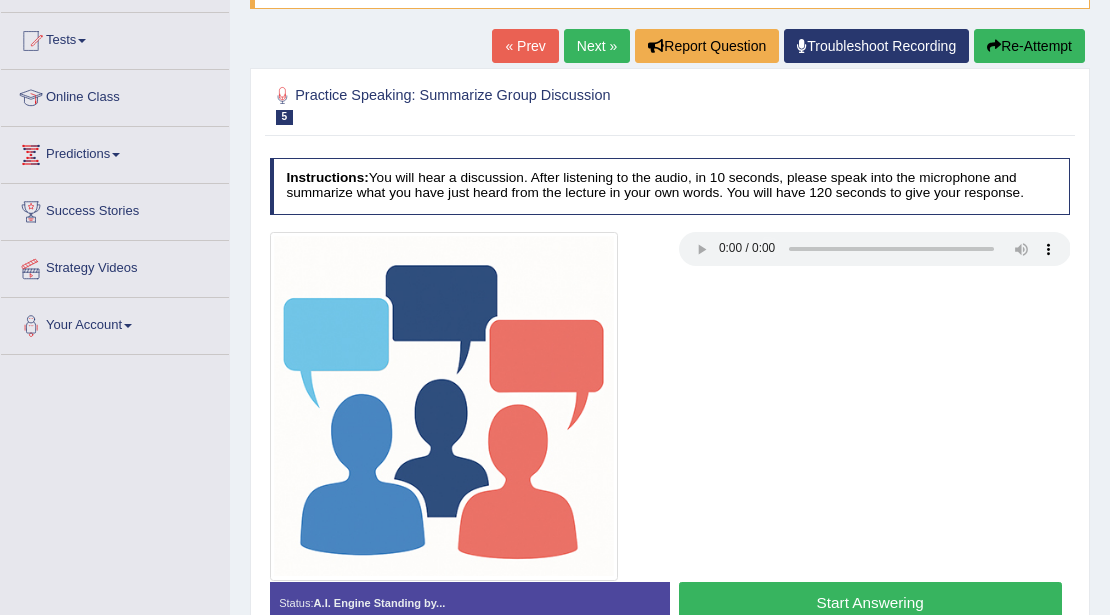 scroll, scrollTop: 0, scrollLeft: 0, axis: both 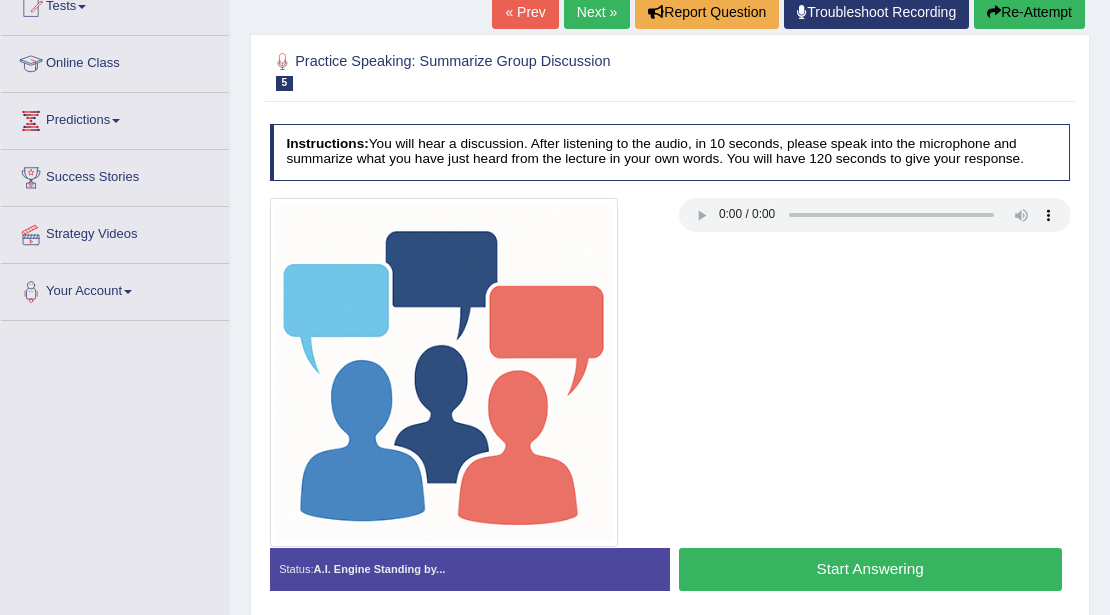 click on "Start Answering" at bounding box center (870, 569) 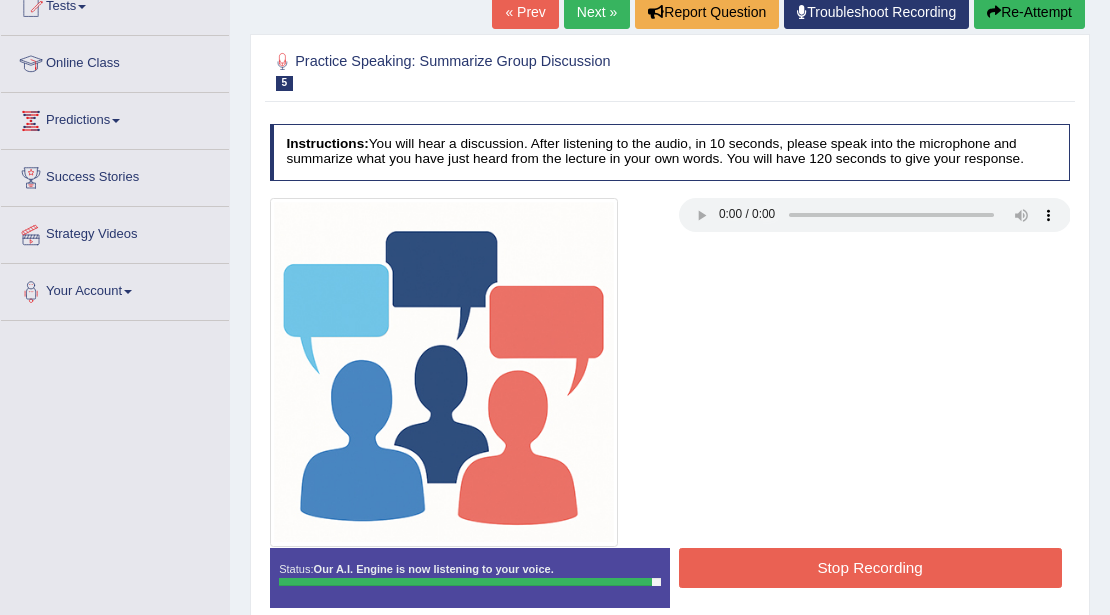 click on "Stop Recording" at bounding box center [870, 567] 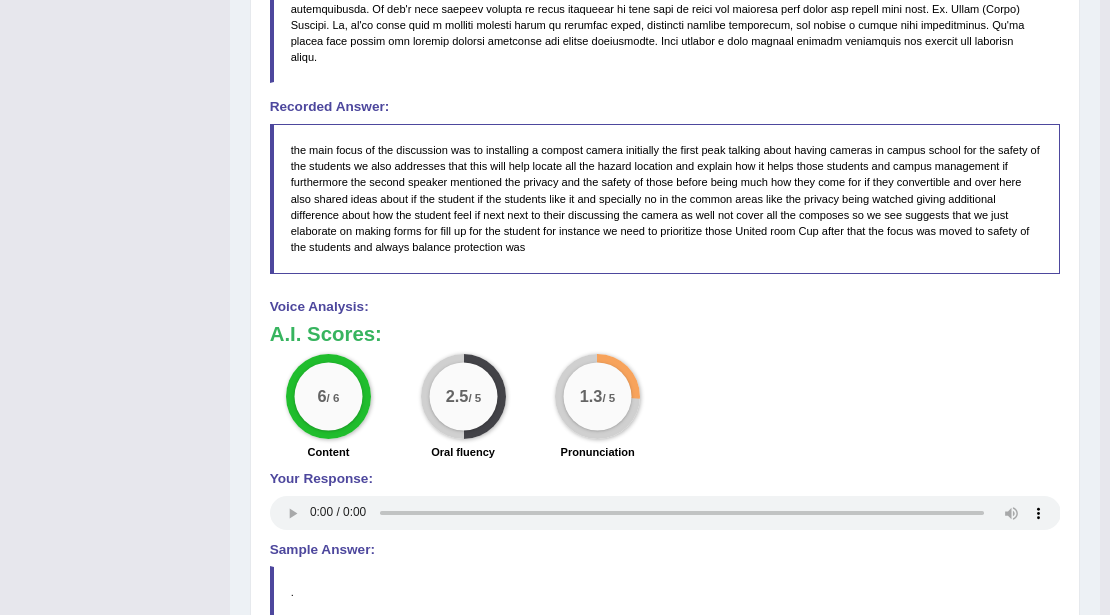scroll, scrollTop: 1178, scrollLeft: 0, axis: vertical 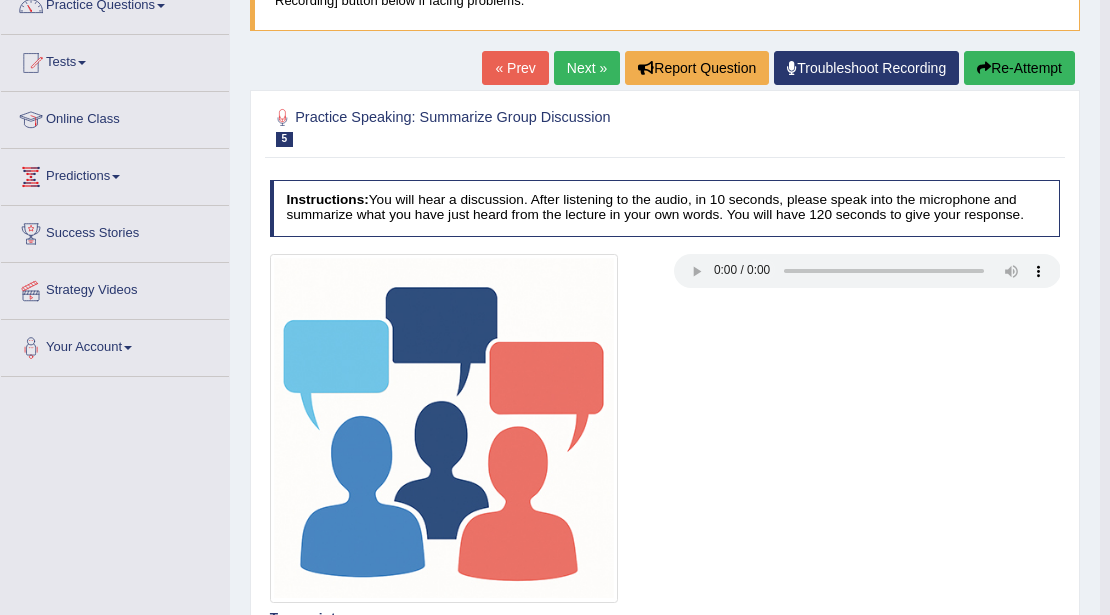 click on "Next »" at bounding box center [587, 68] 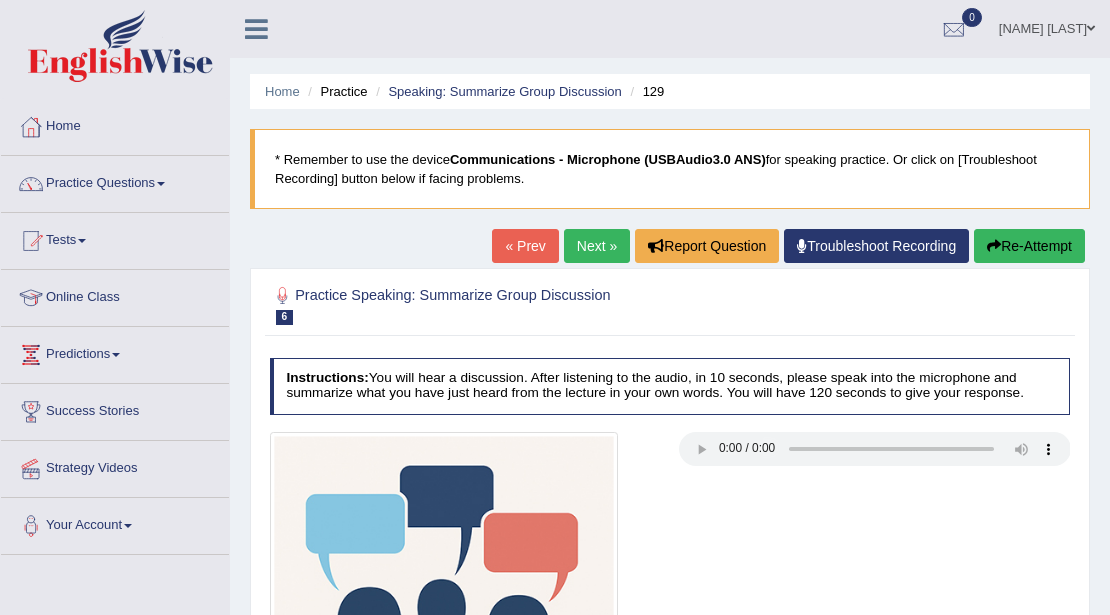 scroll, scrollTop: 0, scrollLeft: 0, axis: both 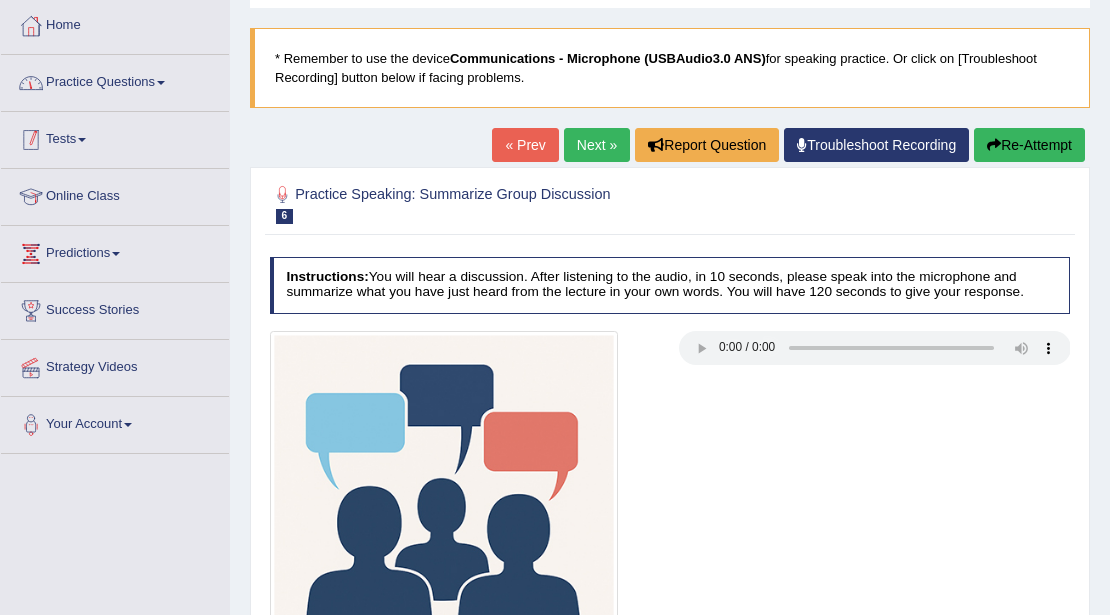 click on "Practice Questions" at bounding box center (115, 80) 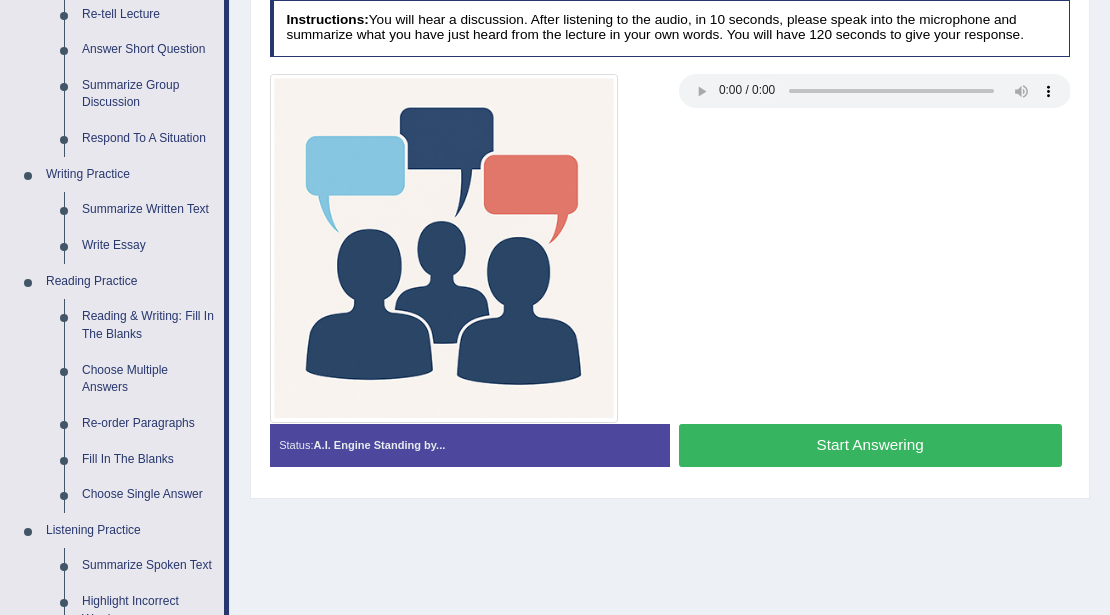scroll, scrollTop: 368, scrollLeft: 0, axis: vertical 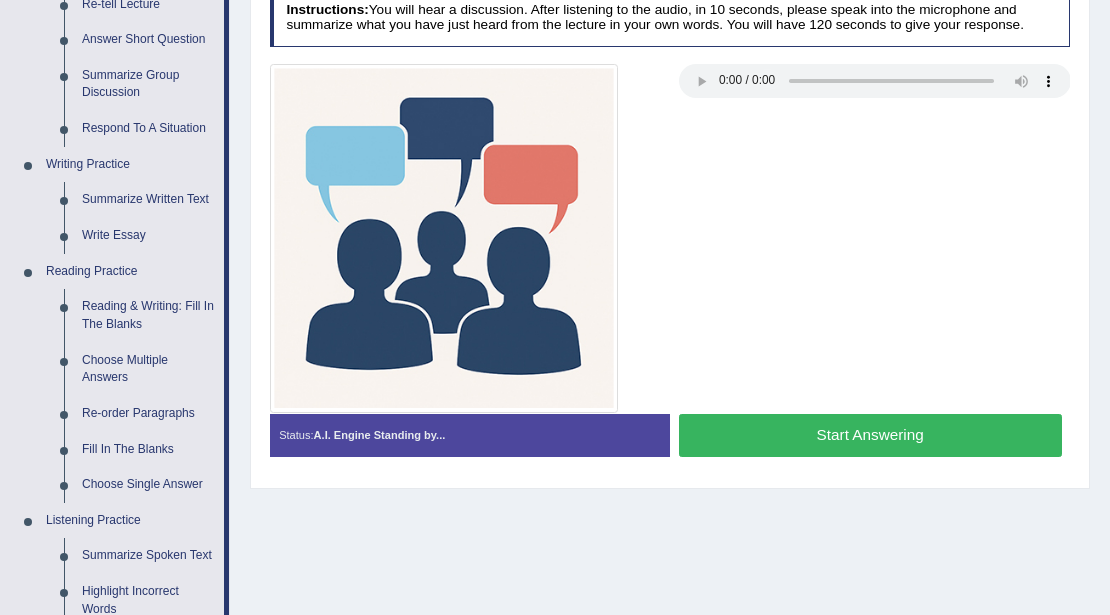 click on "Start Answering" at bounding box center [870, 435] 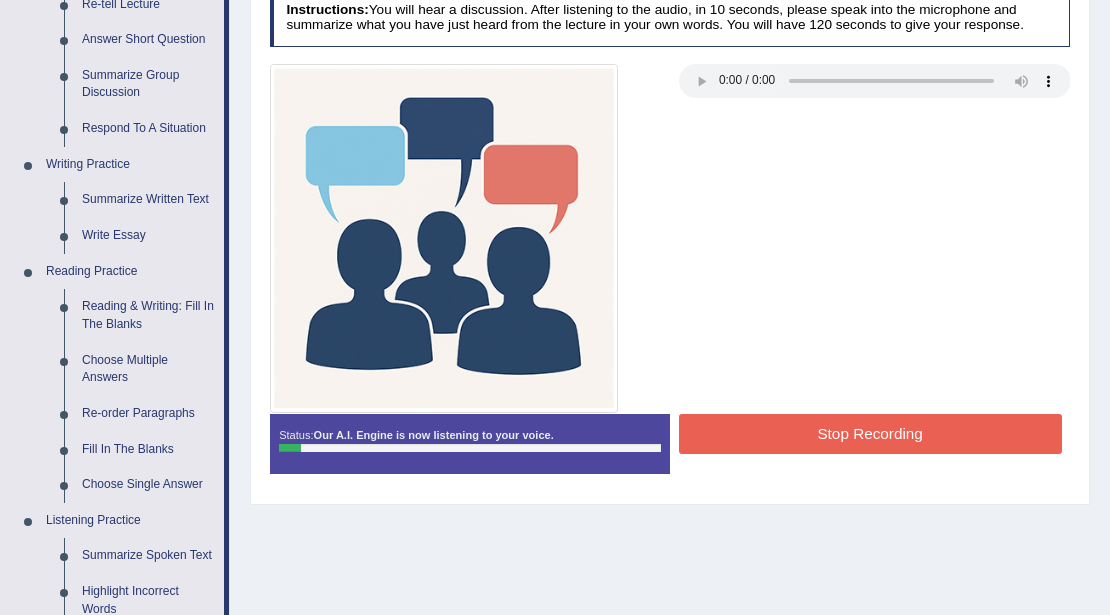click on "Stop Recording" at bounding box center (870, 433) 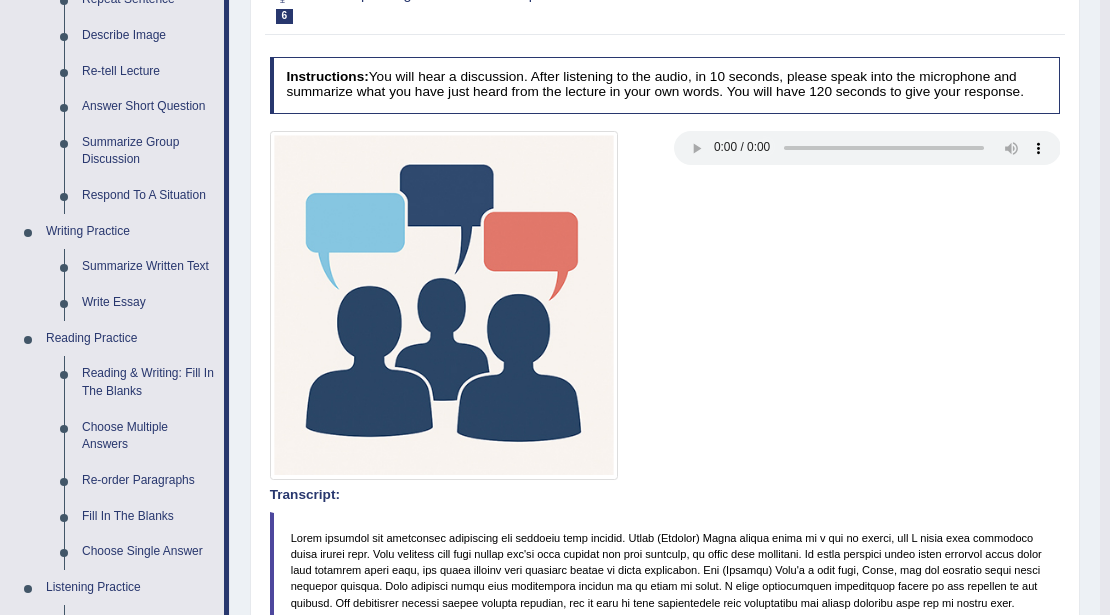 scroll, scrollTop: 34, scrollLeft: 0, axis: vertical 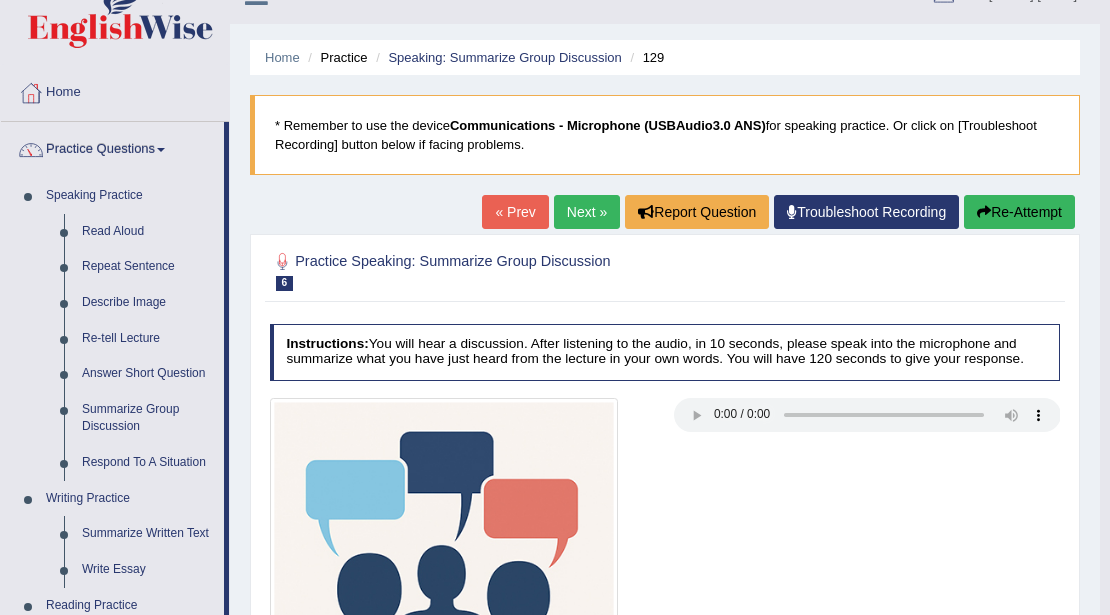 click on "Next »" at bounding box center (587, 212) 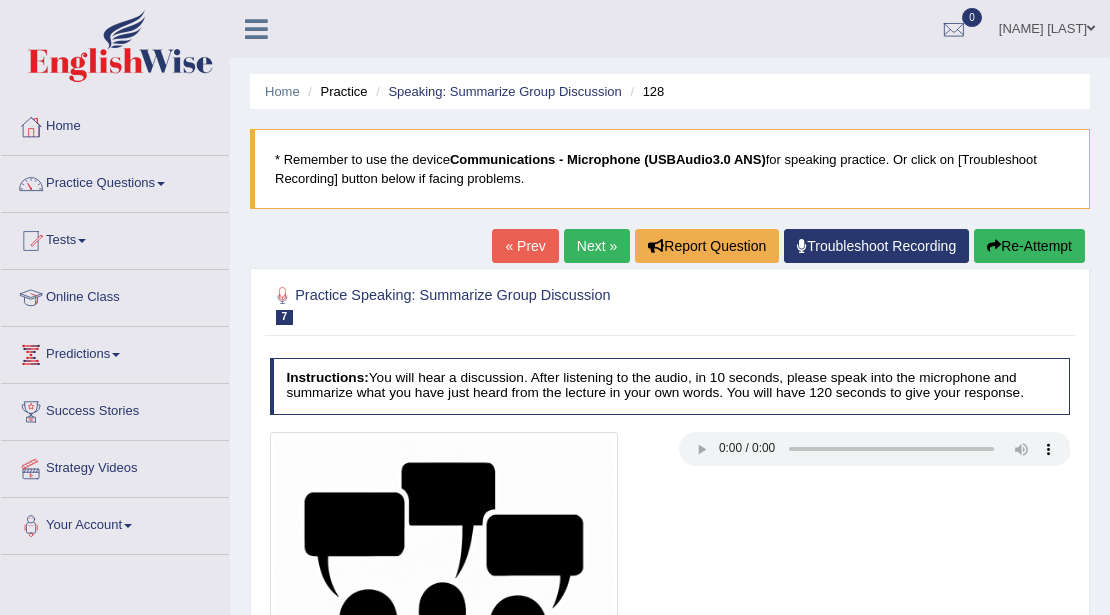 scroll, scrollTop: 133, scrollLeft: 0, axis: vertical 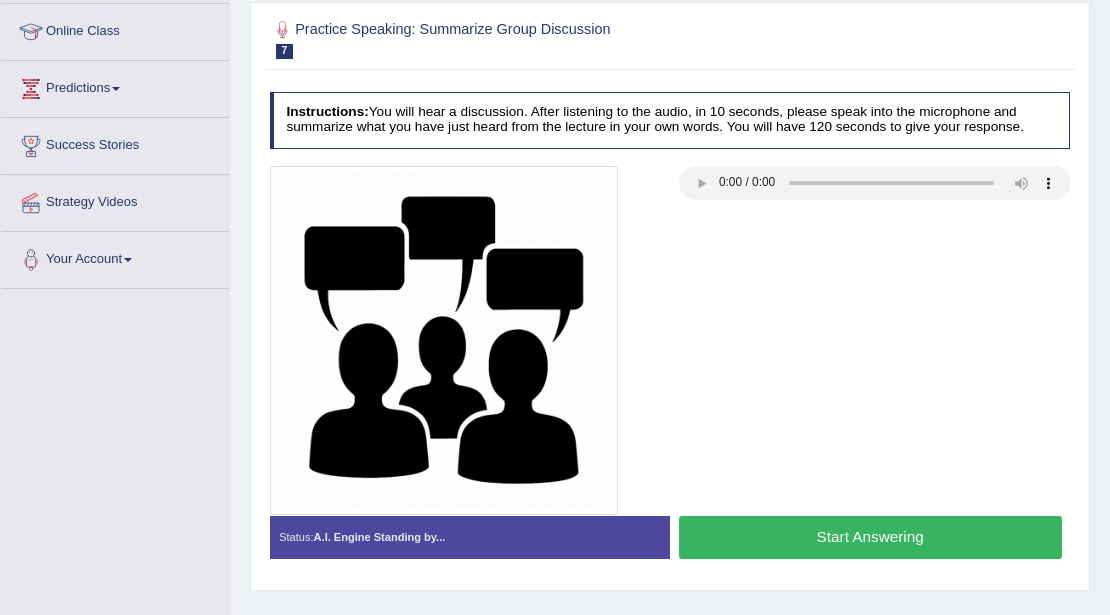 type 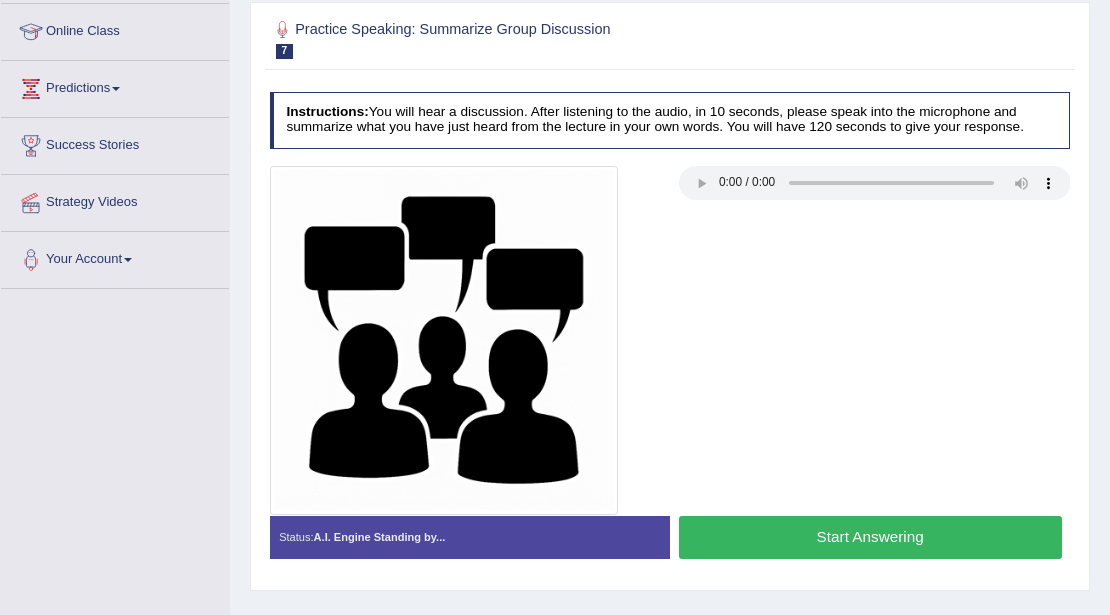click on "Start Answering" at bounding box center [870, 537] 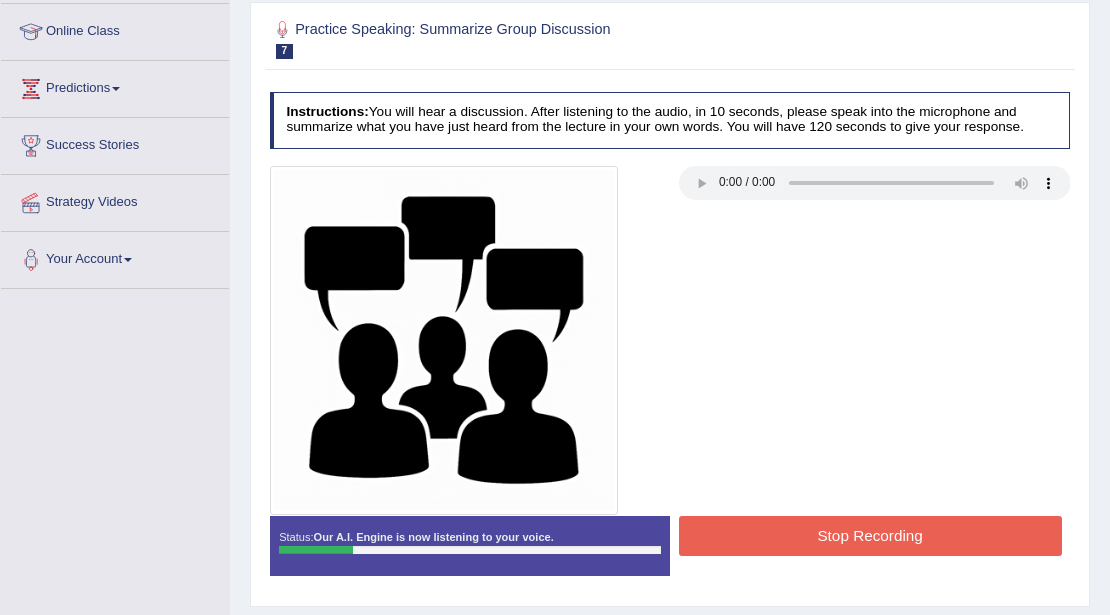 click on "Stop Recording" at bounding box center (870, 535) 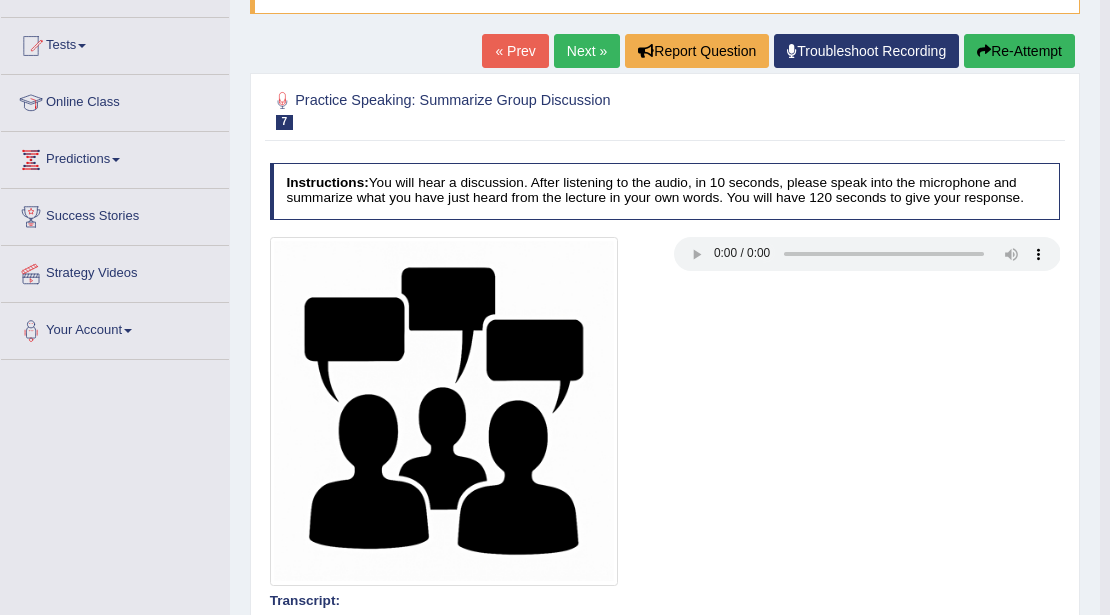 scroll, scrollTop: 0, scrollLeft: 0, axis: both 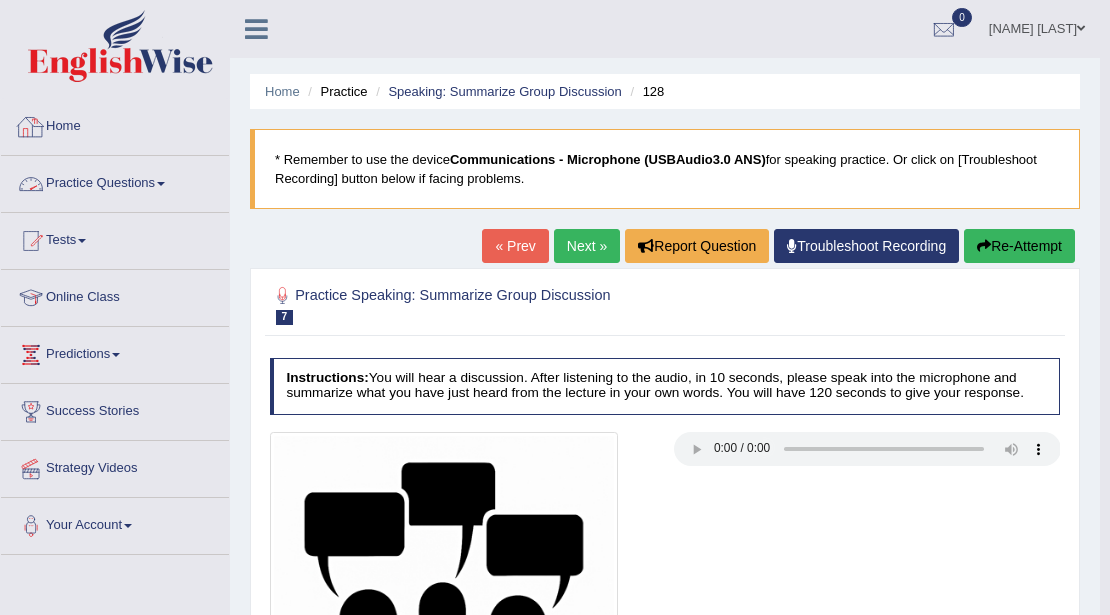 click on "Practice Questions" at bounding box center [115, 181] 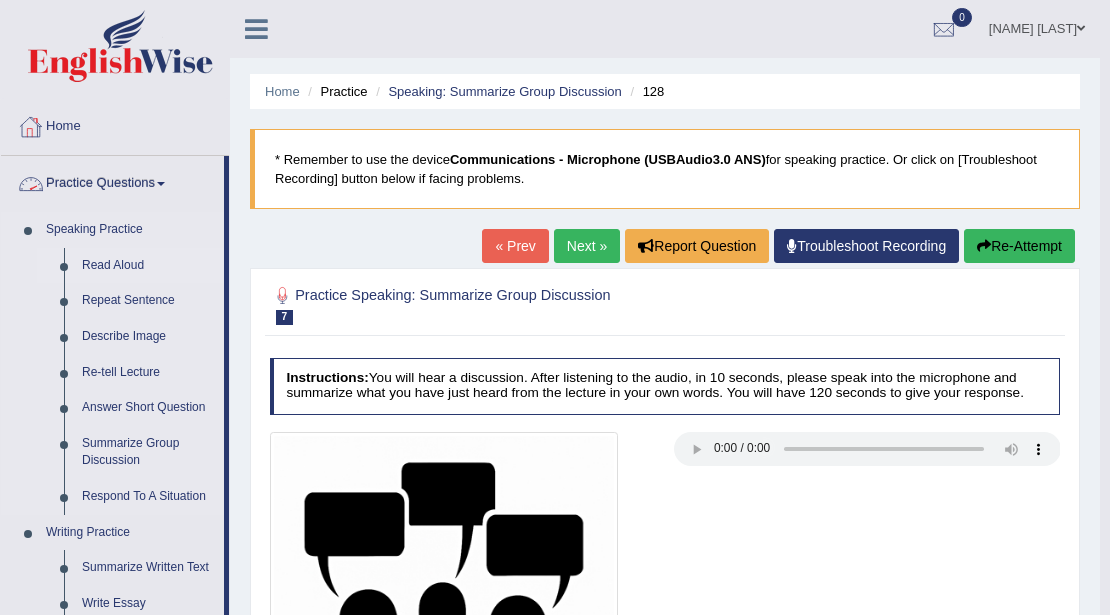 click on "Read Aloud" at bounding box center (148, 266) 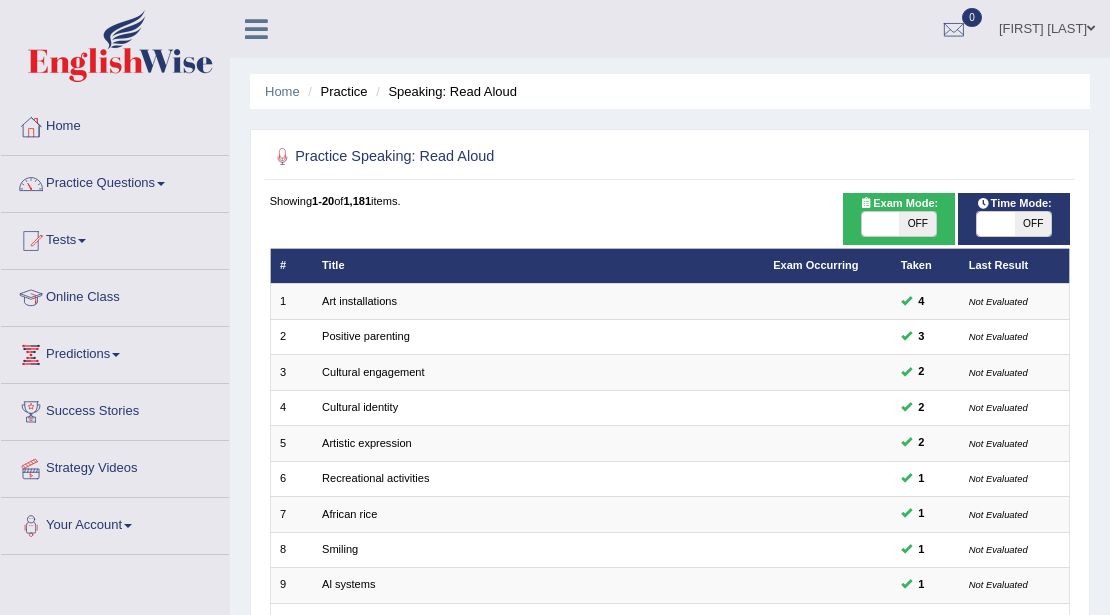 scroll, scrollTop: 400, scrollLeft: 0, axis: vertical 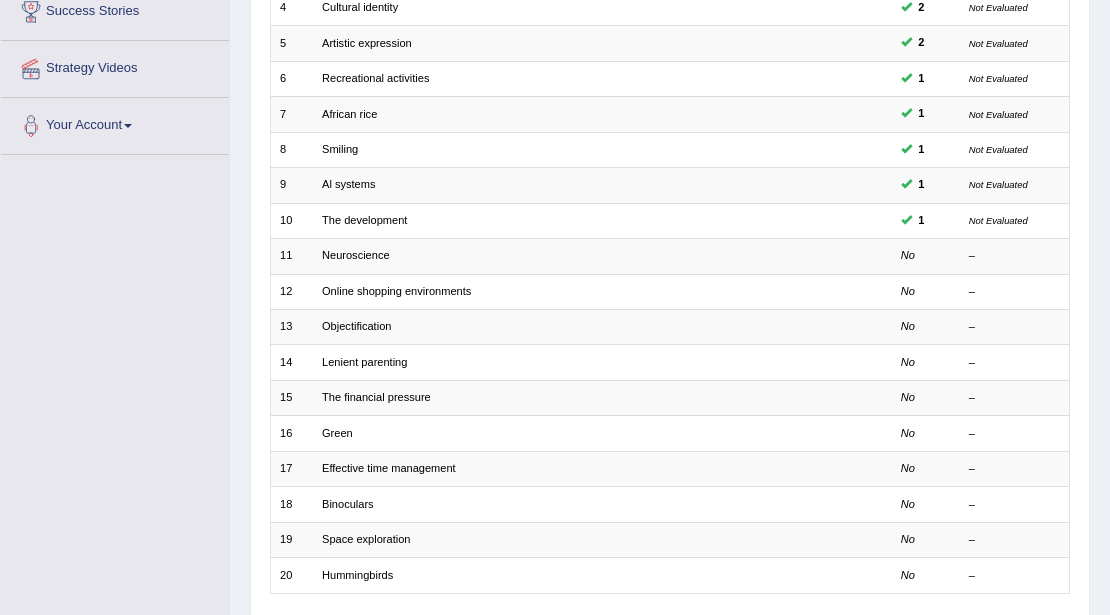 click at bounding box center (828, 256) 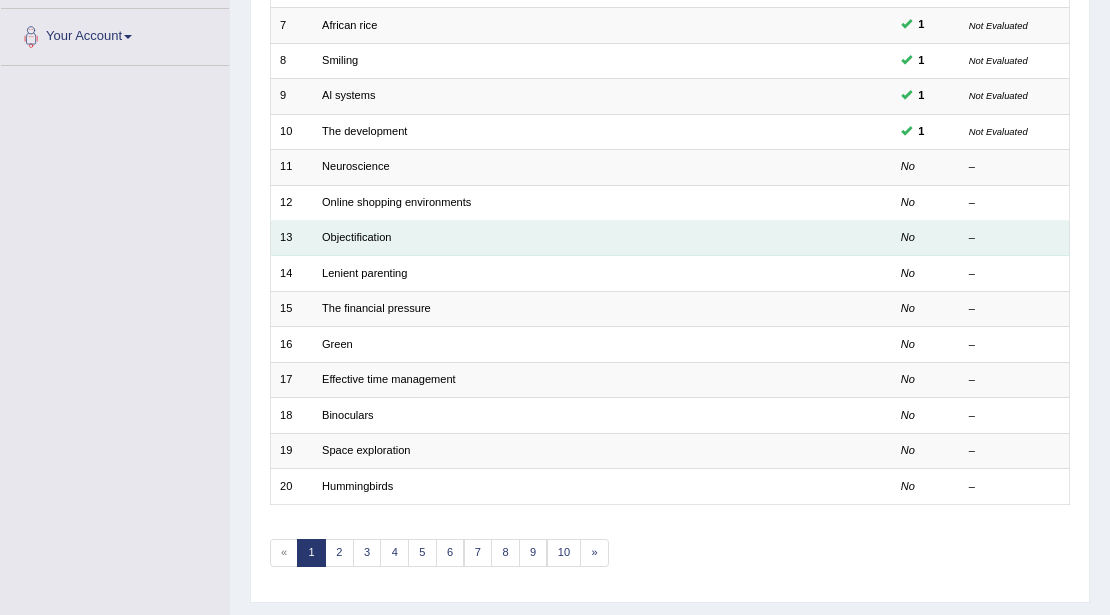 scroll, scrollTop: 465, scrollLeft: 0, axis: vertical 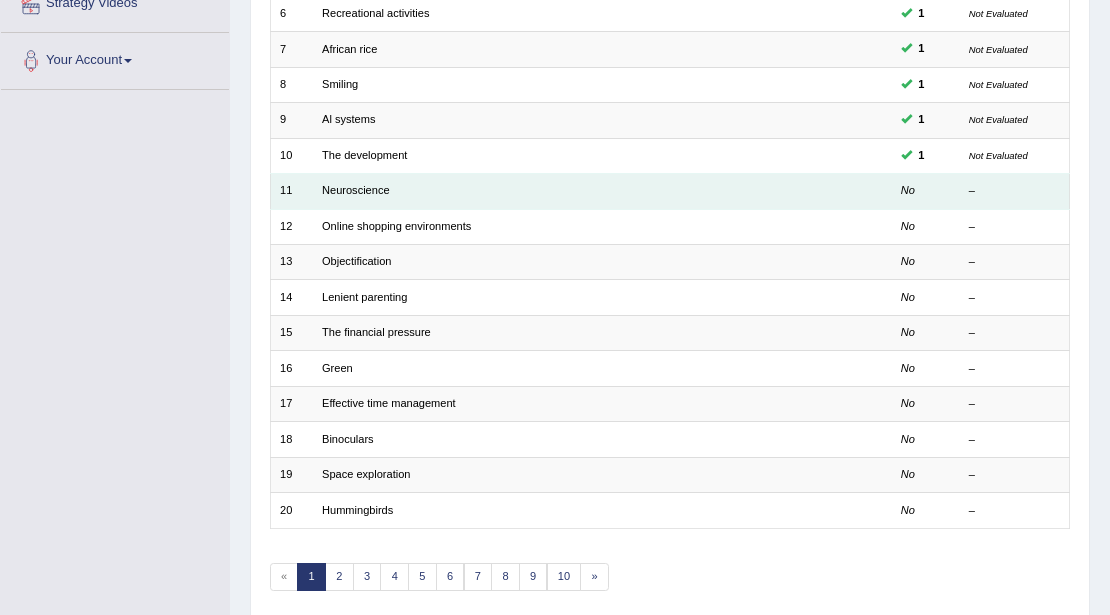 click on "Neuroscience" at bounding box center [538, 191] 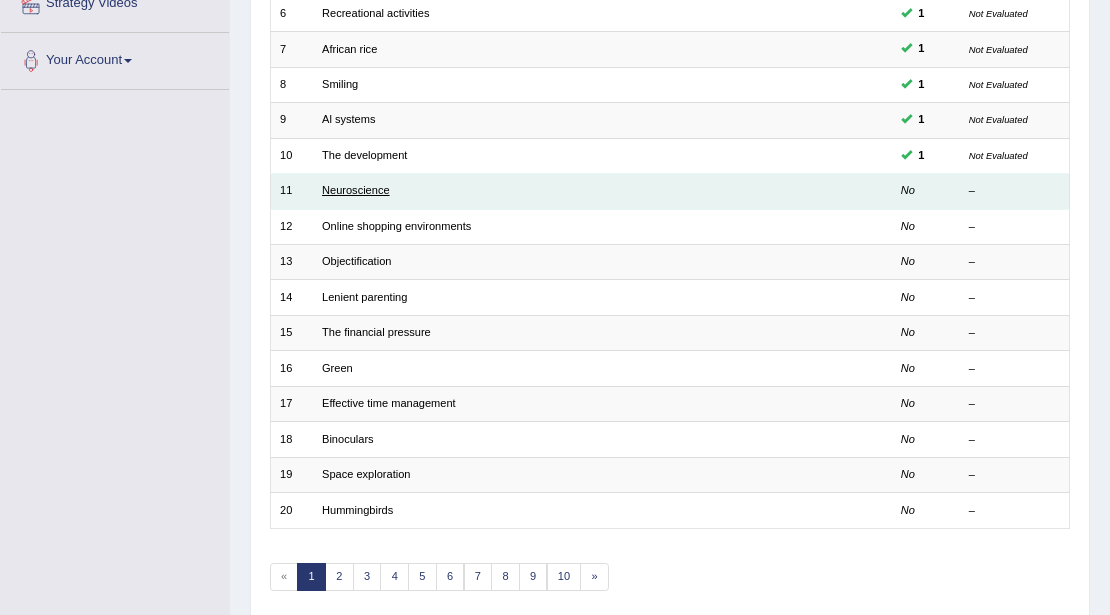 click on "Neuroscience" at bounding box center [356, 190] 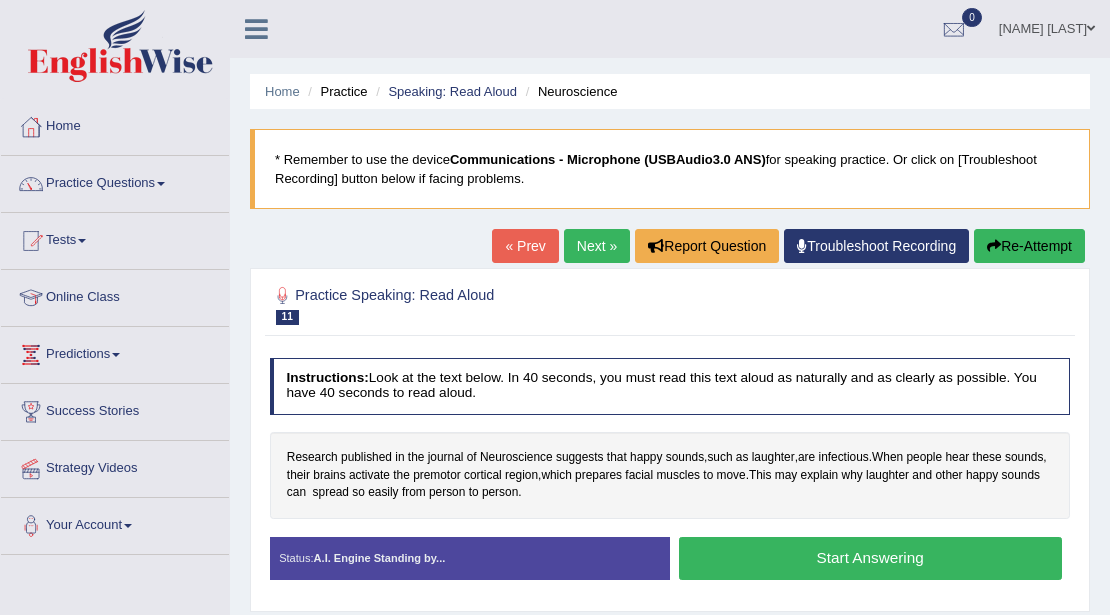 scroll, scrollTop: 0, scrollLeft: 0, axis: both 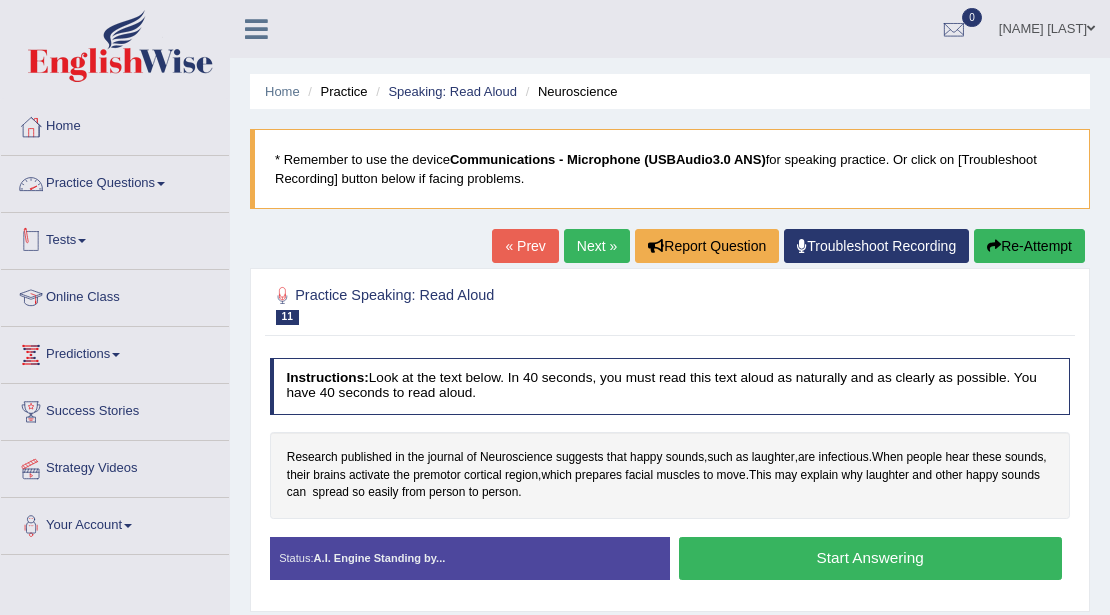 click on "Practice Questions" at bounding box center [115, 181] 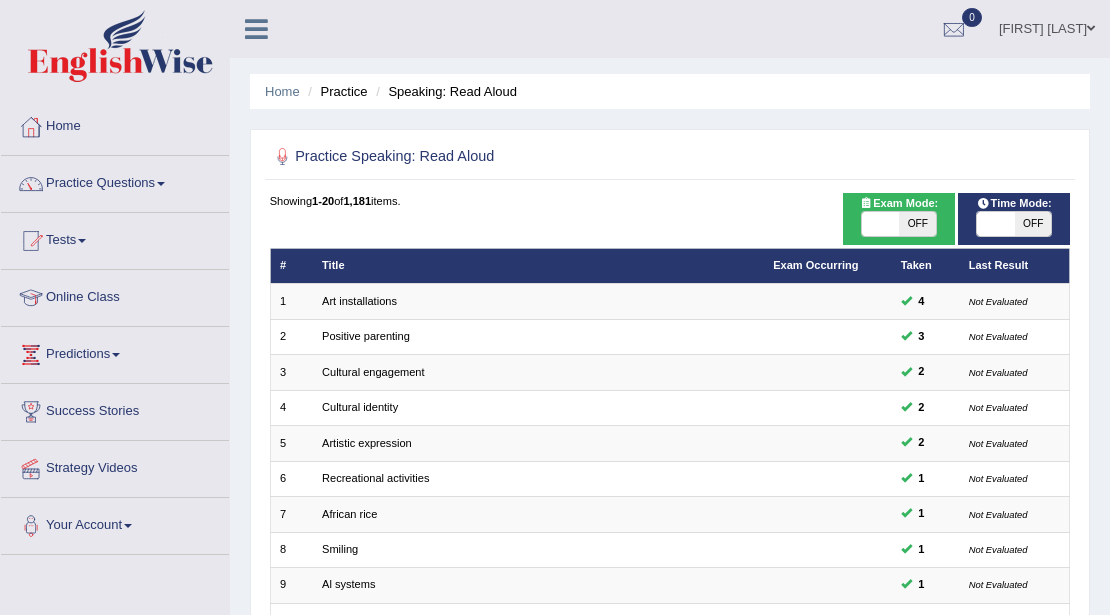 scroll, scrollTop: 0, scrollLeft: 0, axis: both 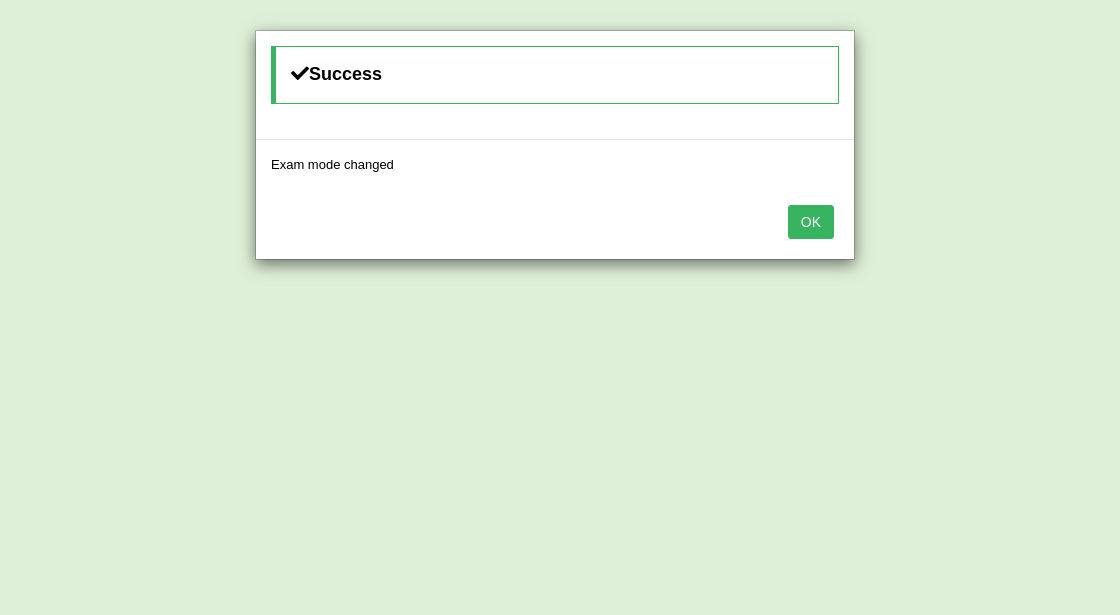 click on "OK" at bounding box center [811, 222] 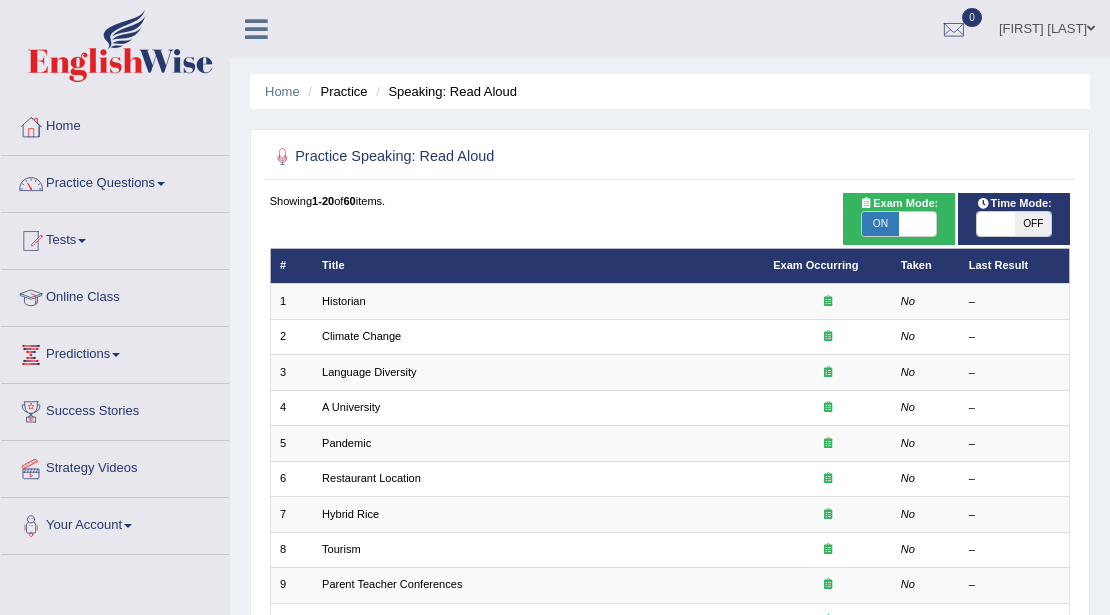 scroll, scrollTop: 0, scrollLeft: 0, axis: both 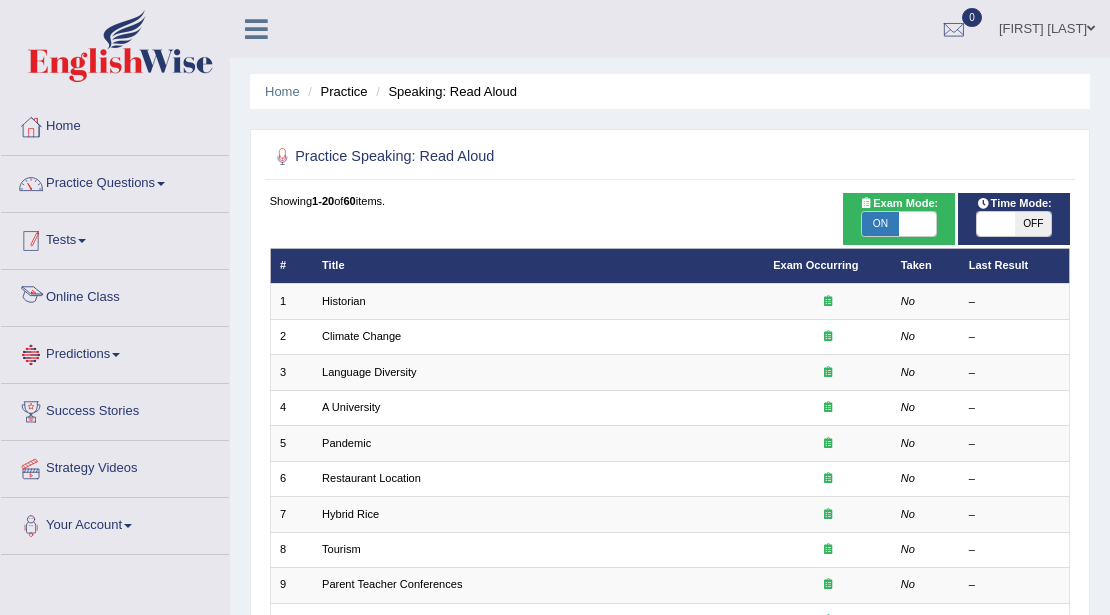 click on "Practice Questions   Speaking Practice Read Aloud
Repeat Sentence
Describe Image
Re-tell Lecture
Answer Short Question
Summarize Group Discussion
Respond To A Situation
Writing Practice  Summarize Written Text
Write Essay
Reading Practice  Reading & Writing: Fill In The Blanks
Choose Multiple Answers
Re-order Paragraphs
Fill In The Blanks
Choose Single Answer
Listening Practice  Summarize Spoken Text
Highlight Incorrect Words
Highlight Correct Summary
Select Missing Word
Choose Single Answer
Choose Multiple Answers
Fill In The Blanks
Write From Dictation
Pronunciation" at bounding box center [115, 184] 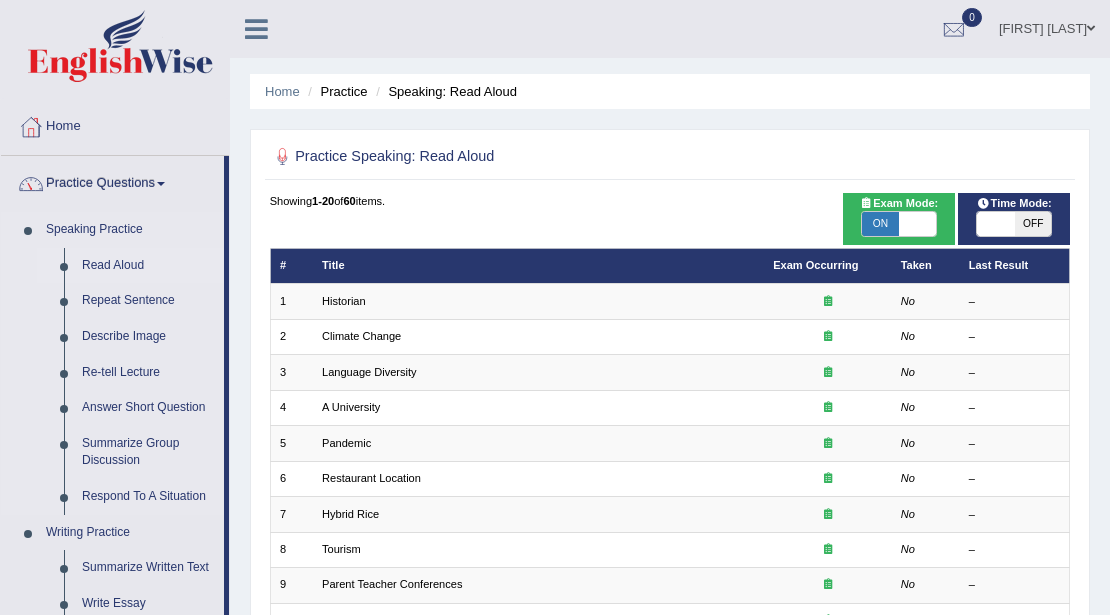 click on "Read Aloud" at bounding box center [148, 266] 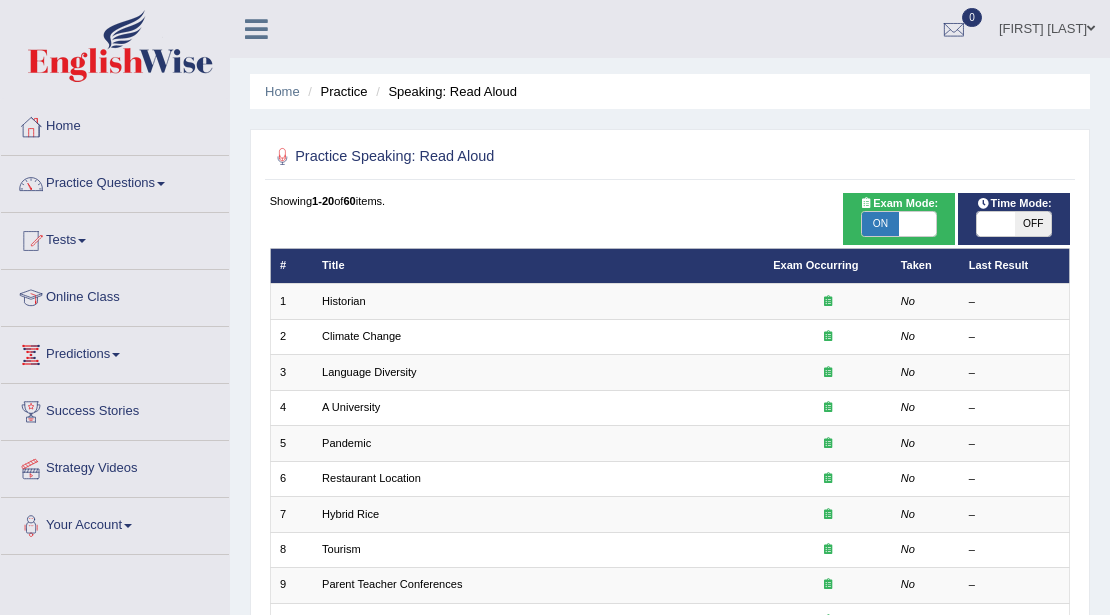 scroll, scrollTop: 0, scrollLeft: 0, axis: both 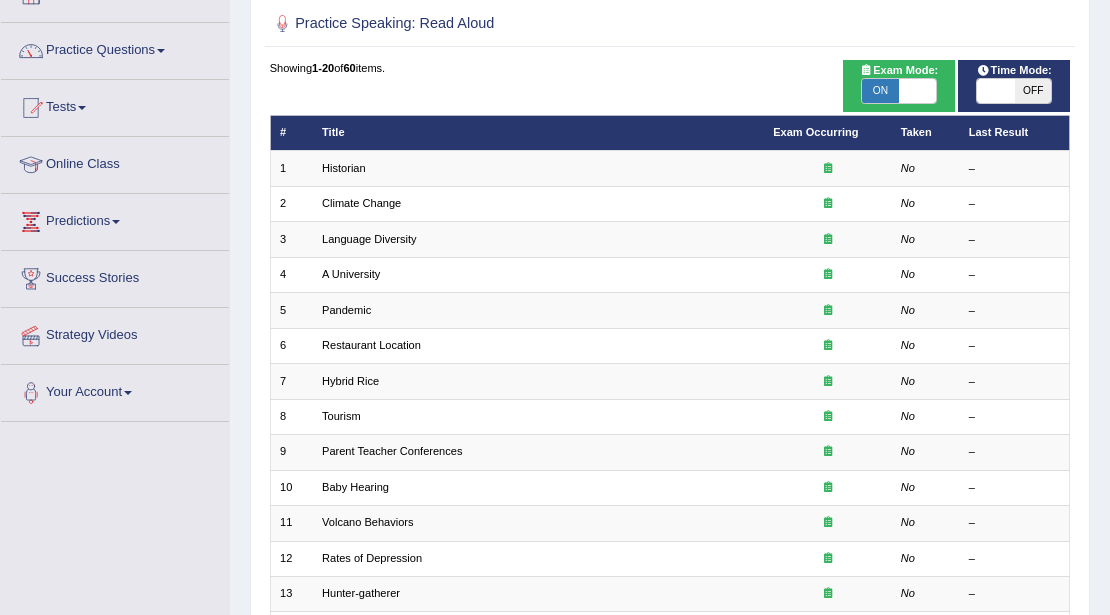 click on "ON" at bounding box center (880, 91) 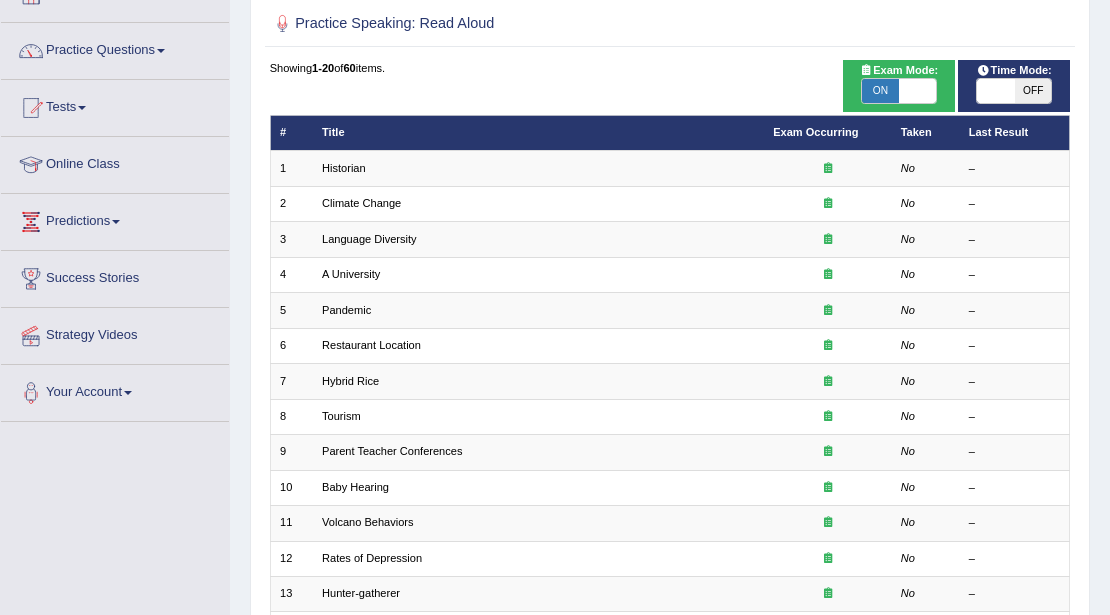 checkbox on "false" 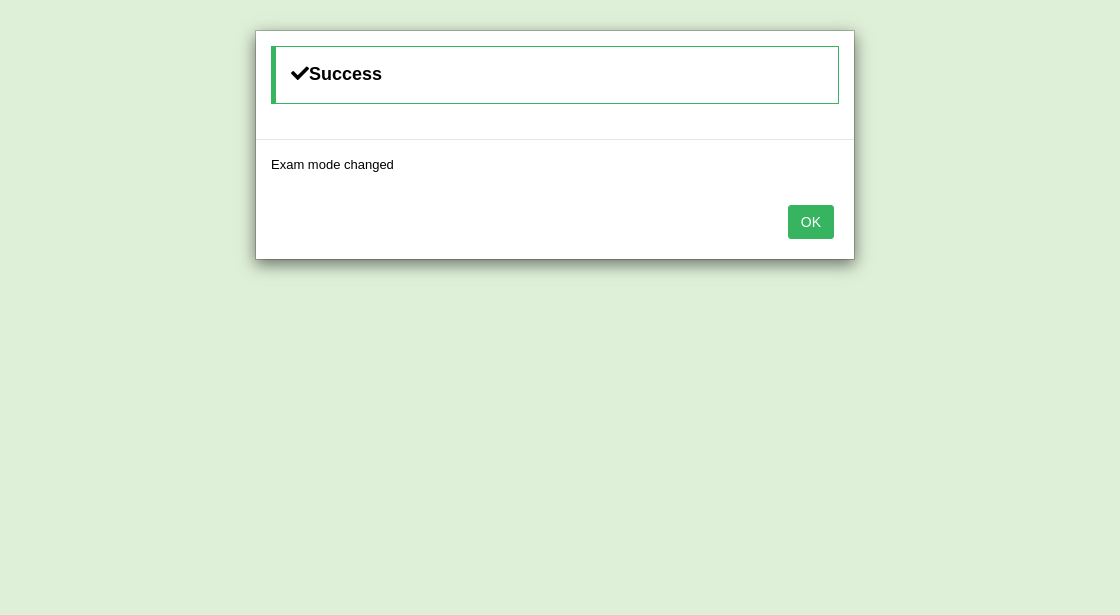 click on "OK" at bounding box center (811, 222) 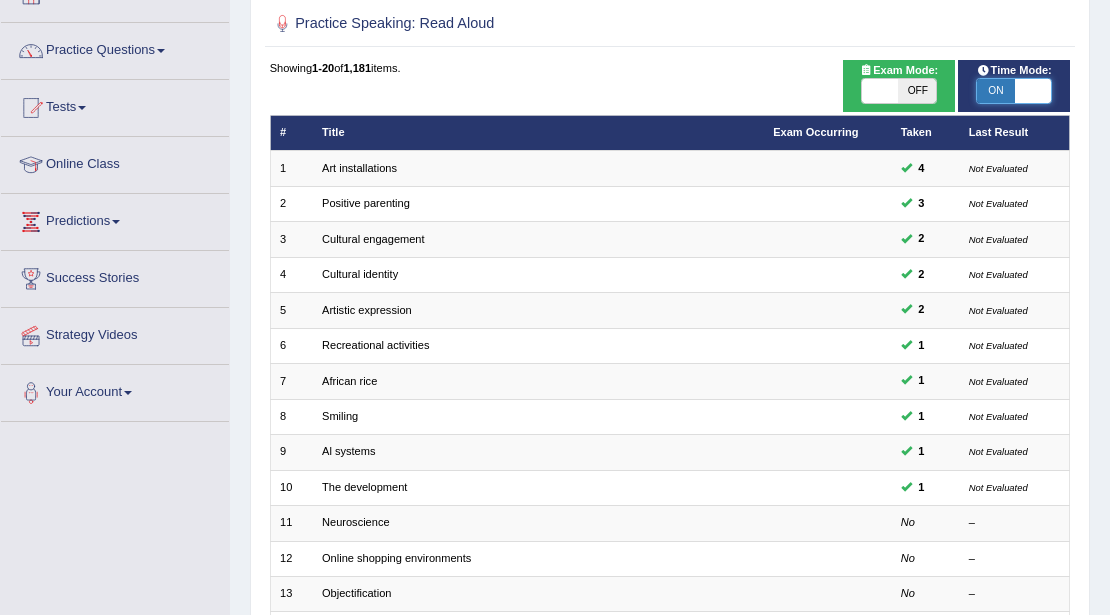 scroll, scrollTop: 0, scrollLeft: 0, axis: both 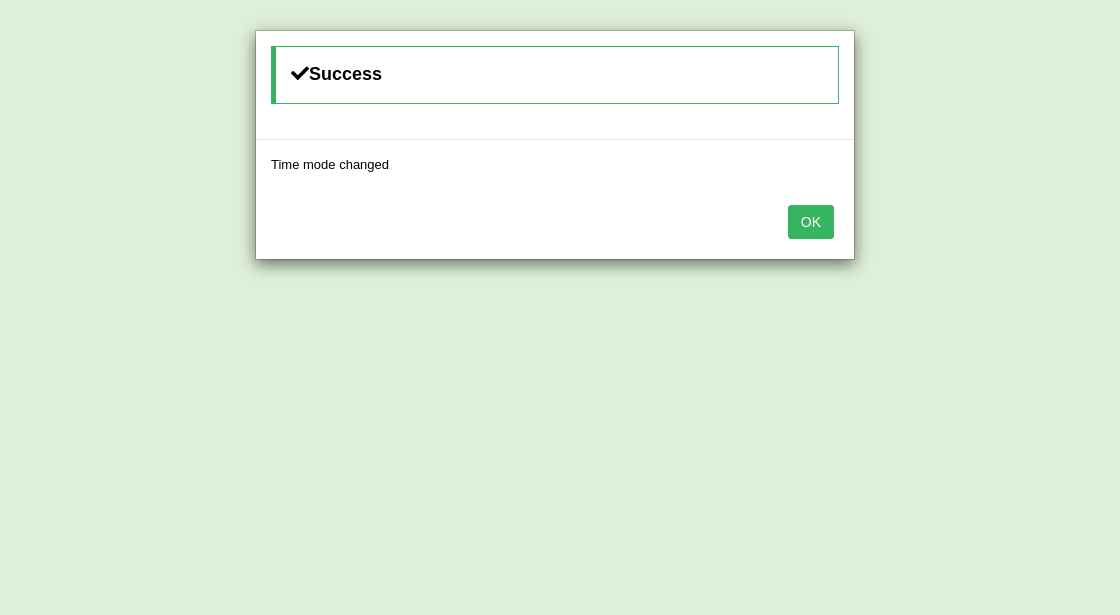 click on "OK" at bounding box center (811, 222) 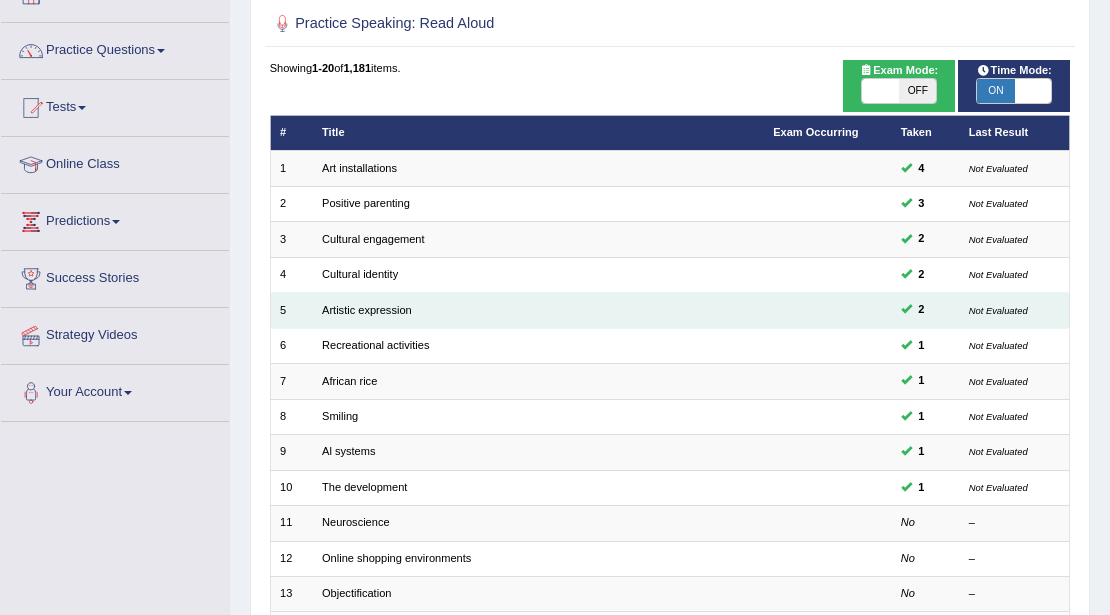 scroll, scrollTop: 200, scrollLeft: 0, axis: vertical 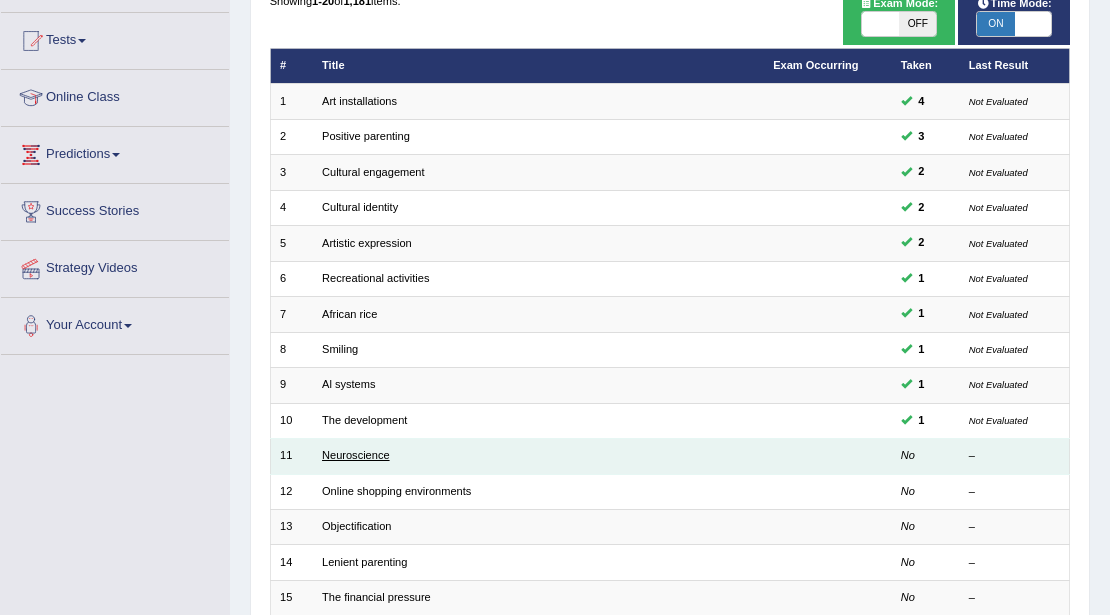 click on "Neuroscience" at bounding box center (356, 455) 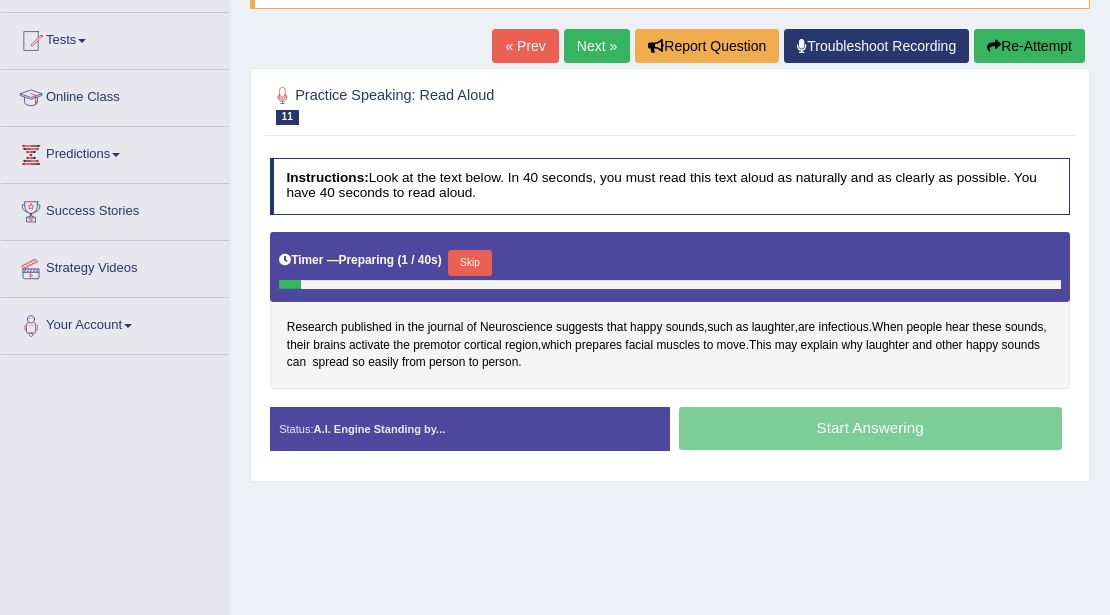 scroll, scrollTop: 200, scrollLeft: 0, axis: vertical 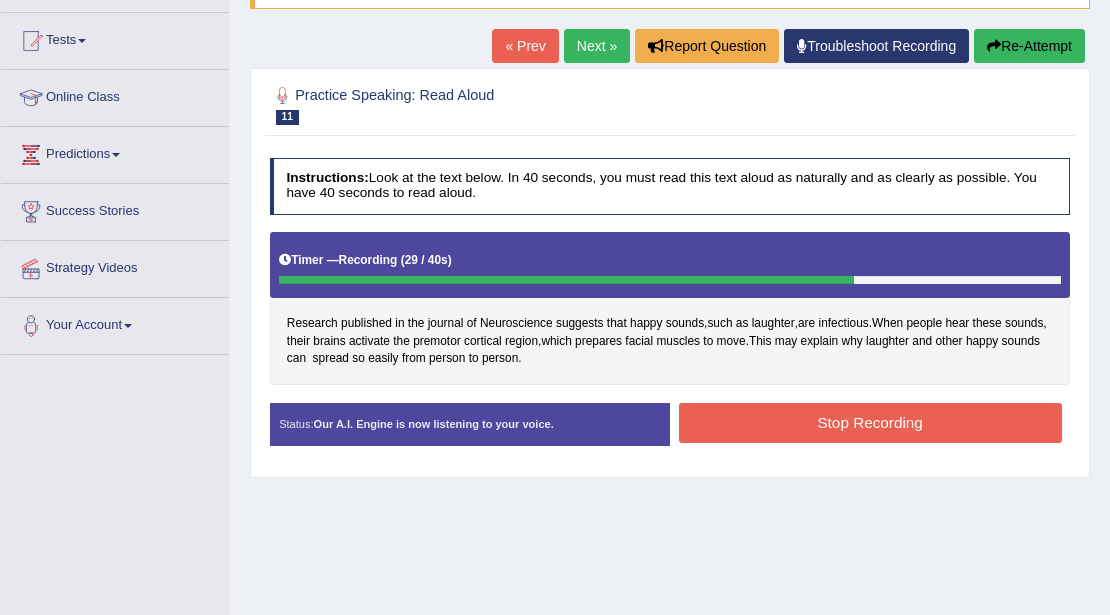 click on "Stop Recording" at bounding box center [870, 422] 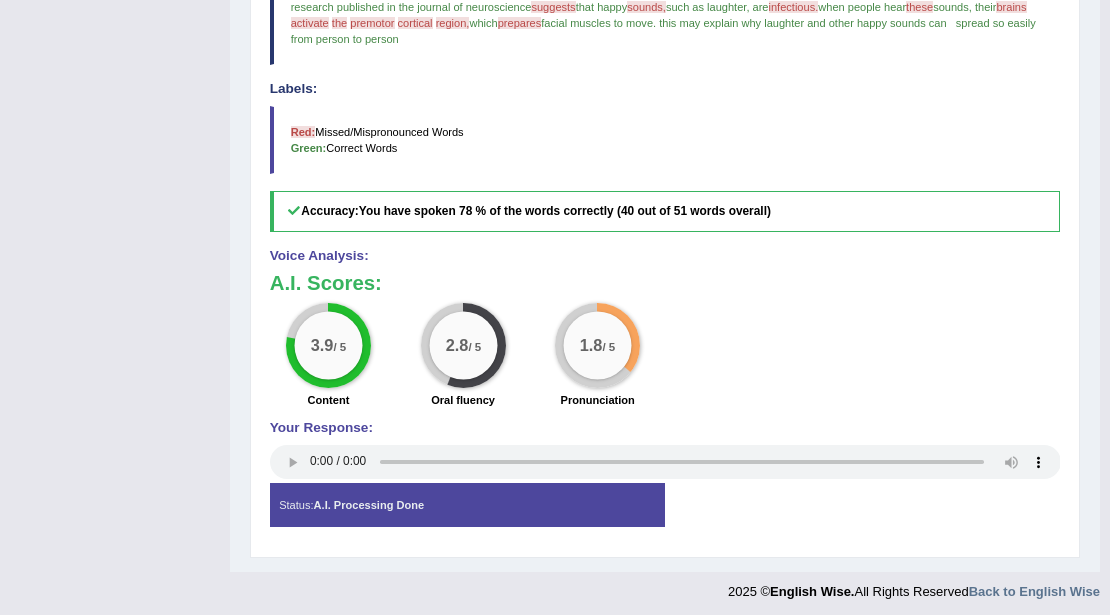 scroll, scrollTop: 656, scrollLeft: 0, axis: vertical 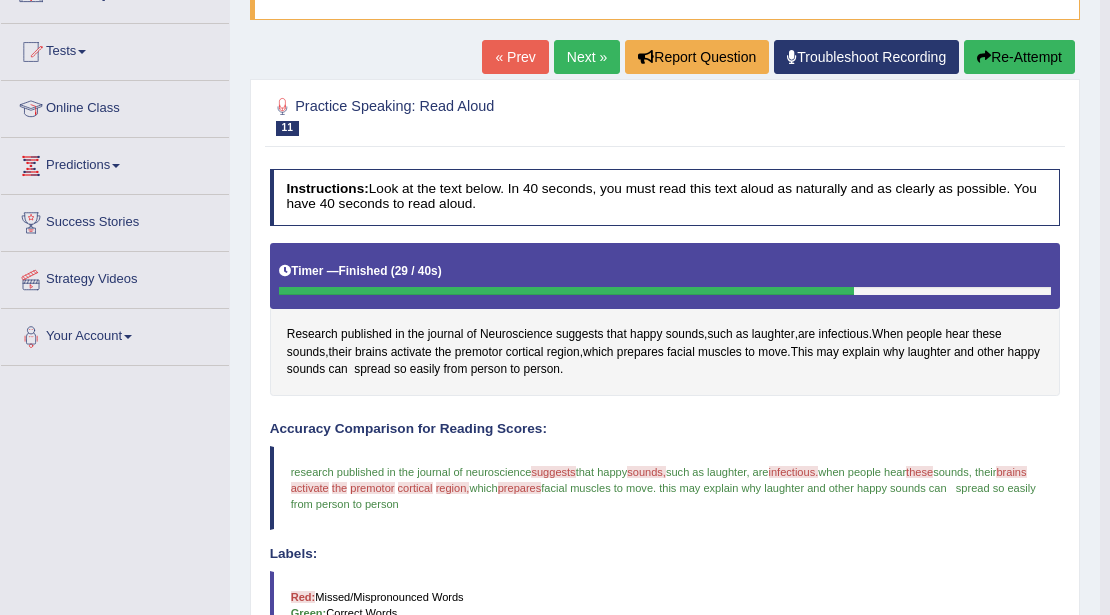 click on "Next »" at bounding box center [587, 57] 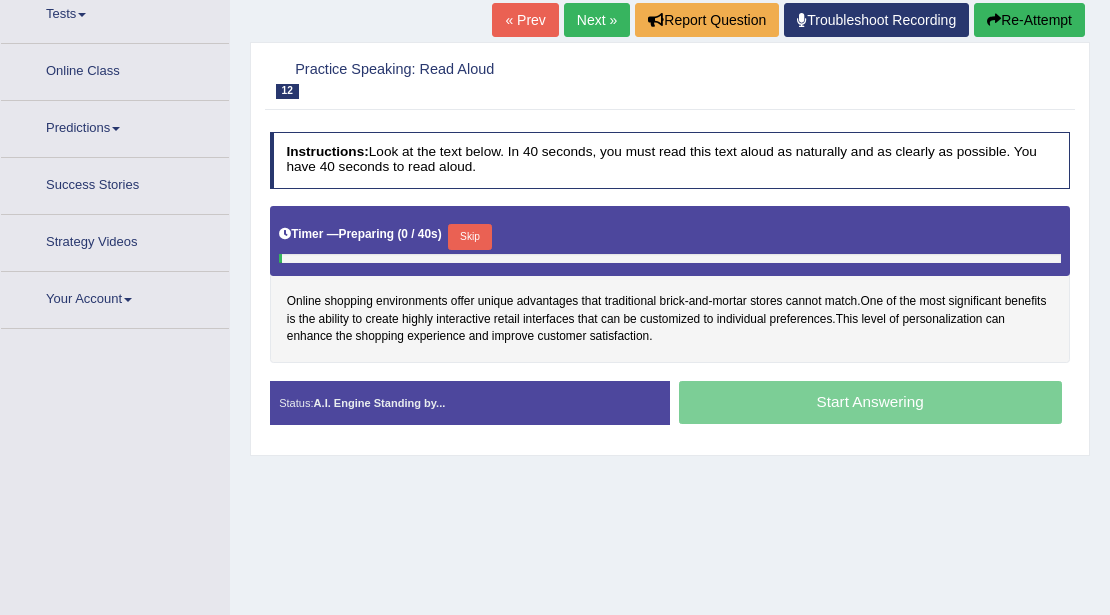 scroll, scrollTop: 0, scrollLeft: 0, axis: both 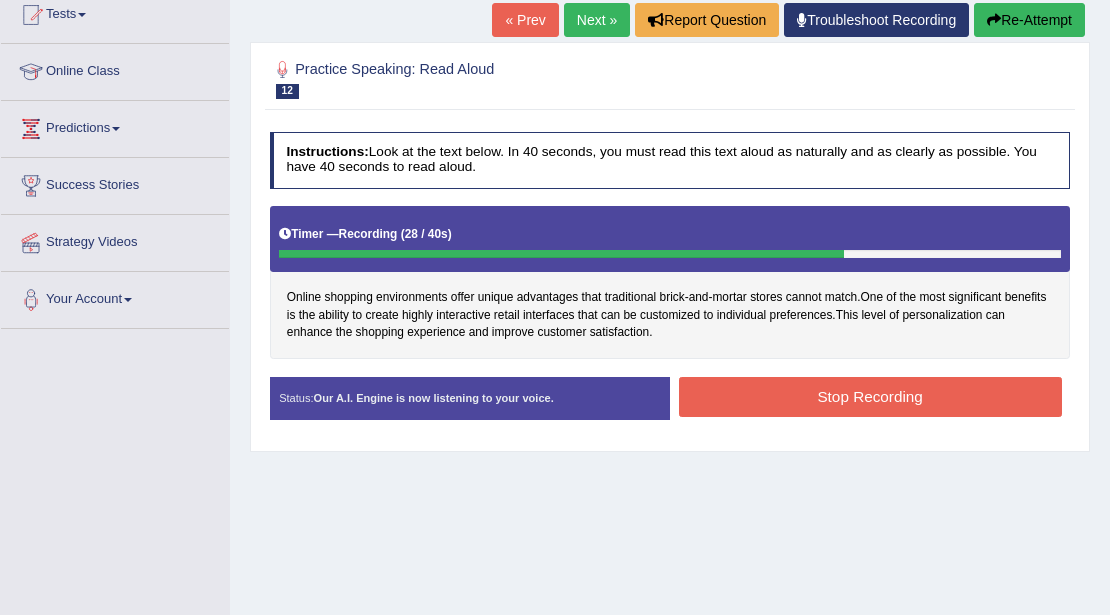 click on "Stop Recording" at bounding box center [870, 396] 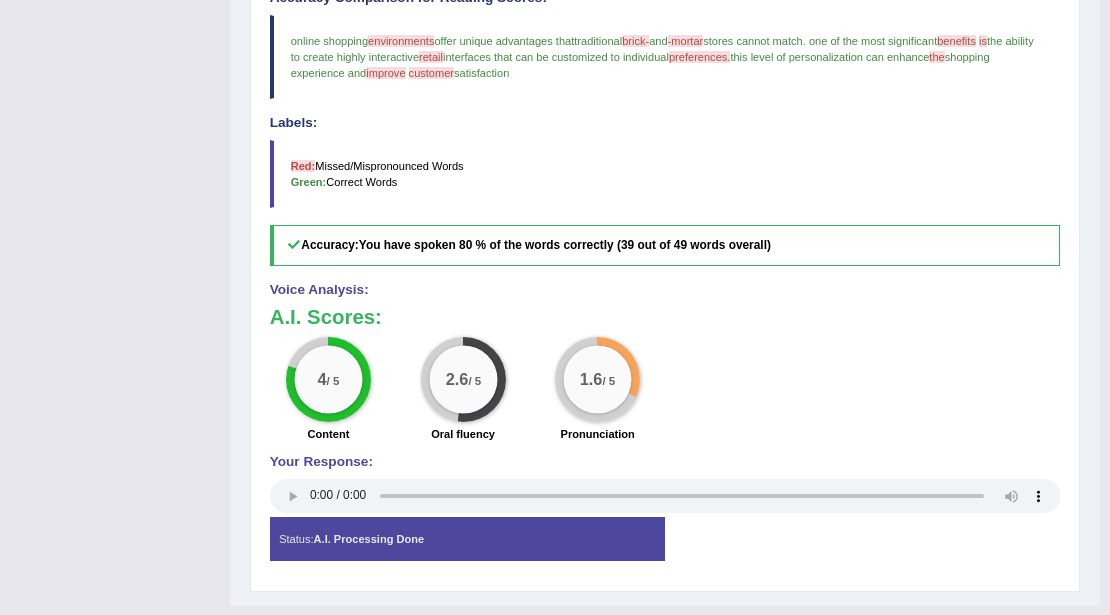 scroll, scrollTop: 626, scrollLeft: 0, axis: vertical 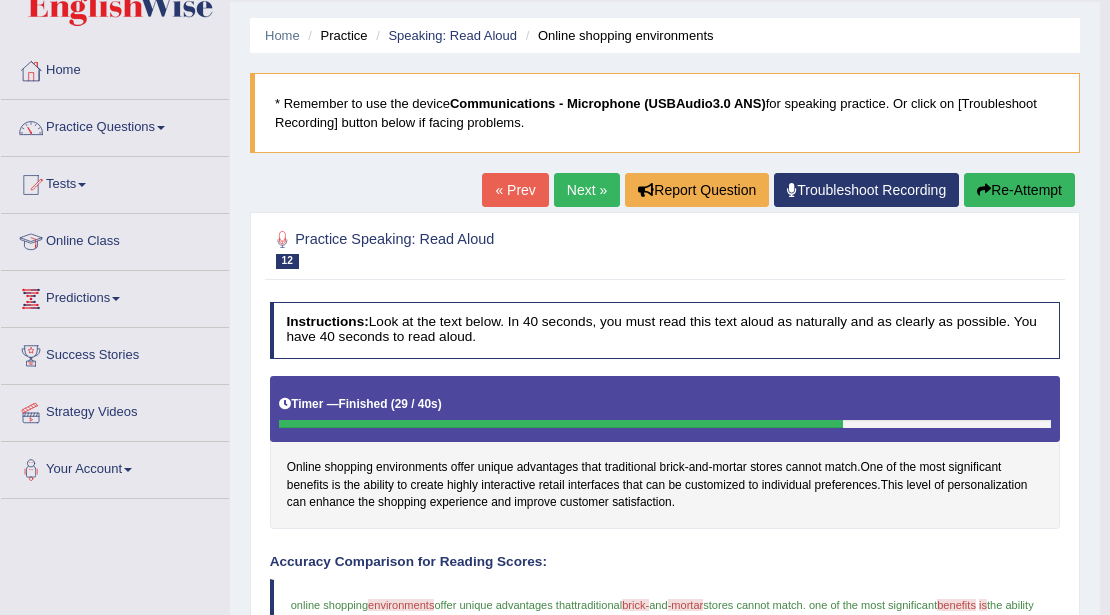 click on "Next »" at bounding box center [587, 190] 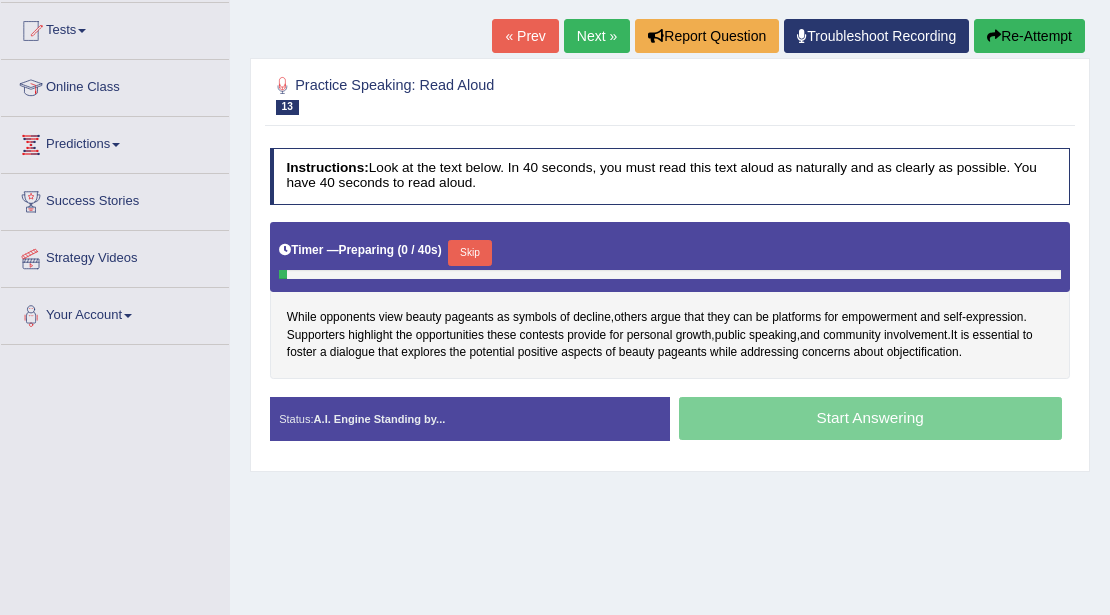 scroll, scrollTop: 210, scrollLeft: 0, axis: vertical 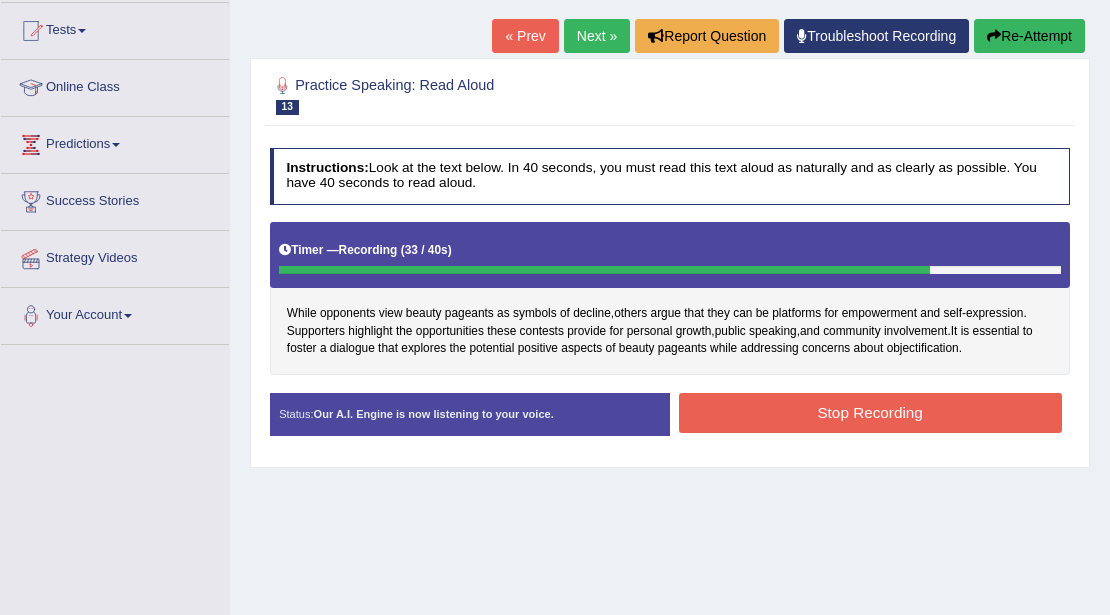 click on "Stop Recording" at bounding box center [870, 412] 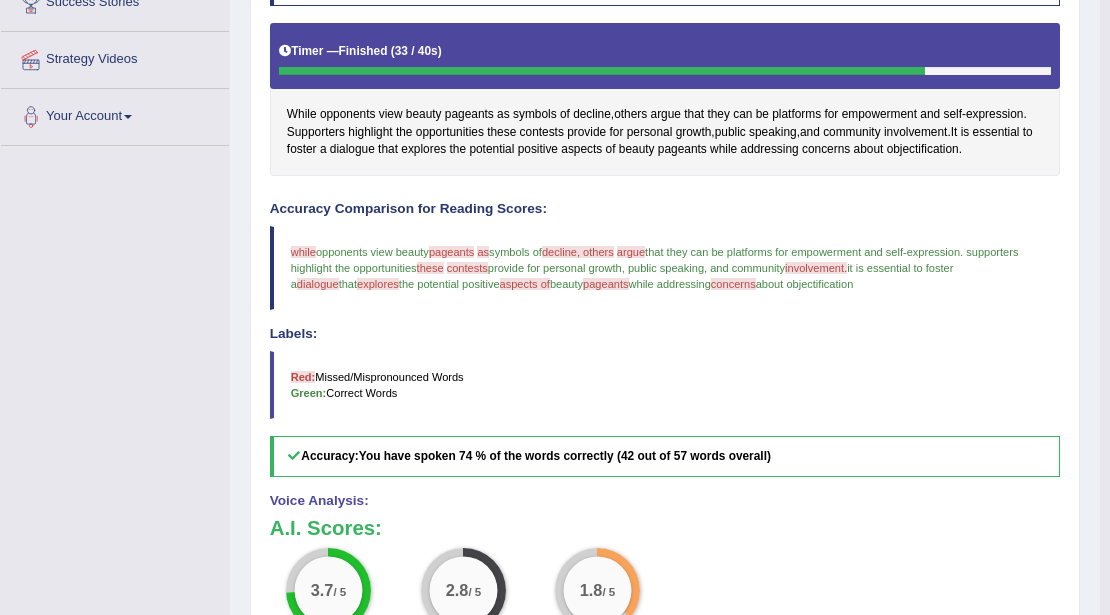 scroll, scrollTop: 544, scrollLeft: 0, axis: vertical 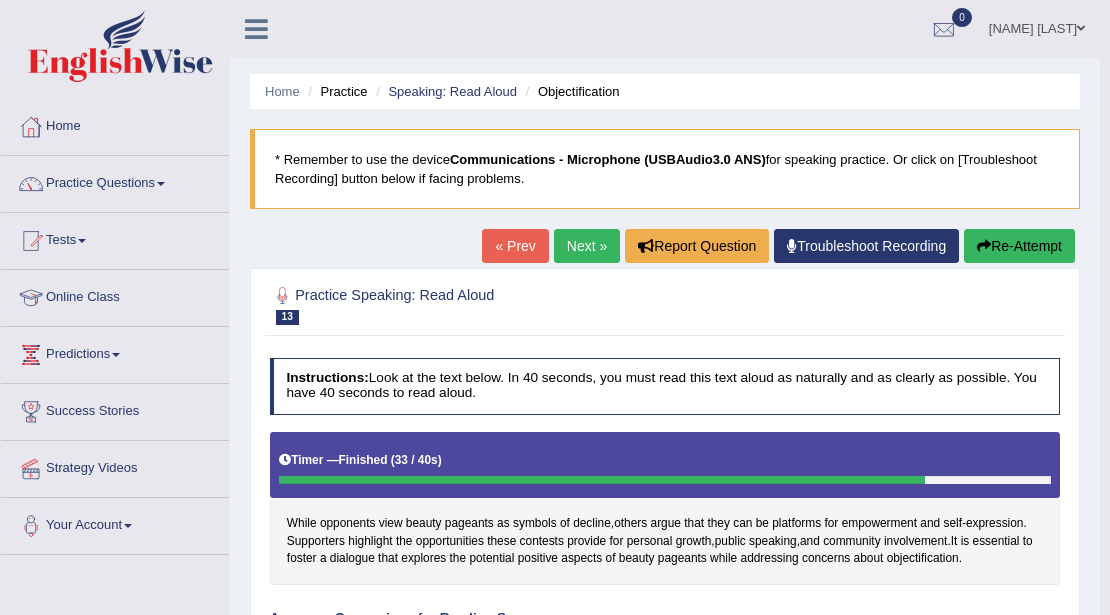 click on "Next »" at bounding box center (587, 246) 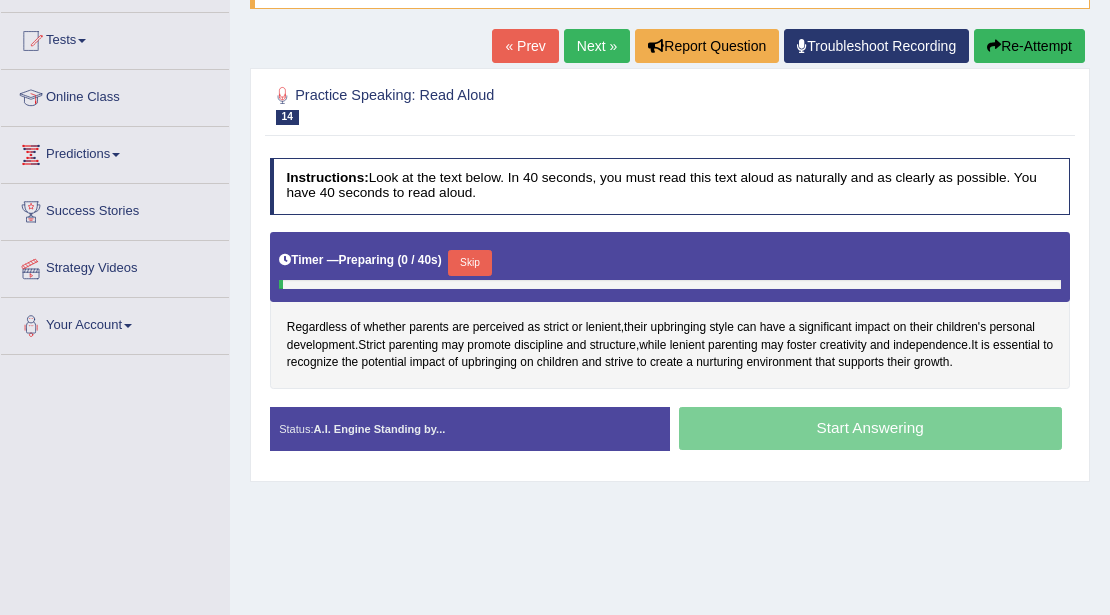 scroll, scrollTop: 200, scrollLeft: 0, axis: vertical 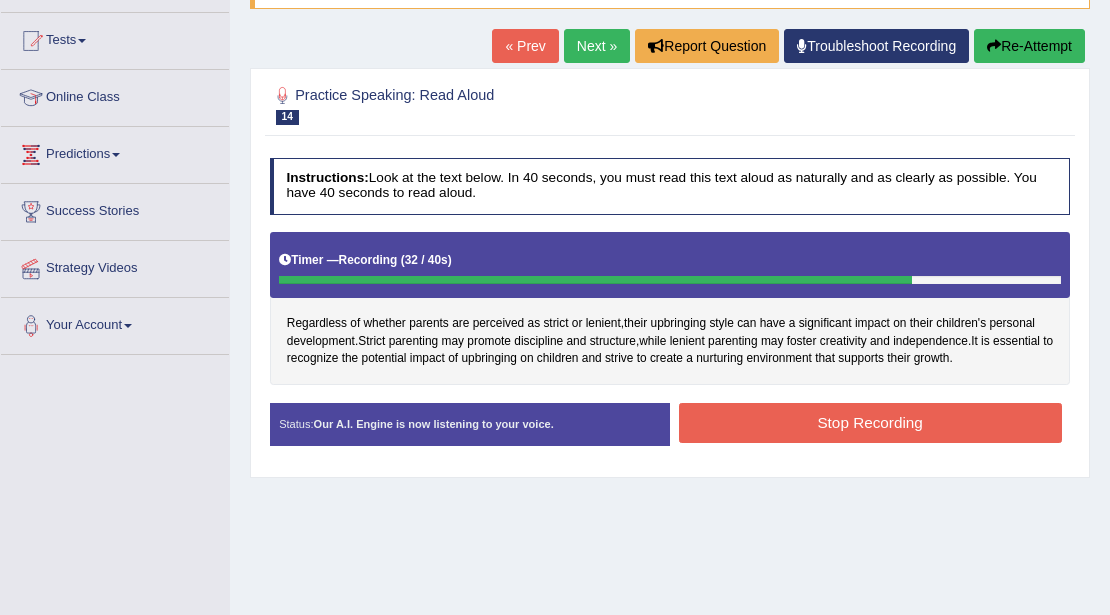 click on "Stop Recording" at bounding box center [870, 422] 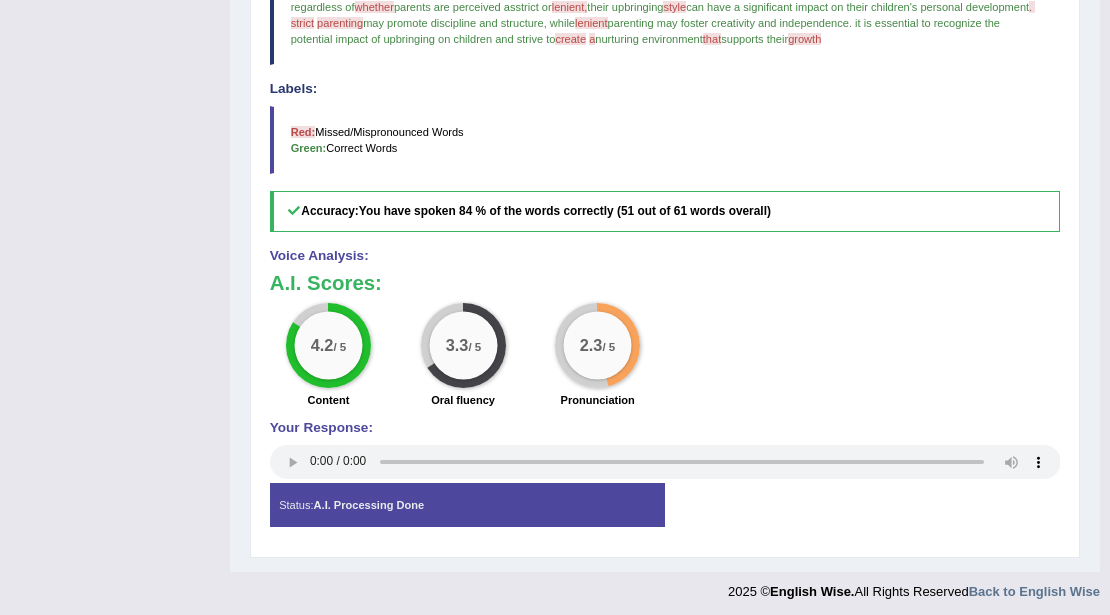 scroll, scrollTop: 656, scrollLeft: 0, axis: vertical 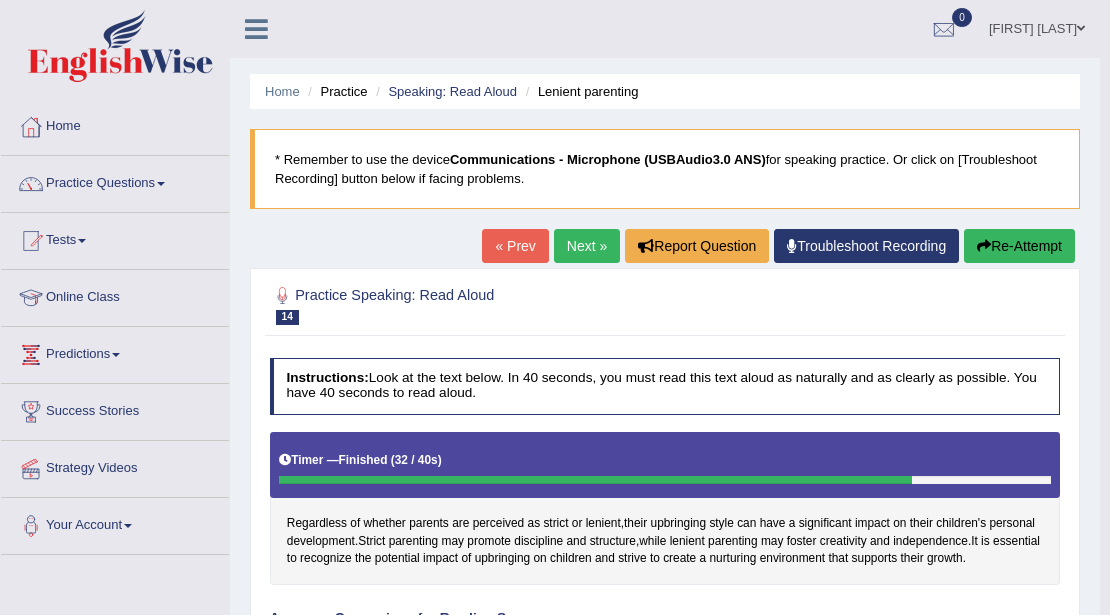click on "Next »" at bounding box center (587, 246) 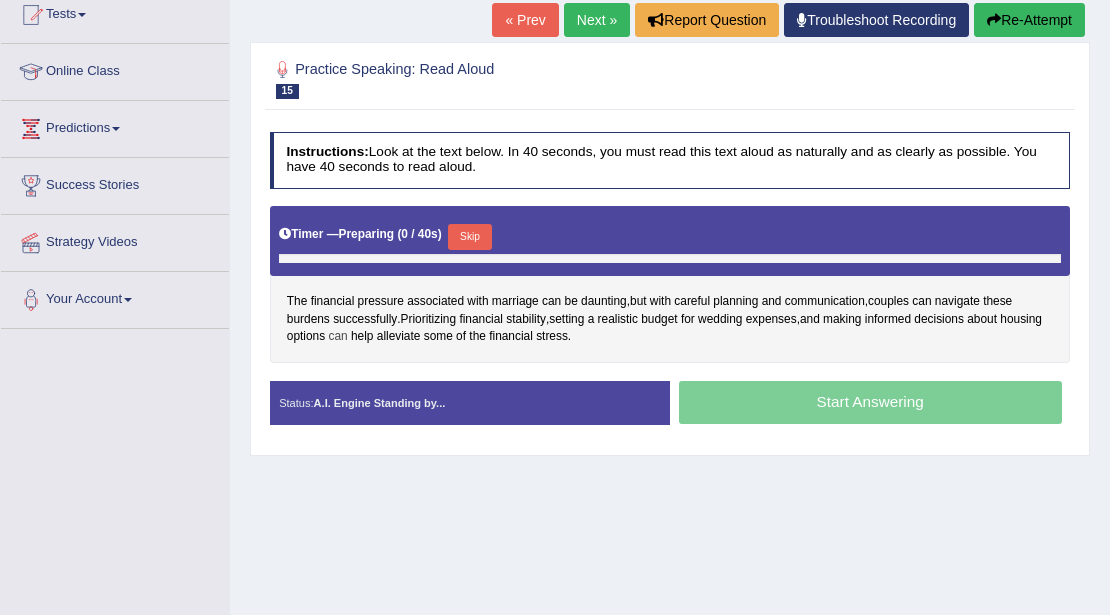 scroll, scrollTop: 226, scrollLeft: 0, axis: vertical 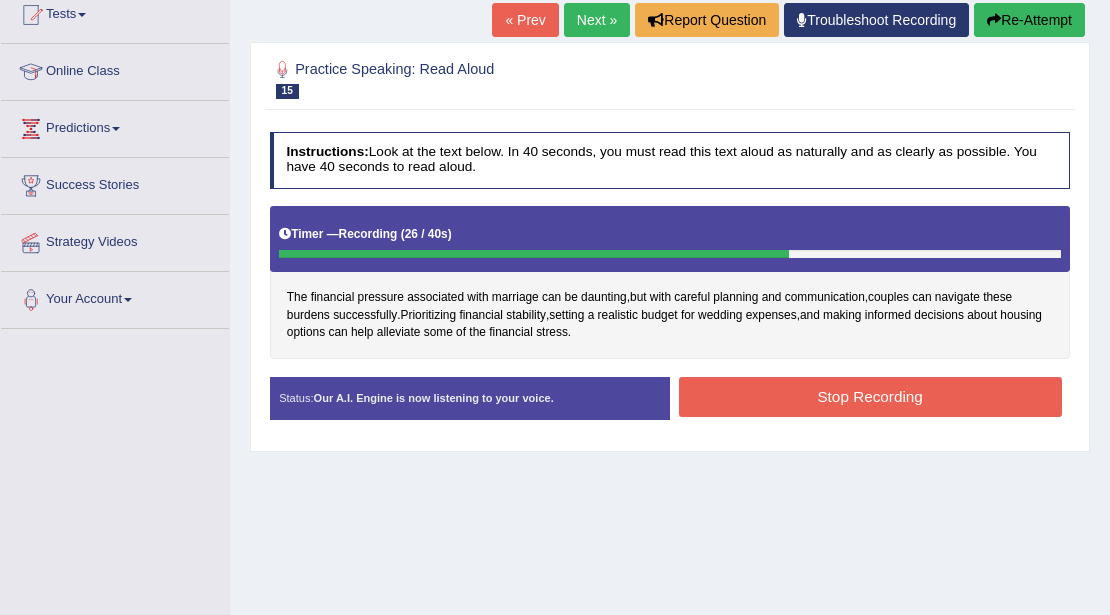 click on "Stop Recording" at bounding box center (870, 396) 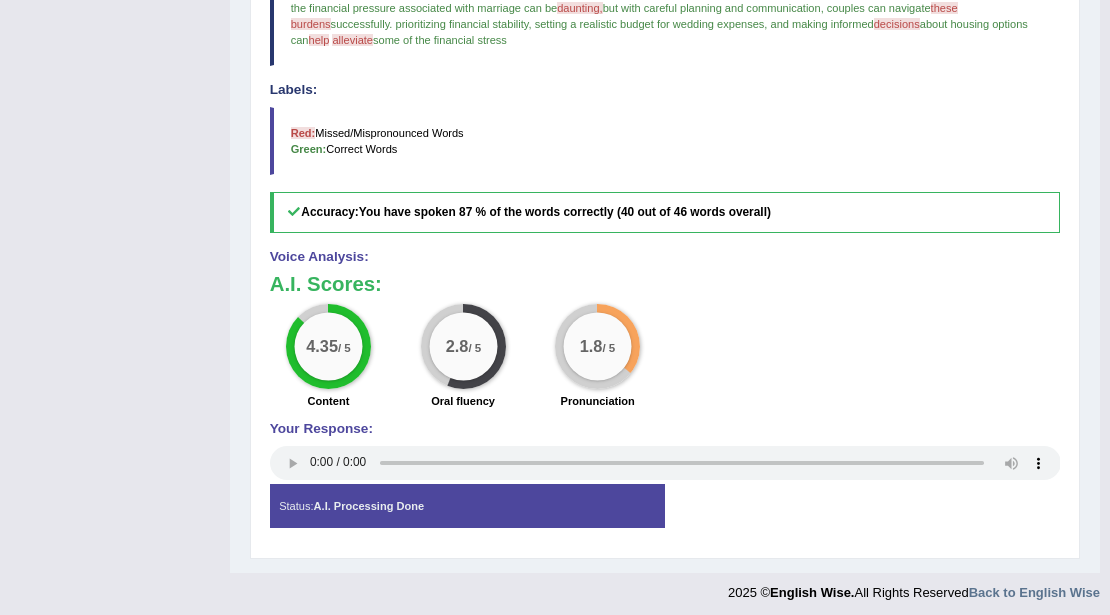 scroll, scrollTop: 656, scrollLeft: 0, axis: vertical 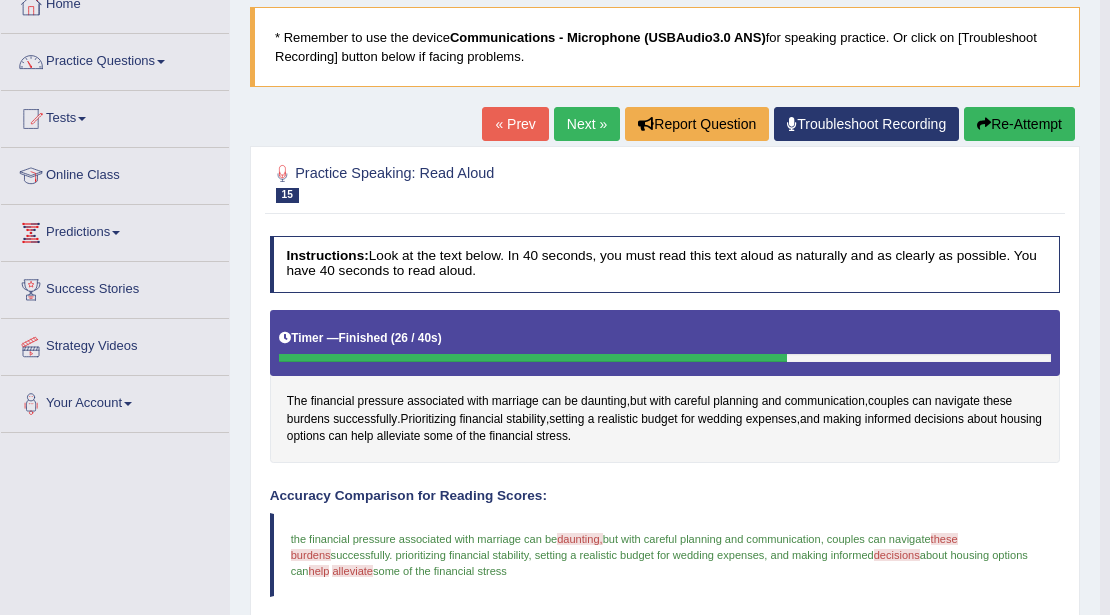 click on "Next »" at bounding box center (587, 124) 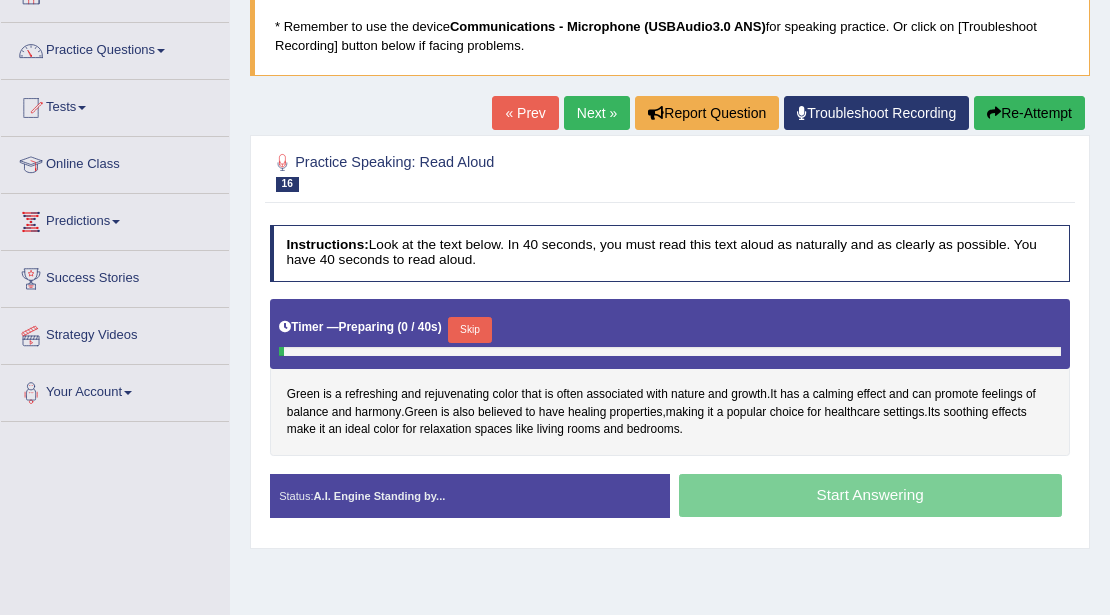 scroll, scrollTop: 133, scrollLeft: 0, axis: vertical 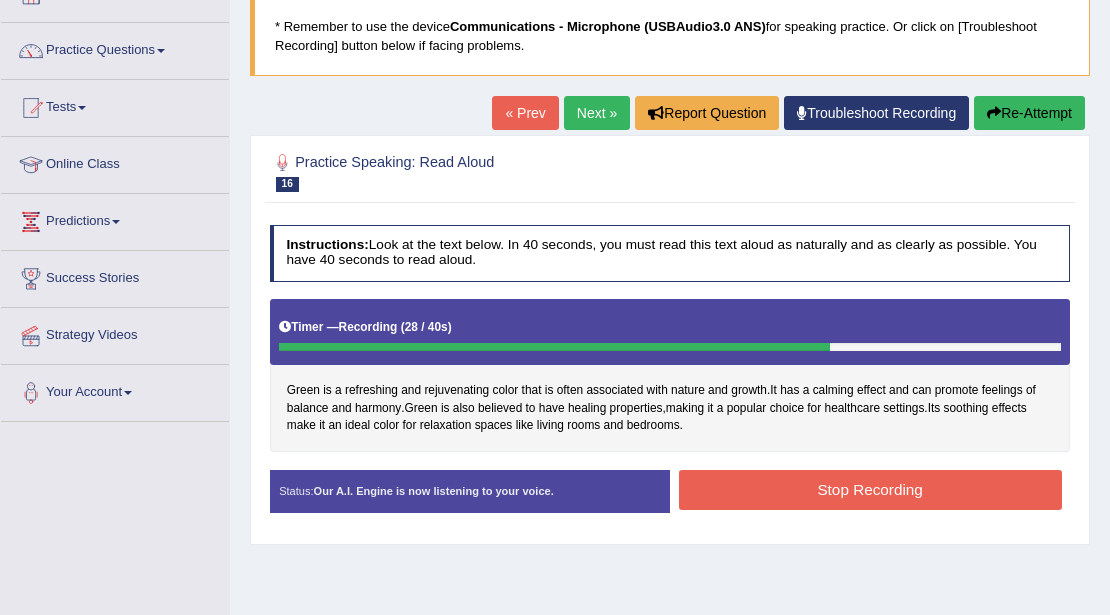 click on "Stop Recording" at bounding box center (870, 489) 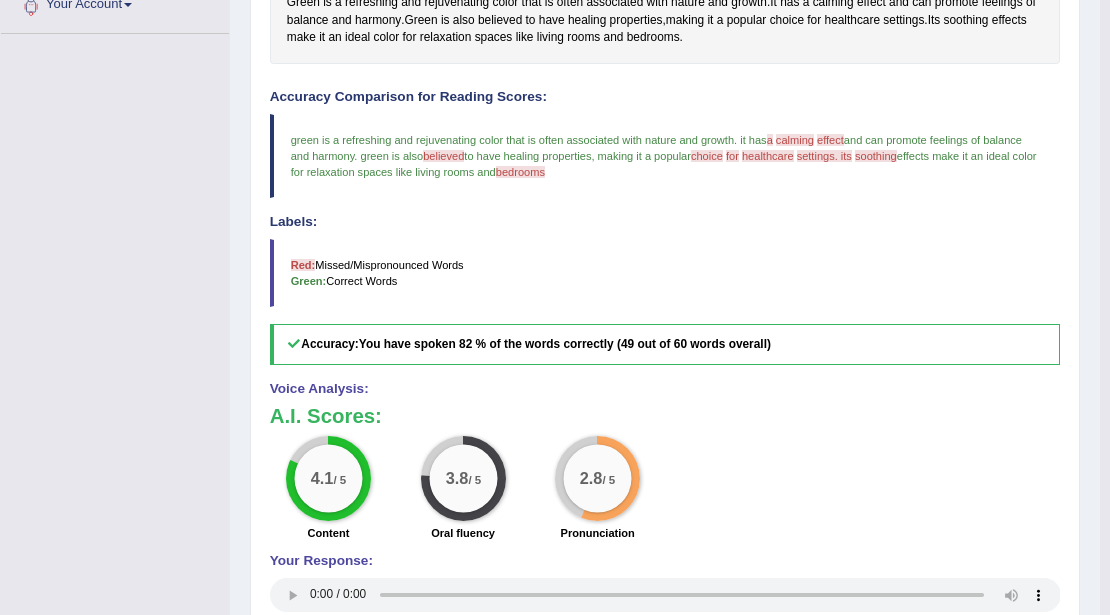 scroll, scrollTop: 533, scrollLeft: 0, axis: vertical 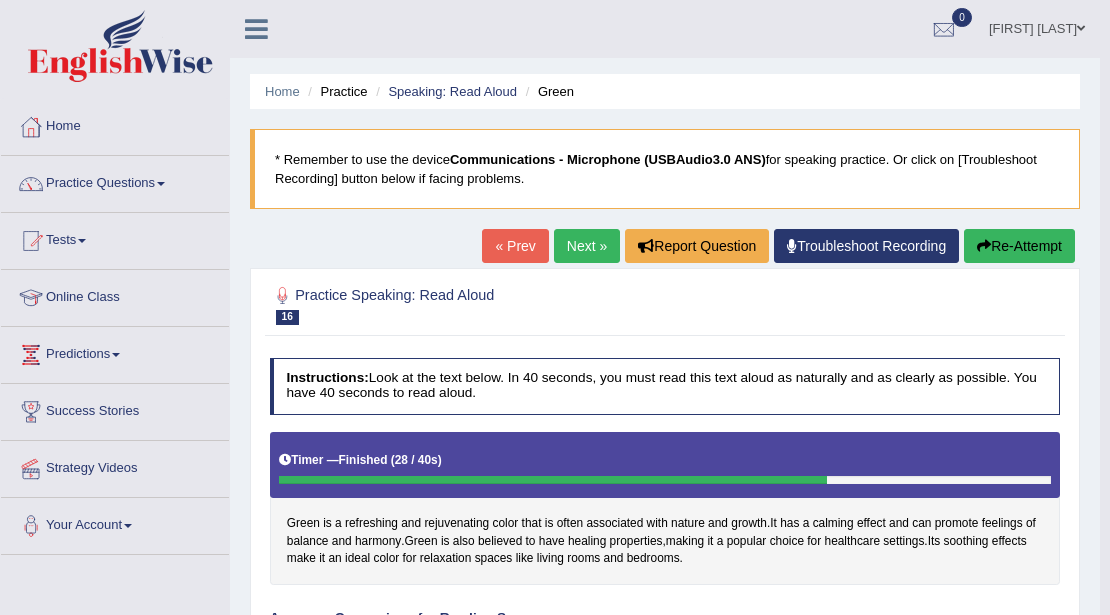 click on "Next »" at bounding box center (587, 246) 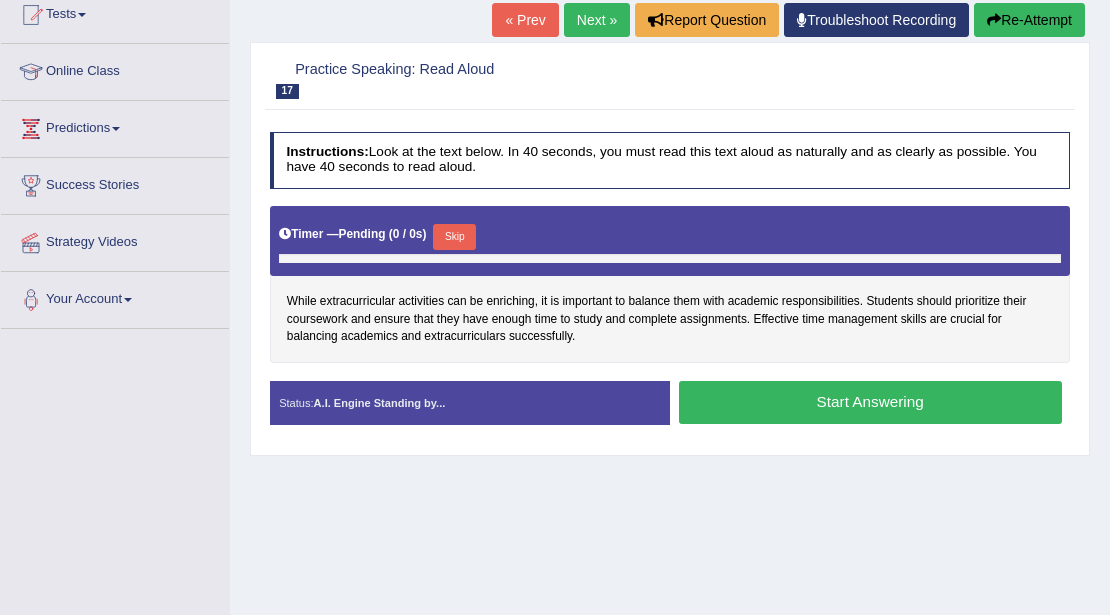 scroll, scrollTop: 226, scrollLeft: 0, axis: vertical 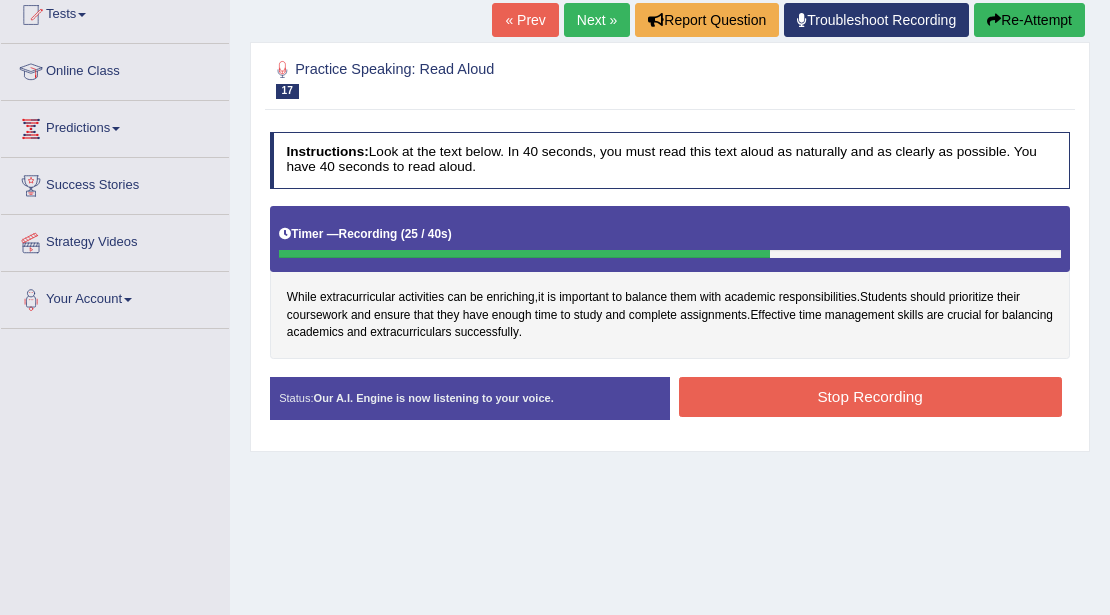 click on "Stop Recording" at bounding box center (870, 396) 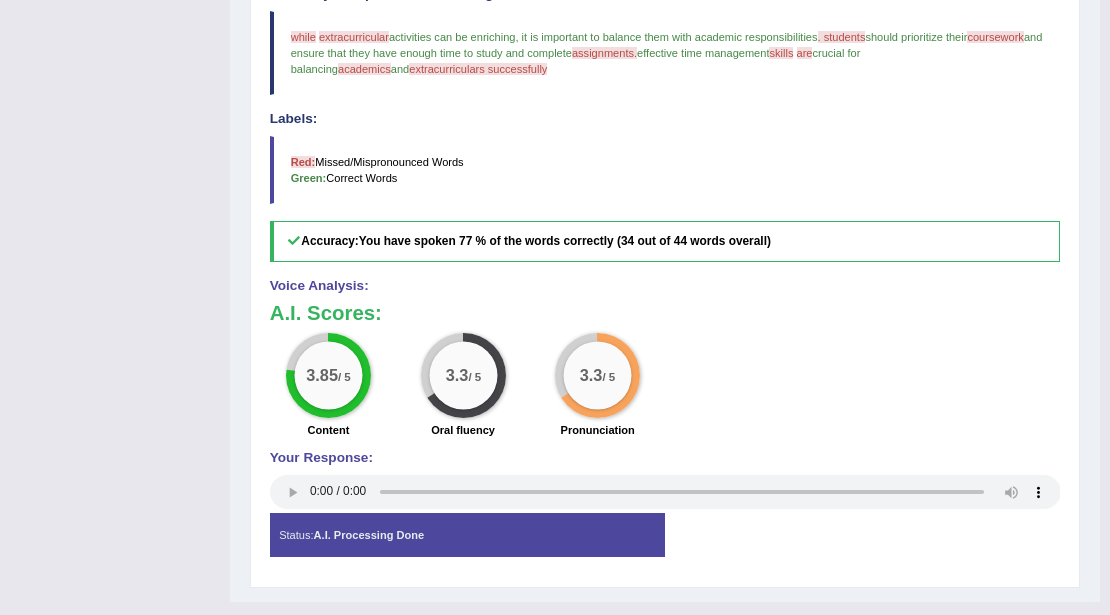 scroll, scrollTop: 626, scrollLeft: 0, axis: vertical 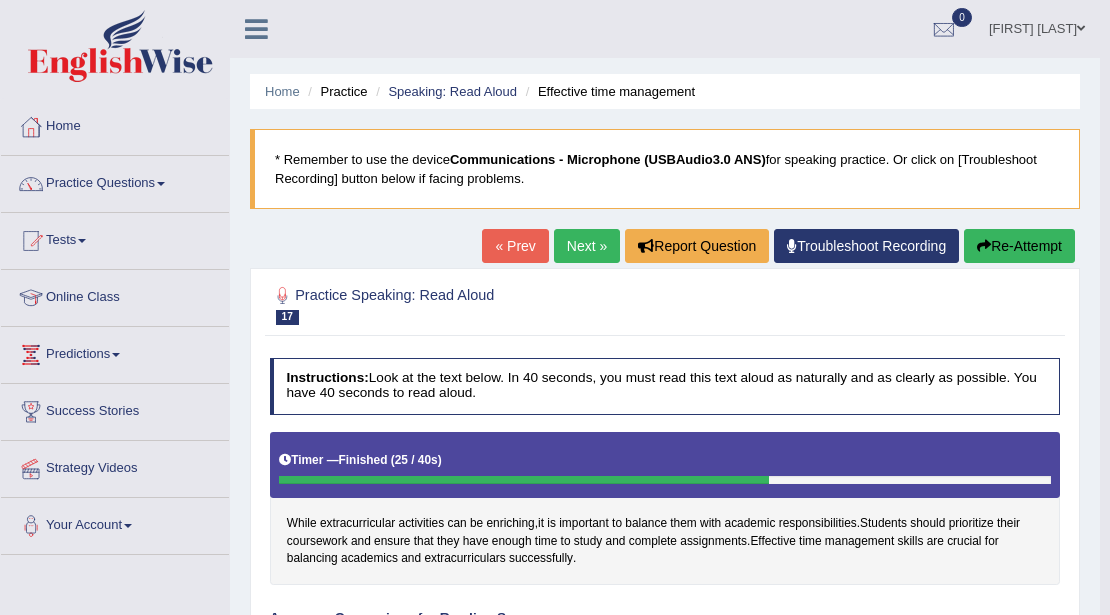 click on "Next »" at bounding box center [587, 246] 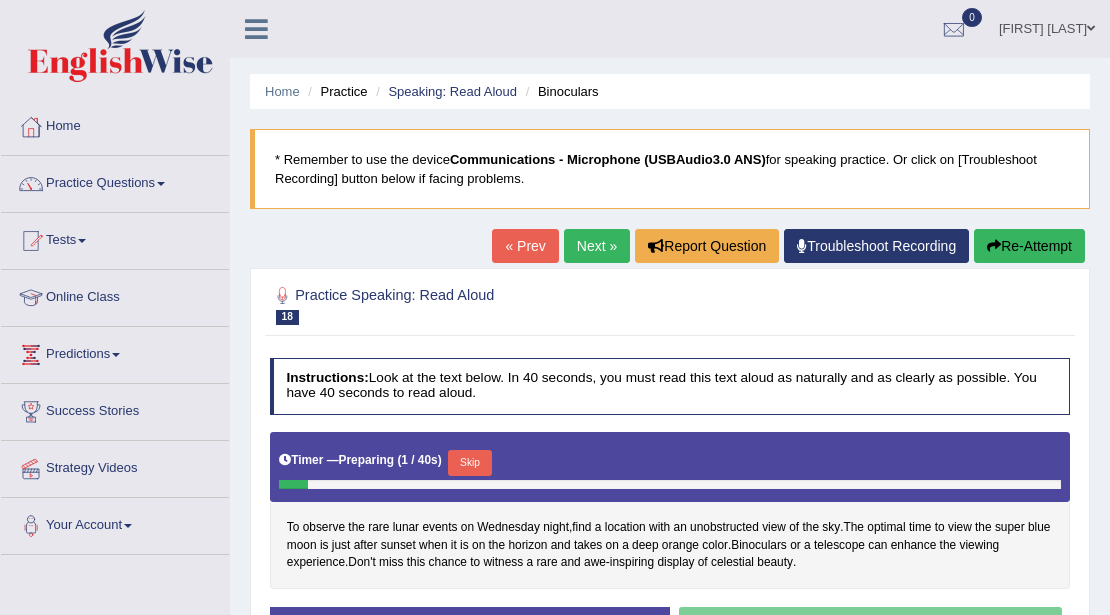 scroll, scrollTop: 200, scrollLeft: 0, axis: vertical 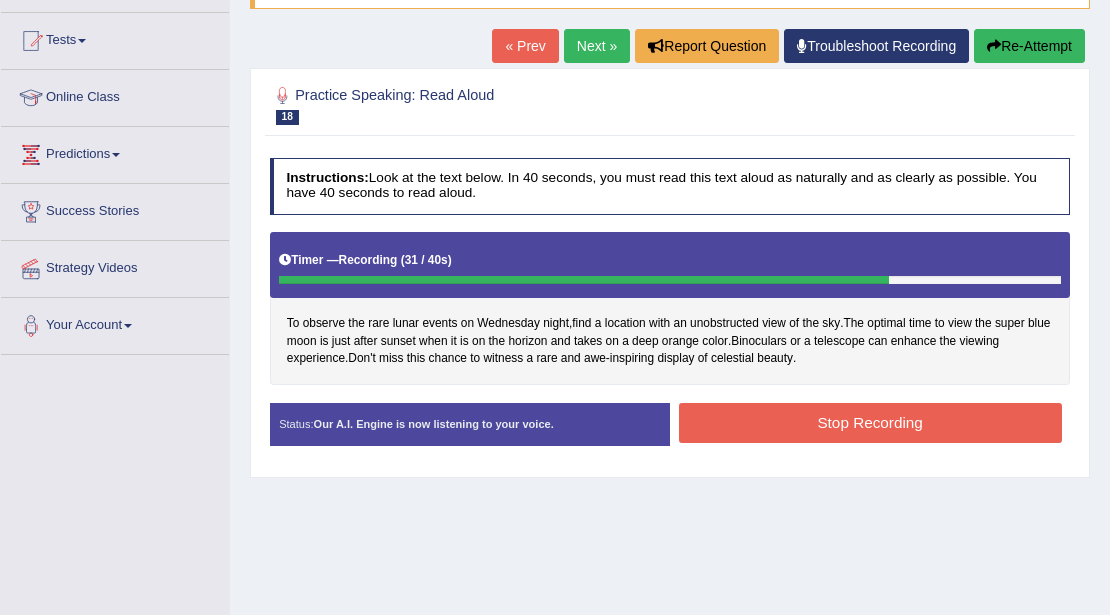 click on "Stop Recording" at bounding box center (870, 422) 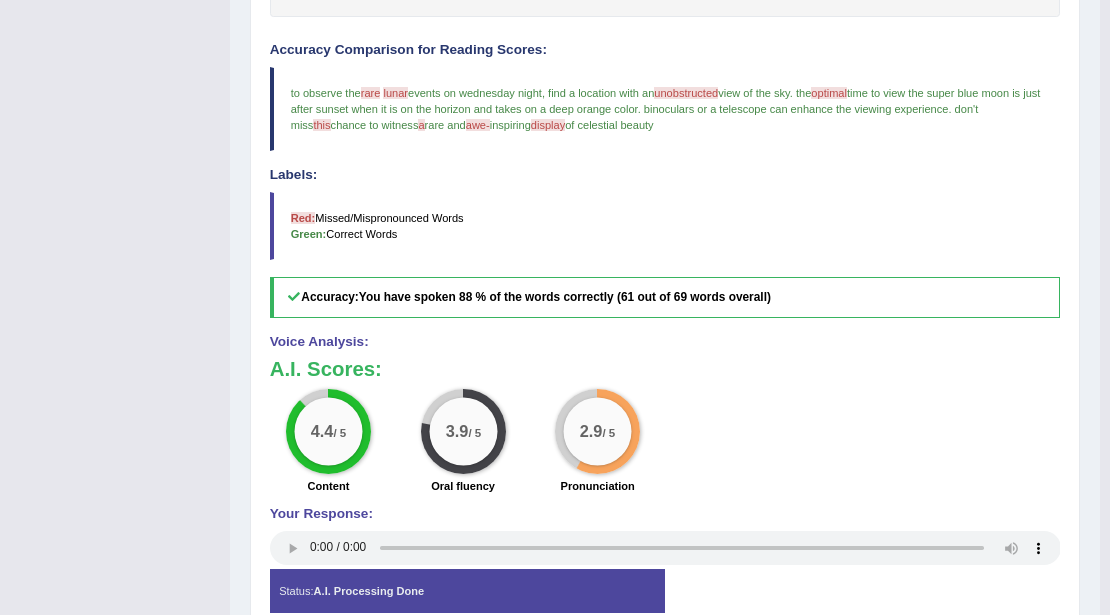scroll, scrollTop: 600, scrollLeft: 0, axis: vertical 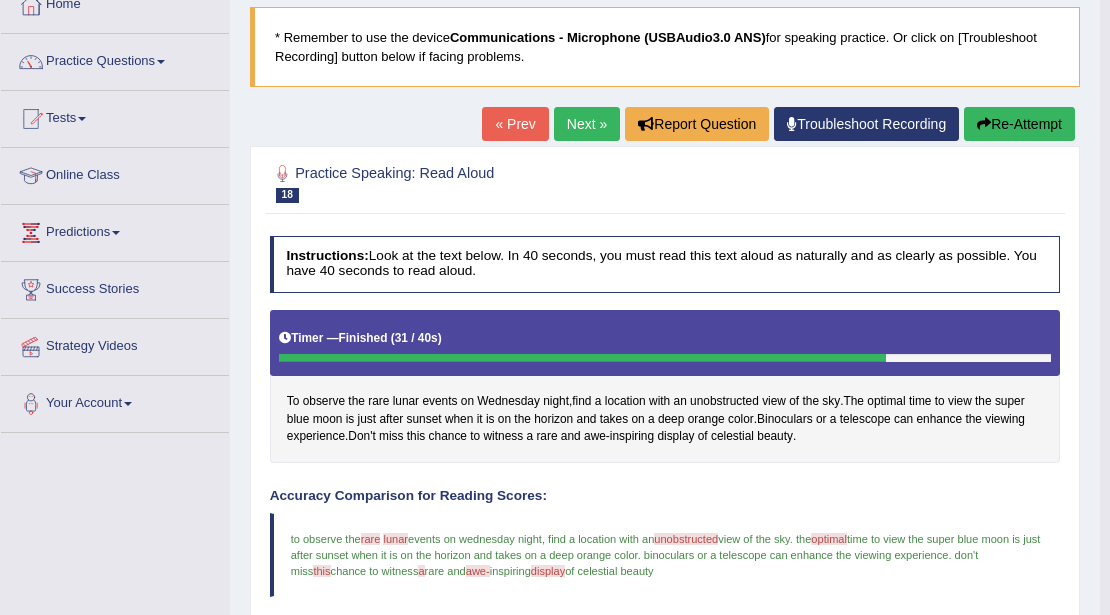 click on "Next »" at bounding box center (587, 124) 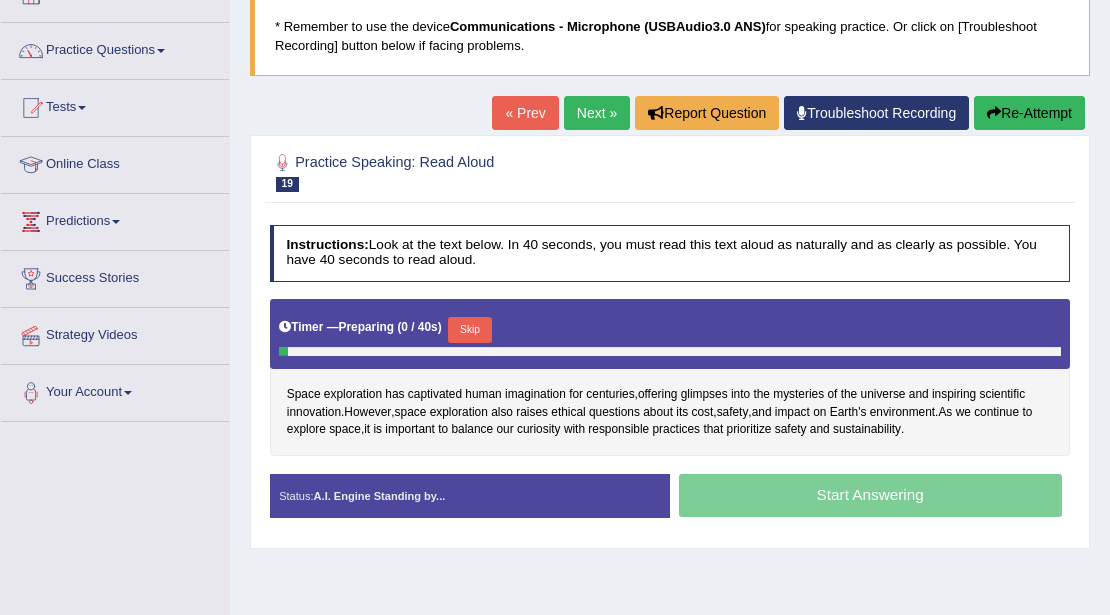 scroll, scrollTop: 133, scrollLeft: 0, axis: vertical 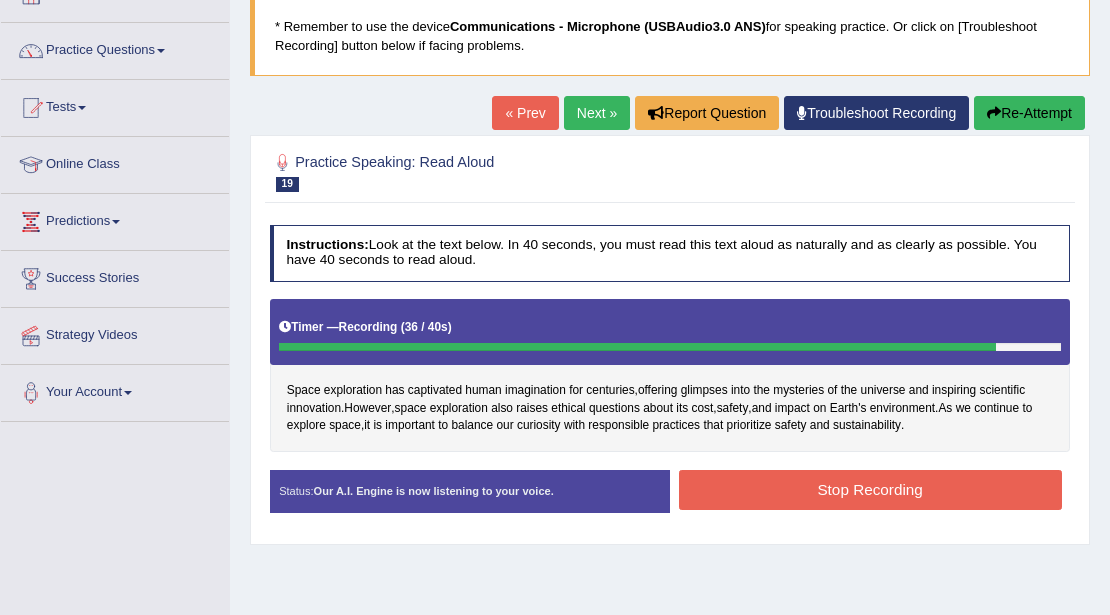 click on "Stop Recording" at bounding box center [870, 489] 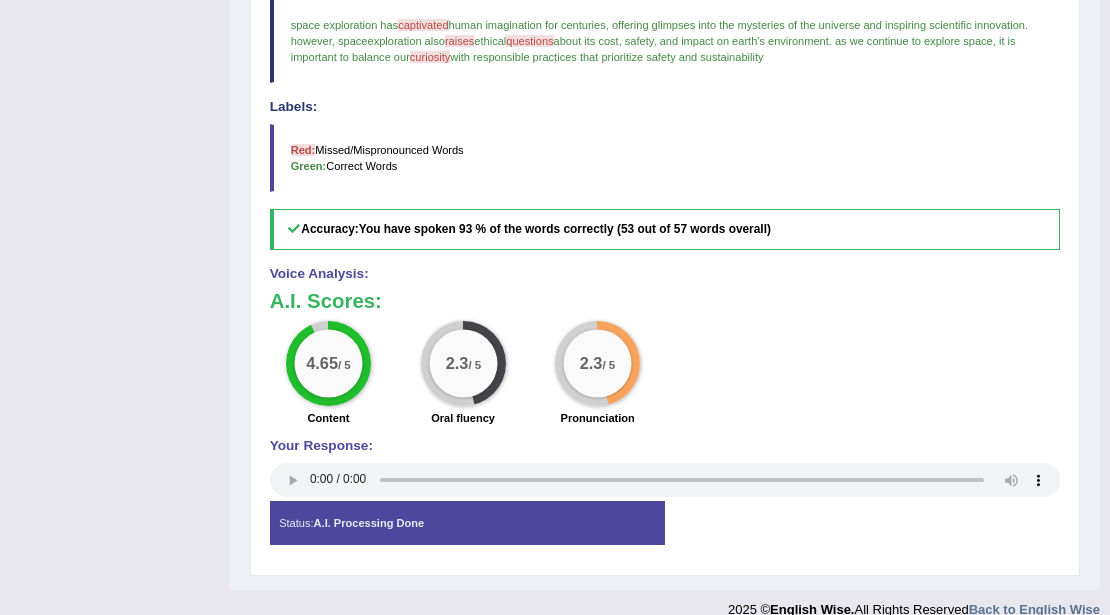 scroll, scrollTop: 656, scrollLeft: 0, axis: vertical 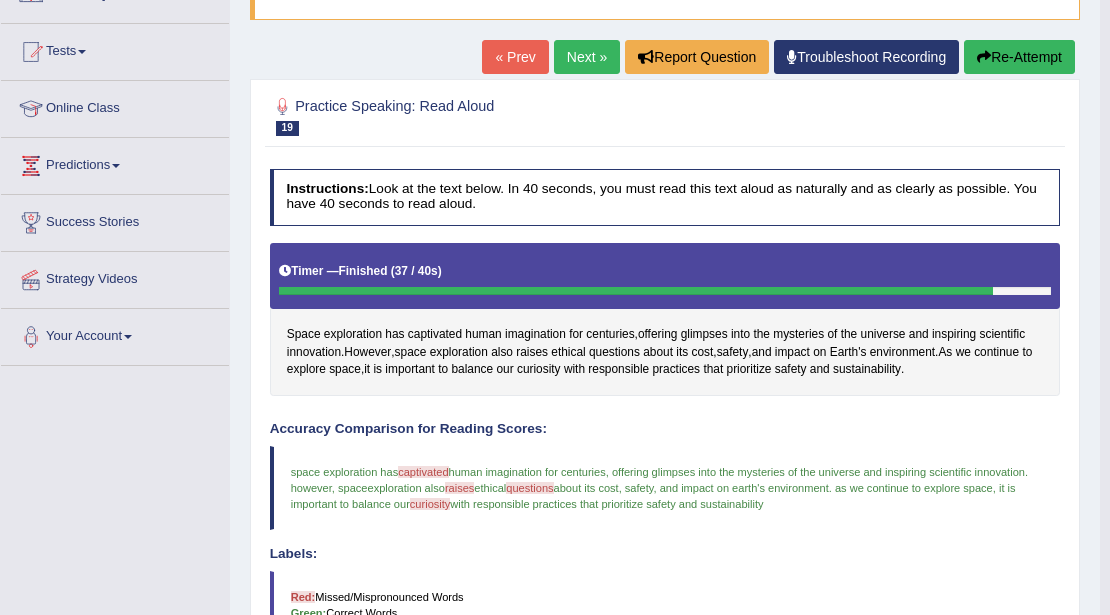 click on "Next »" at bounding box center [587, 57] 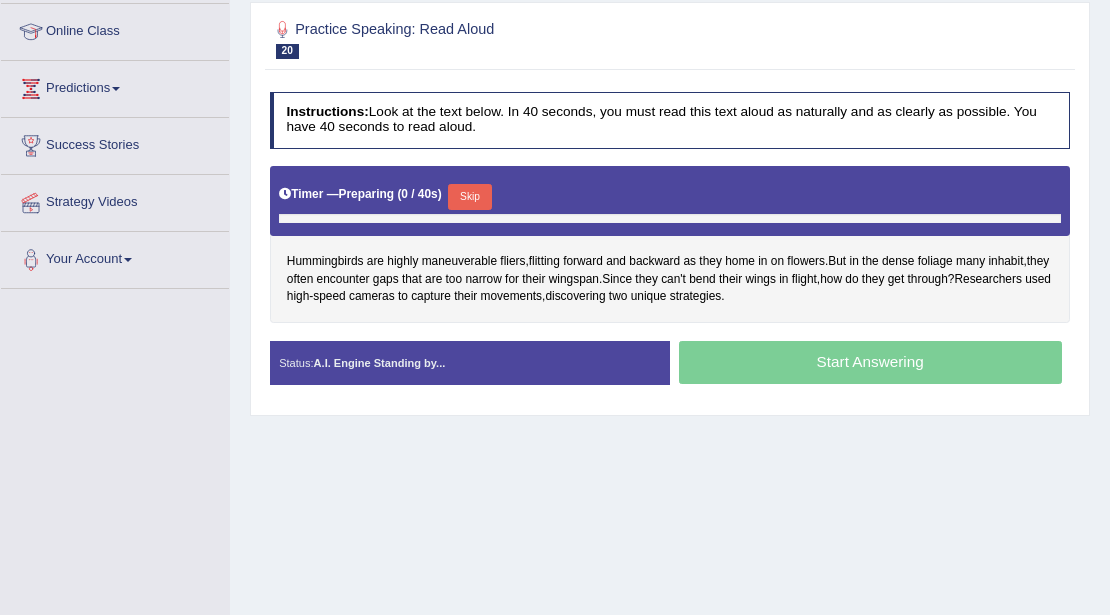 scroll, scrollTop: 266, scrollLeft: 0, axis: vertical 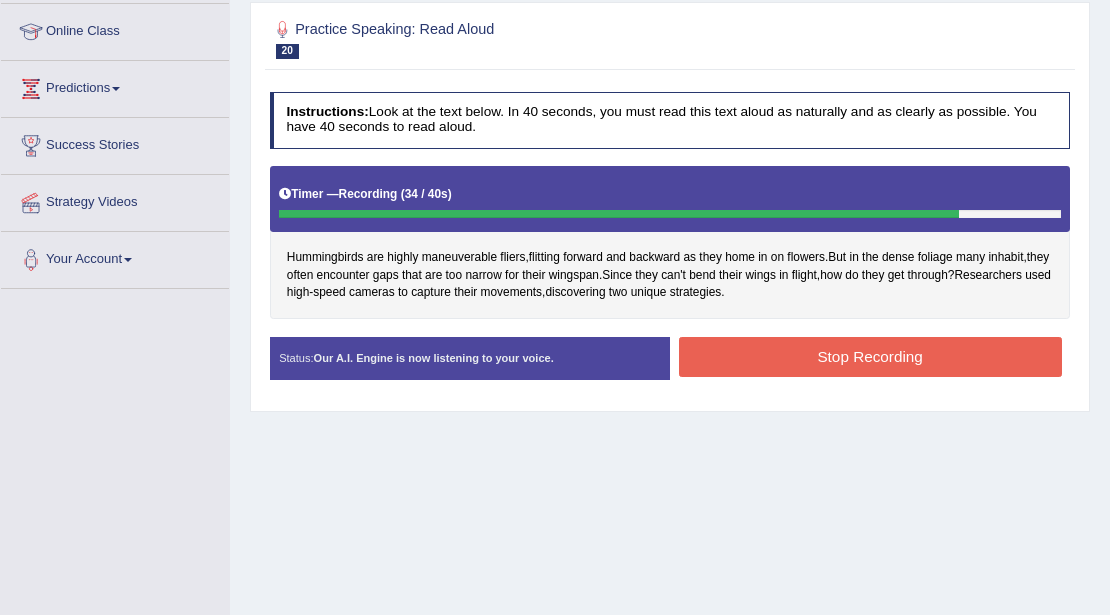 click on "Stop Recording" at bounding box center (870, 356) 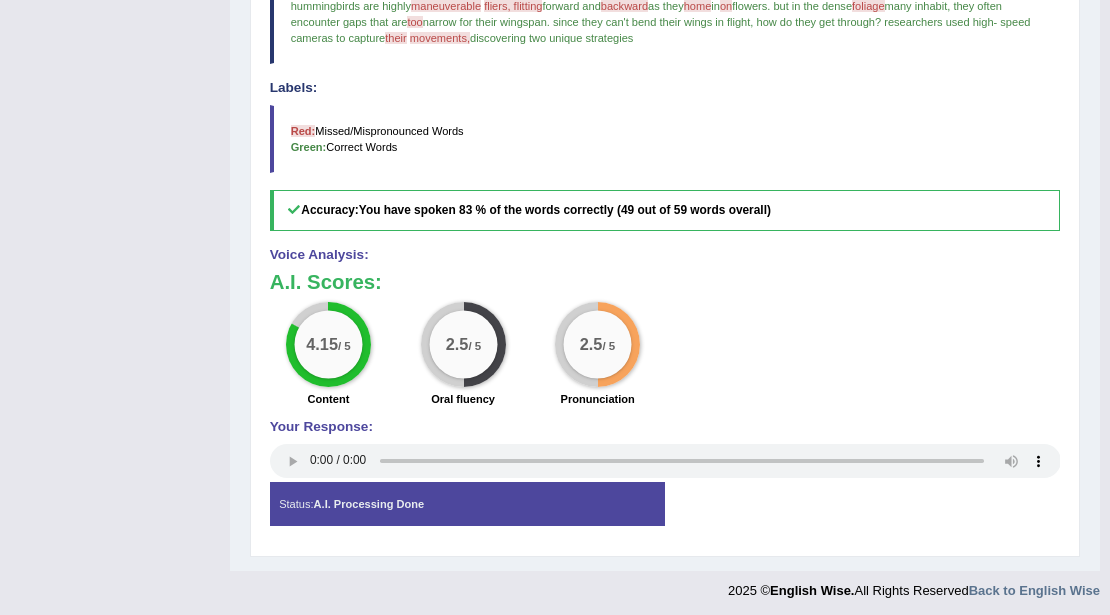 scroll, scrollTop: 656, scrollLeft: 0, axis: vertical 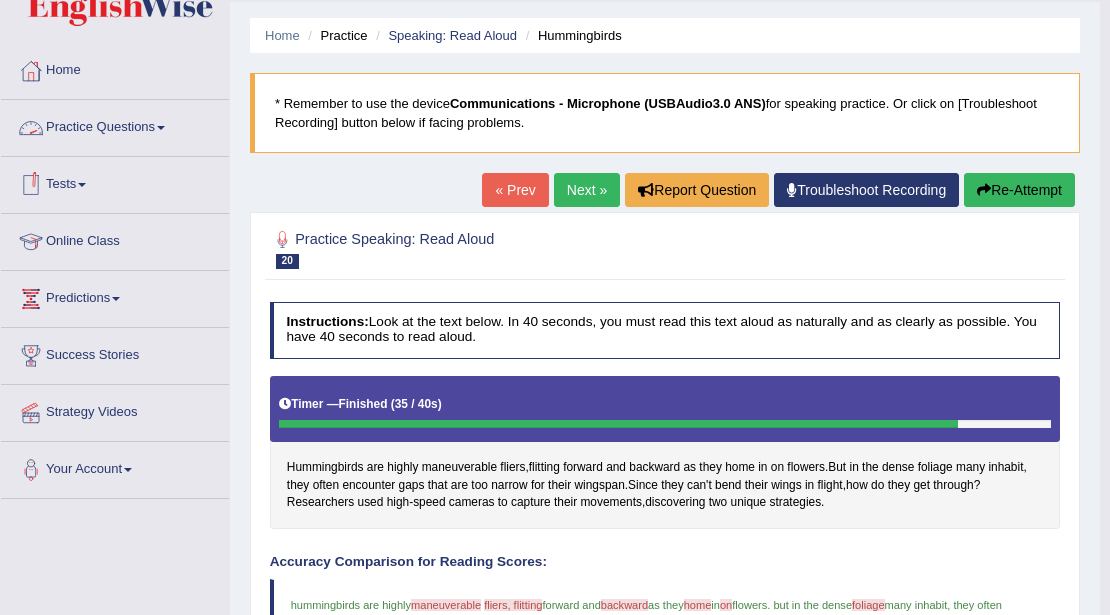 click on "Practice Questions" at bounding box center [115, 125] 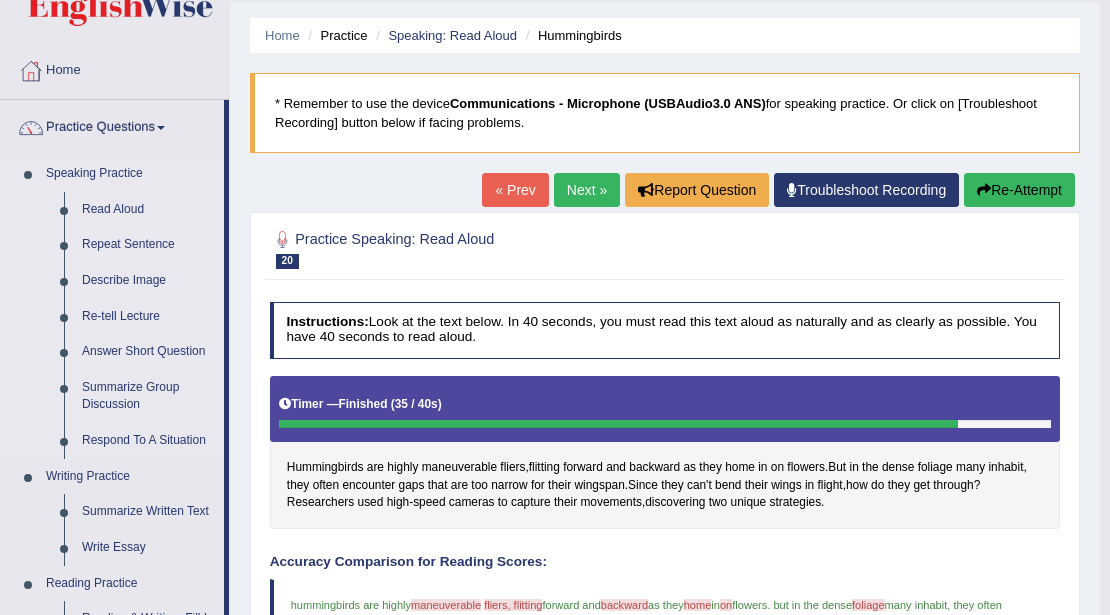 click on "Repeat Sentence" at bounding box center (148, 245) 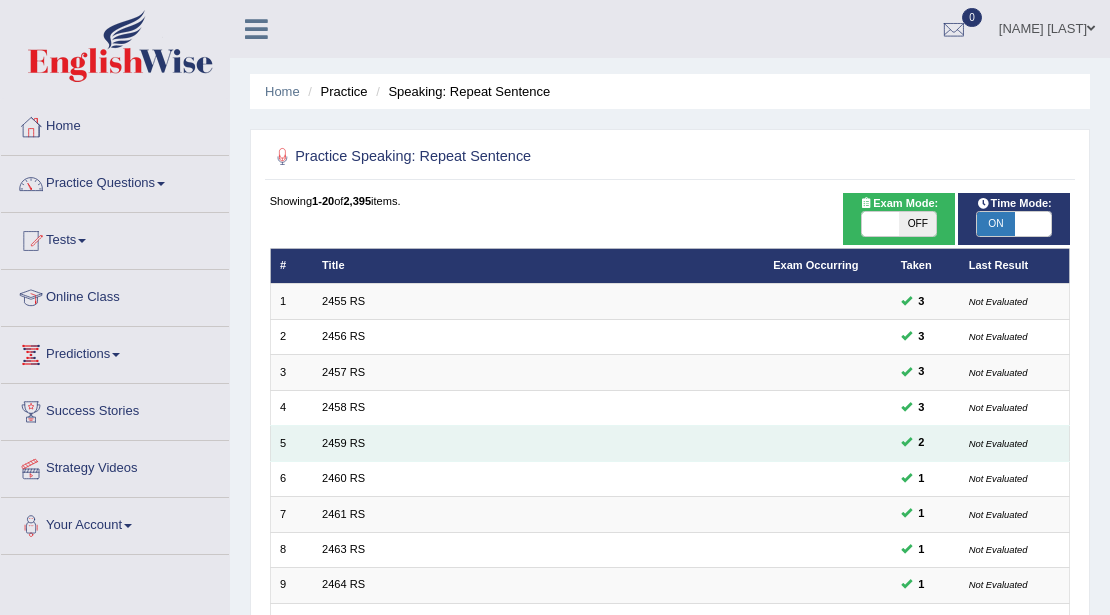 scroll, scrollTop: 0, scrollLeft: 0, axis: both 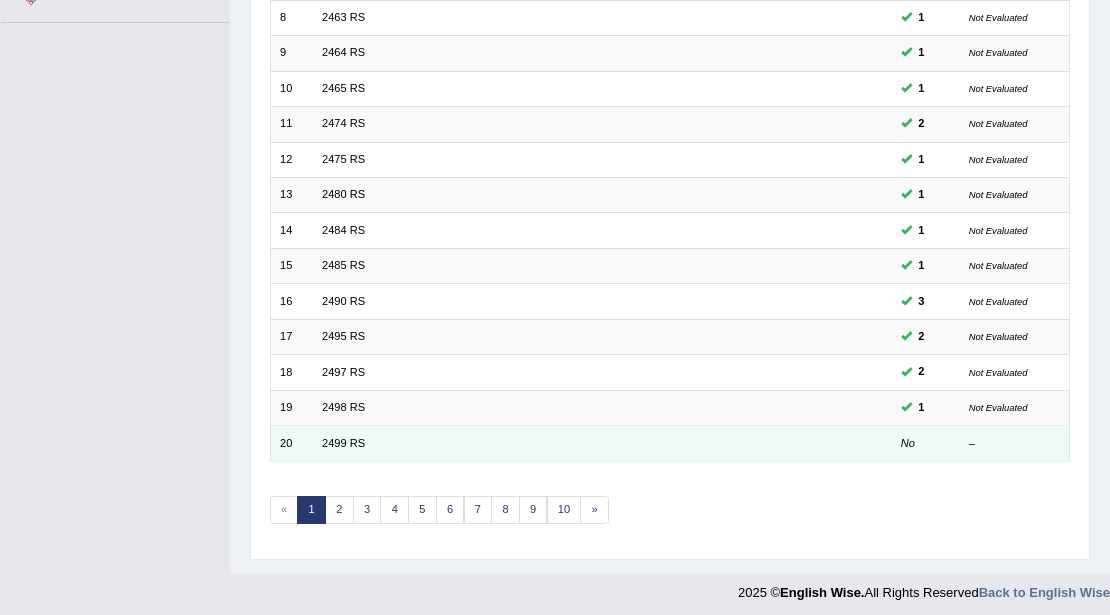 click on "20" at bounding box center [291, 443] 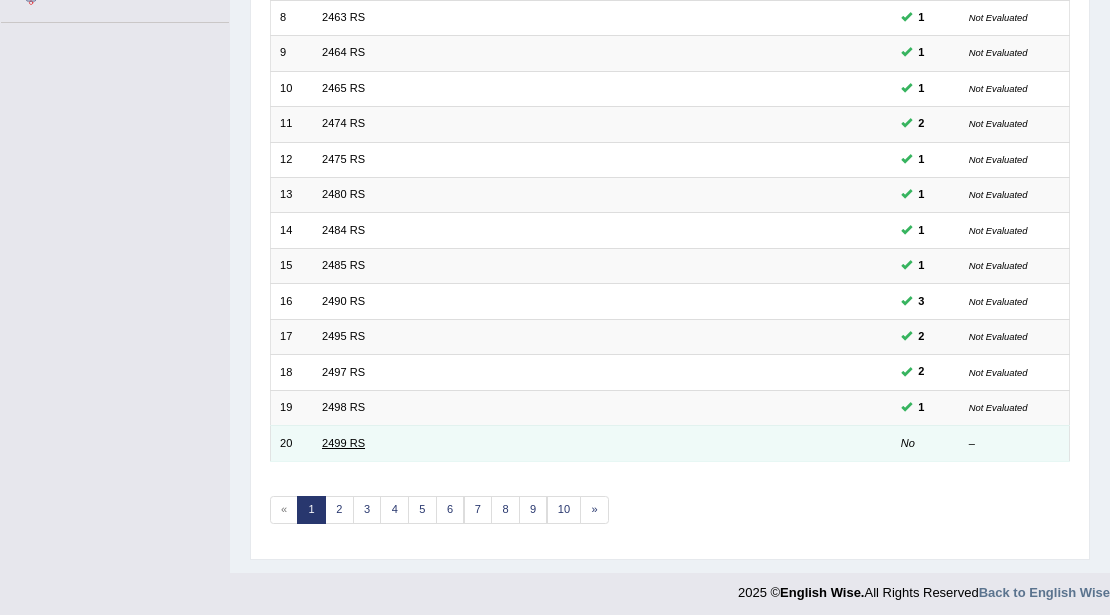 click on "2499 RS" at bounding box center (343, 443) 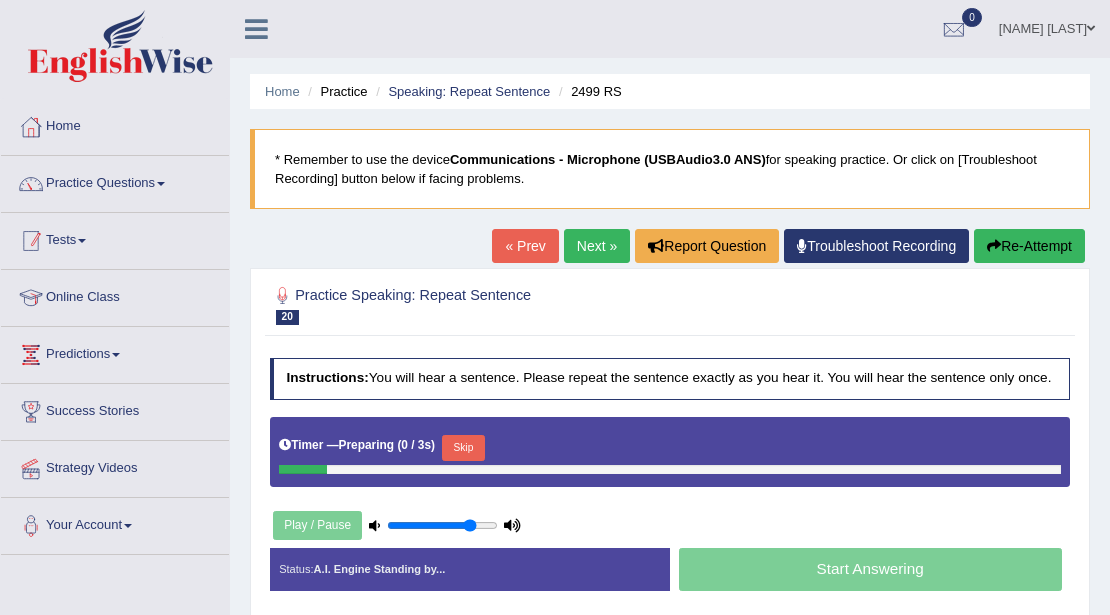 scroll, scrollTop: 0, scrollLeft: 0, axis: both 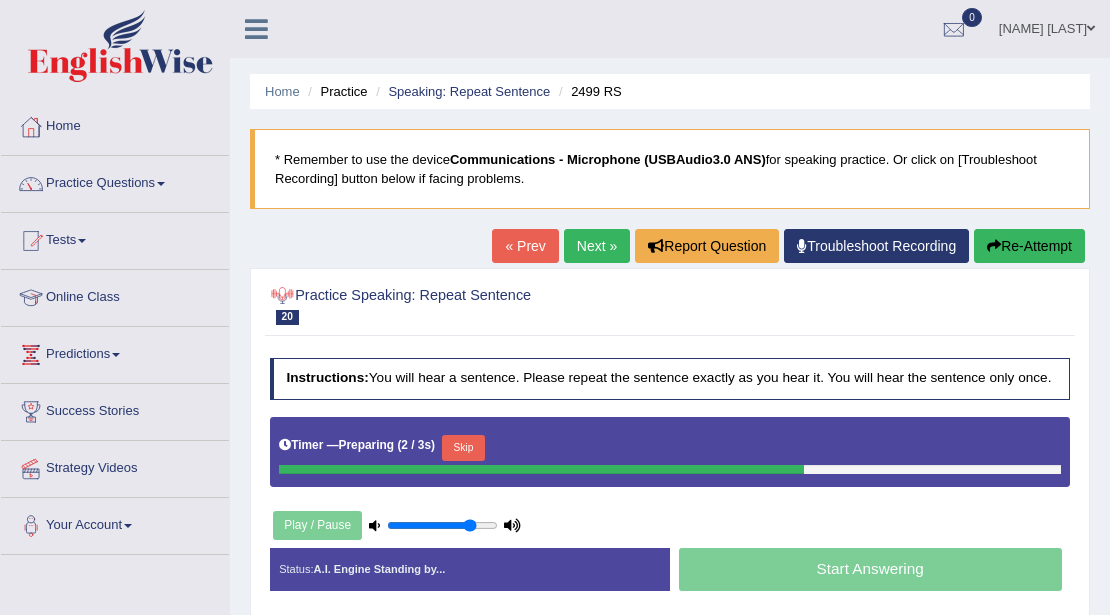 click on "Skip" at bounding box center [463, 448] 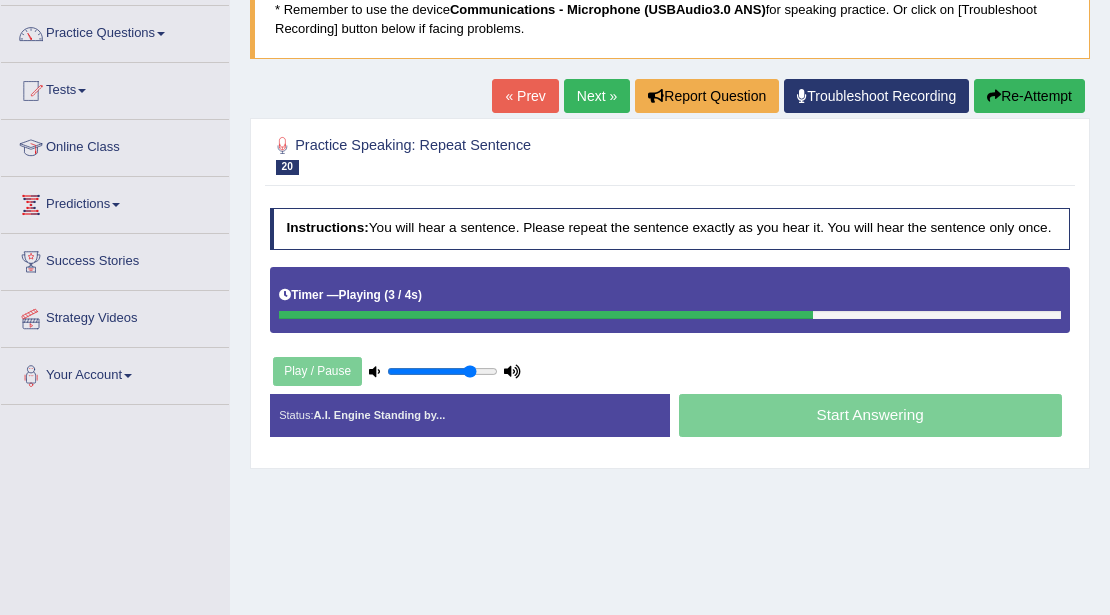 scroll, scrollTop: 0, scrollLeft: 0, axis: both 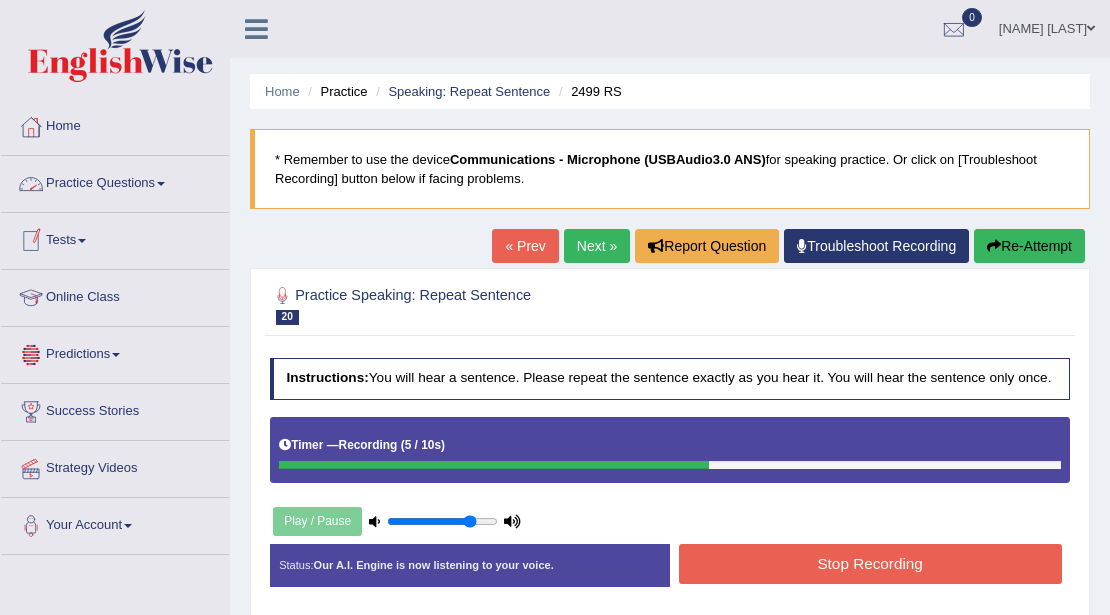 click on "« Prev" at bounding box center (525, 246) 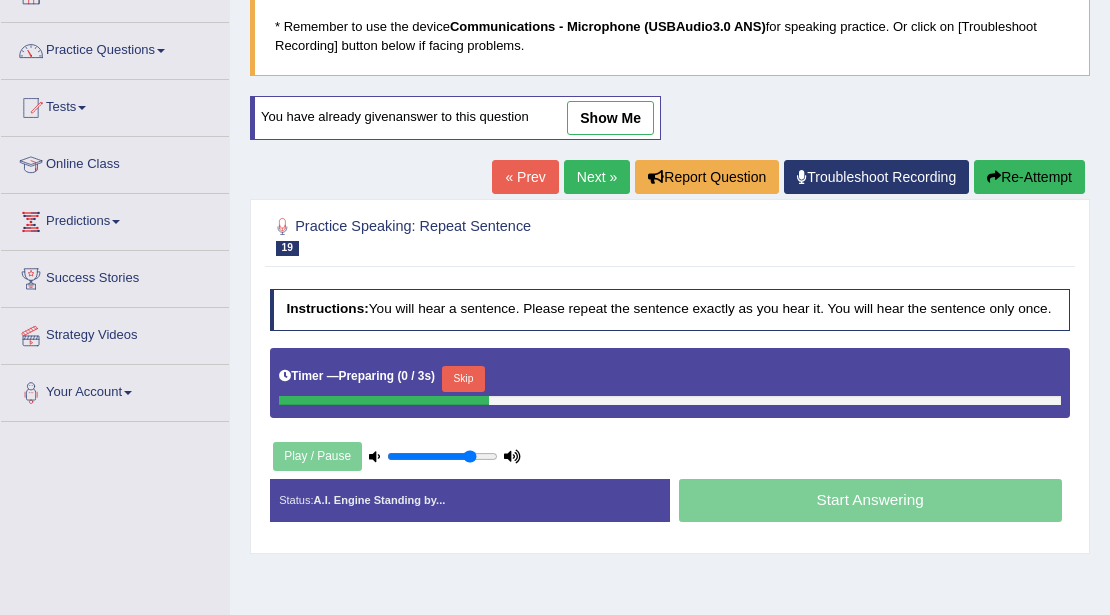 scroll, scrollTop: 133, scrollLeft: 0, axis: vertical 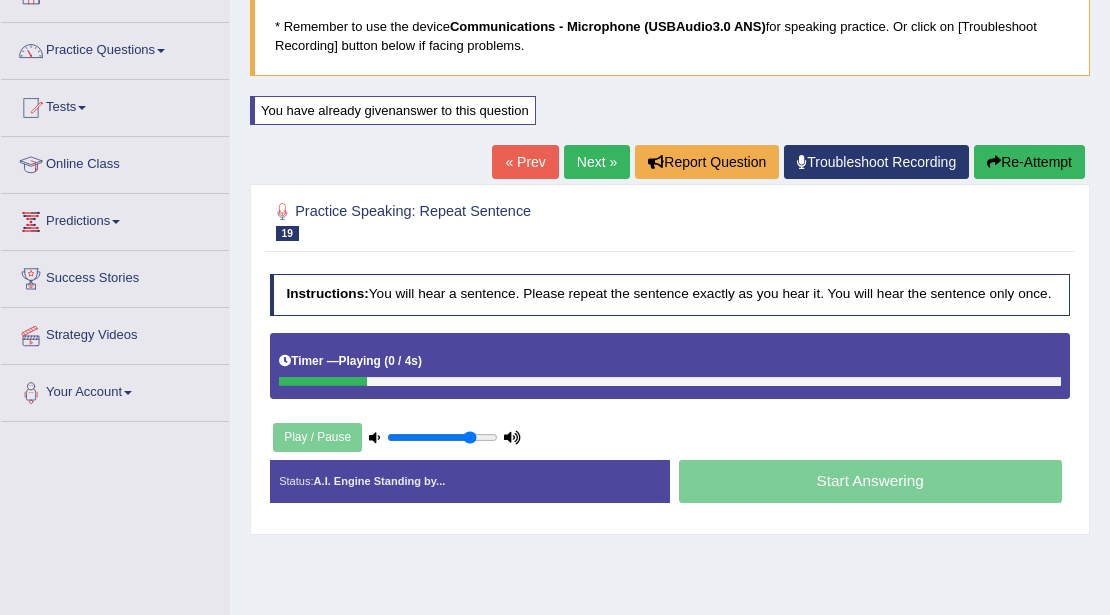 click on "Next »" at bounding box center (597, 162) 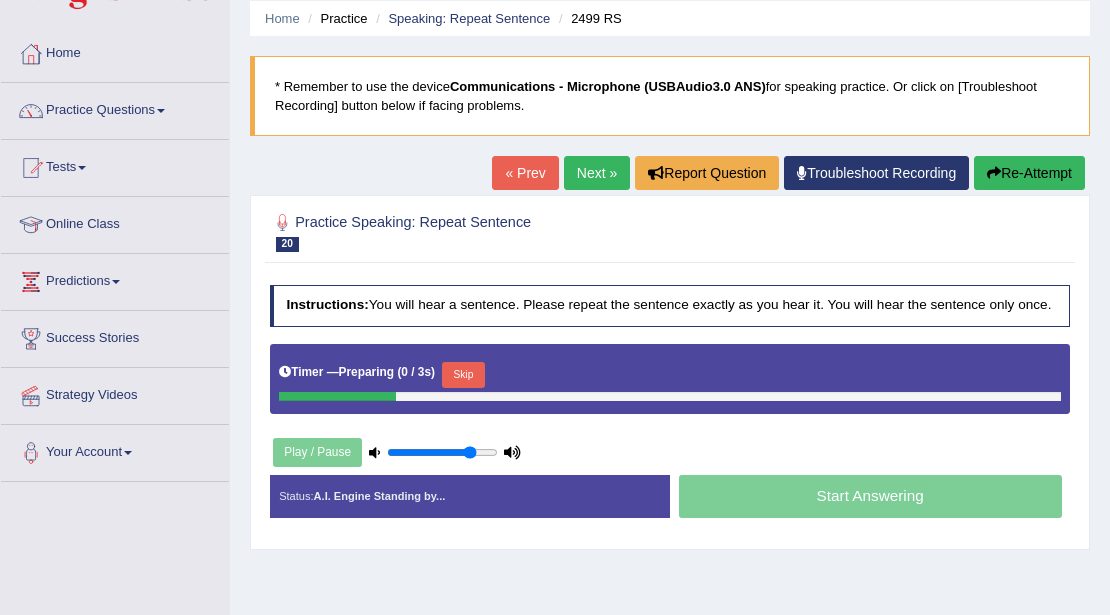 scroll, scrollTop: 133, scrollLeft: 0, axis: vertical 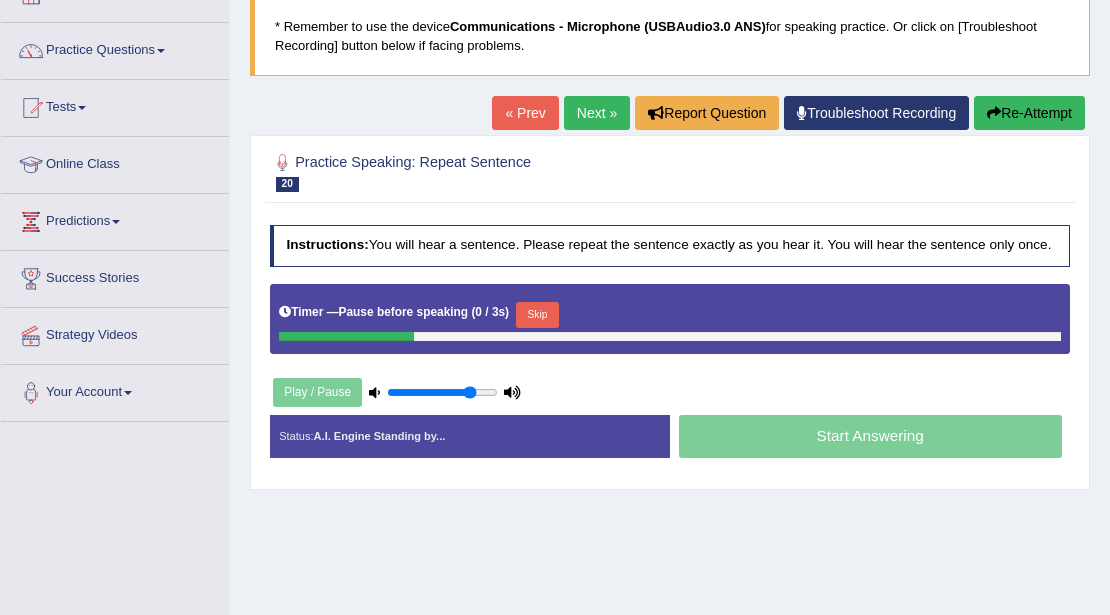 click on "Start Answering" at bounding box center [870, 439] 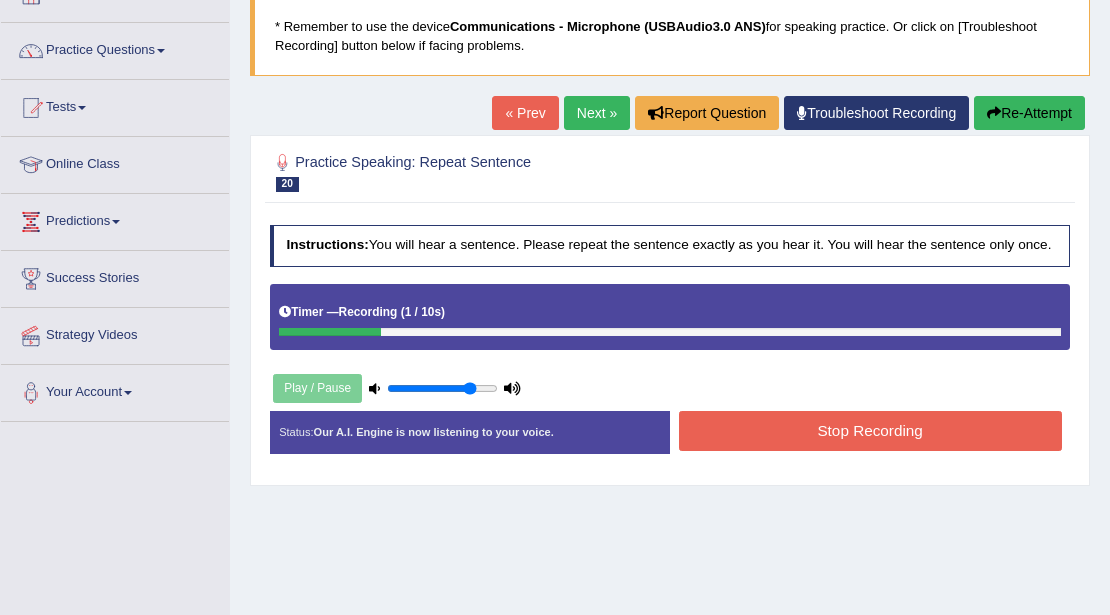 click on "Stop Recording" at bounding box center (870, 430) 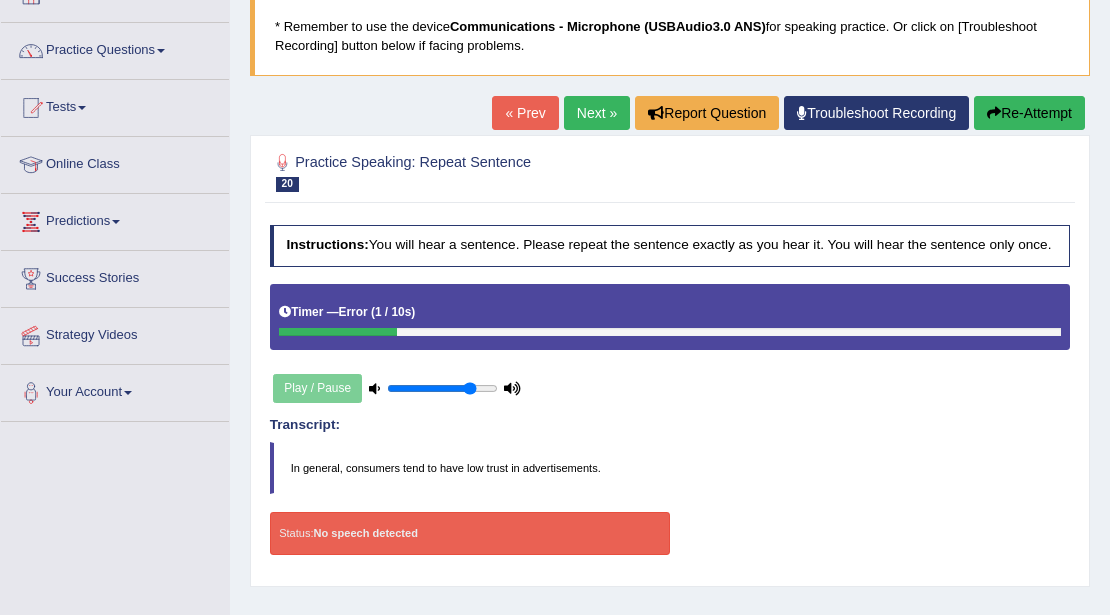 click on "« Prev" at bounding box center [525, 113] 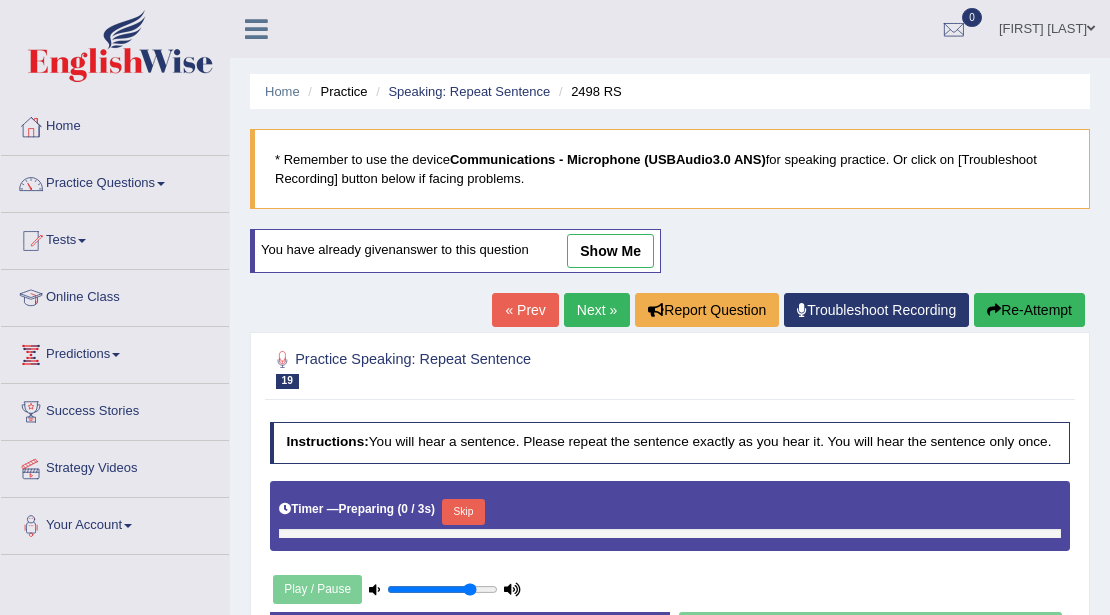 scroll, scrollTop: 133, scrollLeft: 0, axis: vertical 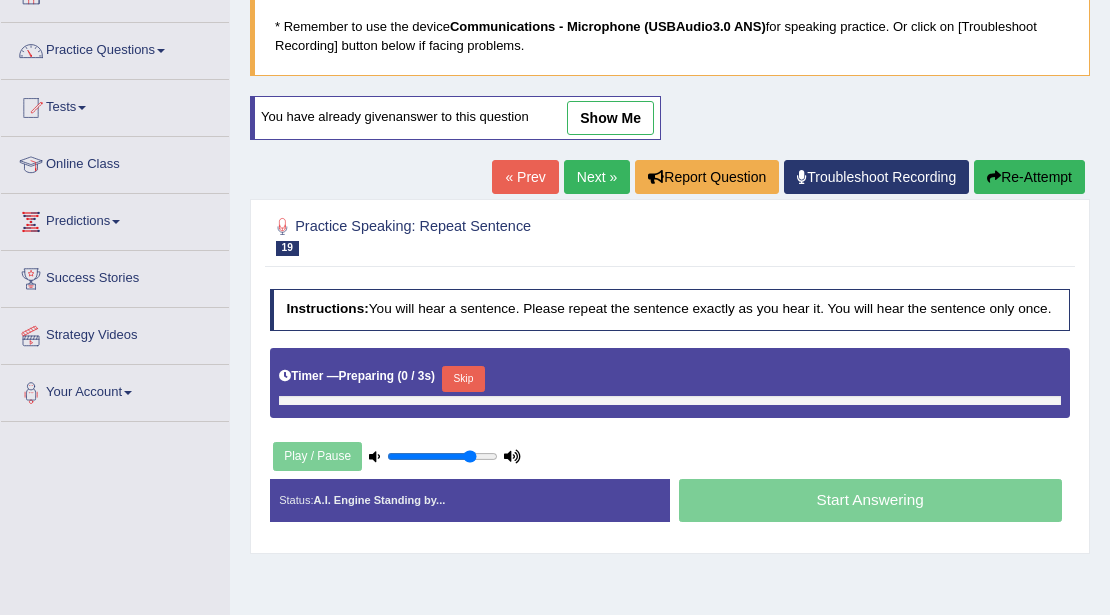 click on "Next »" at bounding box center (597, 177) 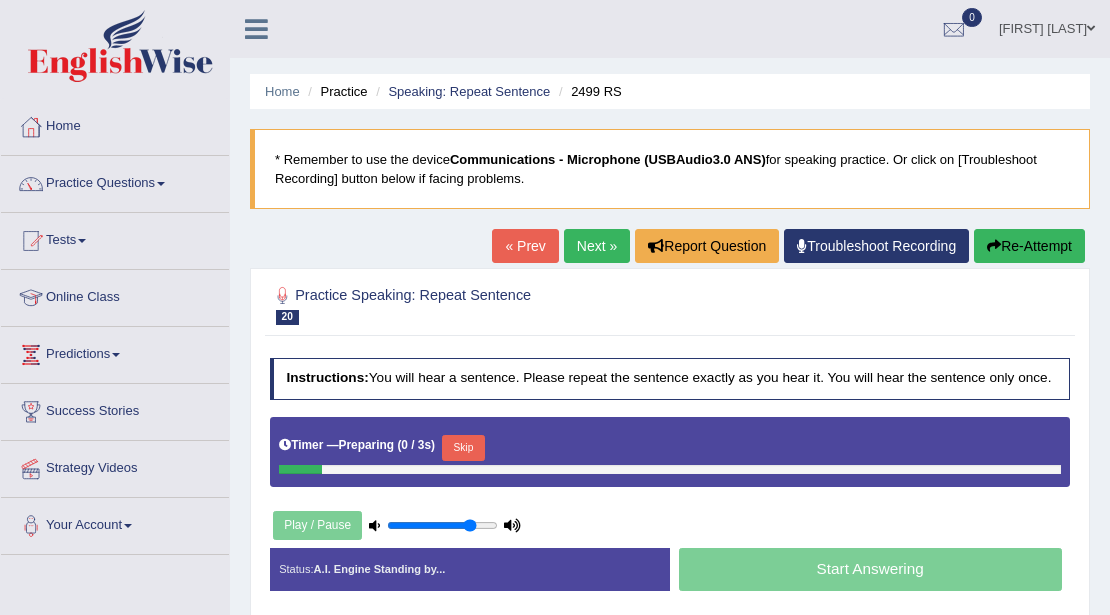 scroll, scrollTop: 0, scrollLeft: 0, axis: both 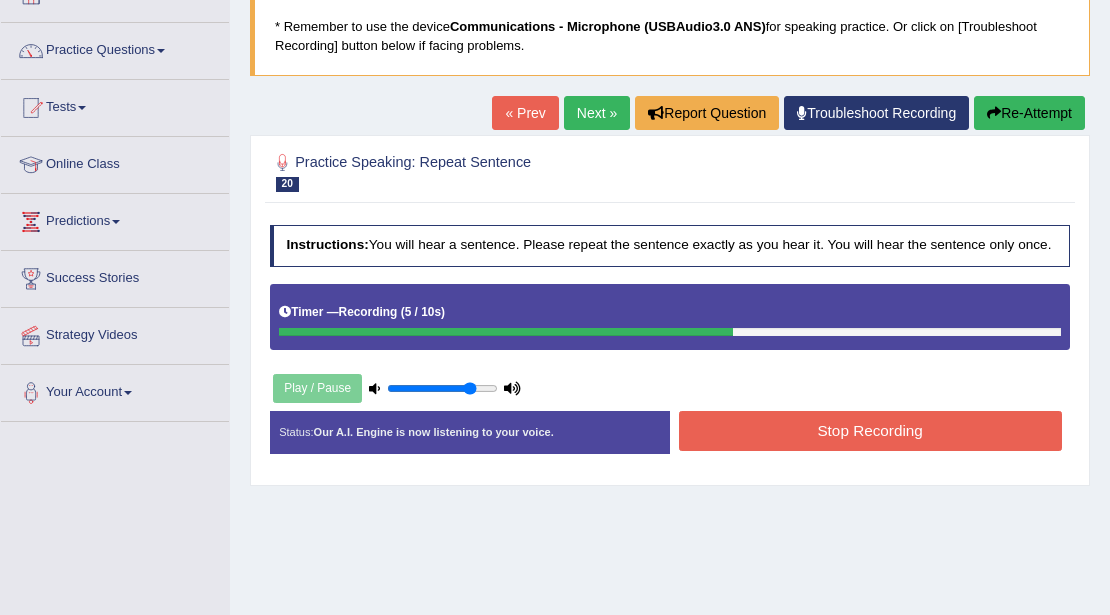click on "Stop Recording" at bounding box center [870, 430] 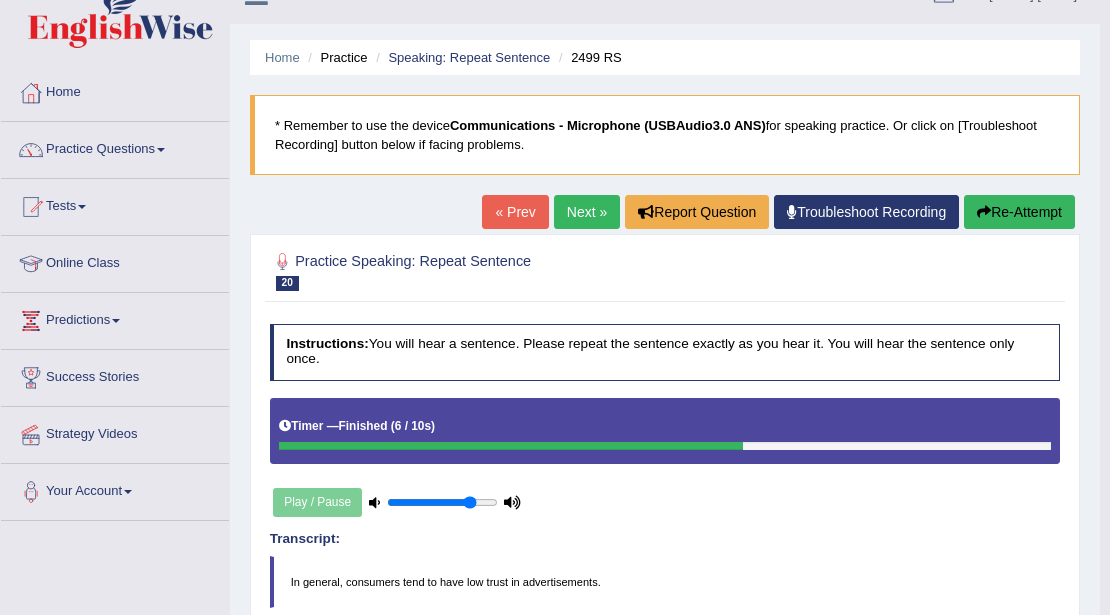 scroll, scrollTop: 0, scrollLeft: 0, axis: both 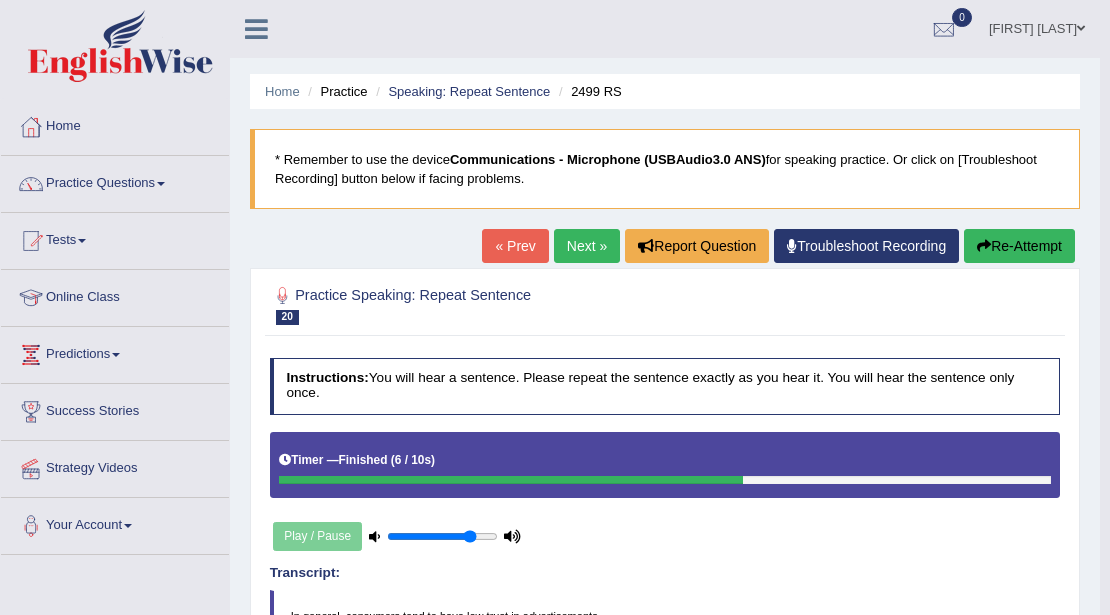 click on "Next »" at bounding box center (587, 246) 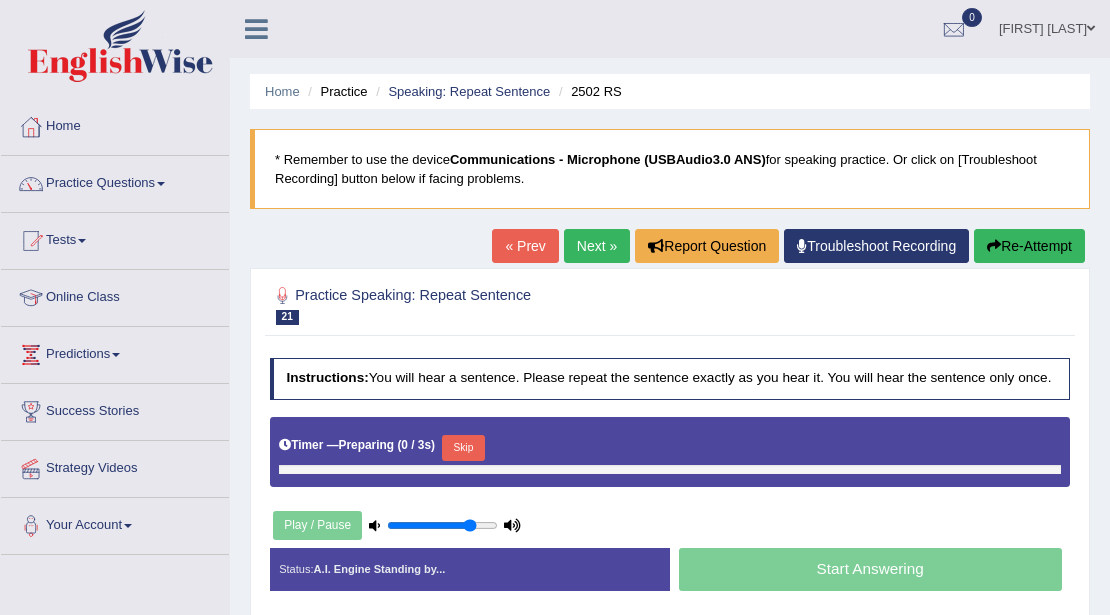 scroll, scrollTop: 0, scrollLeft: 0, axis: both 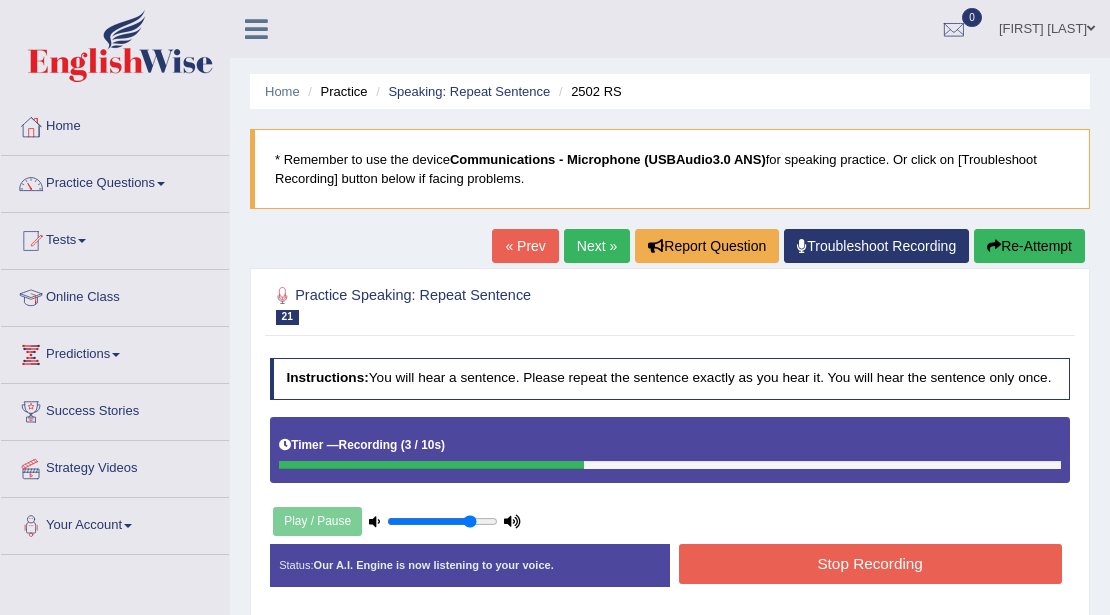 click on "Stop Recording" at bounding box center [870, 563] 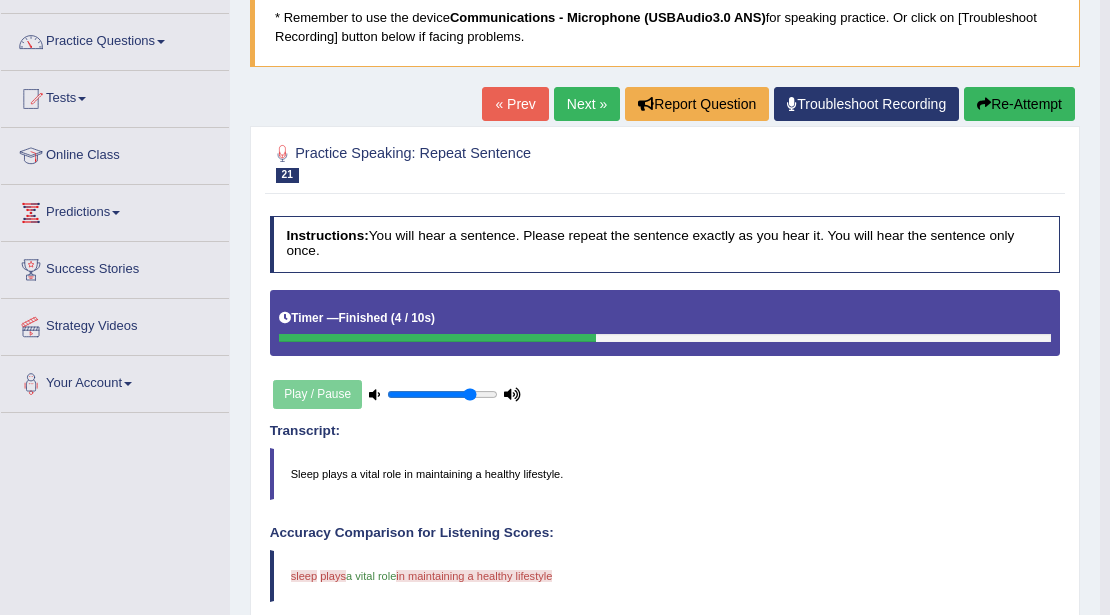 scroll, scrollTop: 133, scrollLeft: 0, axis: vertical 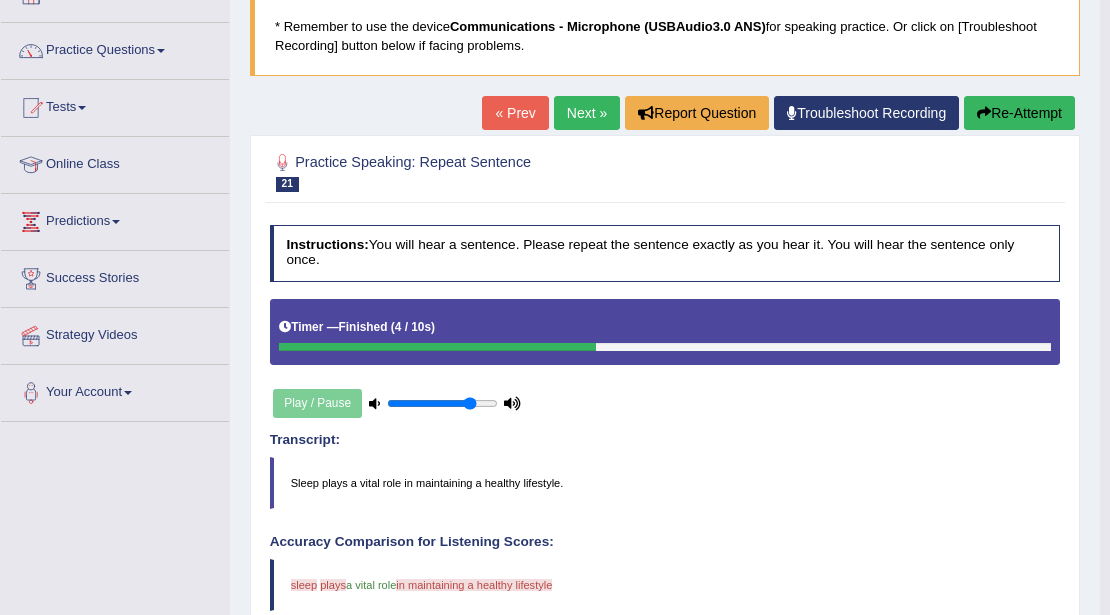click on "Next »" at bounding box center [587, 113] 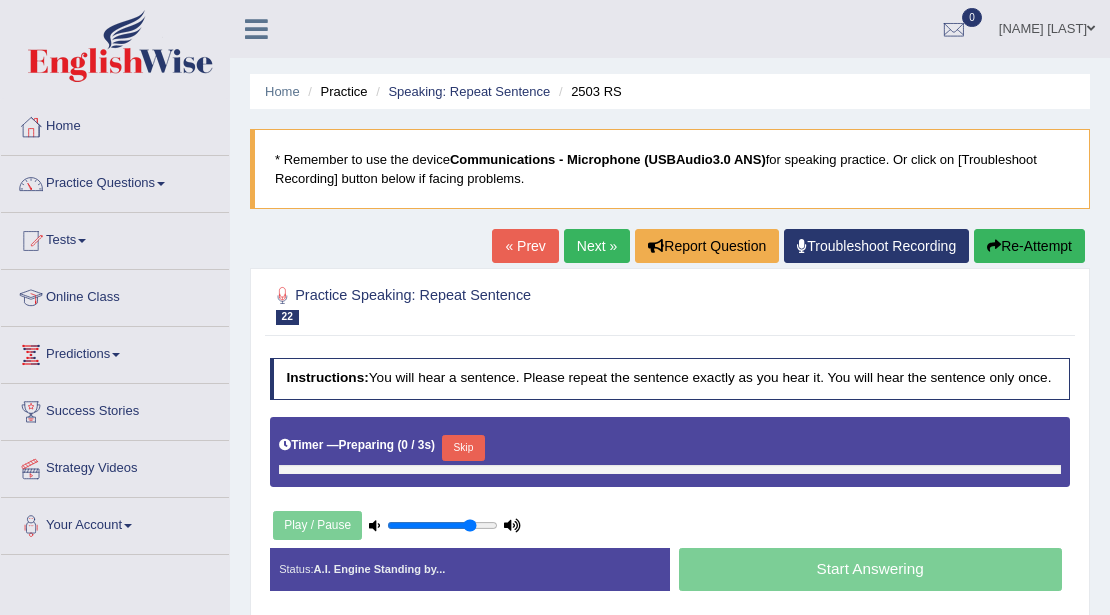 scroll, scrollTop: 0, scrollLeft: 0, axis: both 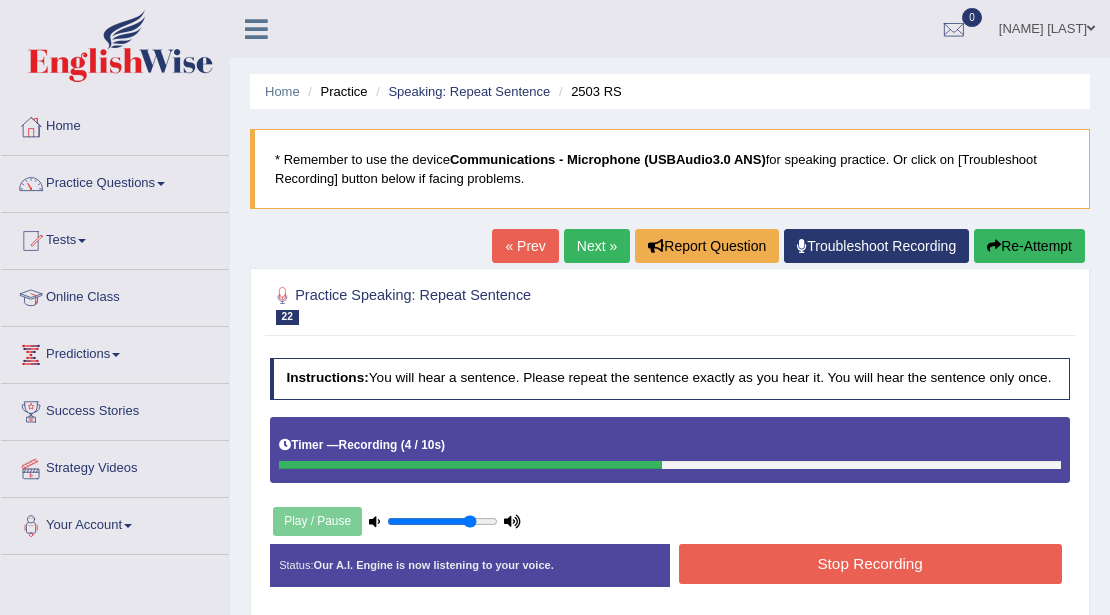 click on "Stop Recording" at bounding box center (870, 563) 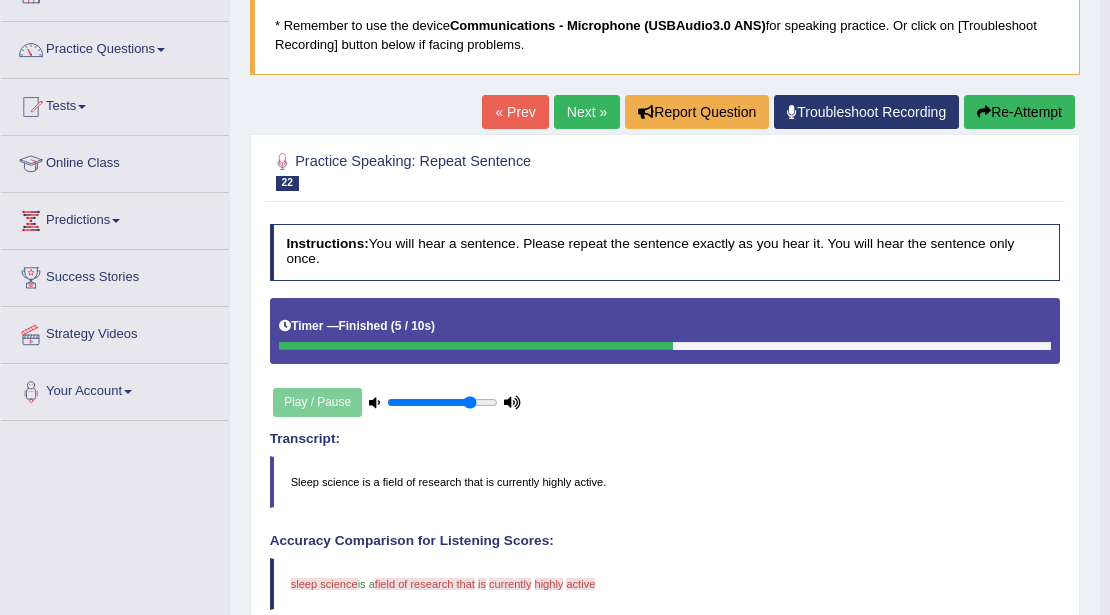scroll, scrollTop: 133, scrollLeft: 0, axis: vertical 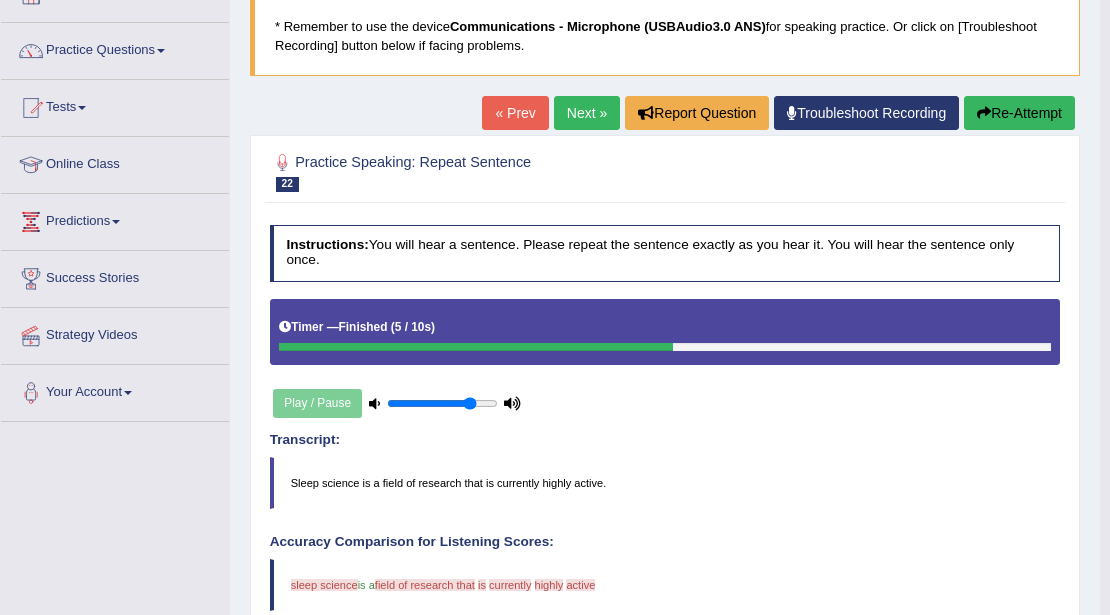 click on "Next »" at bounding box center (587, 113) 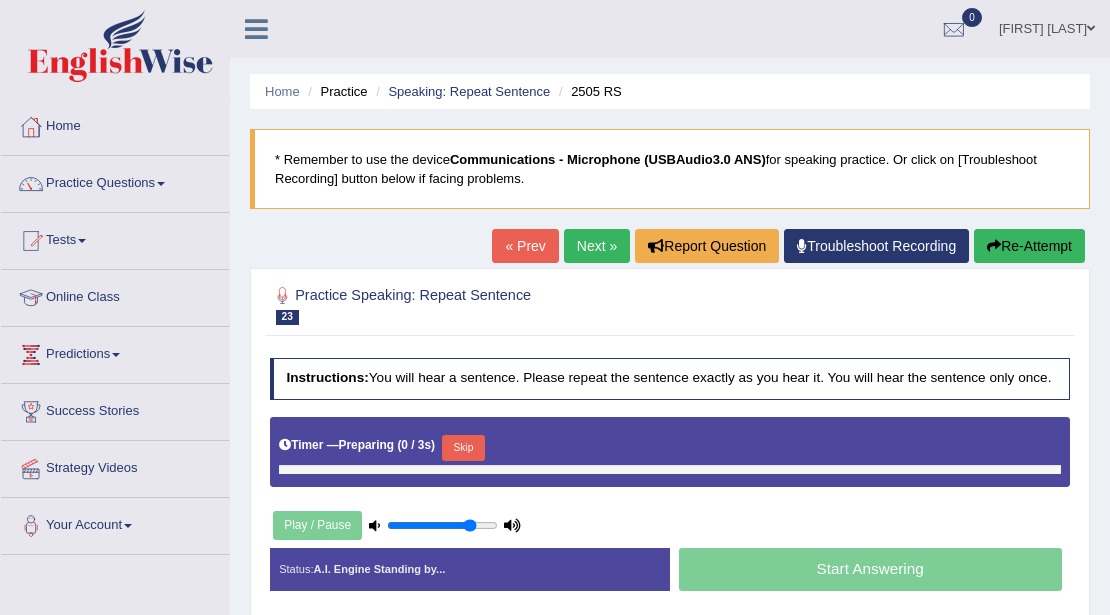 scroll, scrollTop: 0, scrollLeft: 0, axis: both 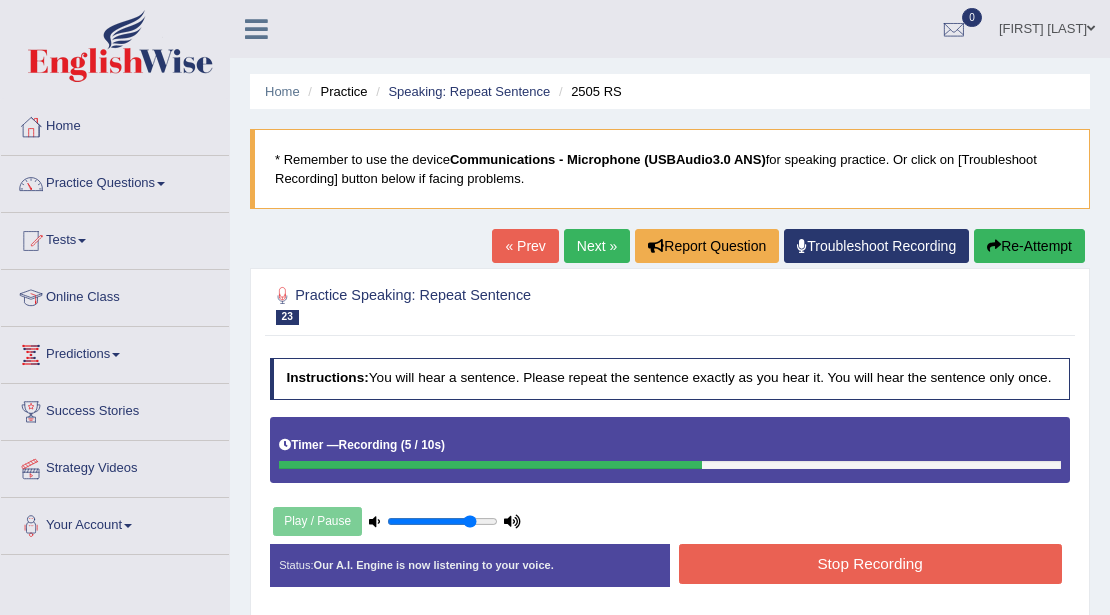 click on "Stop Recording" at bounding box center [870, 563] 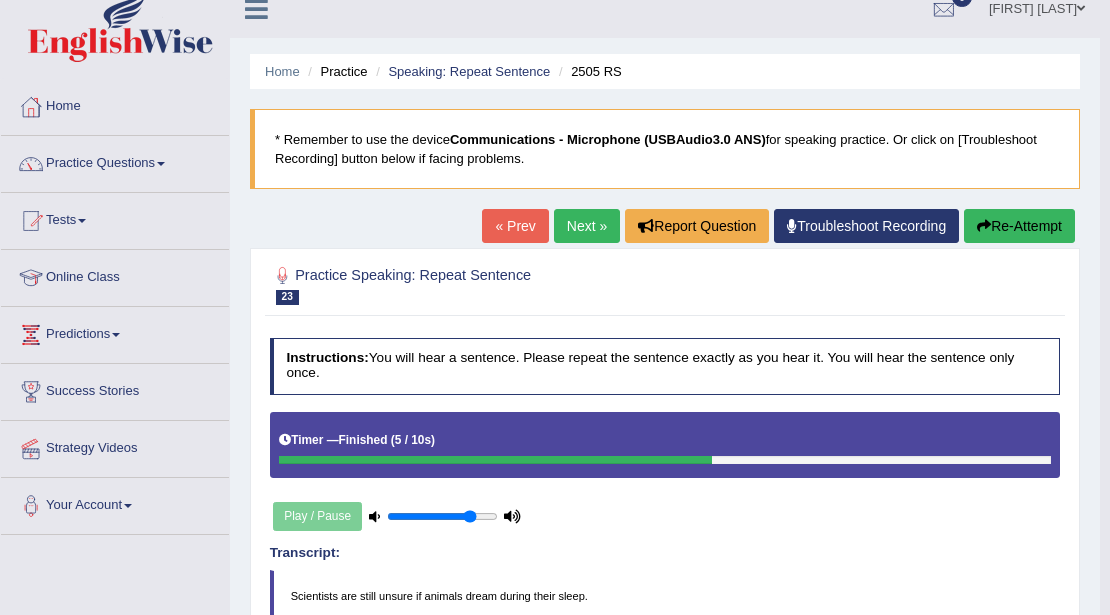 scroll, scrollTop: 0, scrollLeft: 0, axis: both 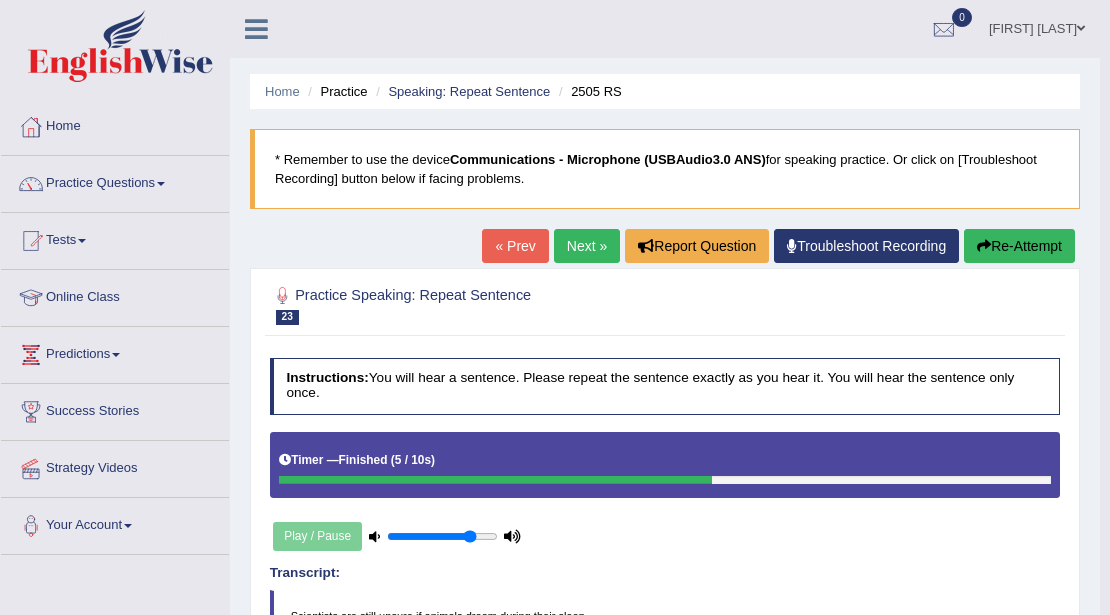 click on "Re-Attempt" at bounding box center [1019, 246] 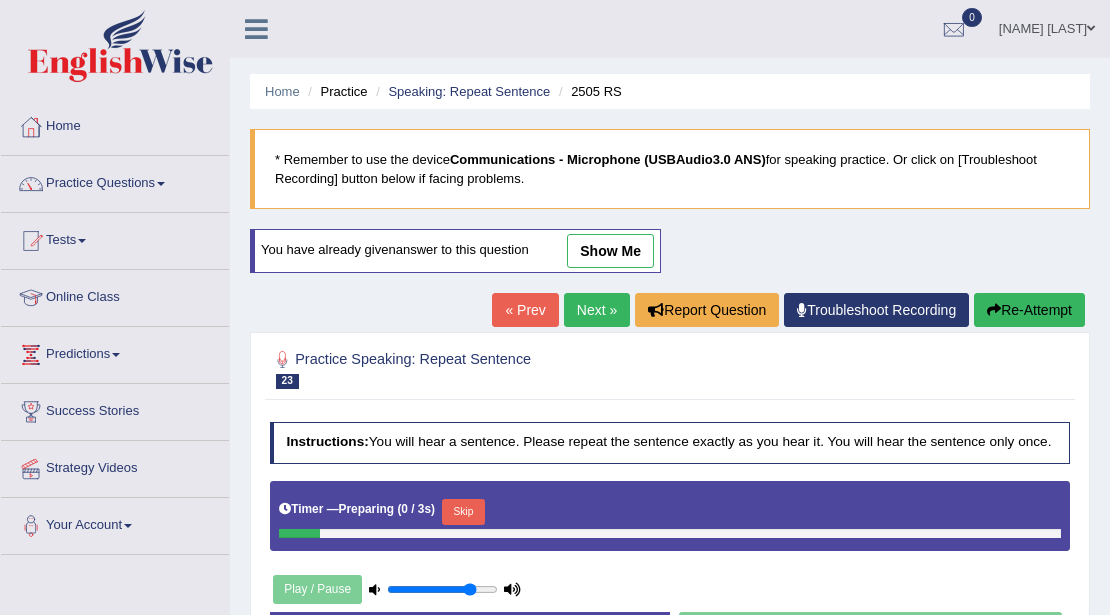 scroll, scrollTop: 299, scrollLeft: 0, axis: vertical 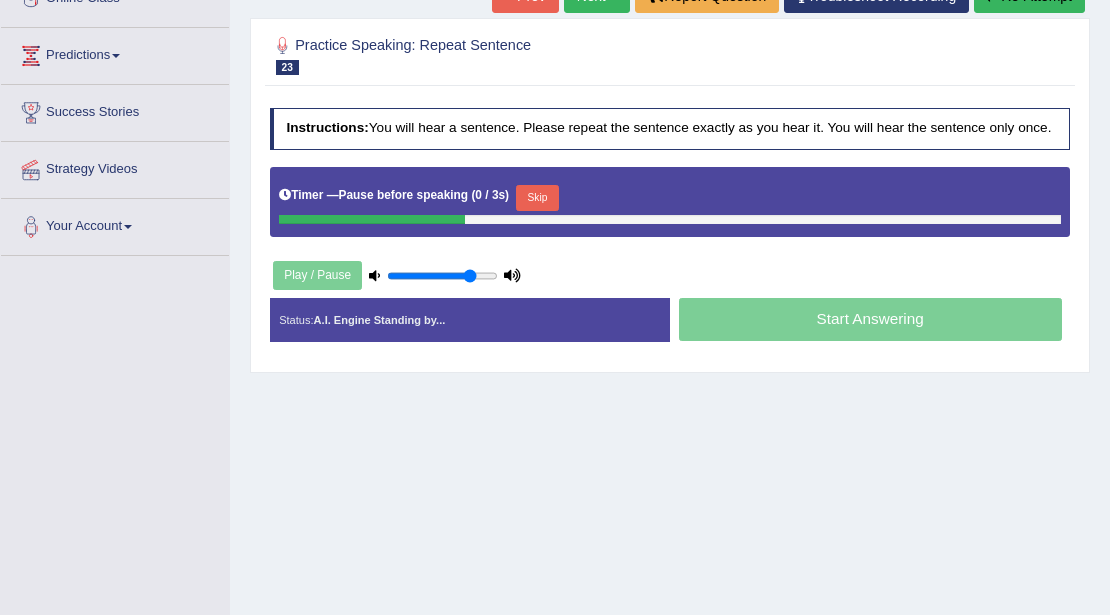 click on "Skip" at bounding box center [537, 198] 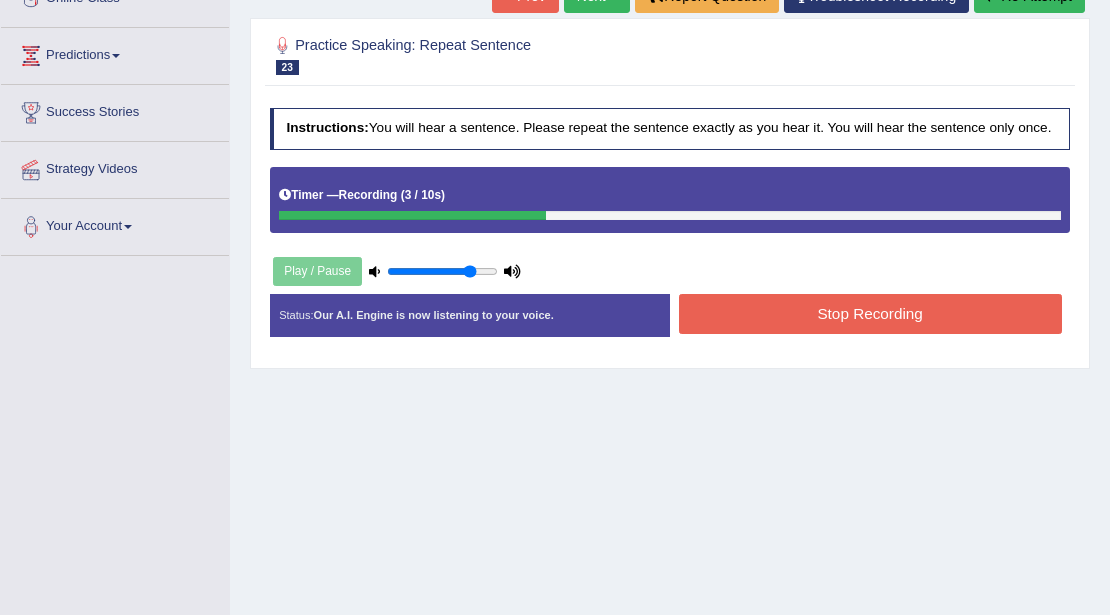 click on "Stop Recording" at bounding box center [870, 313] 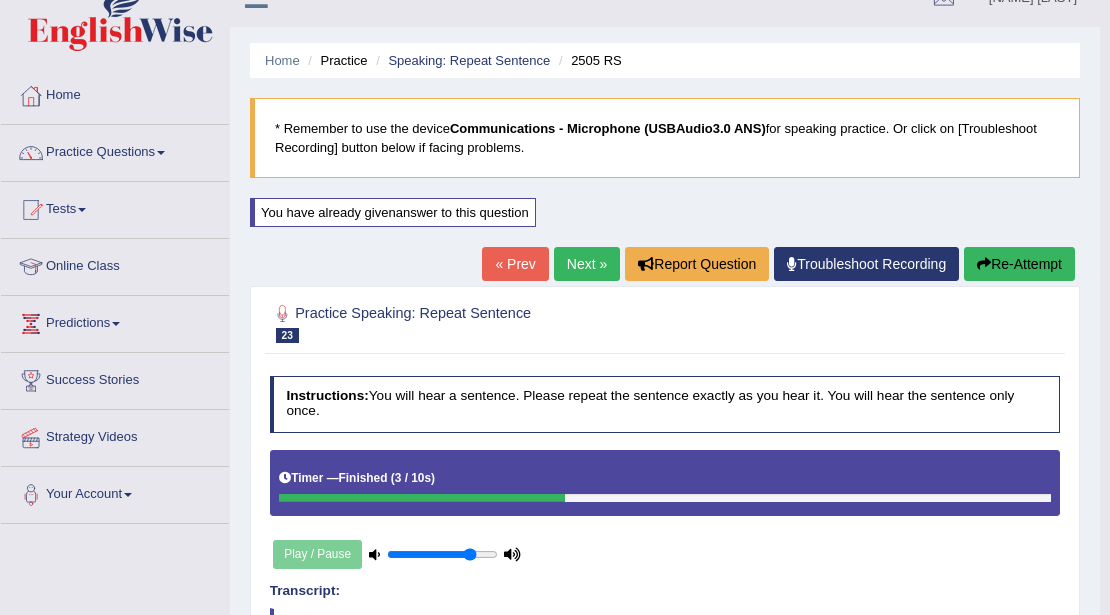 scroll, scrollTop: 0, scrollLeft: 0, axis: both 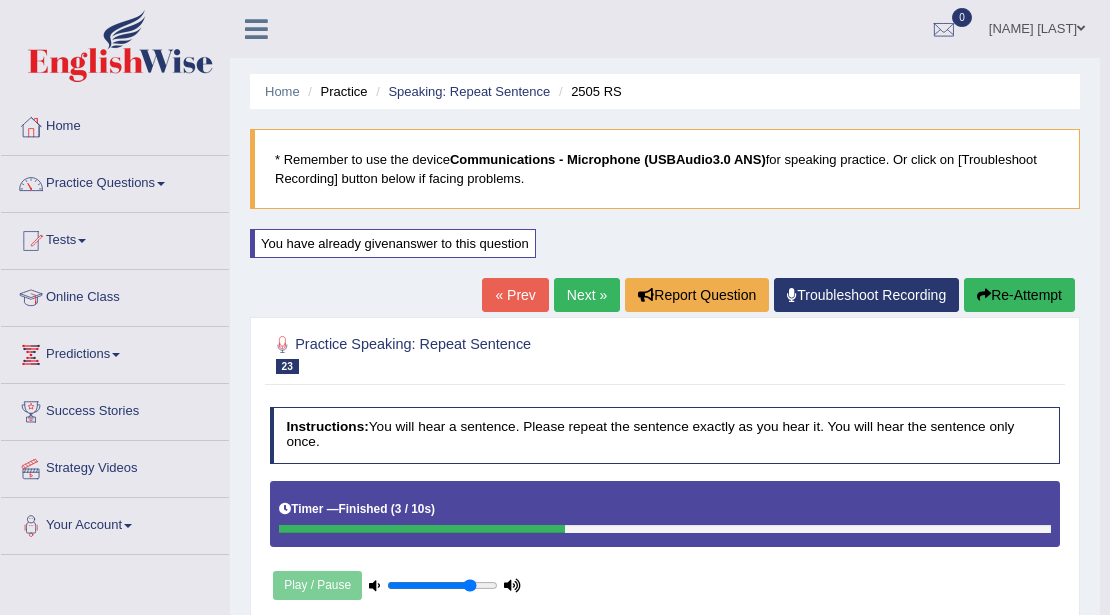 click on "Home
Practice
Speaking: Repeat Sentence
2505 RS
* Remember to use the device  Communications - Microphone (USBAudio3.0 ANS)  for speaking practice. Or click on [Troubleshoot Recording] button below if facing problems.
You have already given   answer to this question
« Prev Next »  Report Question  Troubleshoot Recording  Re-Attempt
Practice Speaking: Repeat Sentence
23
2505 RS
Instructions:  You will hear a sentence. Please repeat the sentence exactly as you hear it. You will hear the sentence only once.
Timer —  Finished   ( 3 / 10s ) Play / Pause Transcript: Scientists are still unsure if animals dream during their sleep. Created with Highcharts 7.1.2 Too low Too high Time Pitch meter: 0 2.5 5 7.5 10 Created with Highcharts 7.1.2 Great Too slow Too fast Time 0 10 20 30 40" at bounding box center (665, 650) 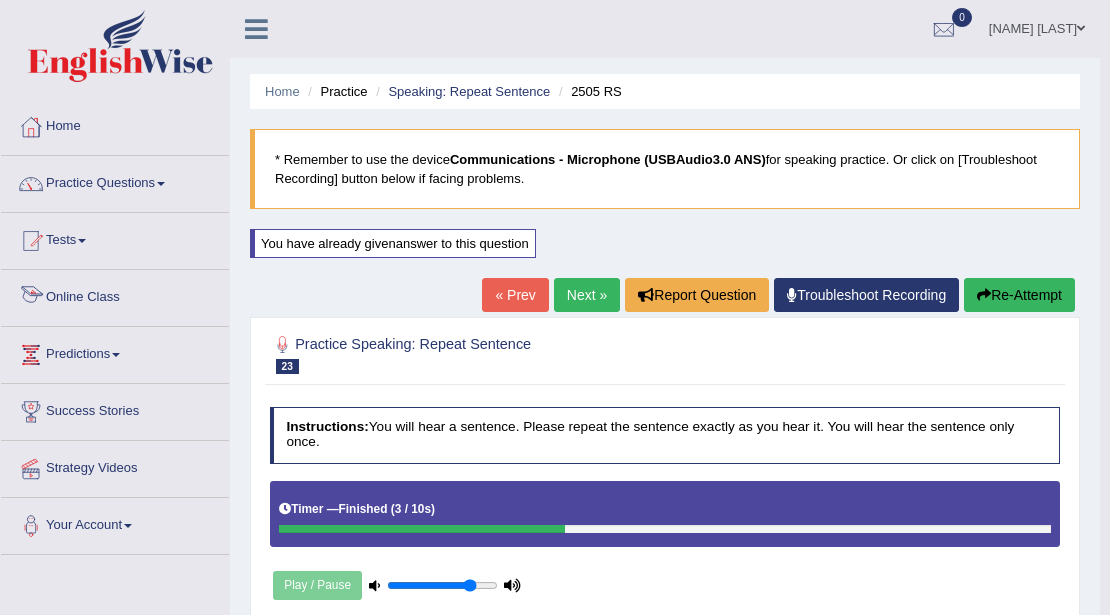 drag, startPoint x: 120, startPoint y: 641, endPoint x: 0, endPoint y: 641, distance: 120 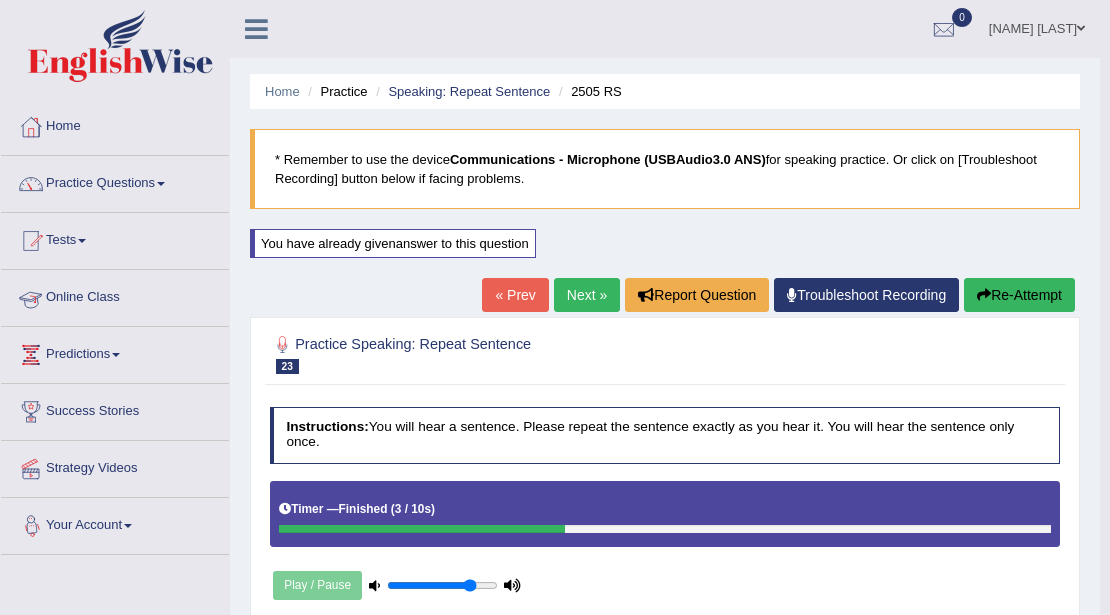 drag, startPoint x: 200, startPoint y: 554, endPoint x: 220, endPoint y: 460, distance: 96.10411 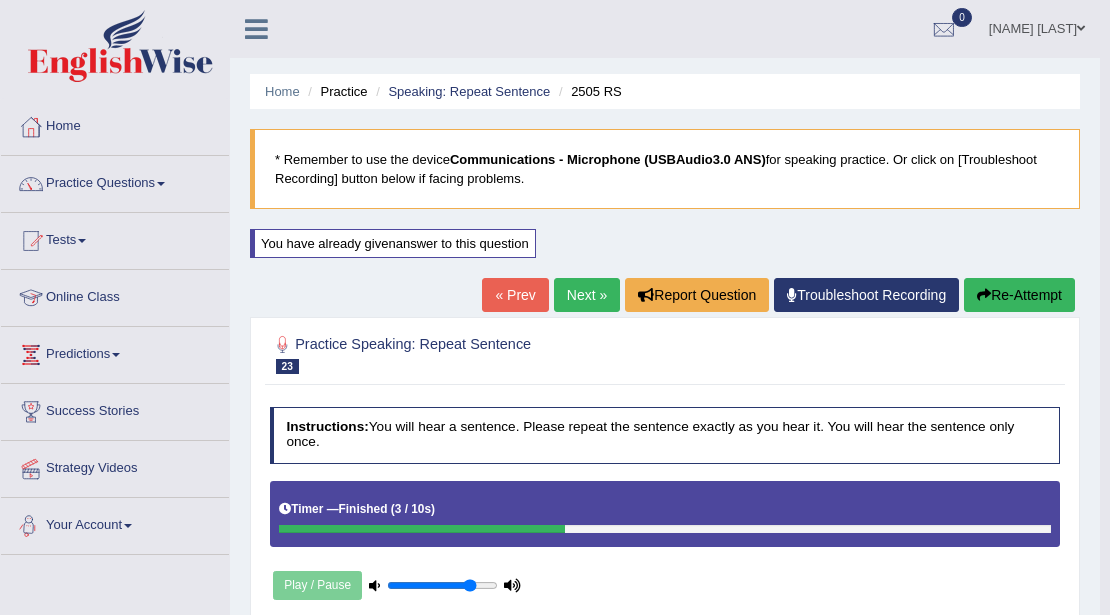 click on "Toggle navigation
Home
Practice Questions   Speaking Practice Read Aloud
Repeat Sentence
Describe Image
Re-tell Lecture
Answer Short Question
Summarize Group Discussion
Respond To A Situation
Writing Practice  Summarize Written Text
Write Essay
Reading Practice  Reading & Writing: Fill In The Blanks
Choose Multiple Answers
Re-order Paragraphs
Fill In The Blanks
Choose Single Answer
Listening Practice  Summarize Spoken Text
Highlight Incorrect Words
Highlight Correct Summary
Select Missing Word
Choose Single Answer
Choose Multiple Answers
Fill In The Blanks
Write From Dictation
Pronunciation
Tests  Take Practice Sectional Test
Take Mock Test" at bounding box center (550, 670) 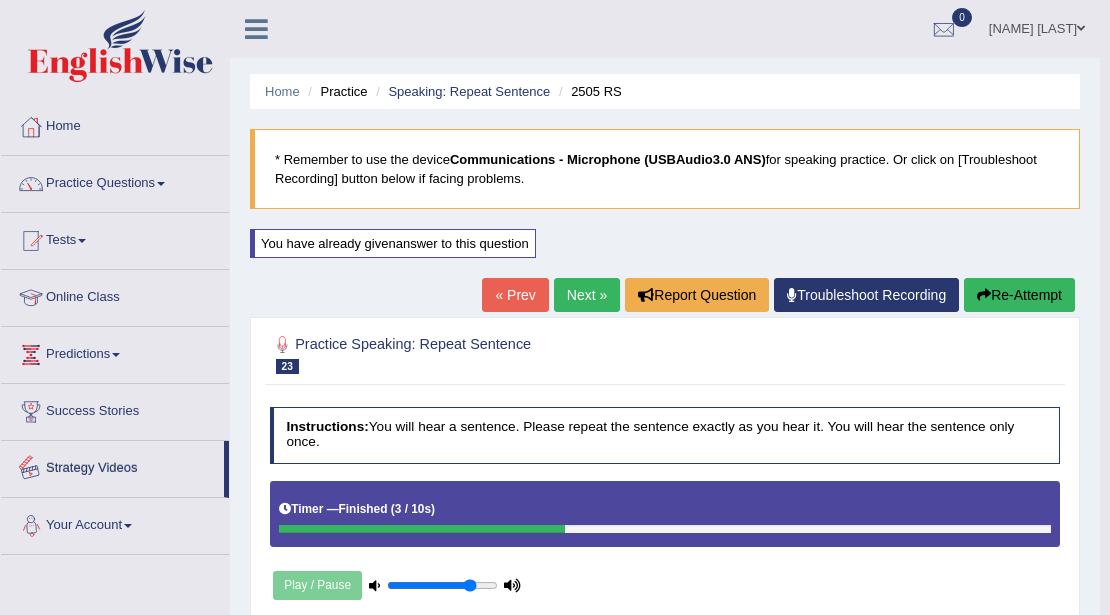 click on "Strategy Videos" at bounding box center [115, 469] 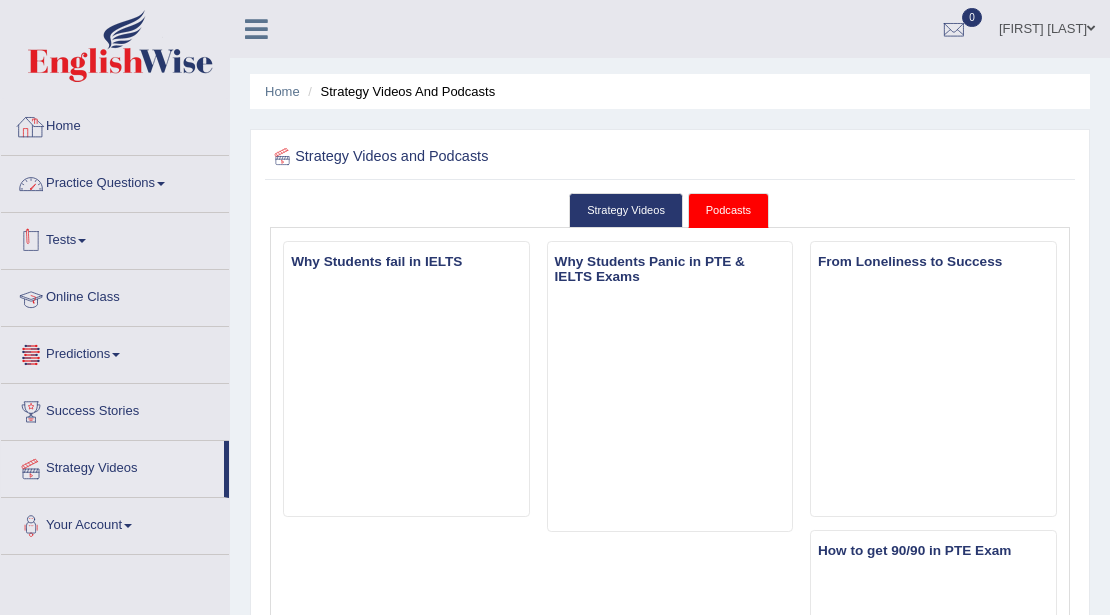 scroll, scrollTop: 0, scrollLeft: 0, axis: both 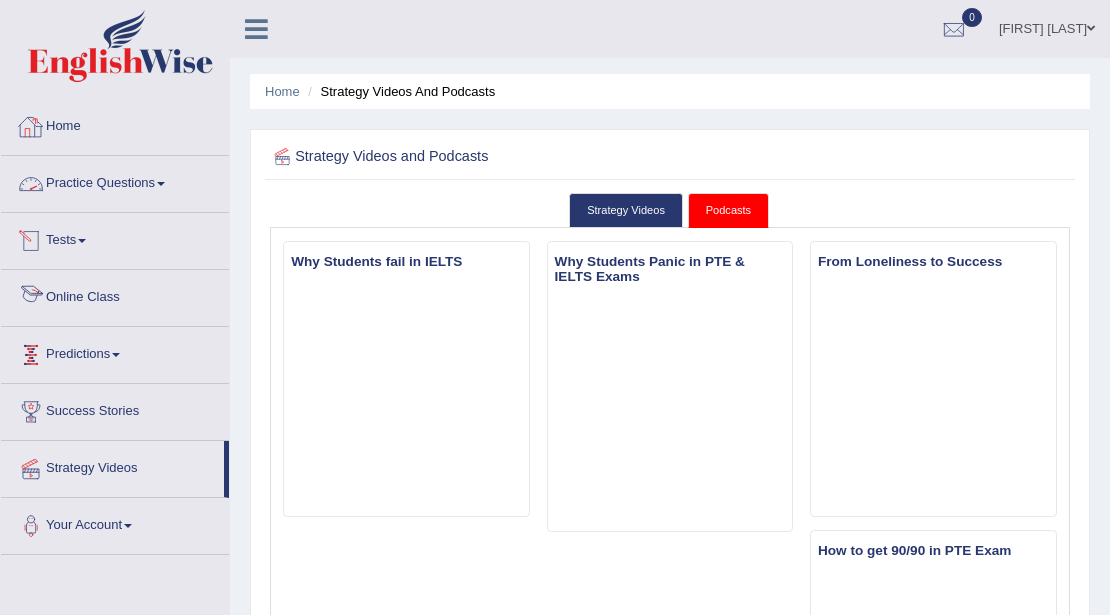 click on "Practice Questions" at bounding box center [115, 181] 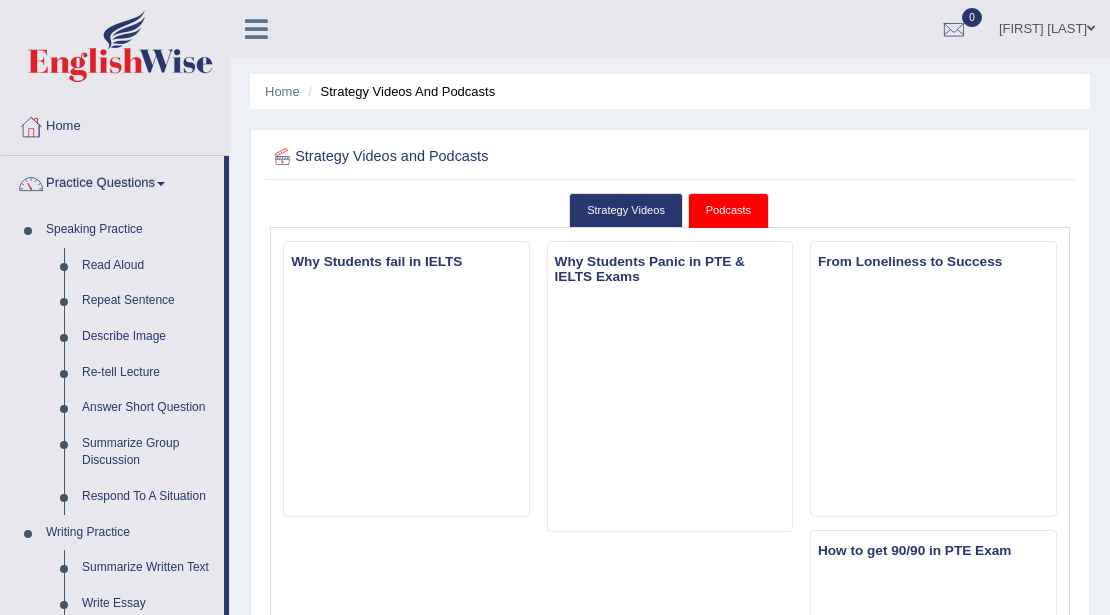 click on "Repeat Sentence" at bounding box center [148, 301] 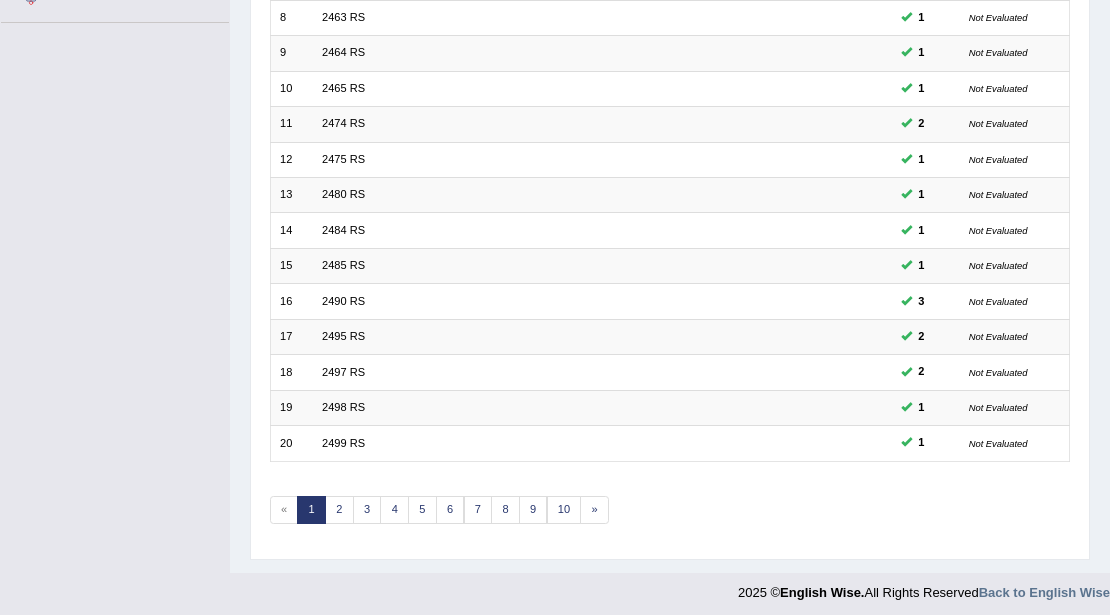 scroll, scrollTop: 0, scrollLeft: 0, axis: both 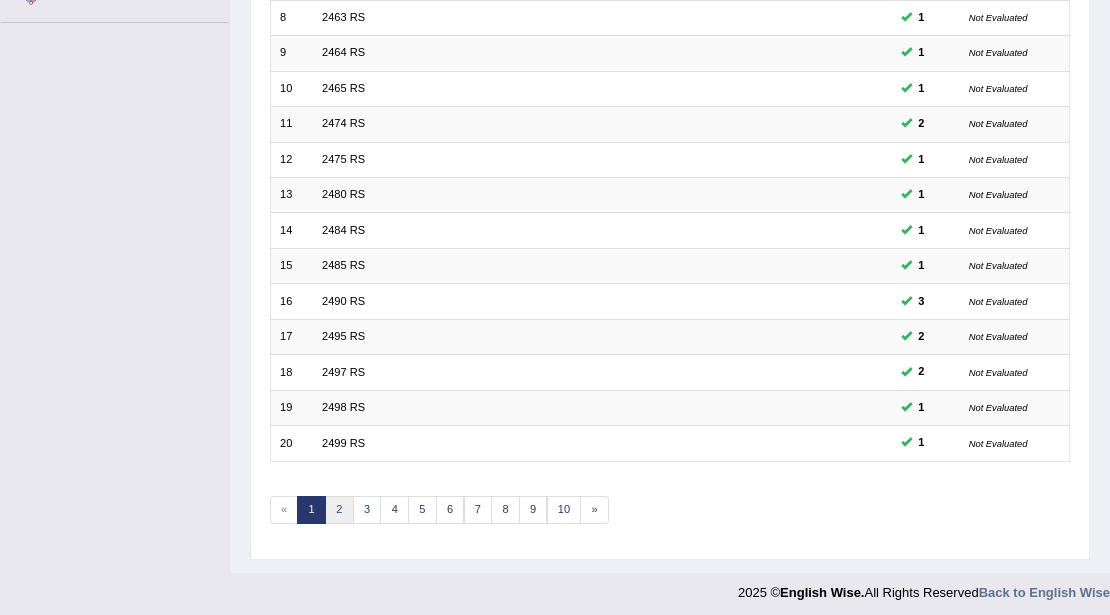 click on "2" at bounding box center [339, 510] 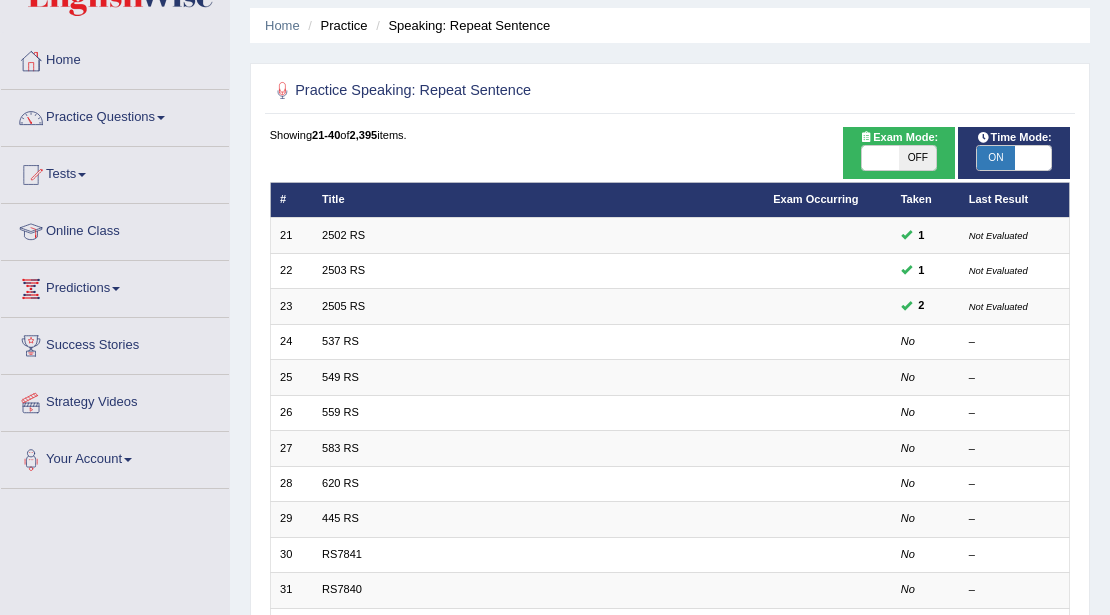 scroll, scrollTop: 0, scrollLeft: 0, axis: both 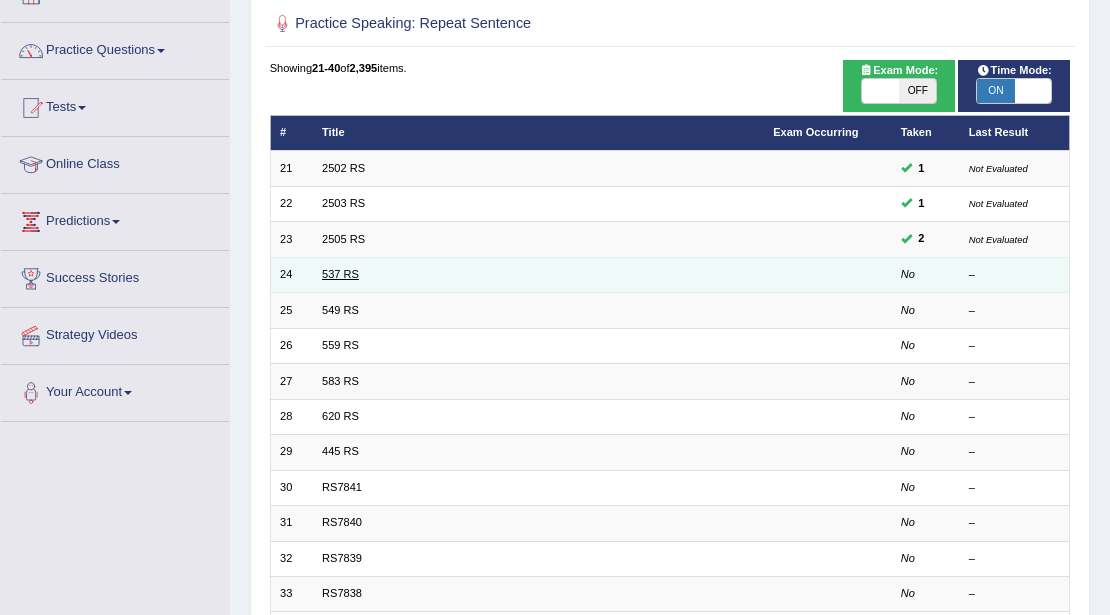 click on "537 RS" at bounding box center [340, 274] 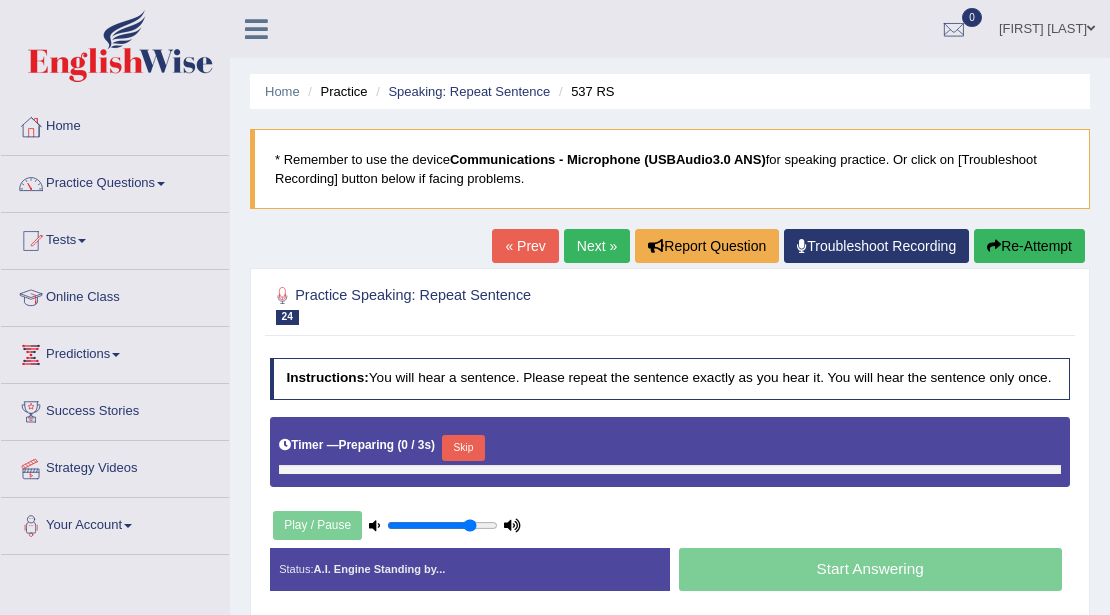 scroll, scrollTop: 0, scrollLeft: 0, axis: both 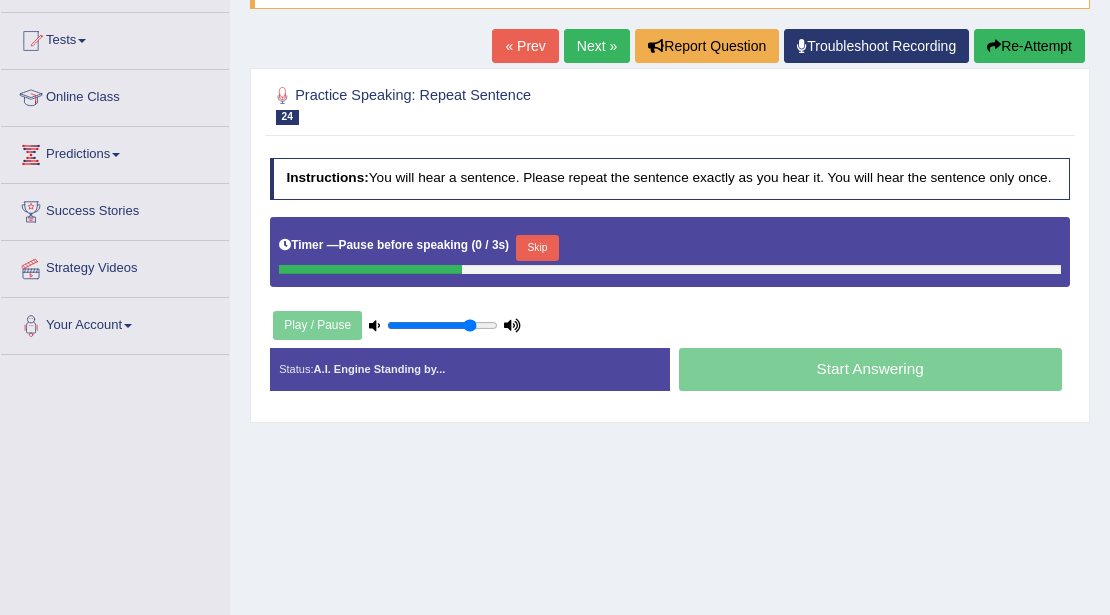 click on "Skip" at bounding box center (537, 248) 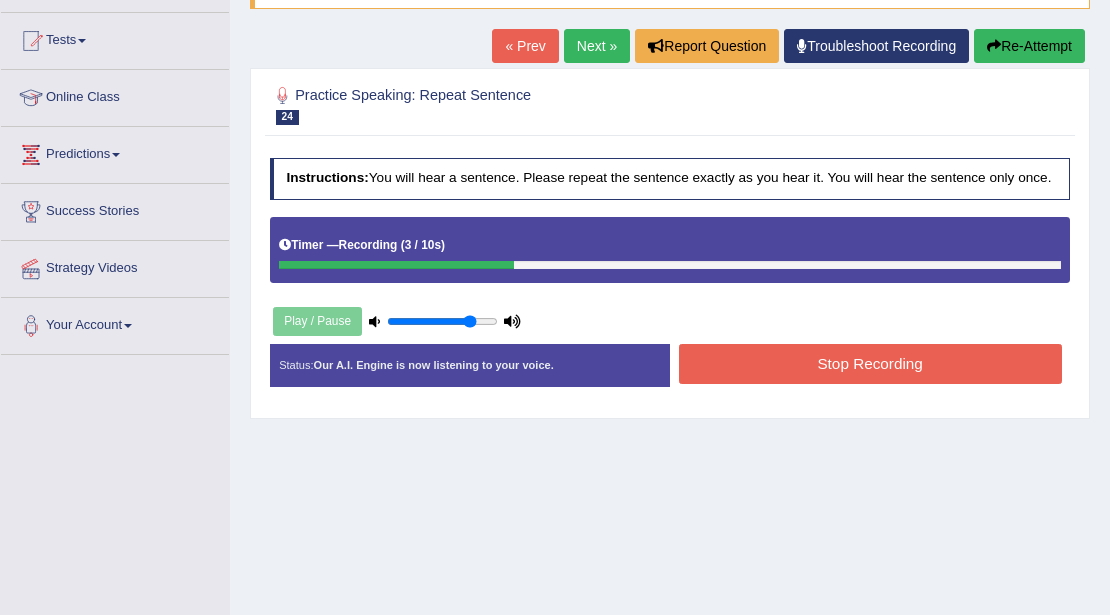 click on "Stop Recording" at bounding box center [870, 363] 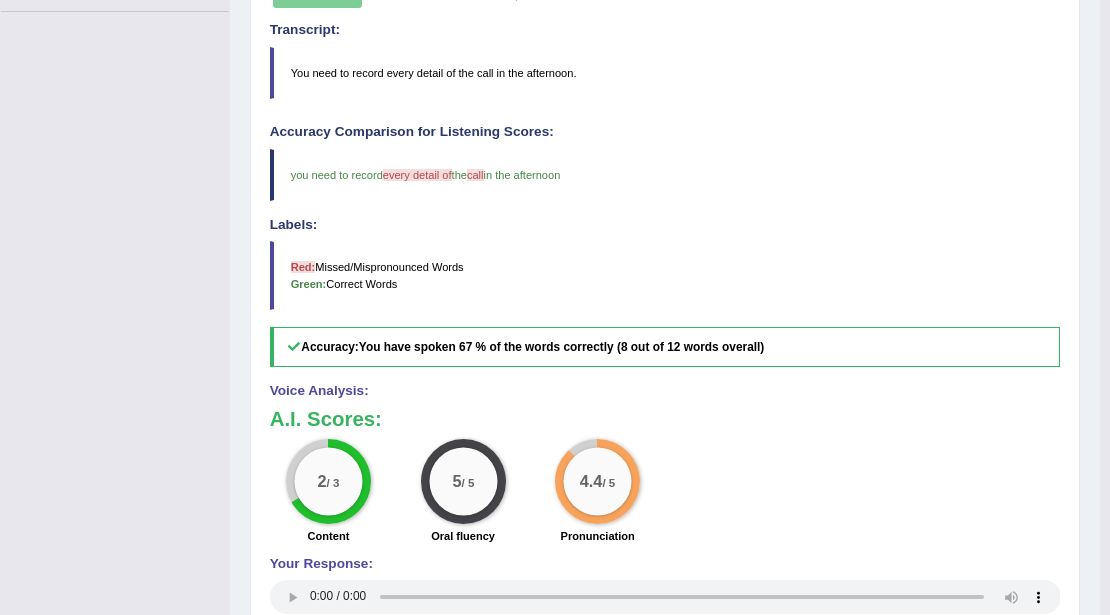 scroll, scrollTop: 666, scrollLeft: 0, axis: vertical 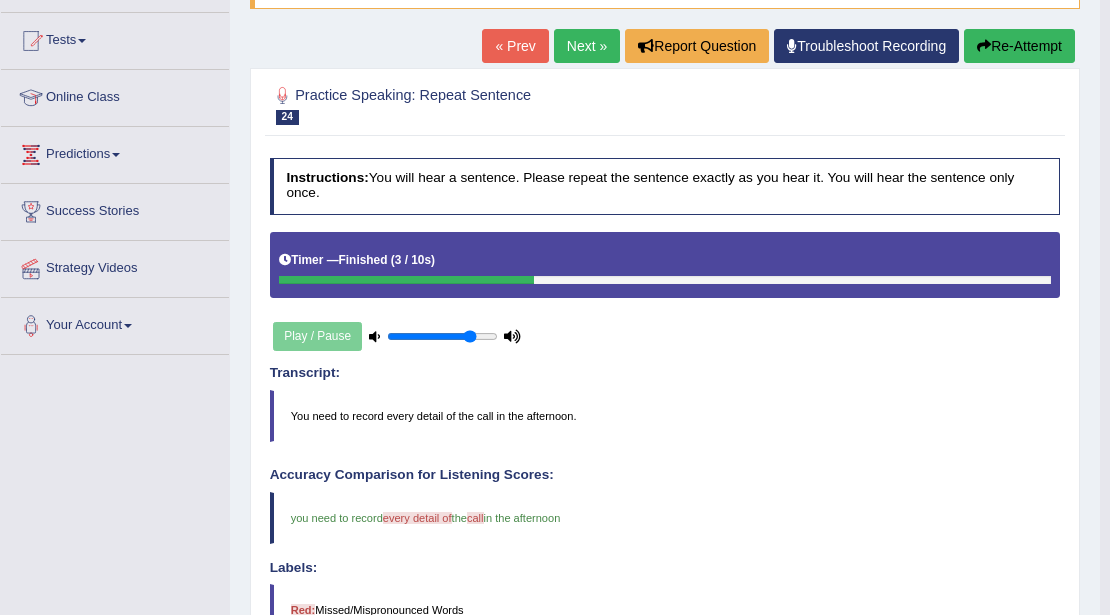 click on "Next »" at bounding box center [587, 46] 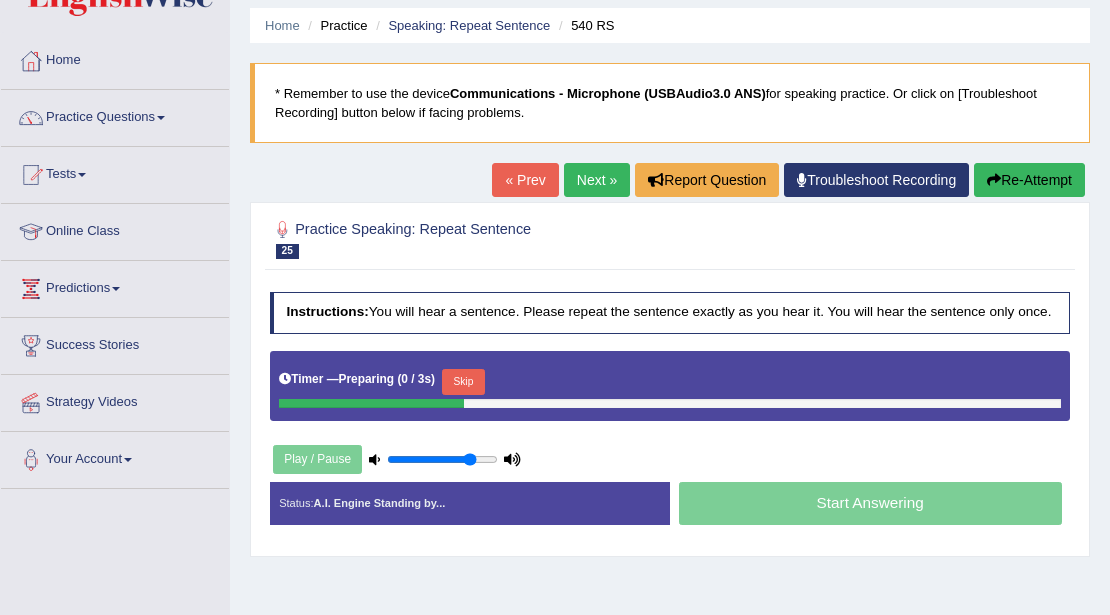 scroll, scrollTop: 133, scrollLeft: 0, axis: vertical 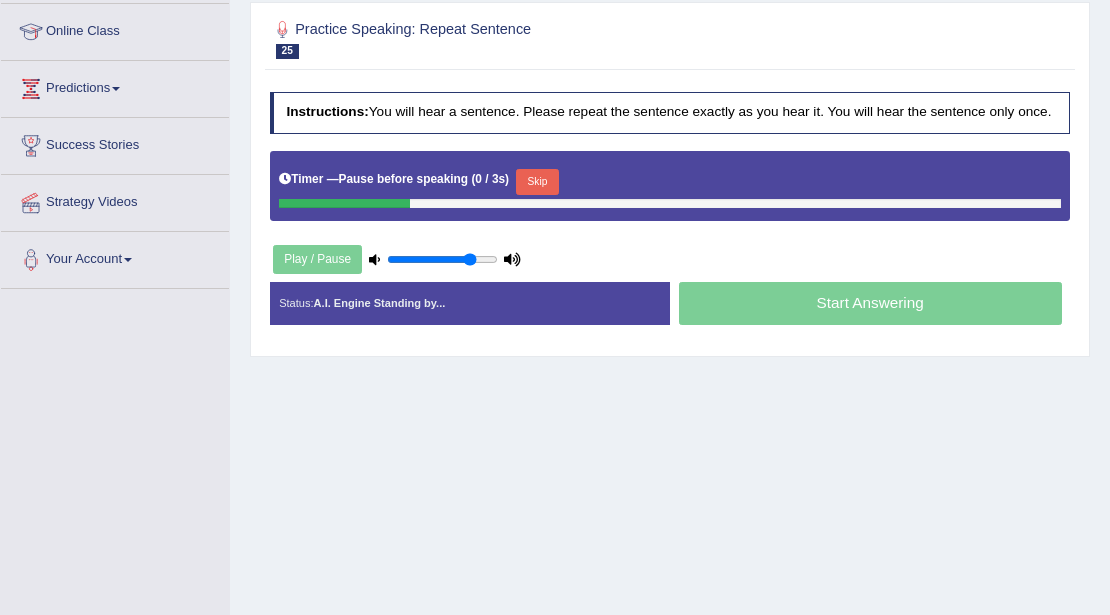 click on "Skip" at bounding box center (537, 182) 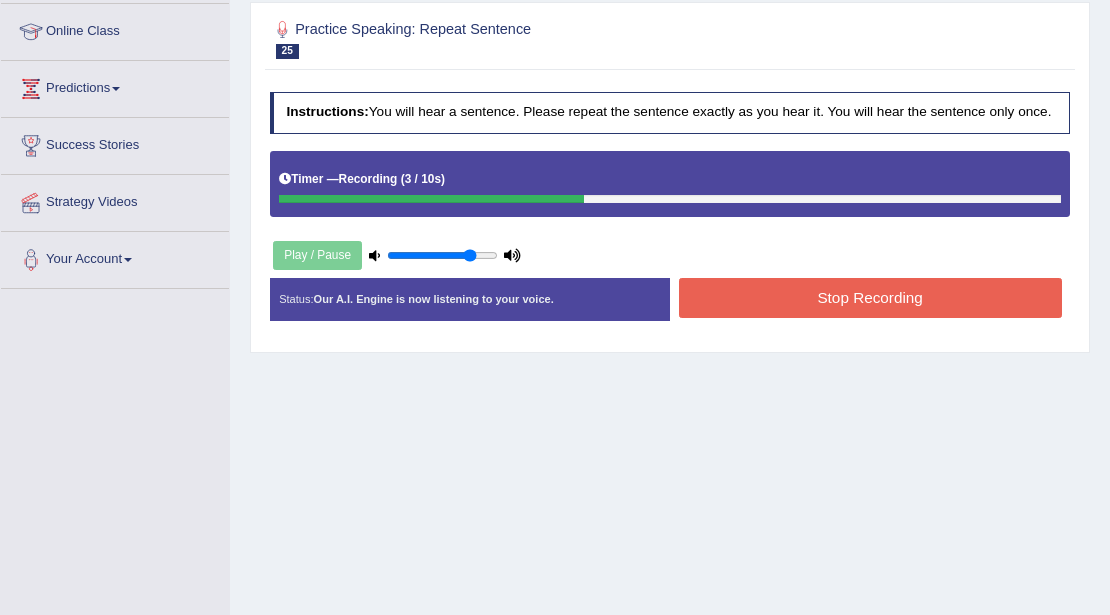 click on "Stop Recording" at bounding box center [870, 297] 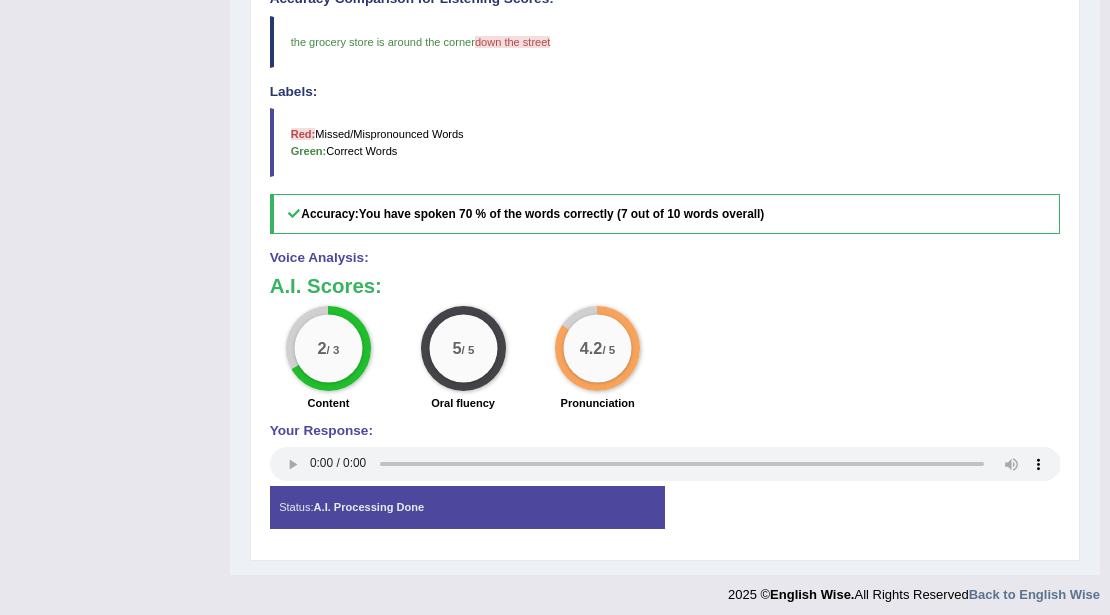 scroll, scrollTop: 680, scrollLeft: 0, axis: vertical 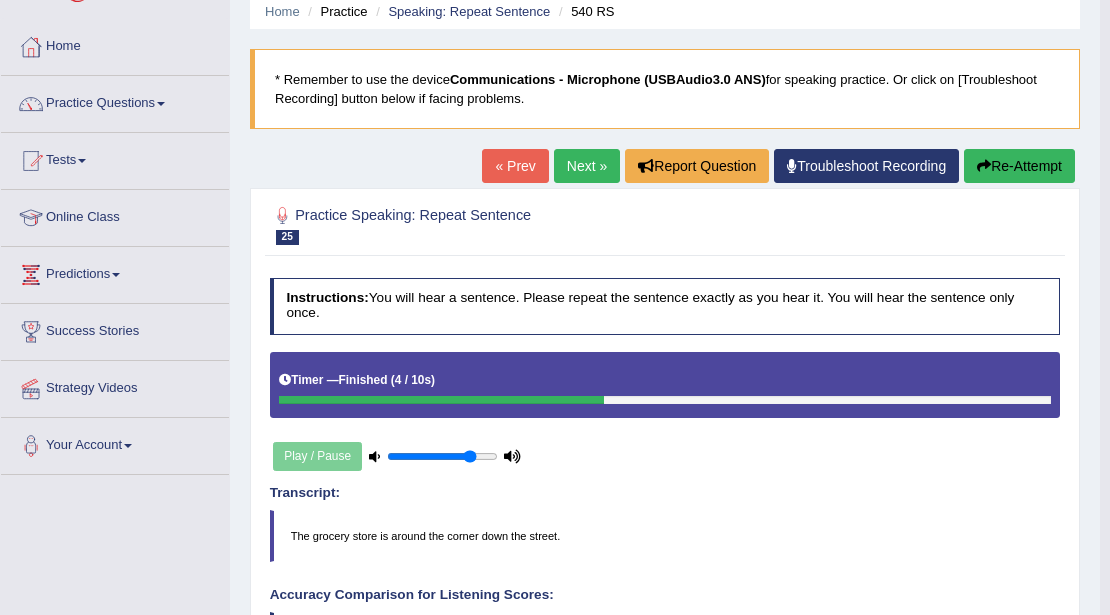 click on "Next »" at bounding box center (587, 166) 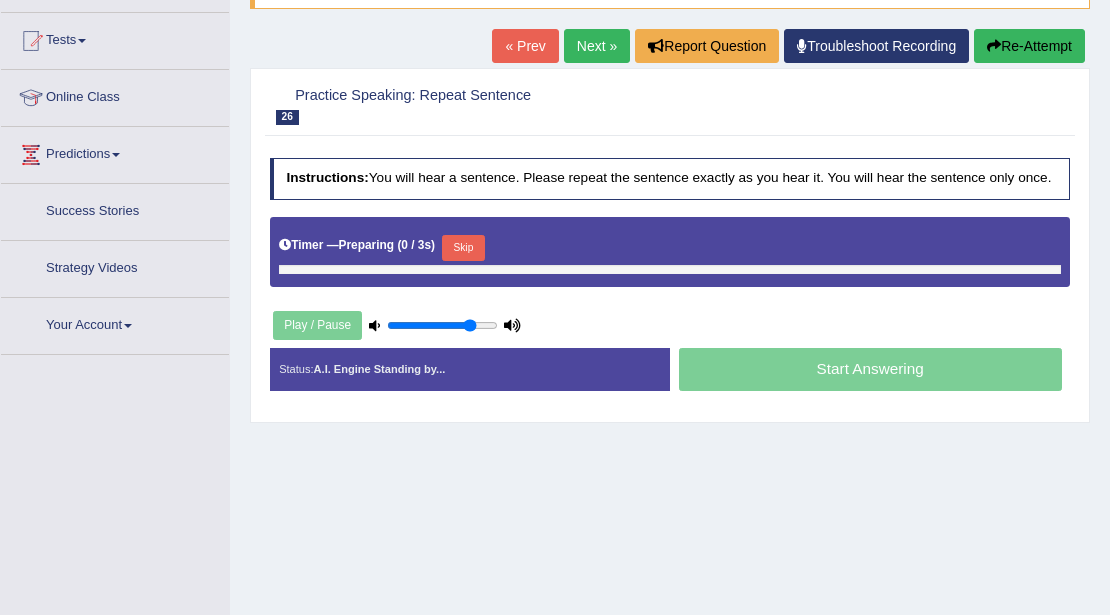 scroll, scrollTop: 200, scrollLeft: 0, axis: vertical 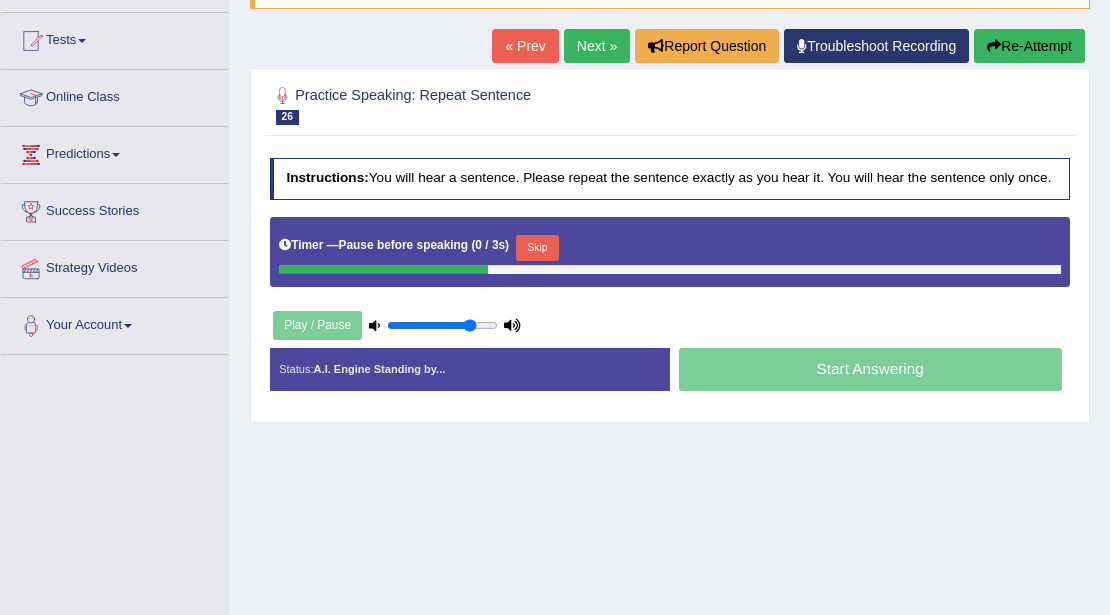 click on "Skip" at bounding box center (537, 248) 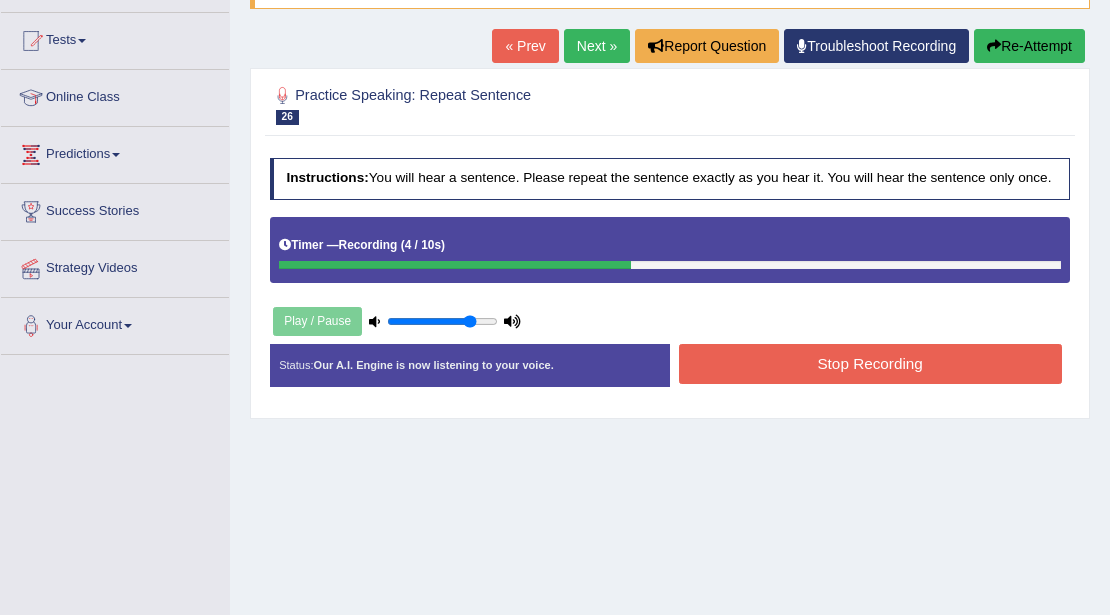 click on "Stop Recording" at bounding box center [870, 363] 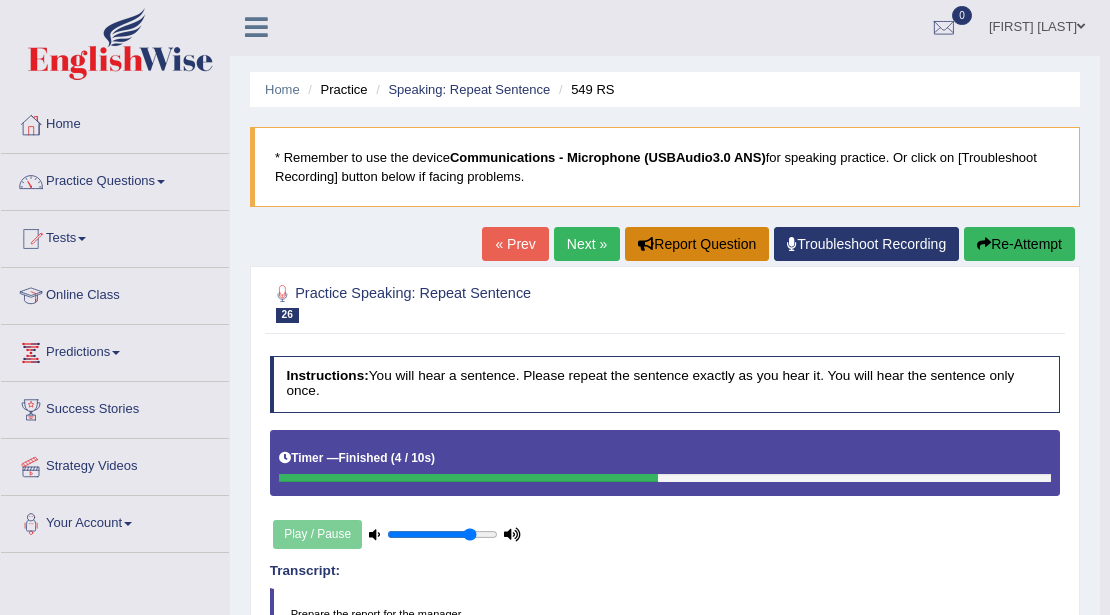 scroll, scrollTop: 0, scrollLeft: 0, axis: both 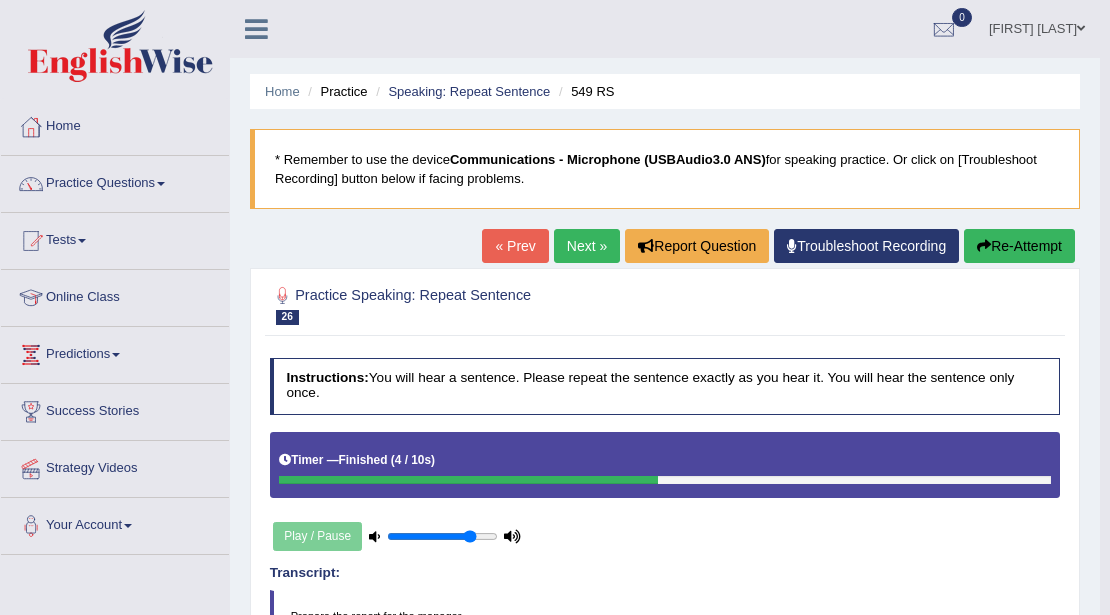 click on "Next »" at bounding box center (587, 246) 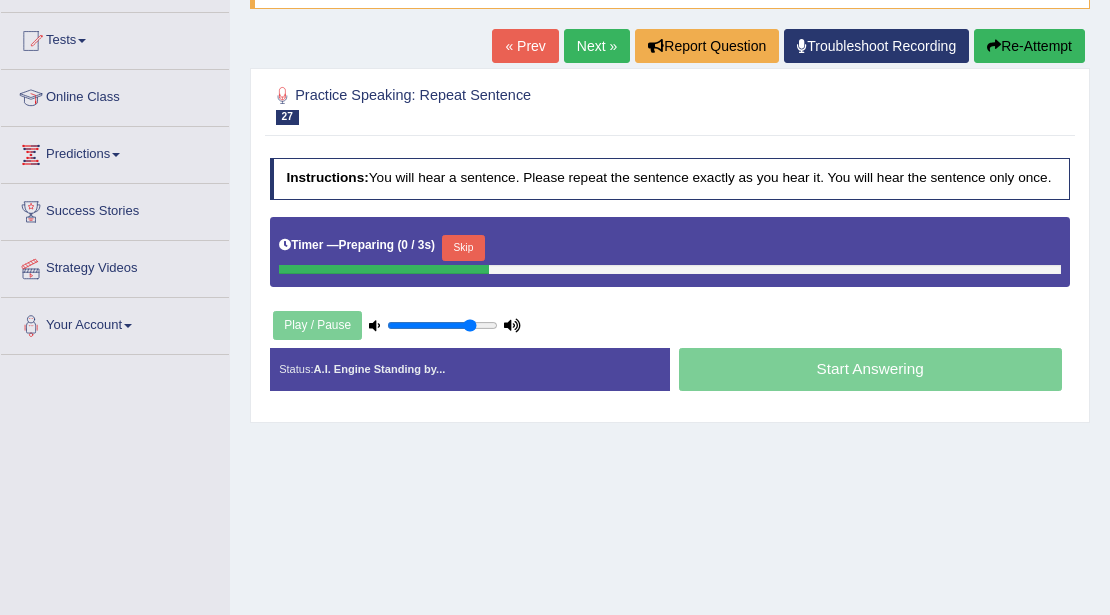 scroll, scrollTop: 200, scrollLeft: 0, axis: vertical 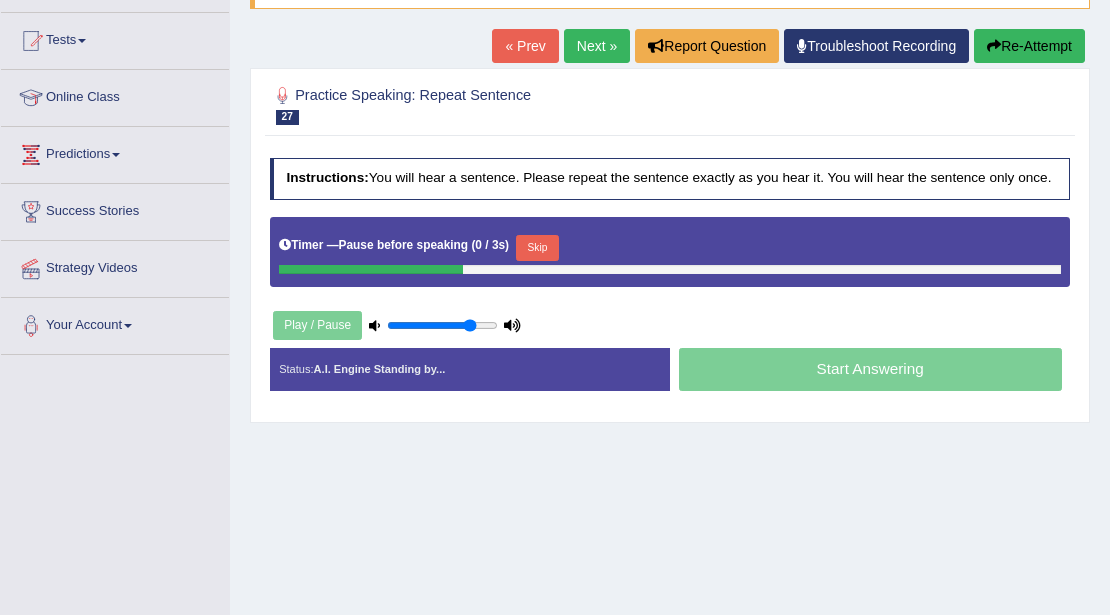 click on "Skip" at bounding box center [537, 248] 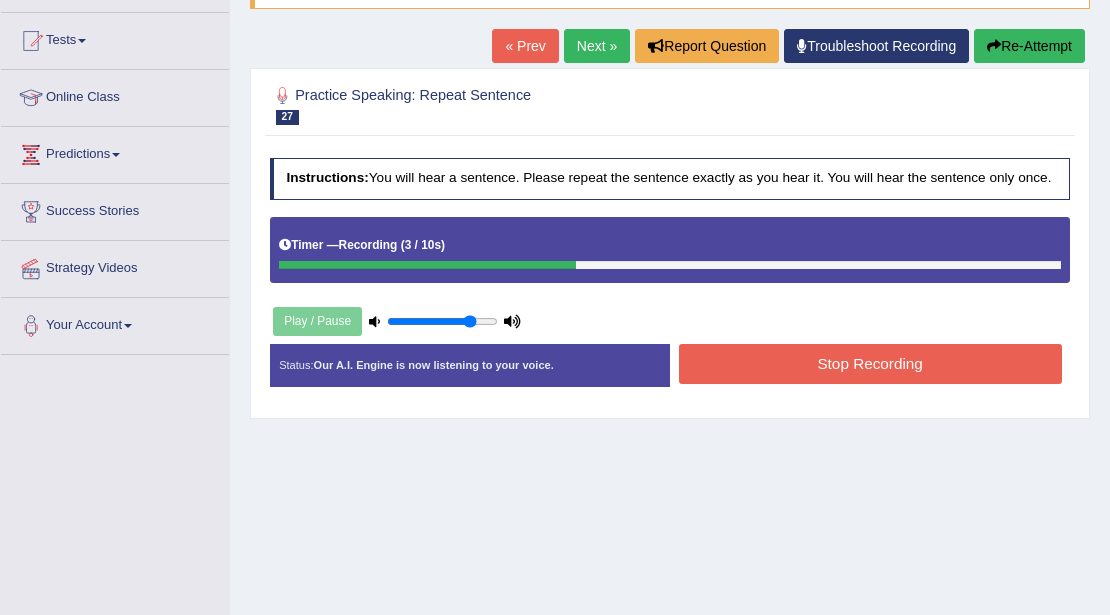 click on "Stop Recording" at bounding box center [870, 363] 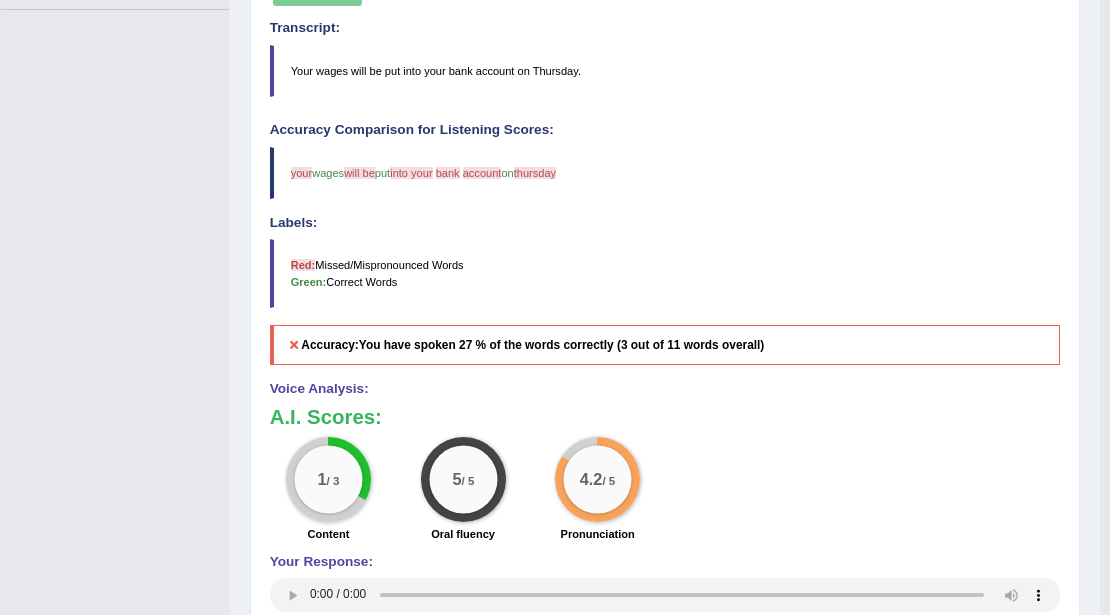 scroll, scrollTop: 666, scrollLeft: 0, axis: vertical 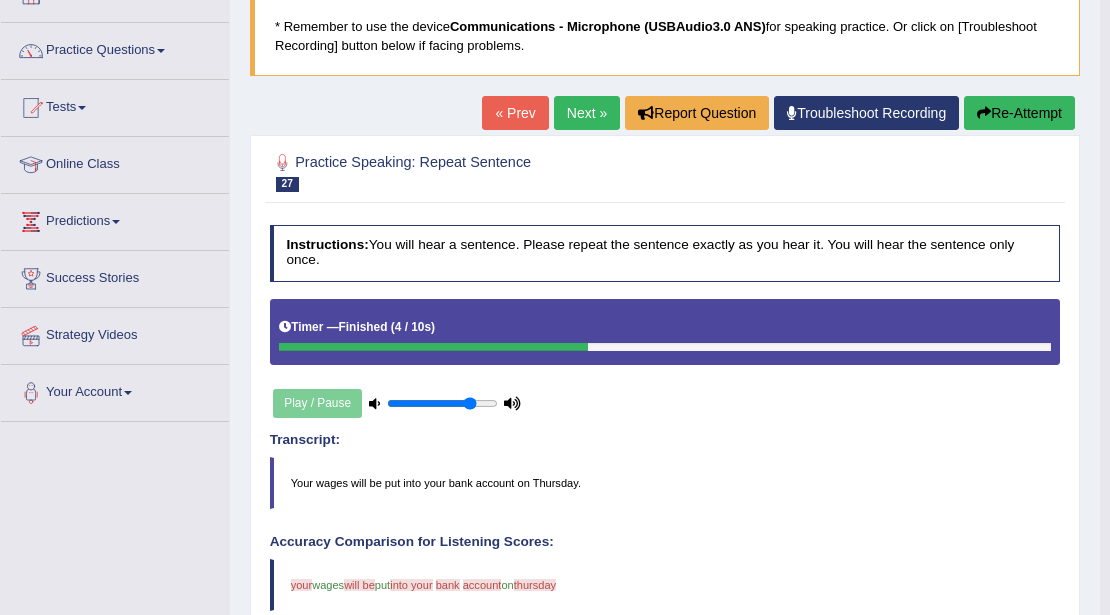 click on "Next »" at bounding box center [587, 113] 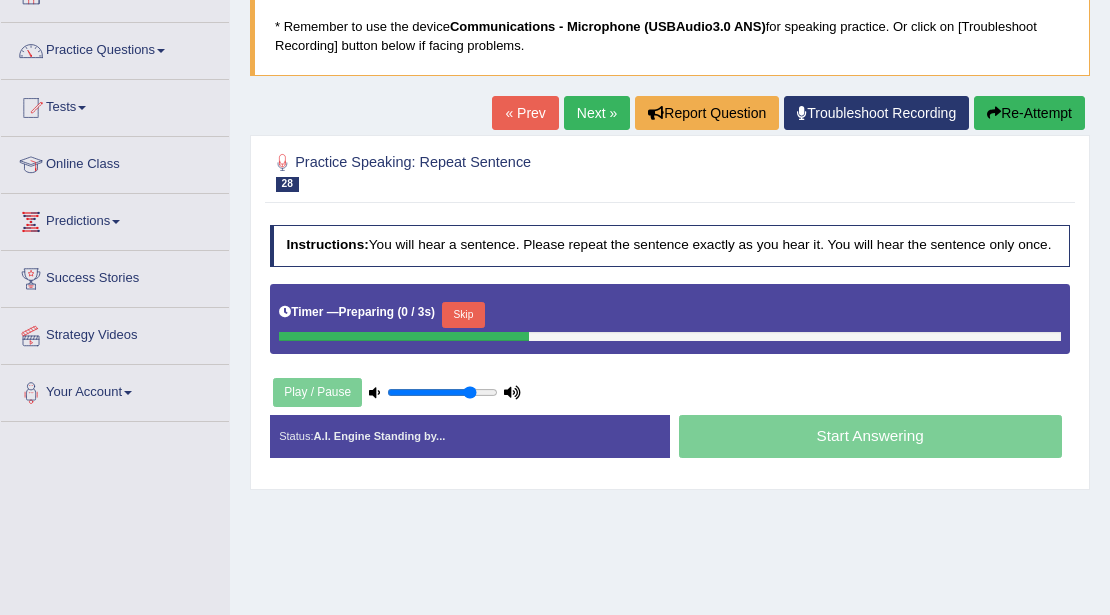 scroll, scrollTop: 200, scrollLeft: 0, axis: vertical 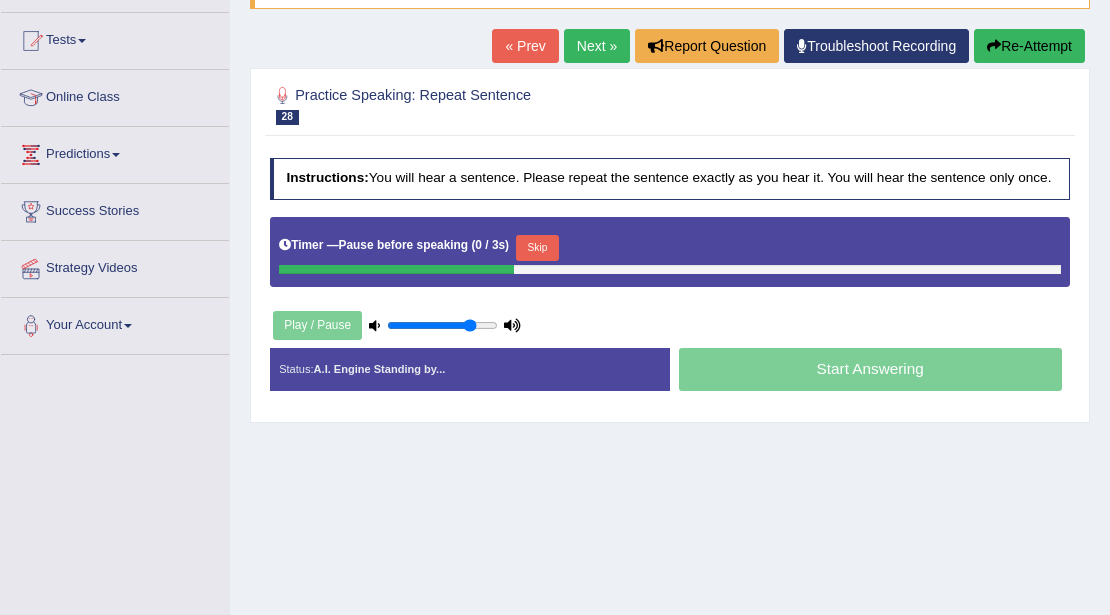 click on "Skip" at bounding box center [537, 248] 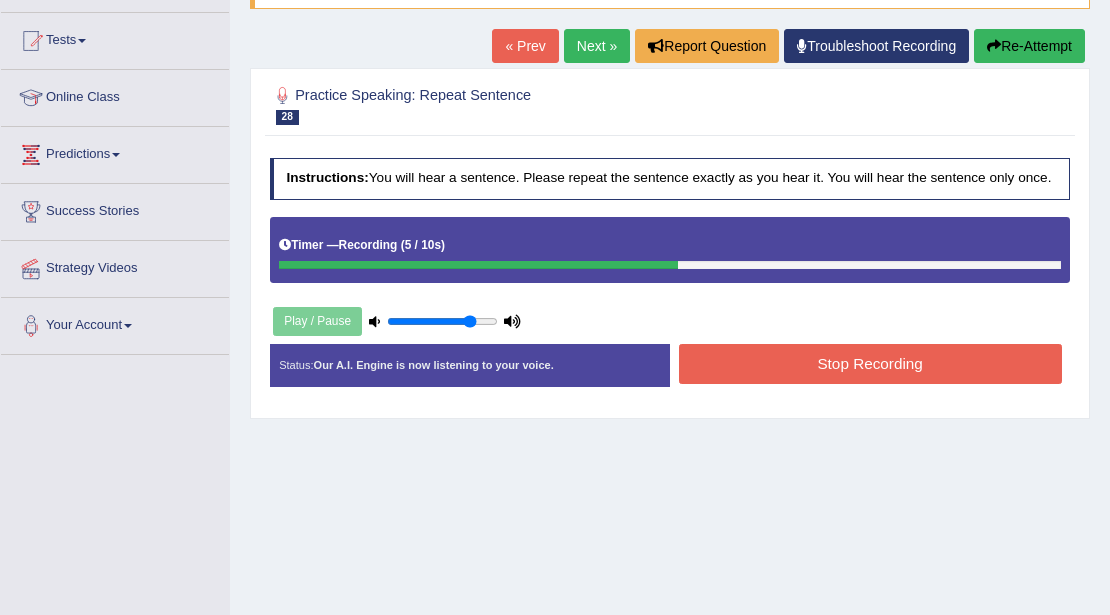 click on "Stop Recording" at bounding box center [870, 363] 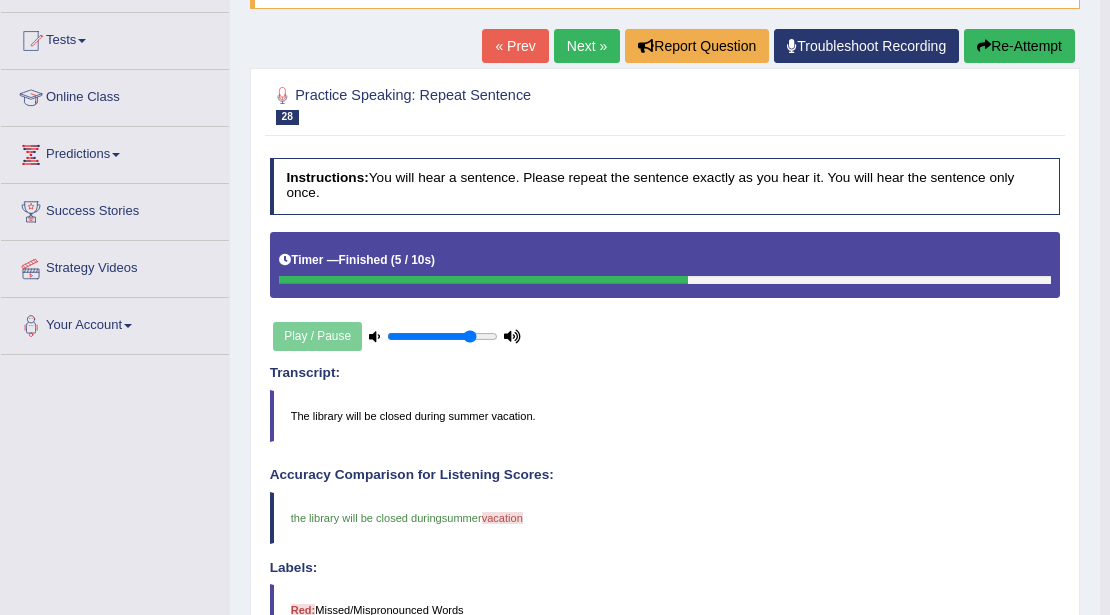 scroll, scrollTop: 133, scrollLeft: 0, axis: vertical 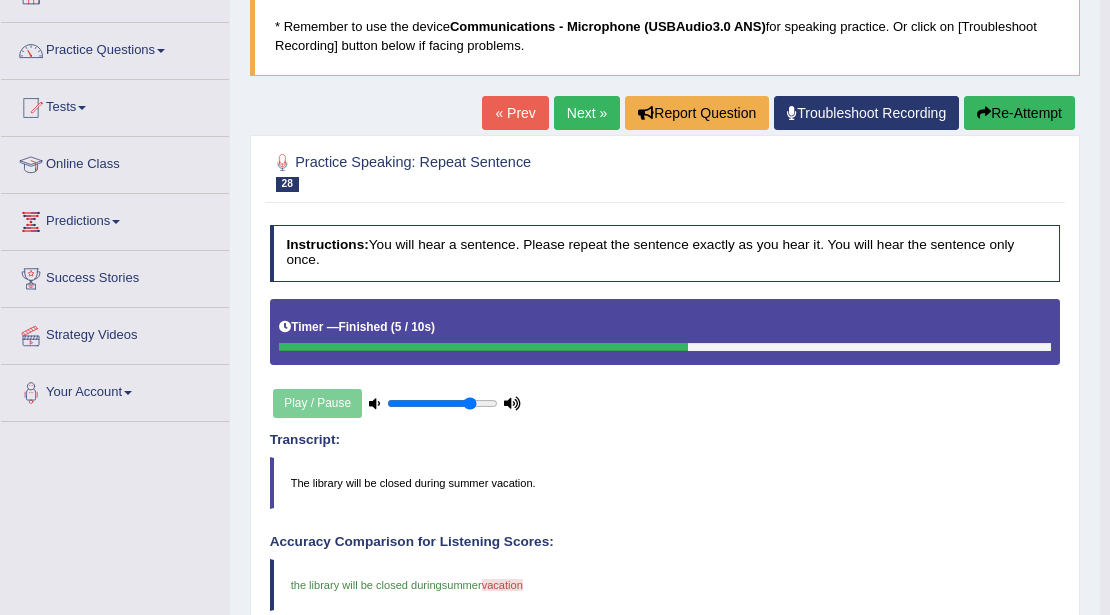 click on "Next »" at bounding box center [587, 113] 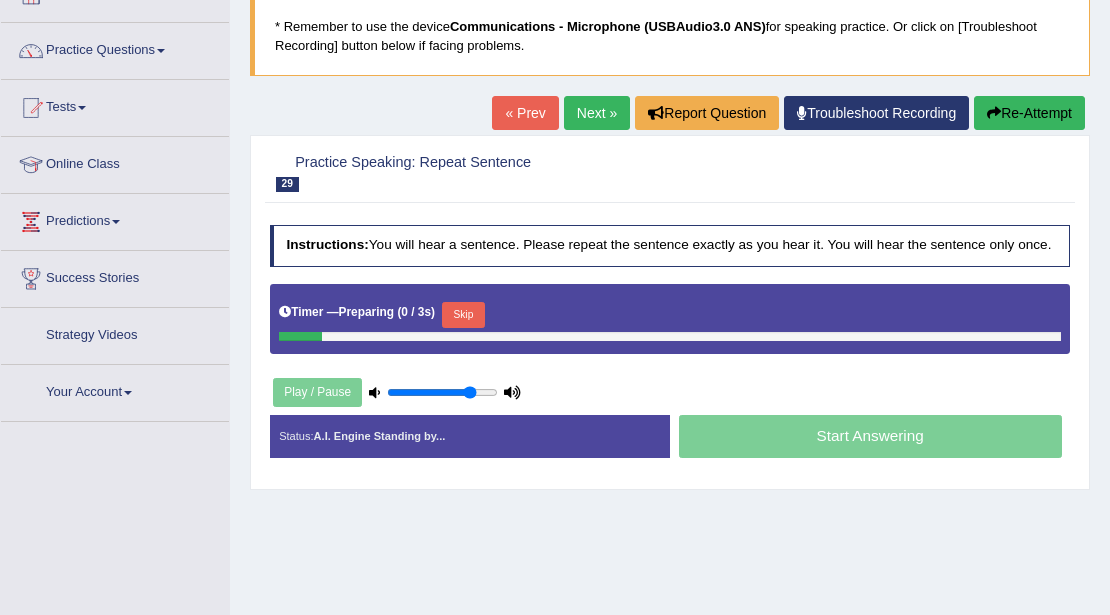scroll, scrollTop: 168, scrollLeft: 0, axis: vertical 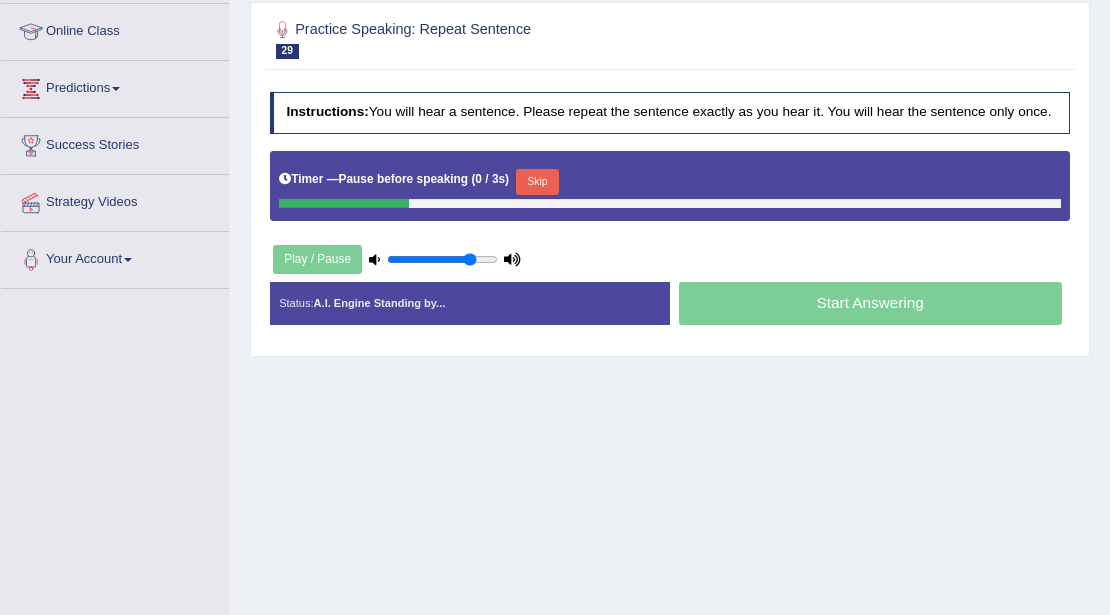 click on "Skip" at bounding box center (537, 182) 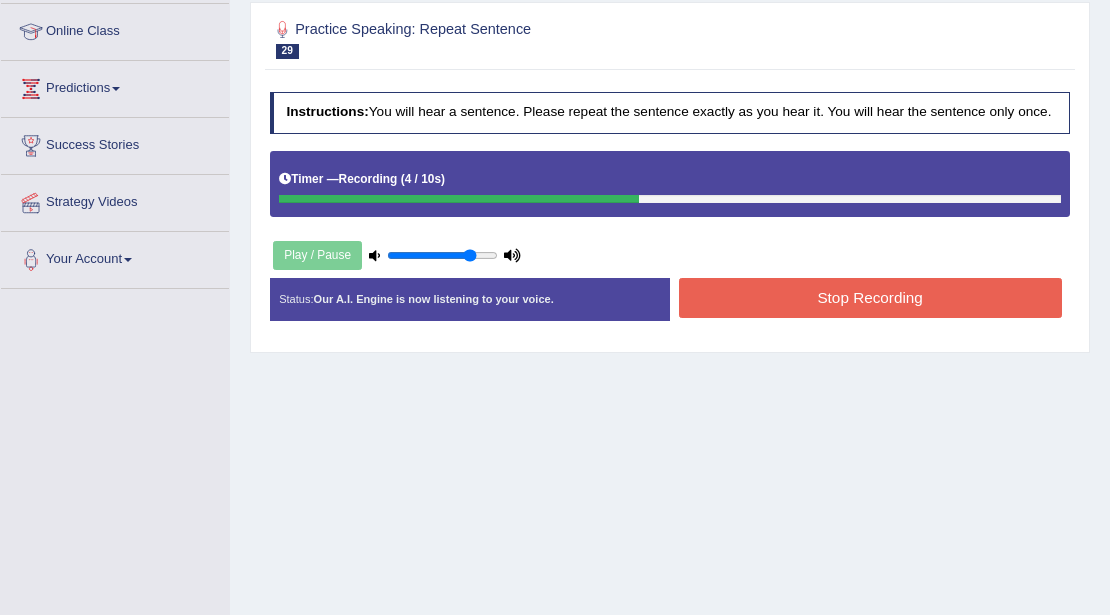 click on "Stop Recording" at bounding box center (870, 297) 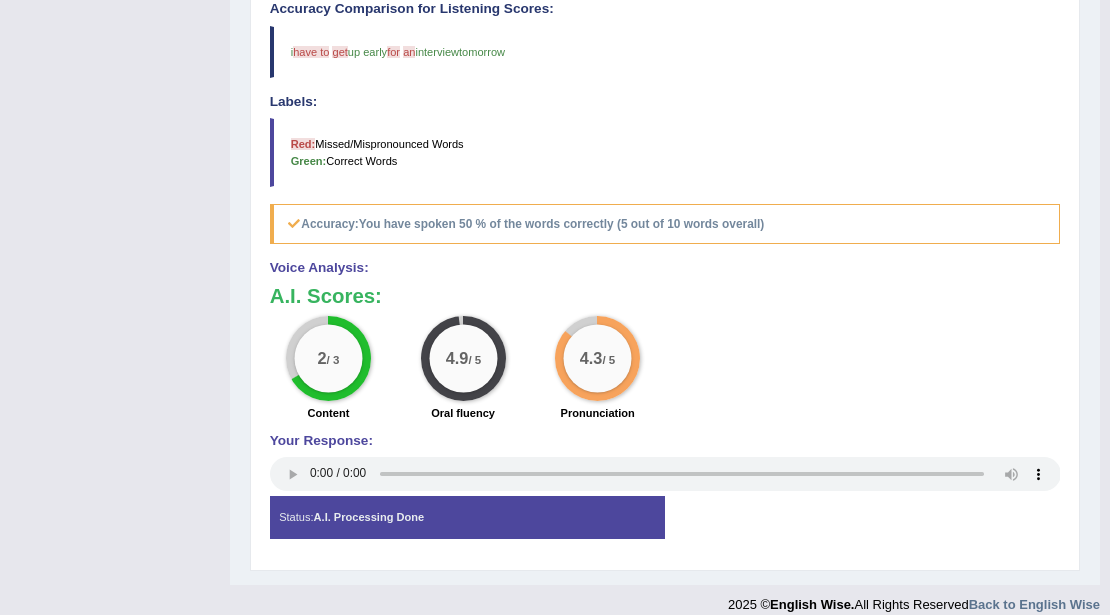 scroll, scrollTop: 666, scrollLeft: 0, axis: vertical 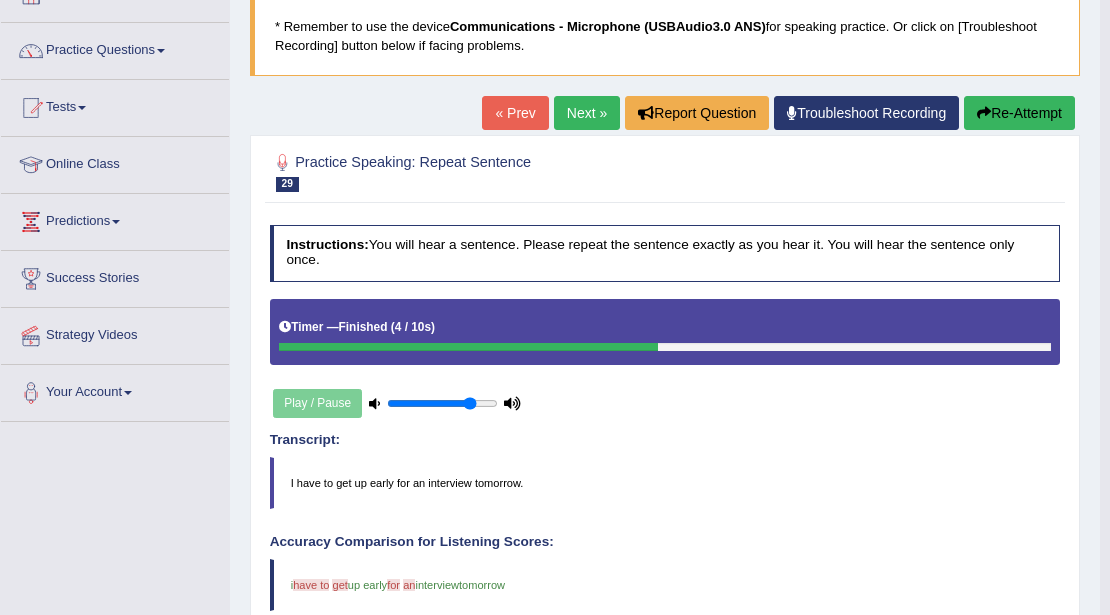 click on "Next »" at bounding box center (587, 113) 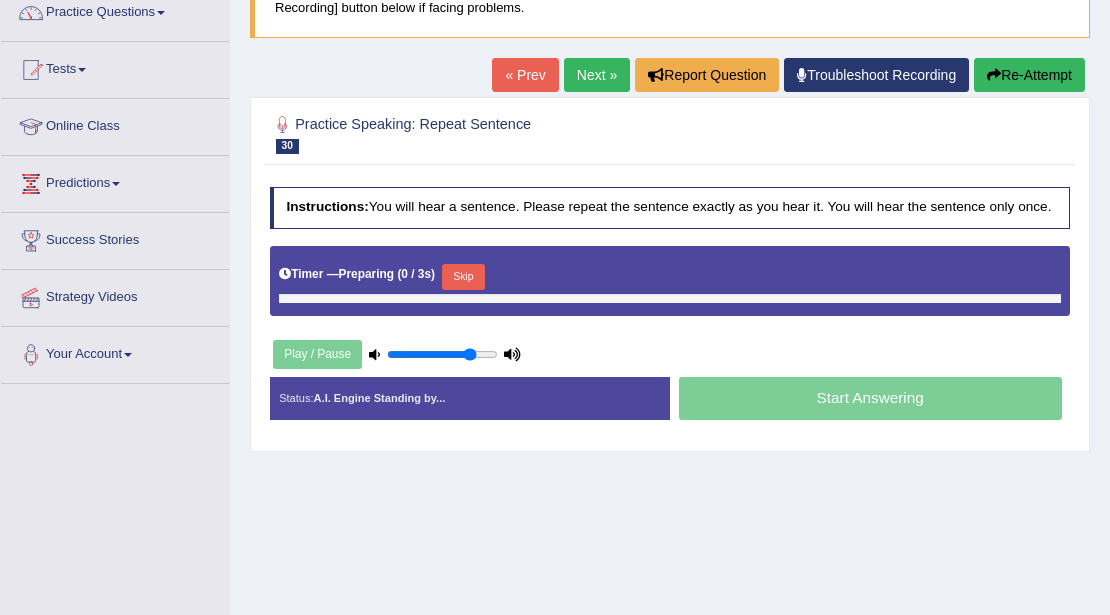 scroll, scrollTop: 200, scrollLeft: 0, axis: vertical 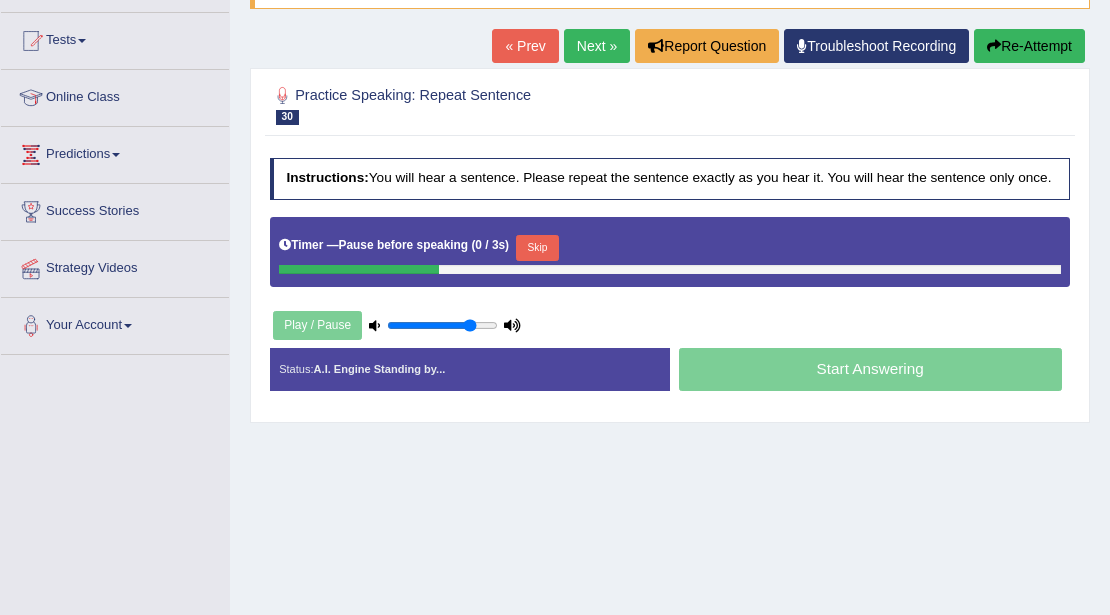 click on "Skip" at bounding box center [537, 248] 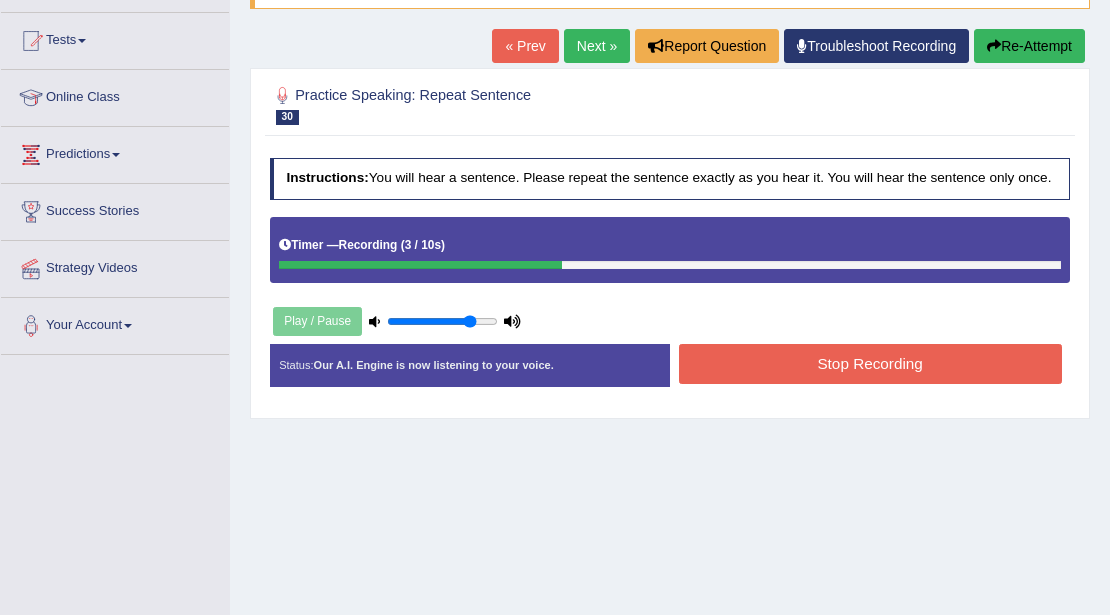 click on "Stop Recording" at bounding box center [870, 363] 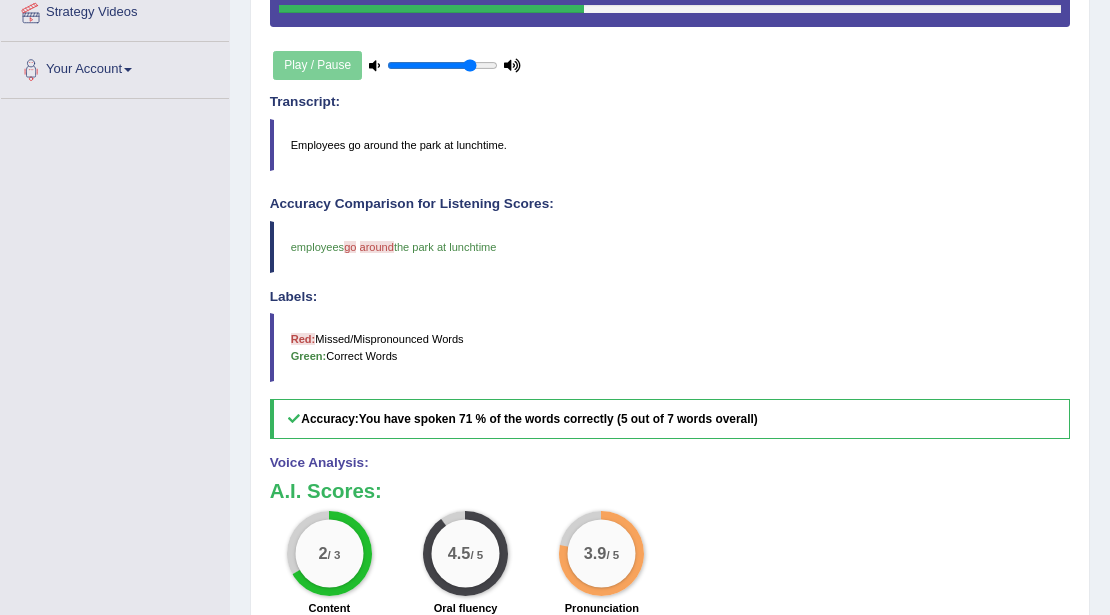 scroll, scrollTop: 533, scrollLeft: 0, axis: vertical 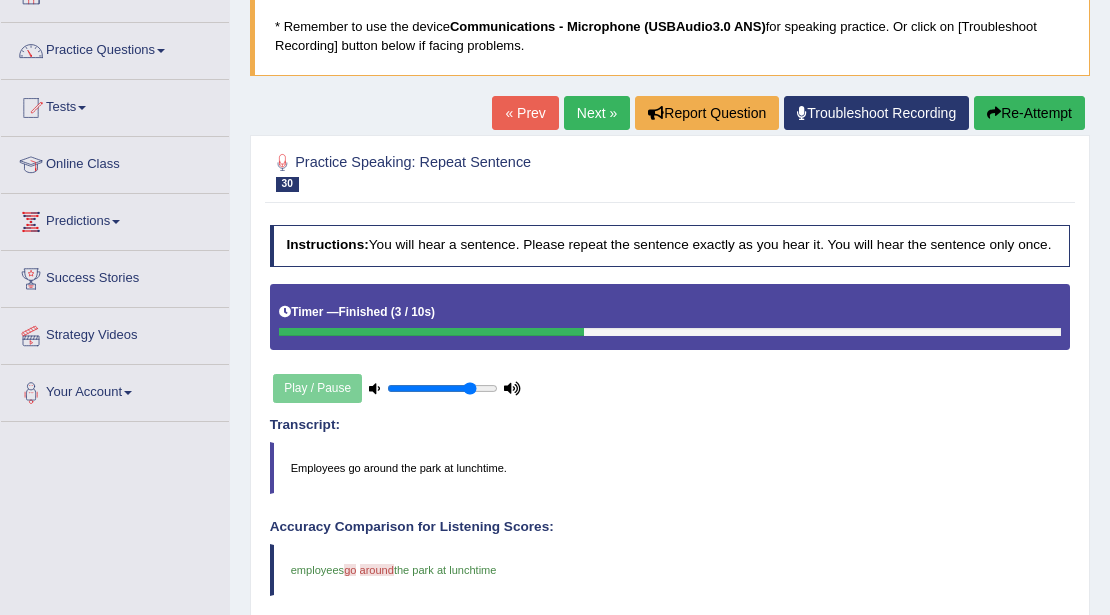 click on "Next »" at bounding box center [597, 113] 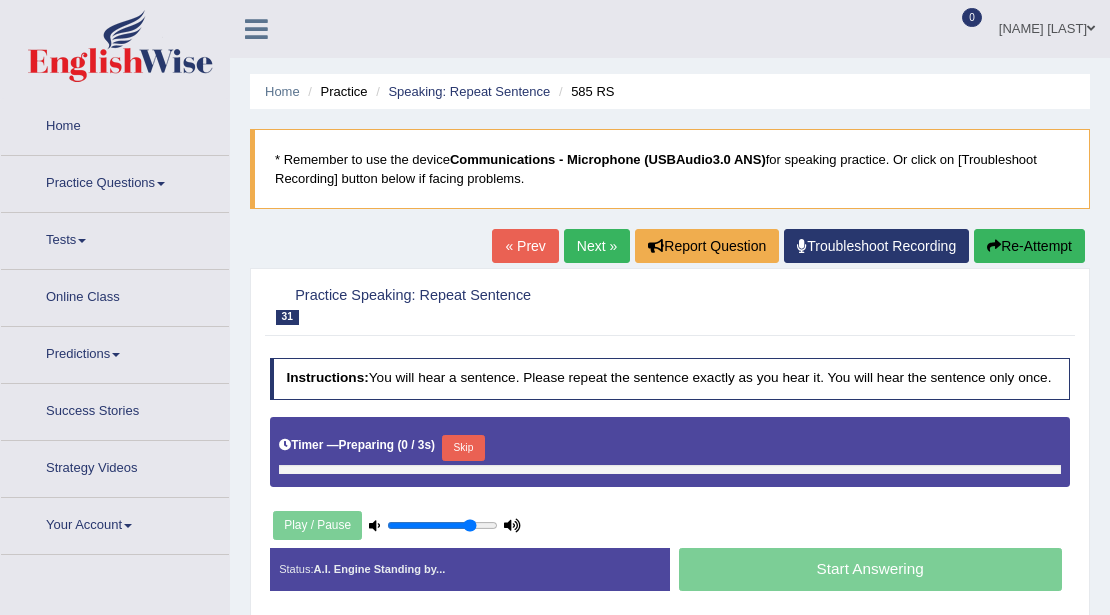 scroll, scrollTop: 0, scrollLeft: 0, axis: both 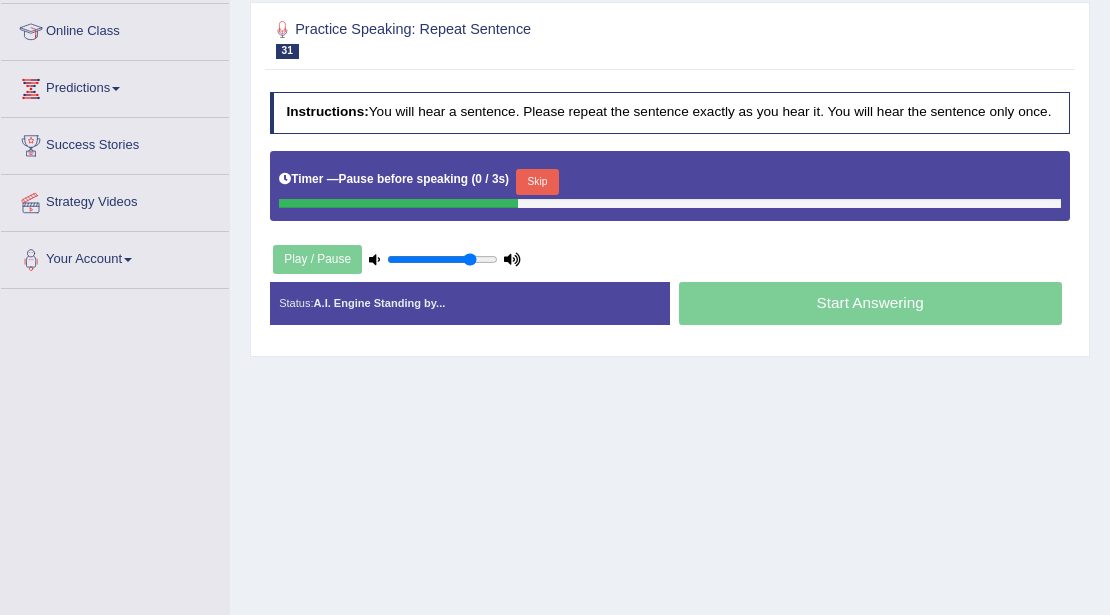 click on "Skip" at bounding box center (537, 182) 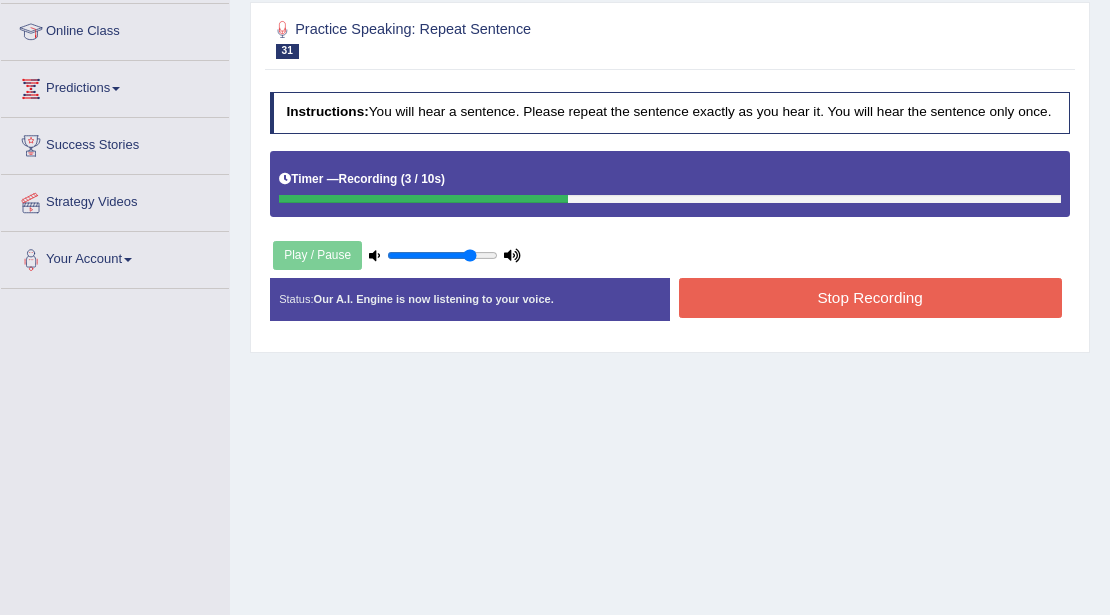 click on "Stop Recording" at bounding box center (870, 297) 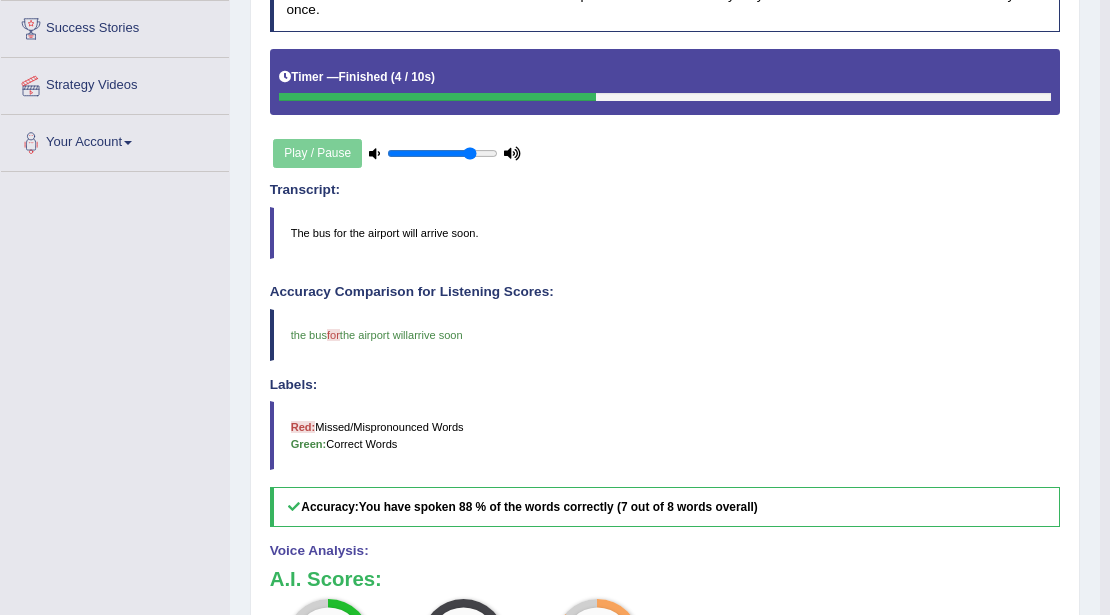 scroll, scrollTop: 600, scrollLeft: 0, axis: vertical 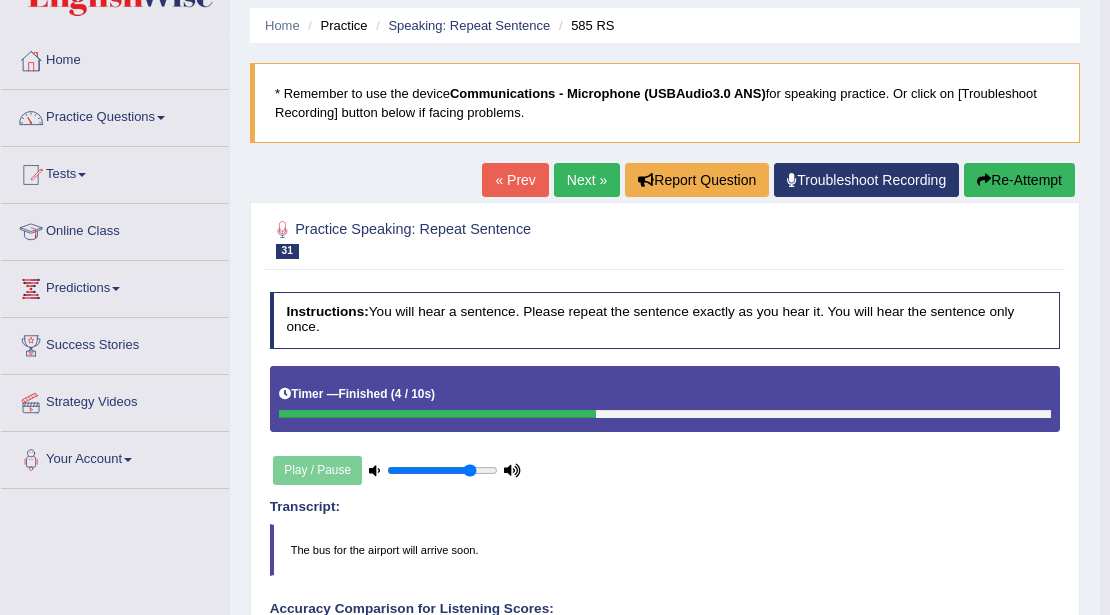click on "Next »" at bounding box center (587, 180) 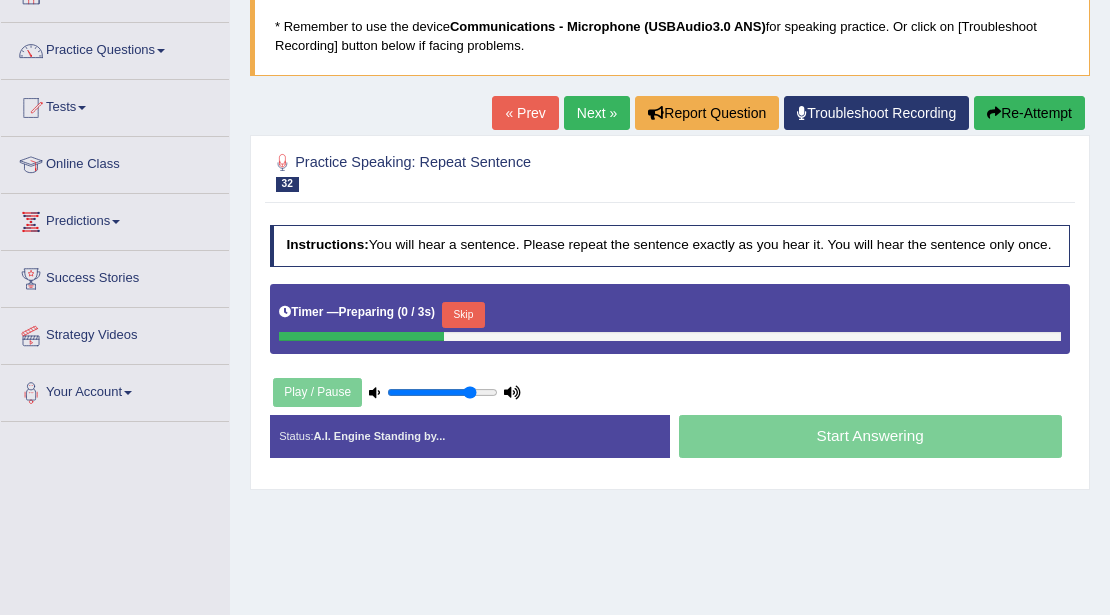 scroll, scrollTop: 133, scrollLeft: 0, axis: vertical 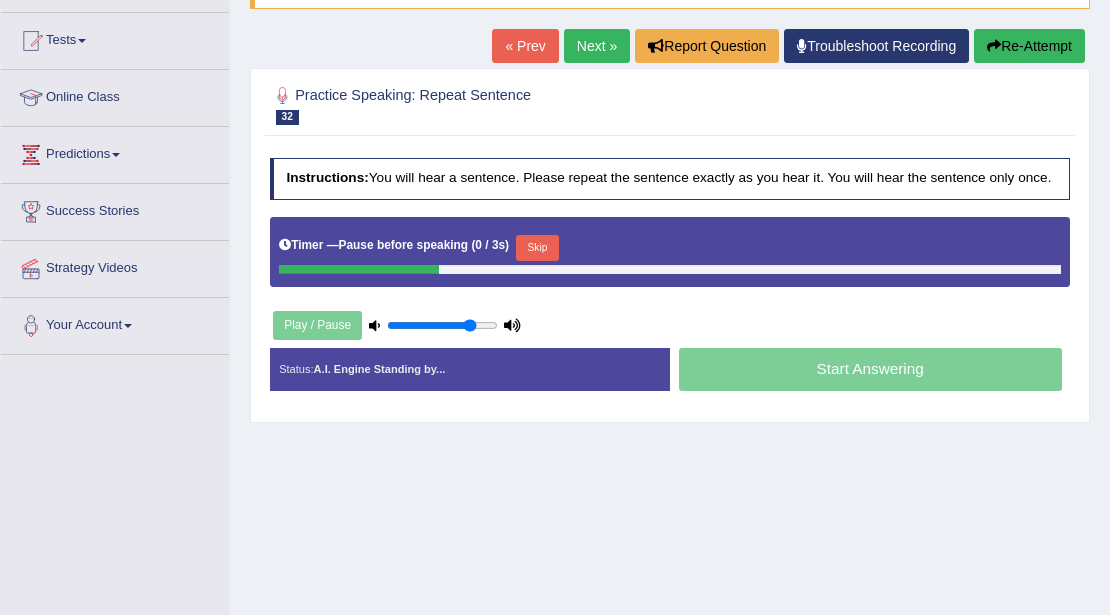 click on "Skip" at bounding box center [537, 248] 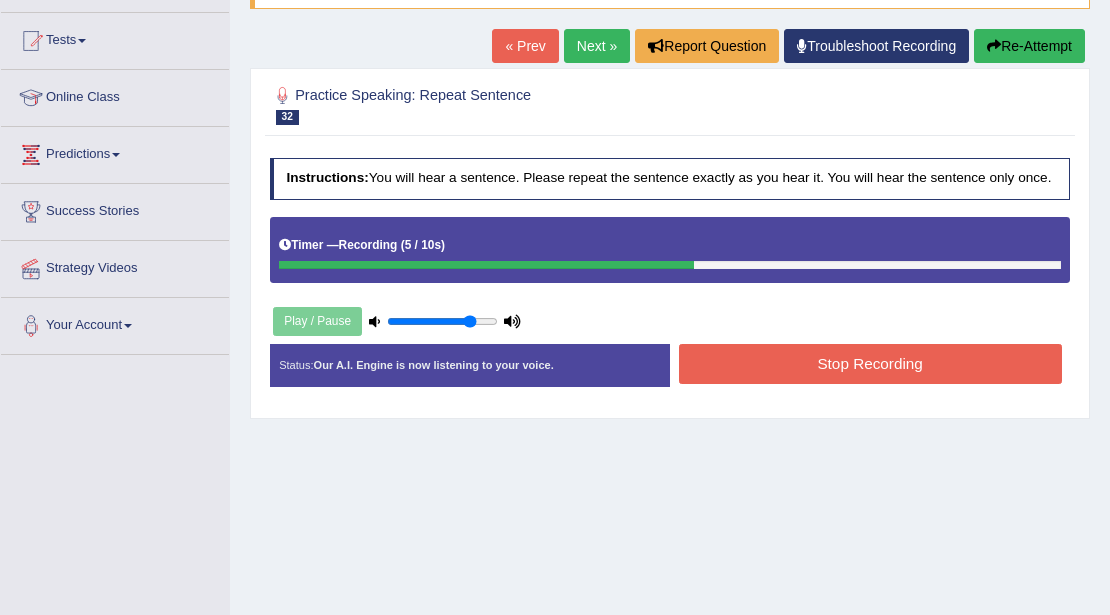 click on "Stop Recording" at bounding box center (870, 363) 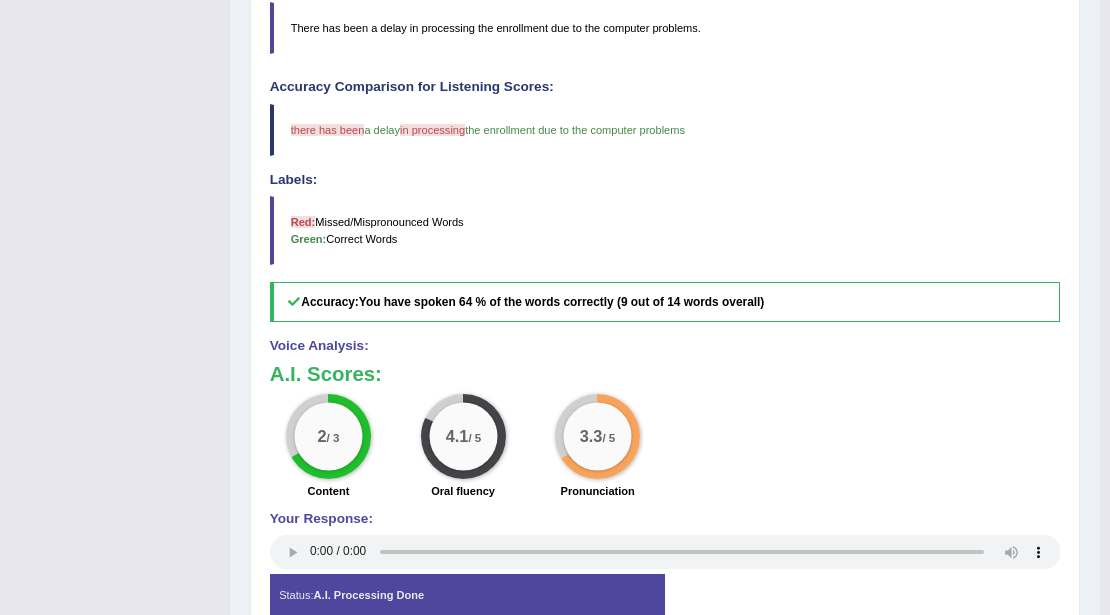 scroll, scrollTop: 600, scrollLeft: 0, axis: vertical 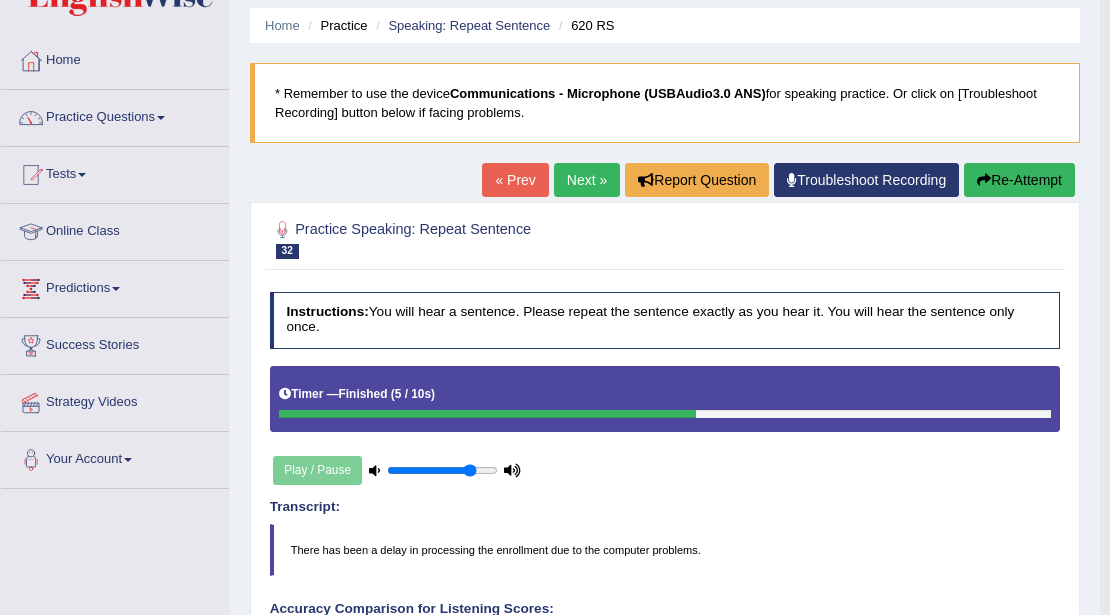 click on "Next »" at bounding box center (587, 180) 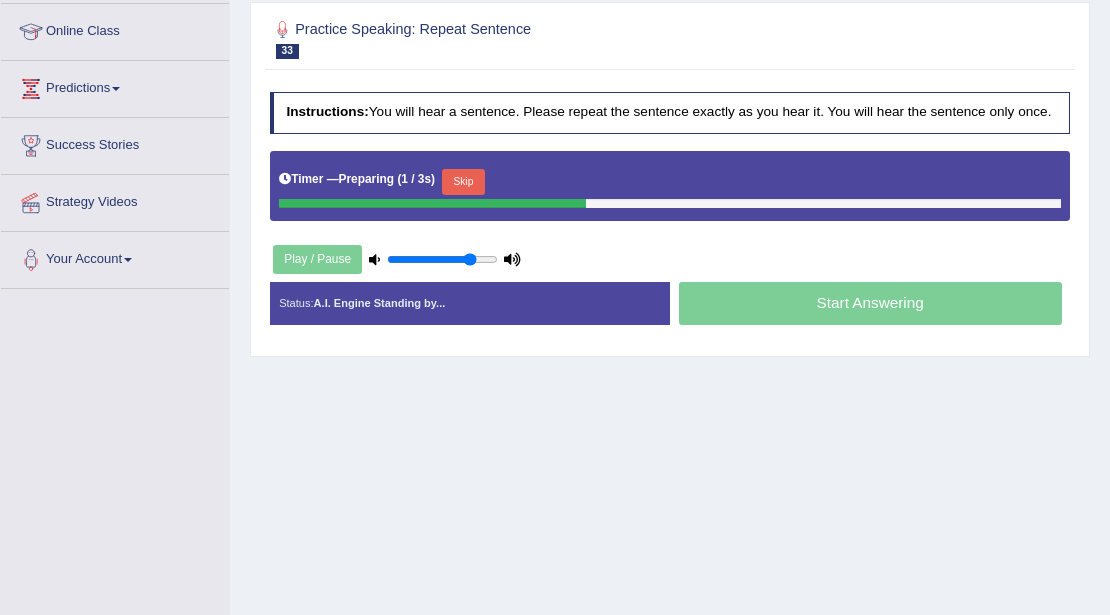 scroll, scrollTop: 266, scrollLeft: 0, axis: vertical 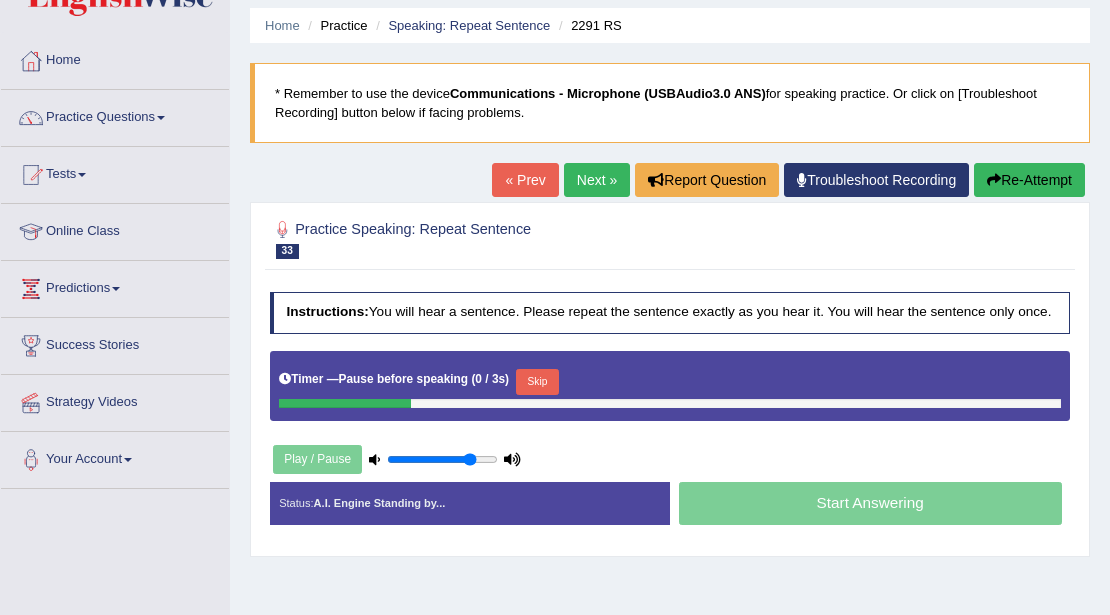 click on "Skip" at bounding box center [537, 382] 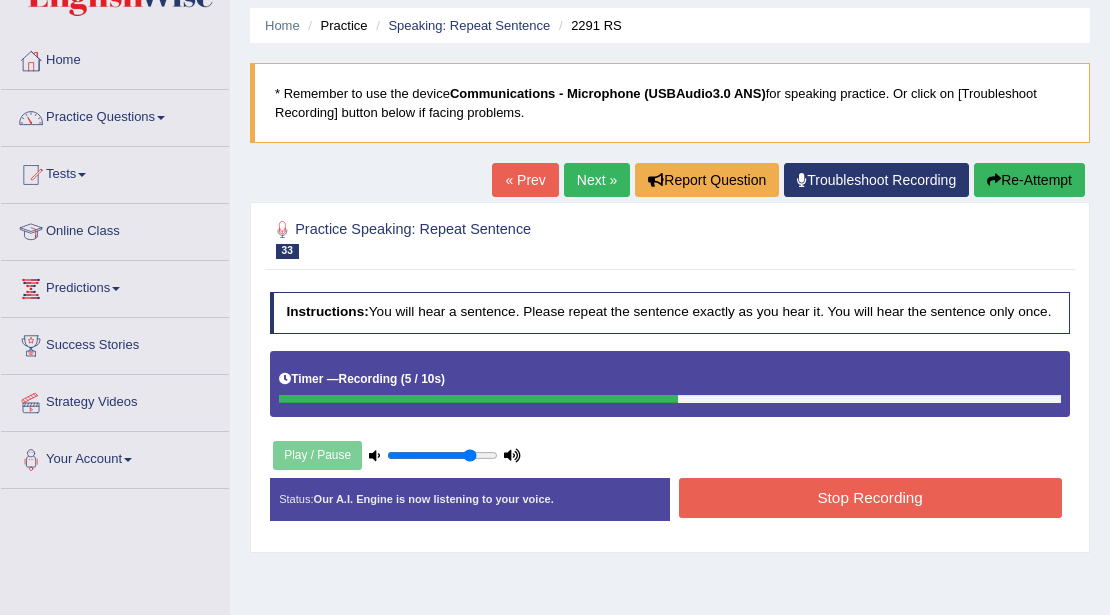 click on "Stop Recording" at bounding box center [870, 497] 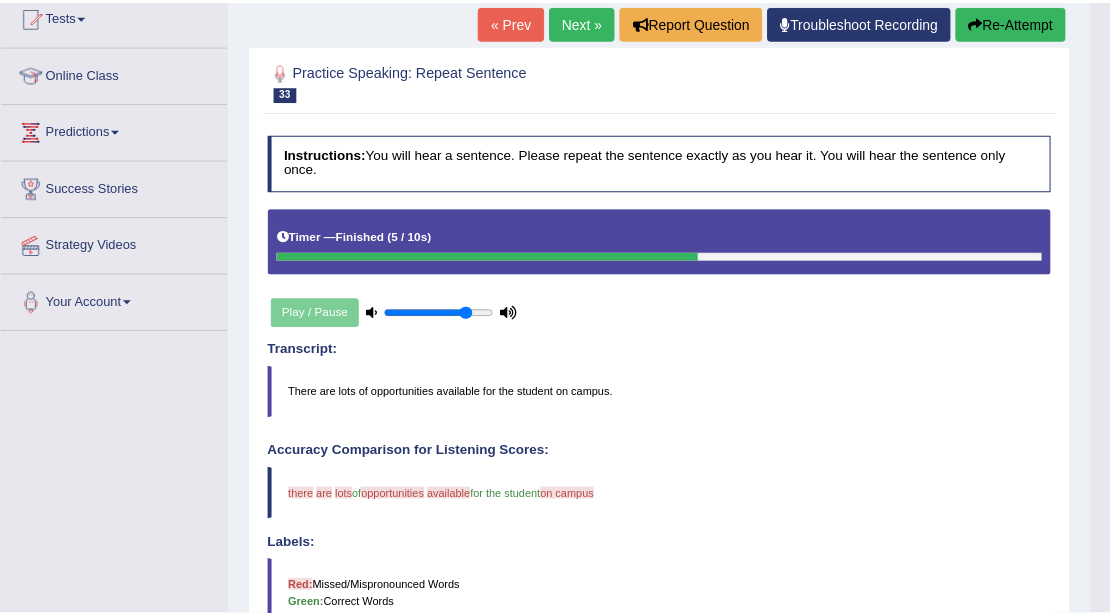 scroll, scrollTop: 333, scrollLeft: 0, axis: vertical 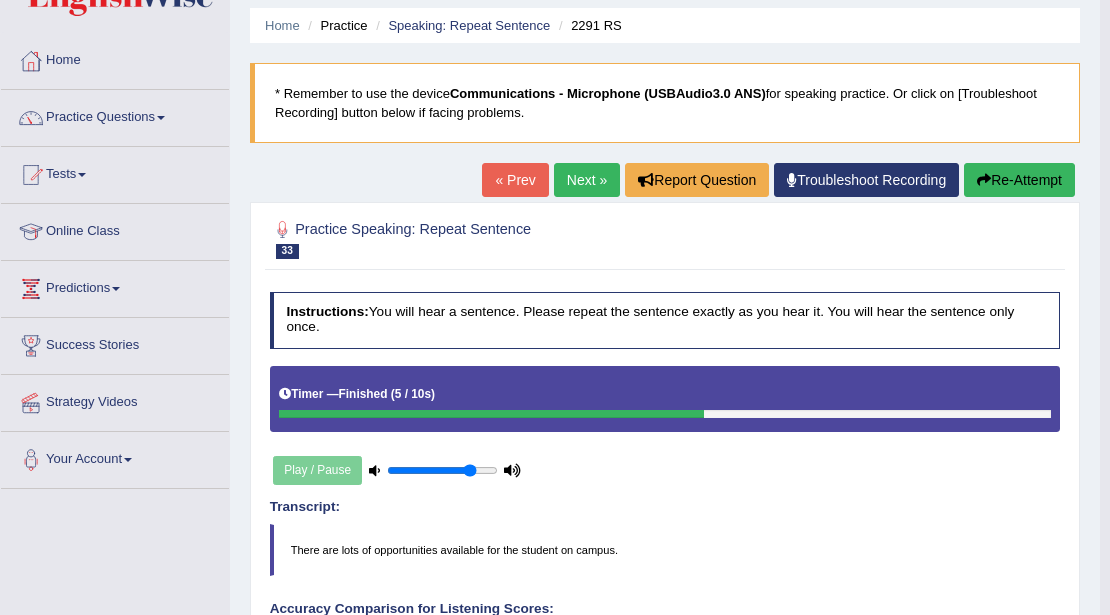 click on "Next »" at bounding box center [587, 180] 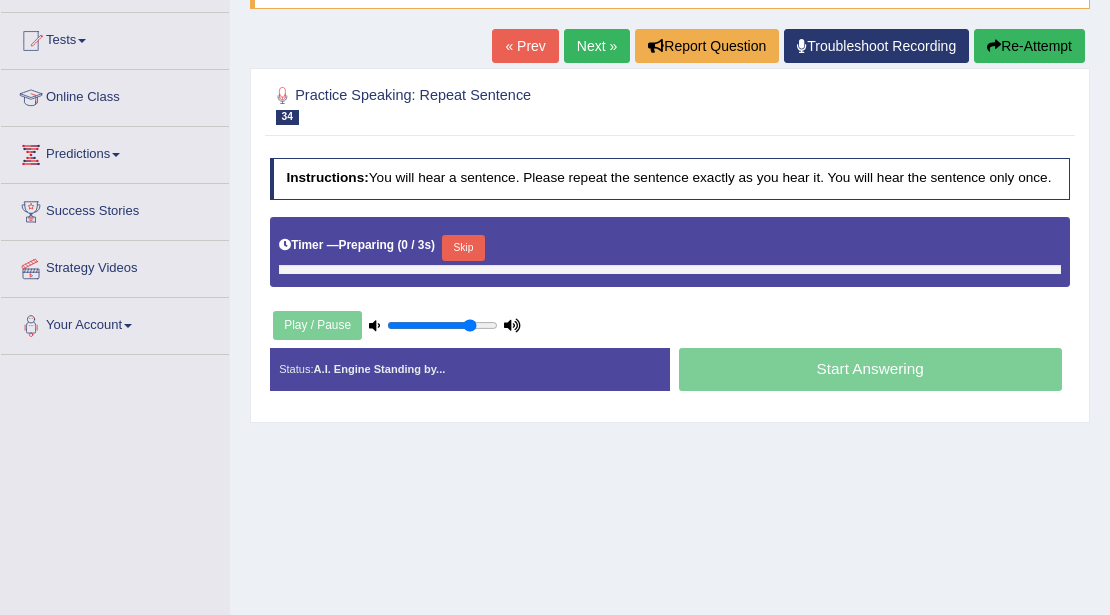 scroll, scrollTop: 200, scrollLeft: 0, axis: vertical 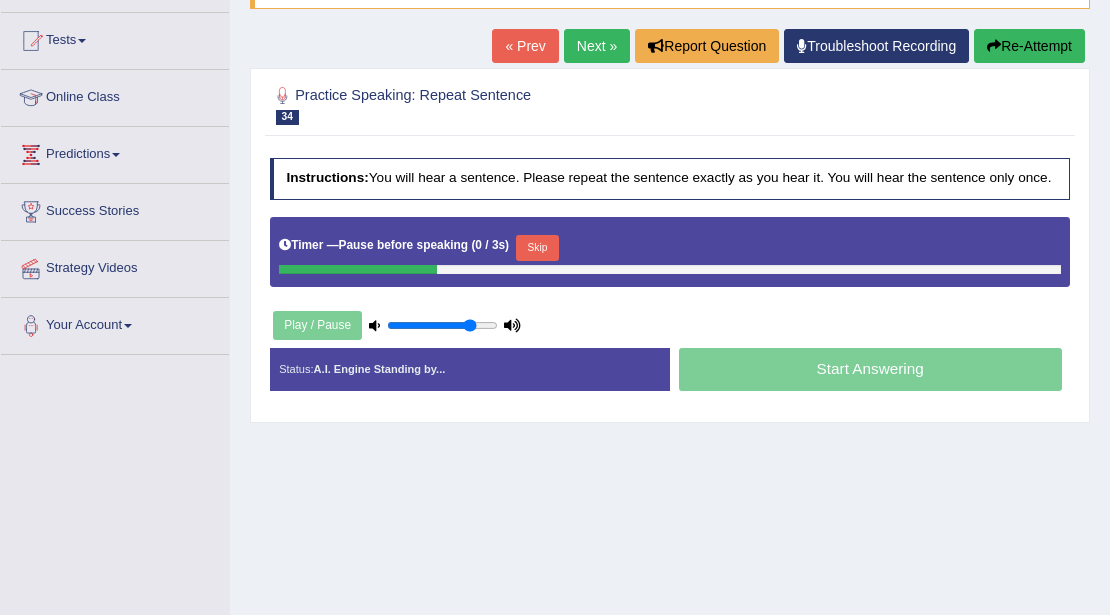 click on "Skip" at bounding box center [537, 248] 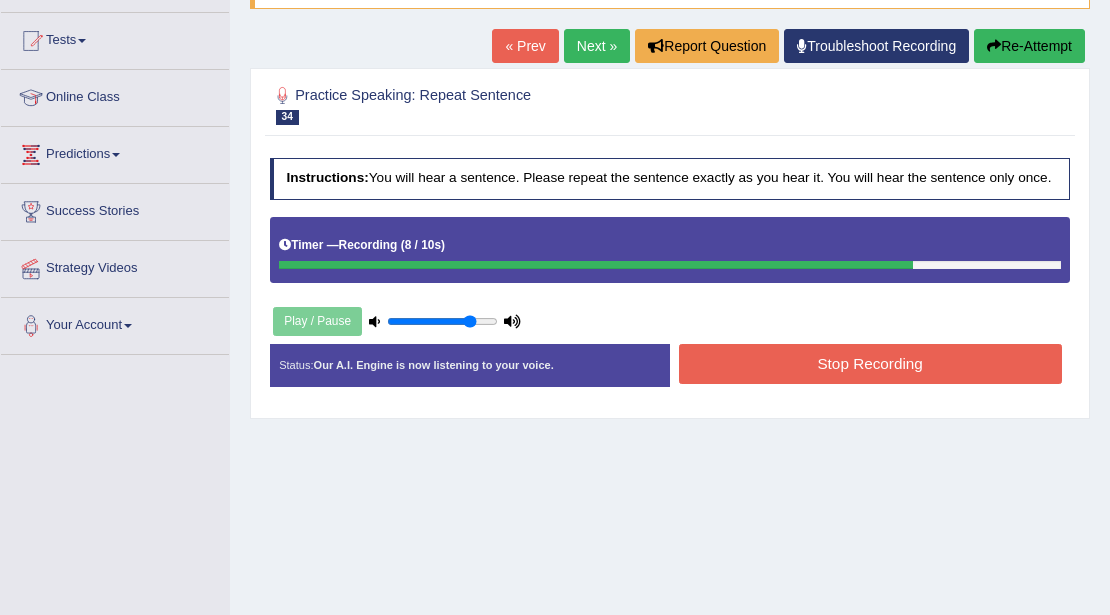click on "Stop Recording" at bounding box center [870, 363] 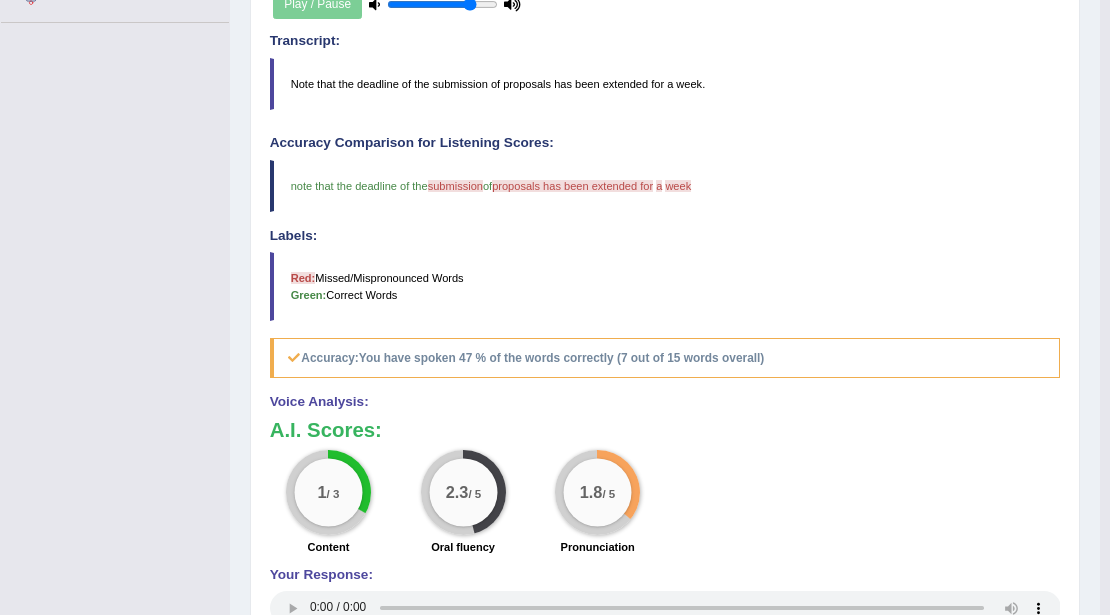 scroll, scrollTop: 533, scrollLeft: 0, axis: vertical 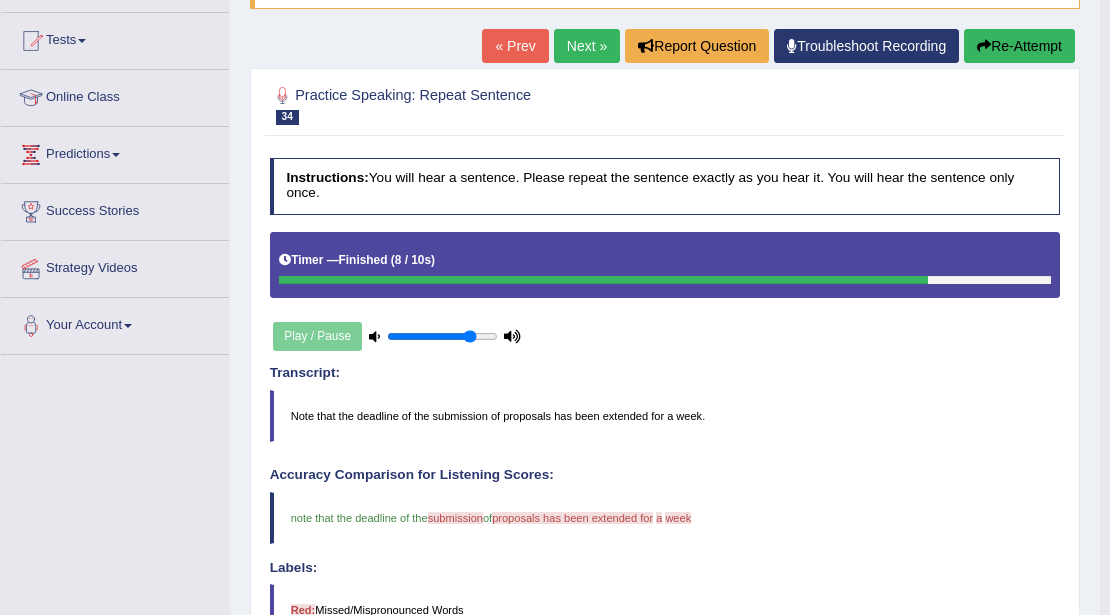 click on "Next »" at bounding box center (587, 46) 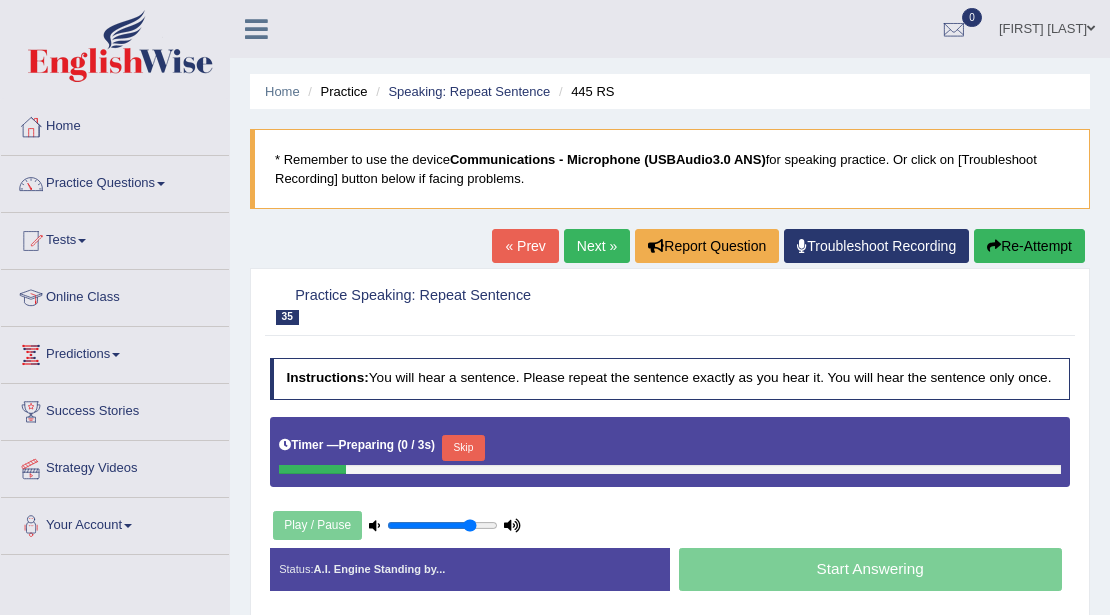 scroll, scrollTop: 133, scrollLeft: 0, axis: vertical 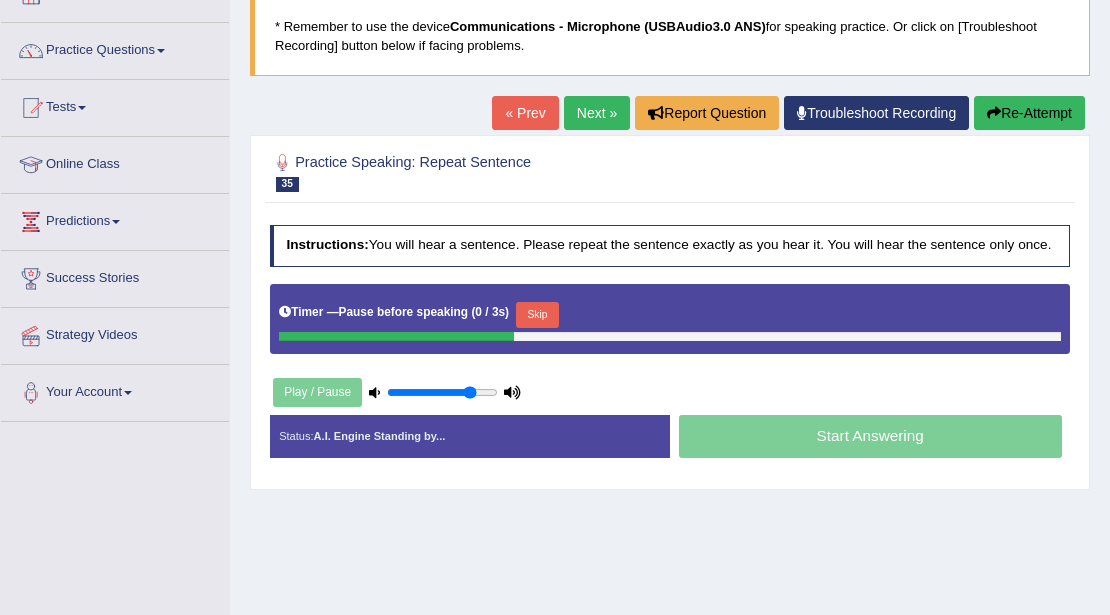 click on "Skip" at bounding box center [537, 315] 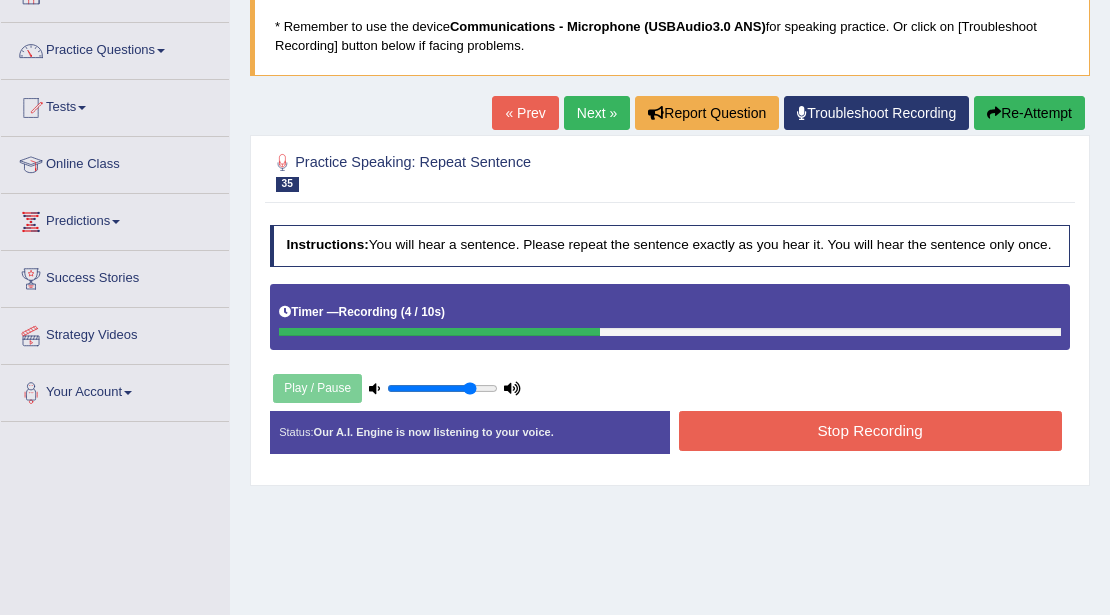 click on "Stop Recording" at bounding box center [870, 430] 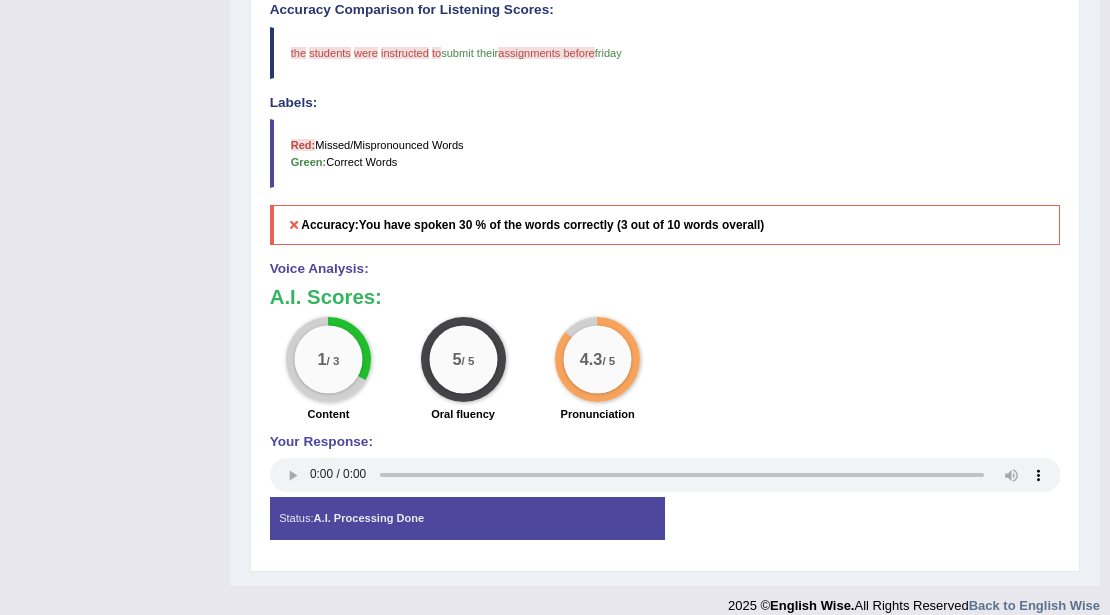 scroll, scrollTop: 666, scrollLeft: 0, axis: vertical 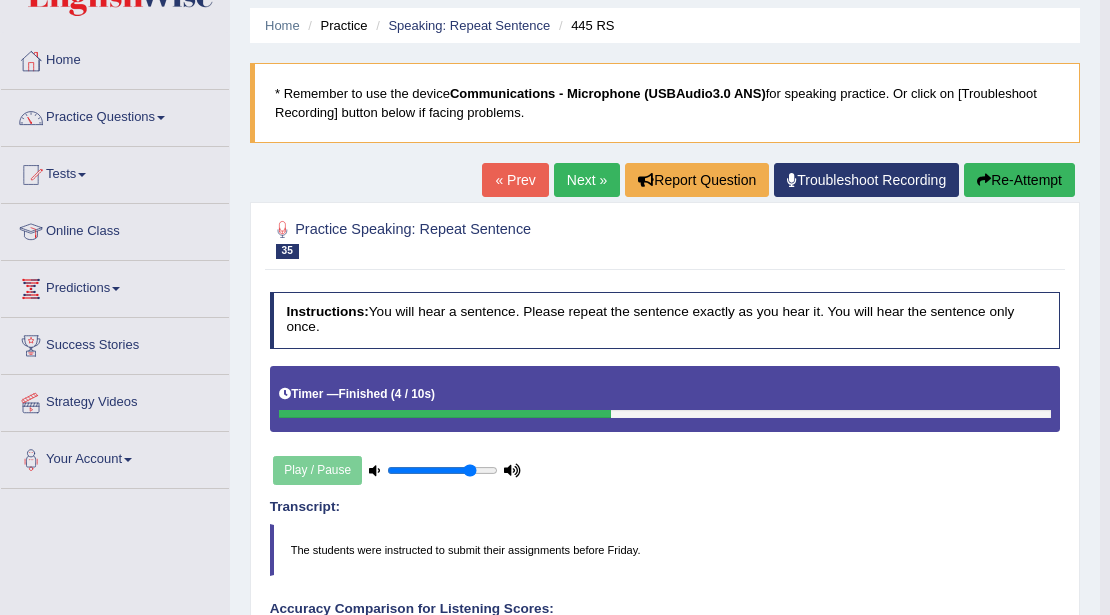 click on "Next »" at bounding box center (587, 180) 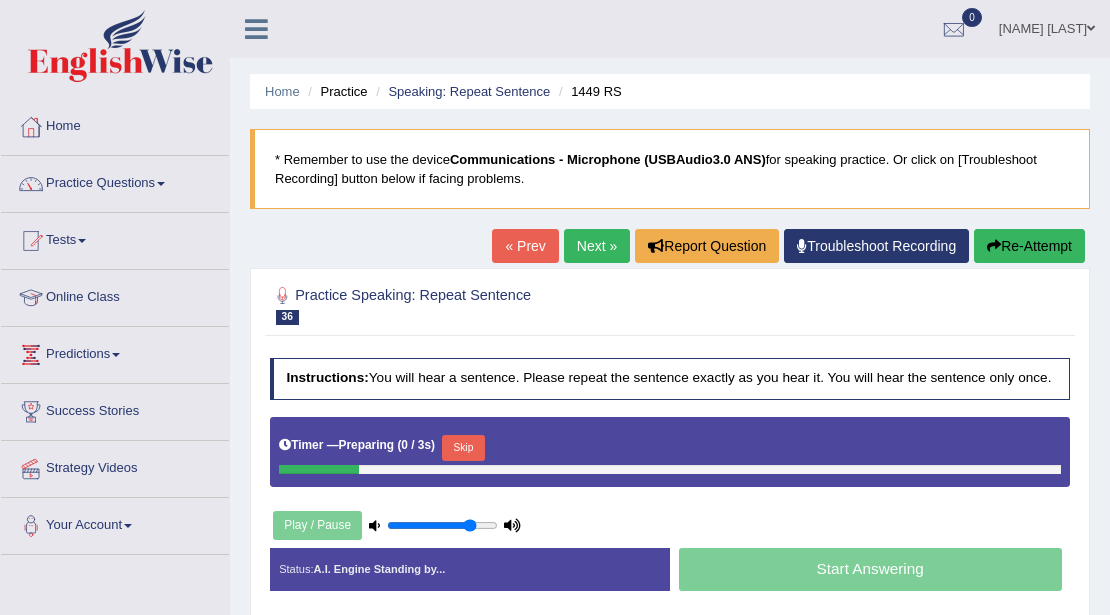 scroll, scrollTop: 0, scrollLeft: 0, axis: both 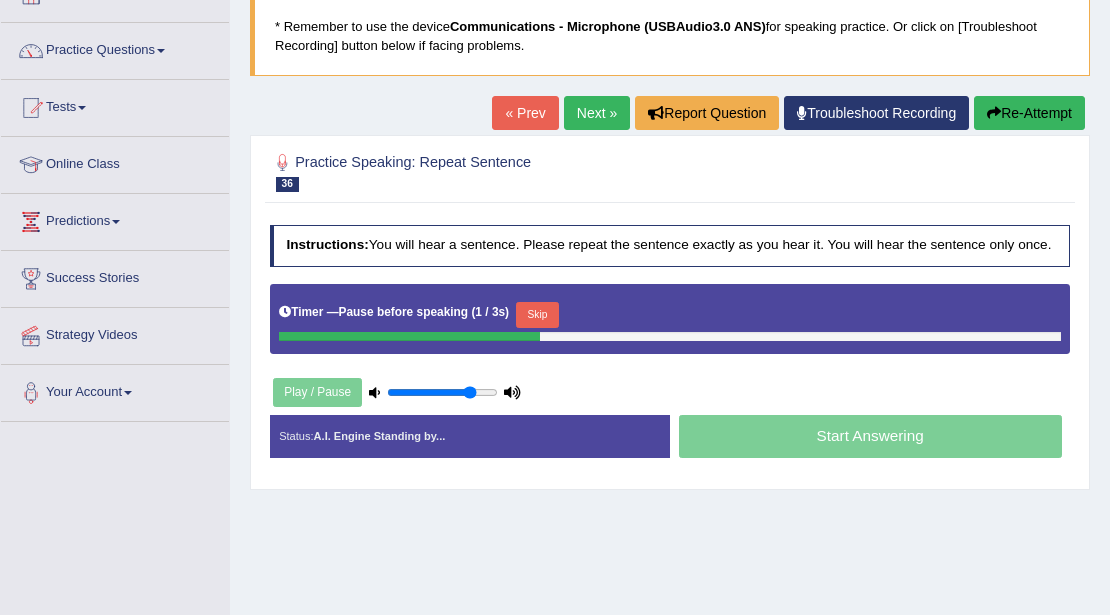 click on "Skip" at bounding box center [537, 315] 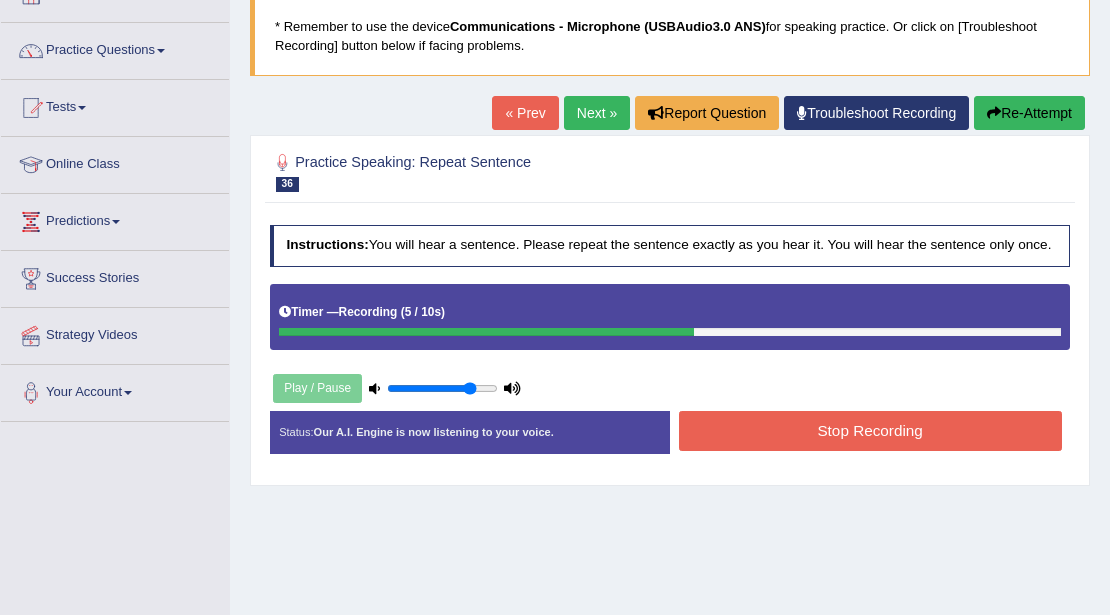 click on "Stop Recording" at bounding box center (870, 430) 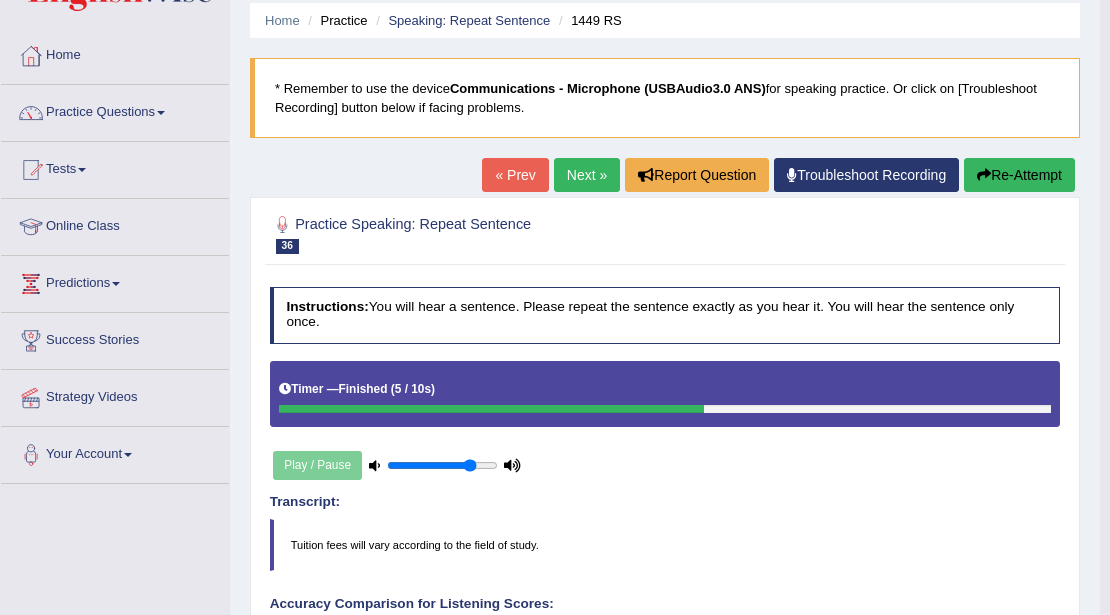 scroll, scrollTop: 66, scrollLeft: 0, axis: vertical 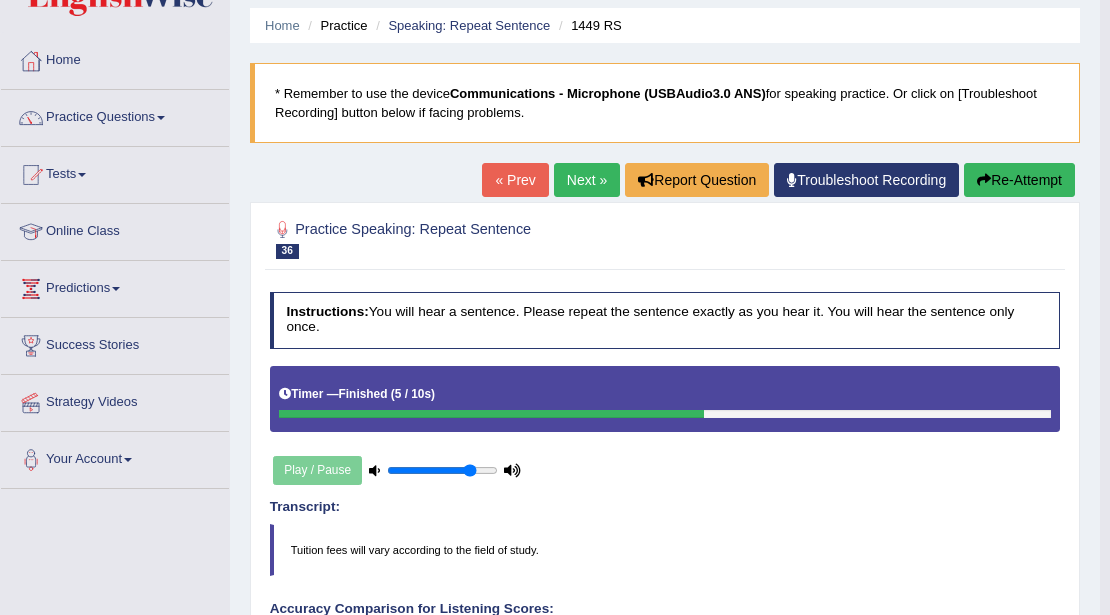 click on "Next »" at bounding box center [587, 180] 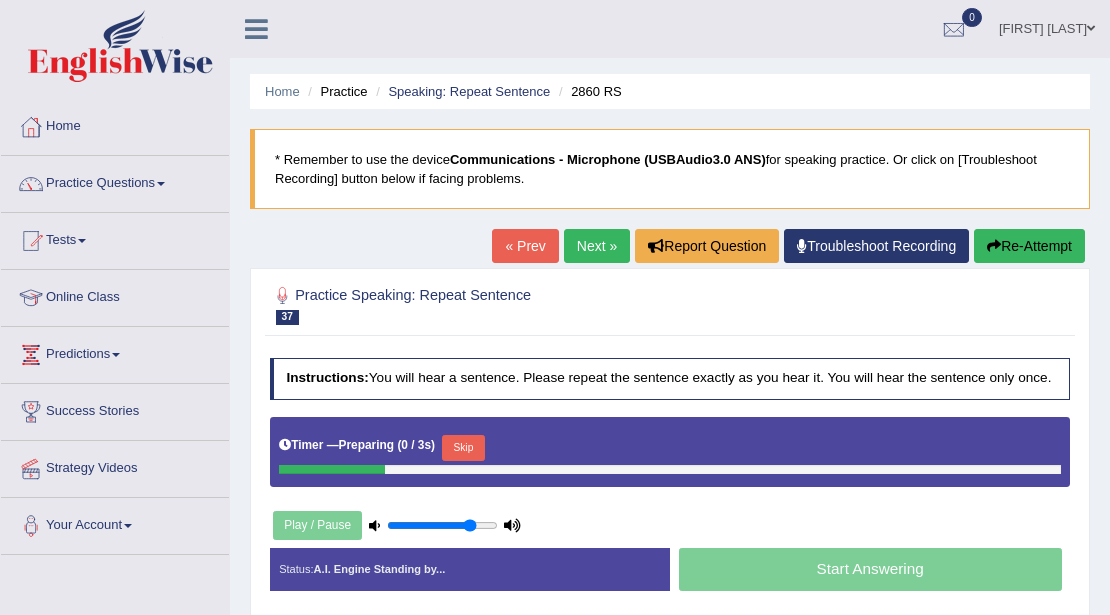 scroll, scrollTop: 200, scrollLeft: 0, axis: vertical 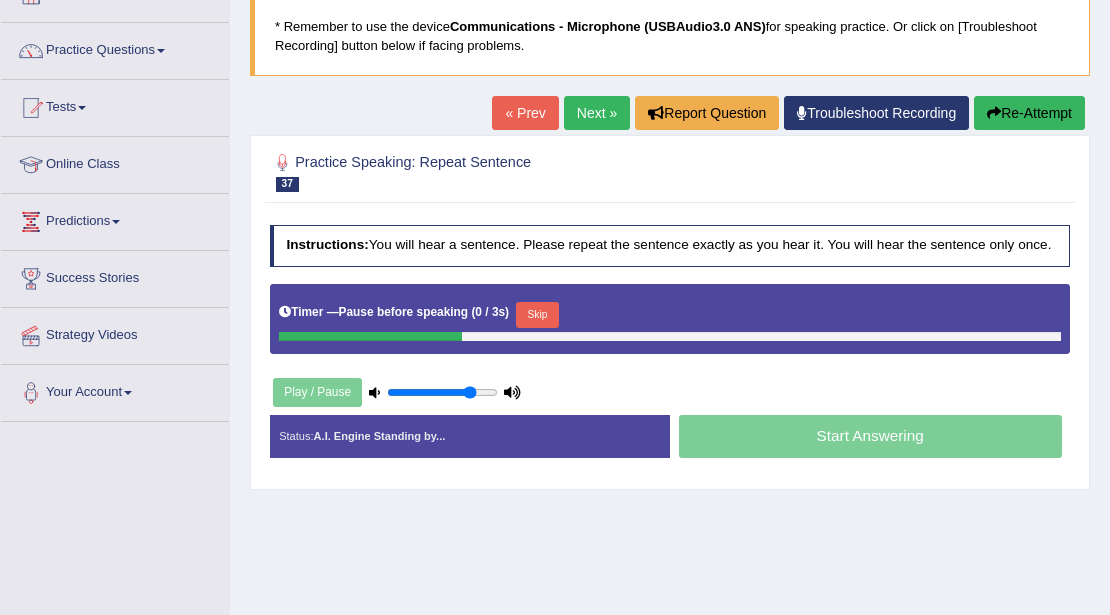 click on "Skip" at bounding box center (537, 315) 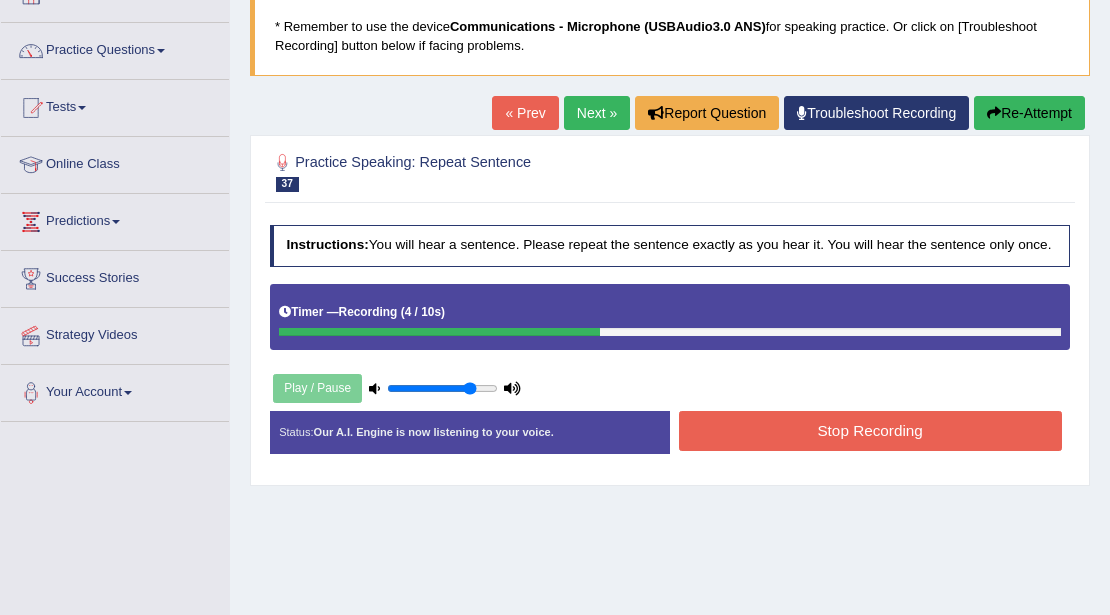 click on "Stop Recording" at bounding box center (870, 430) 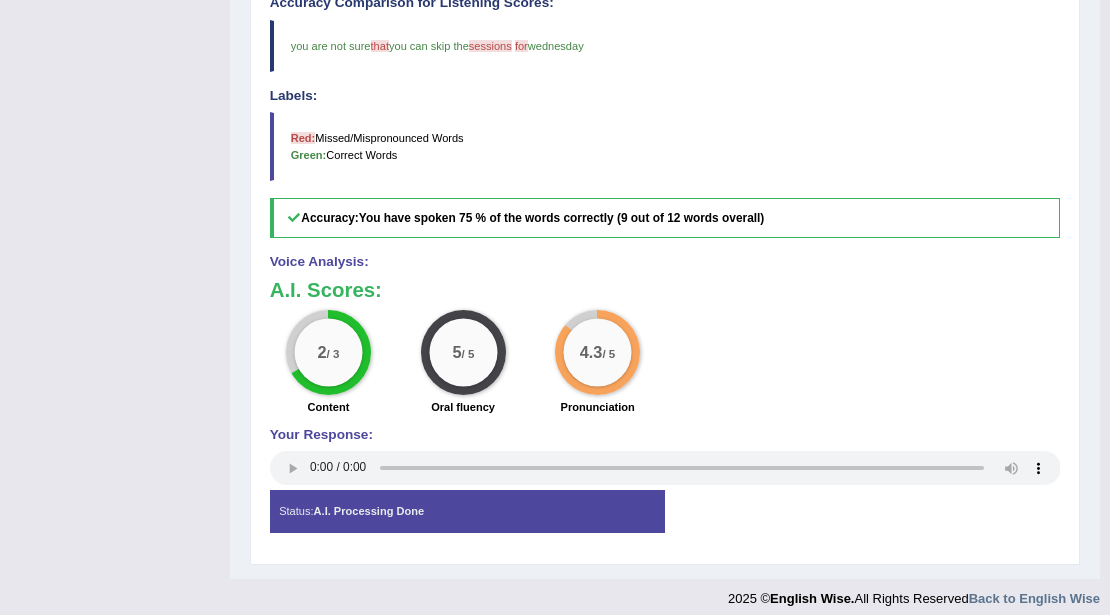 scroll, scrollTop: 680, scrollLeft: 0, axis: vertical 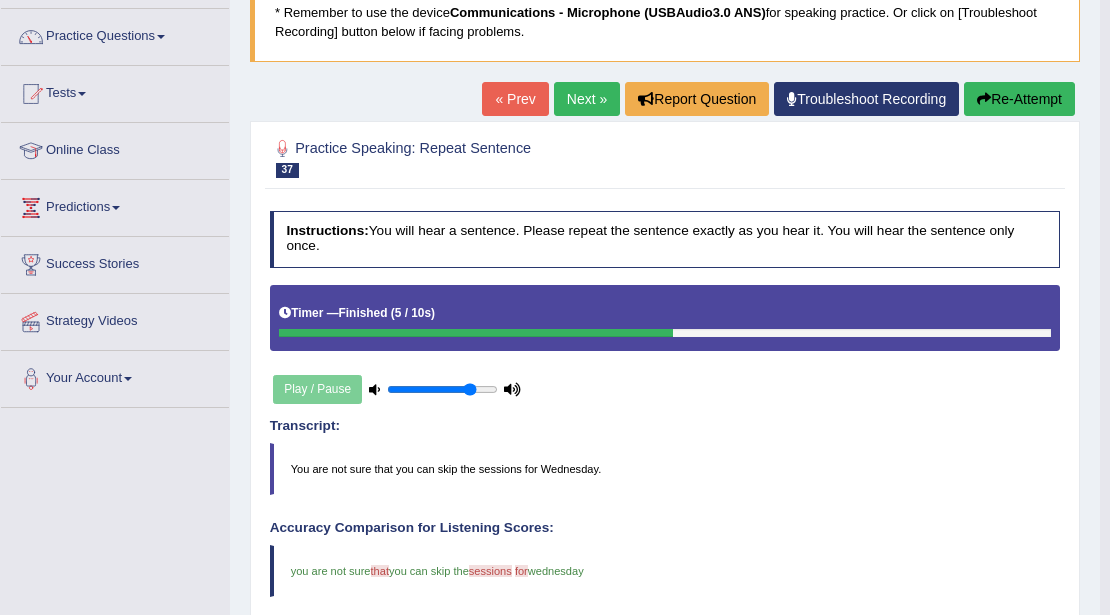 click on "Next »" at bounding box center (587, 99) 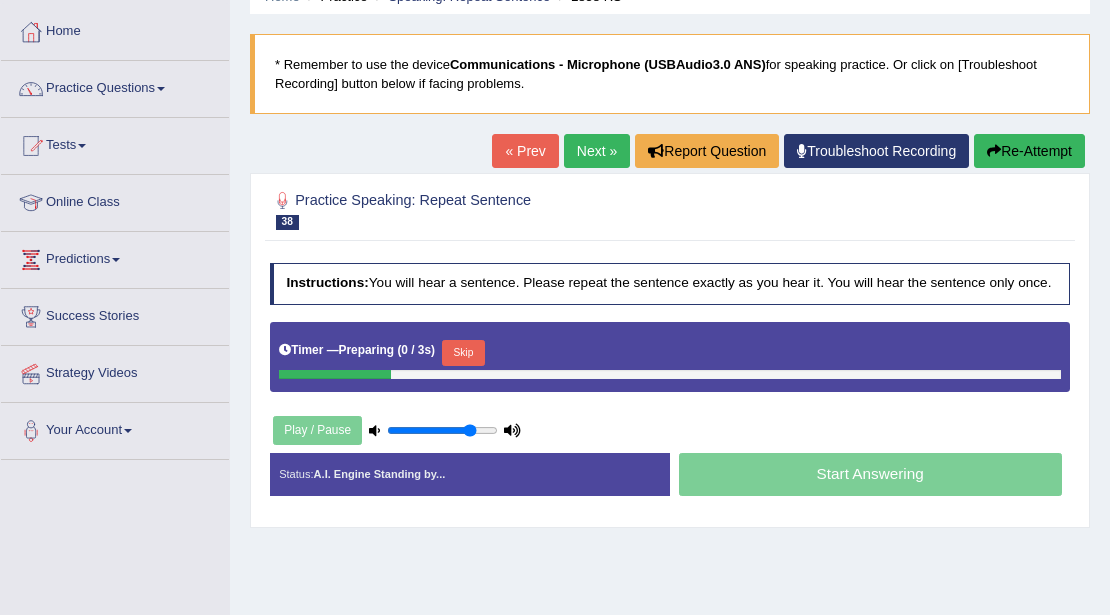 scroll, scrollTop: 133, scrollLeft: 0, axis: vertical 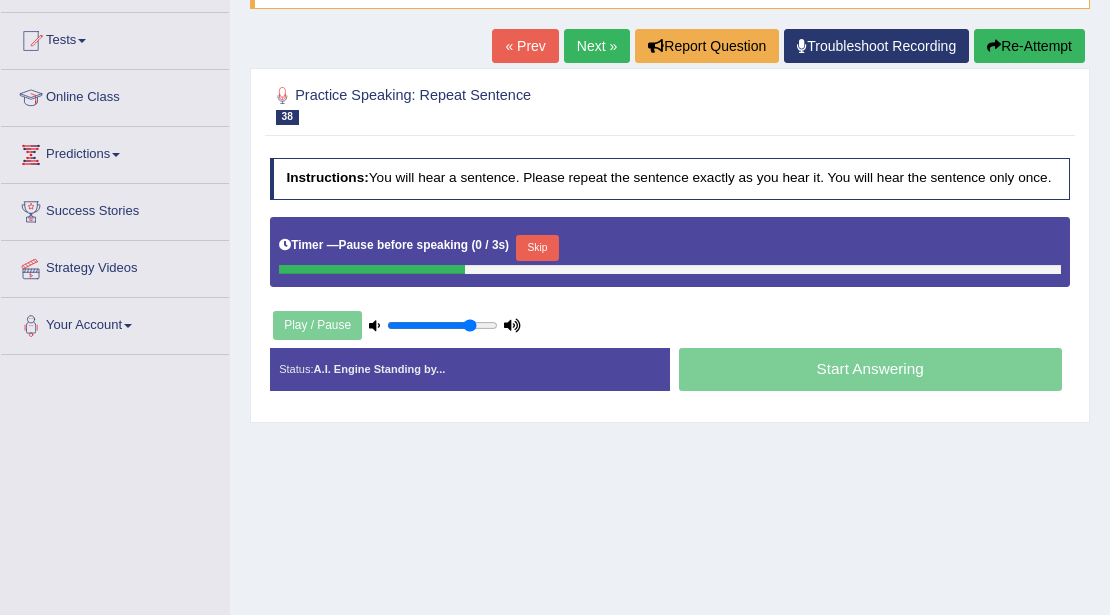 click on "Skip" at bounding box center [537, 248] 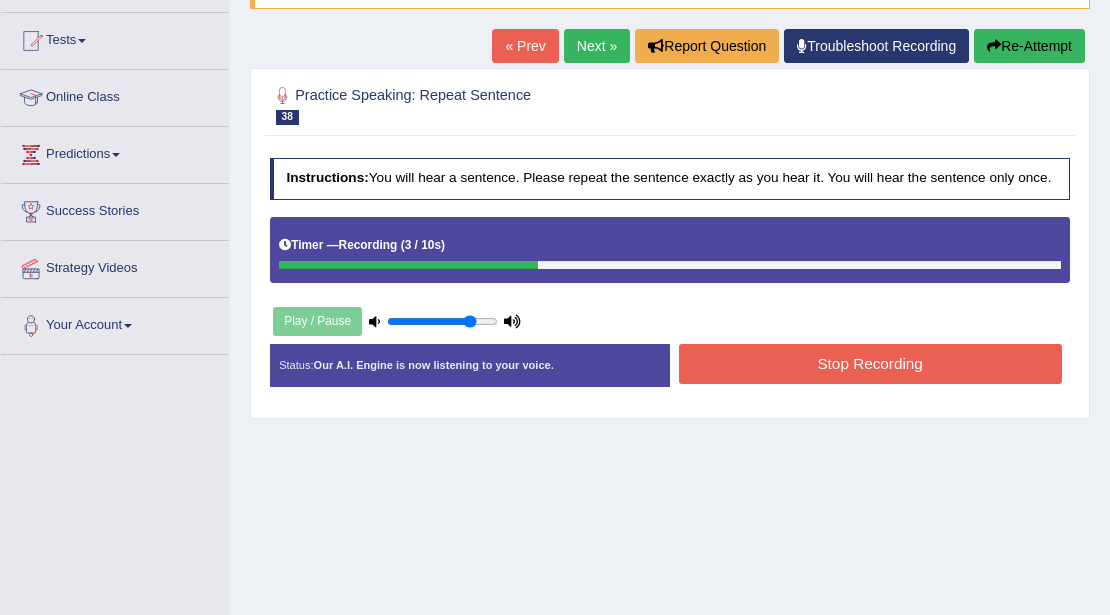 click on "Stop Recording" at bounding box center [870, 363] 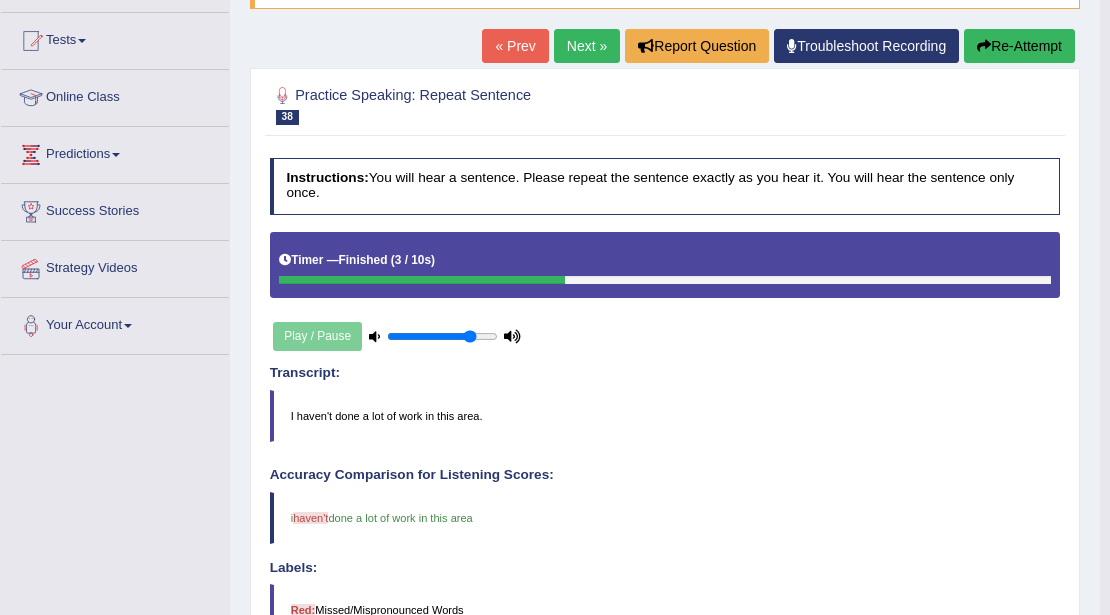 scroll, scrollTop: 66, scrollLeft: 0, axis: vertical 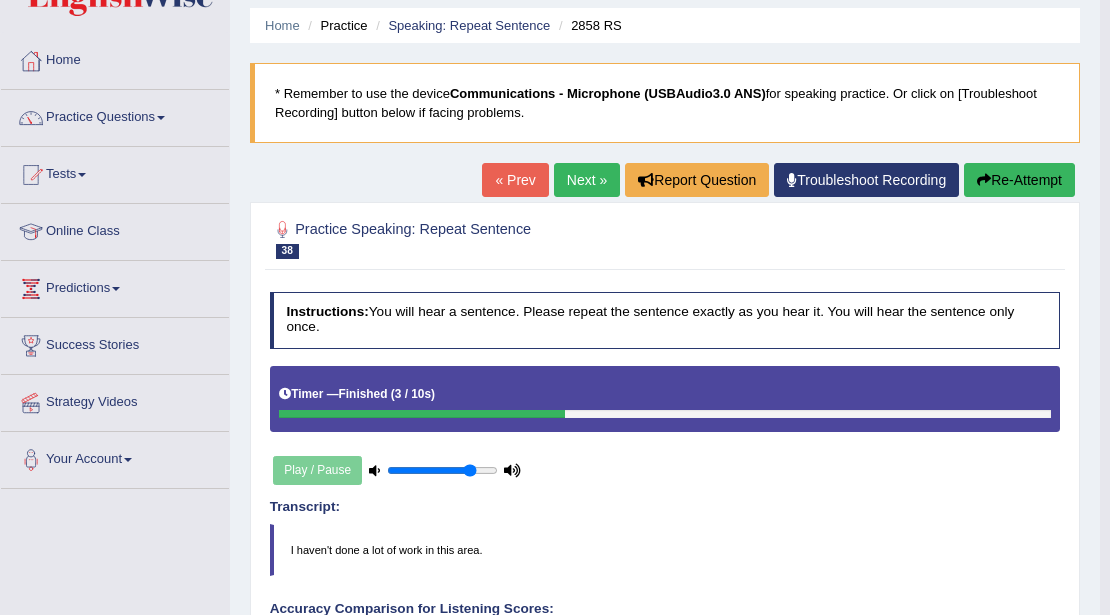 click on "Next »" at bounding box center (587, 180) 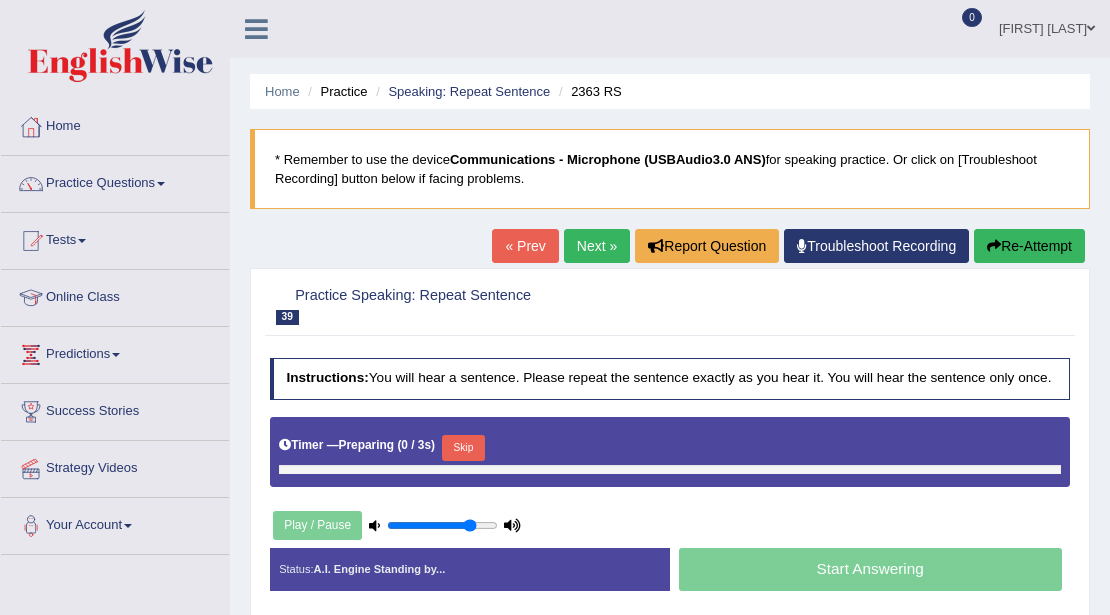 scroll, scrollTop: 133, scrollLeft: 0, axis: vertical 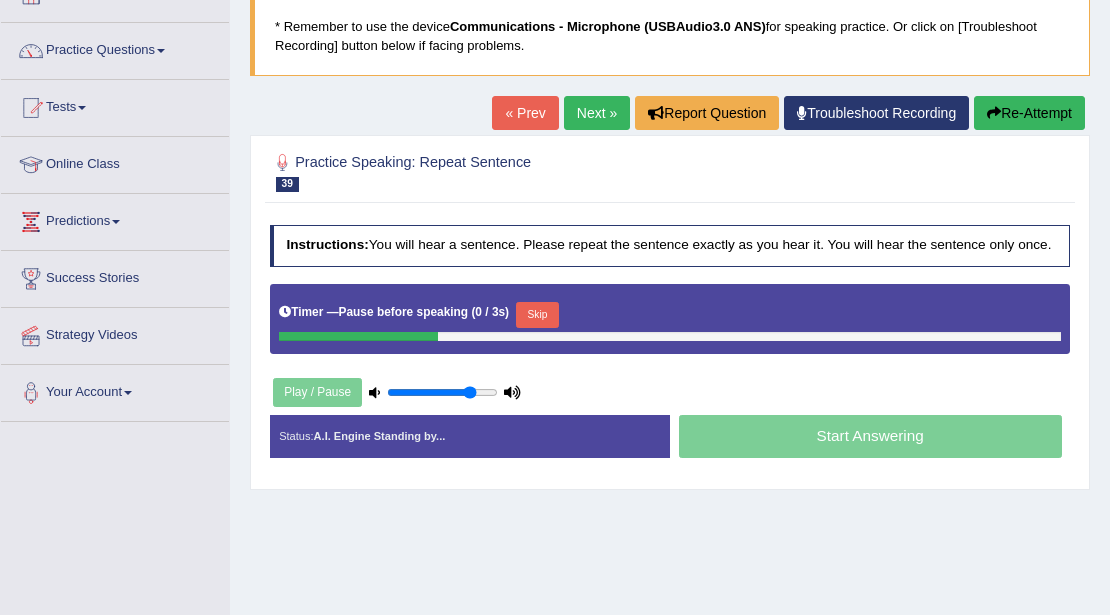 click on "Skip" at bounding box center [537, 315] 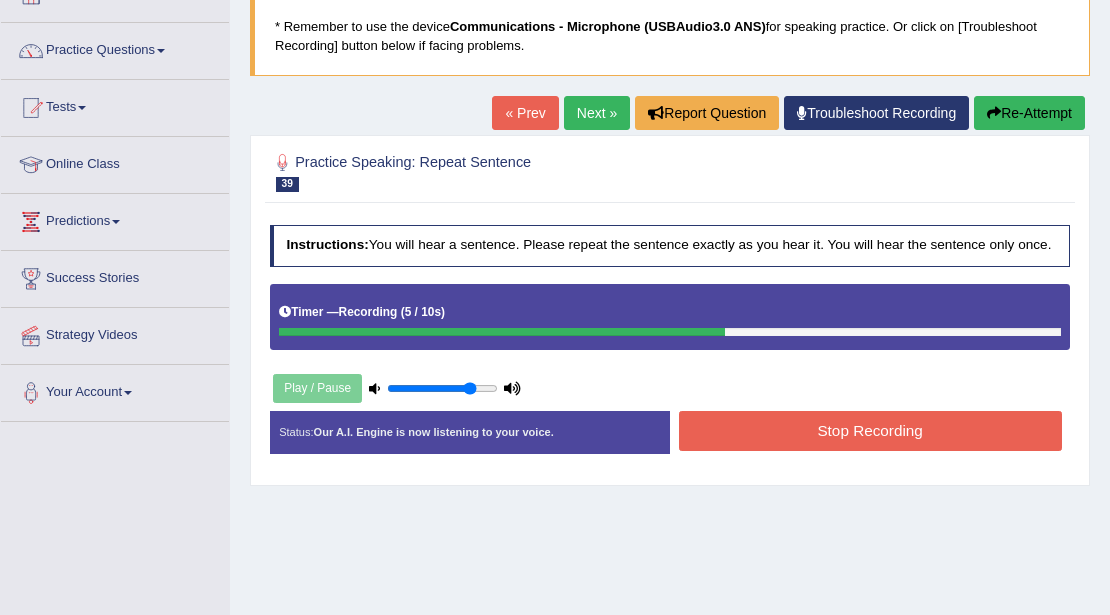 click on "Stop Recording" at bounding box center [870, 430] 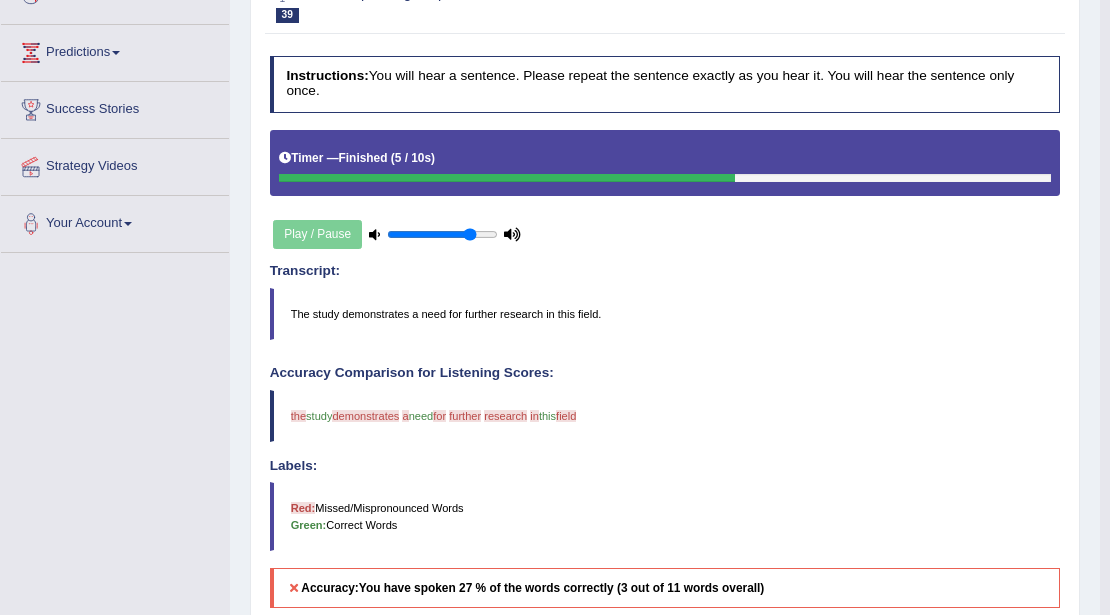 scroll, scrollTop: 133, scrollLeft: 0, axis: vertical 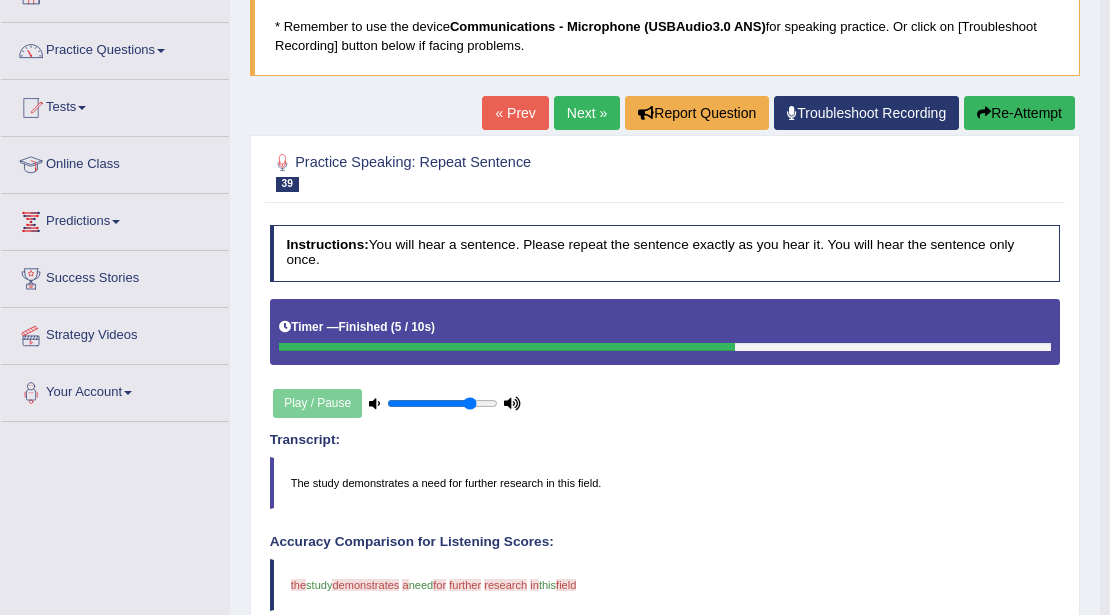 click on "Next »" at bounding box center (587, 113) 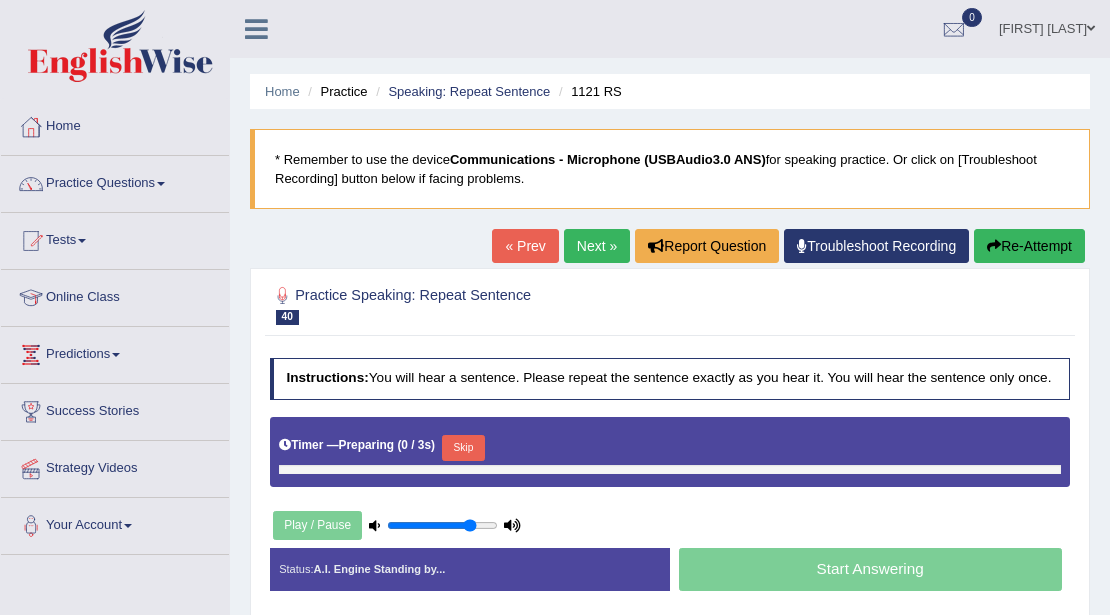 scroll, scrollTop: 0, scrollLeft: 0, axis: both 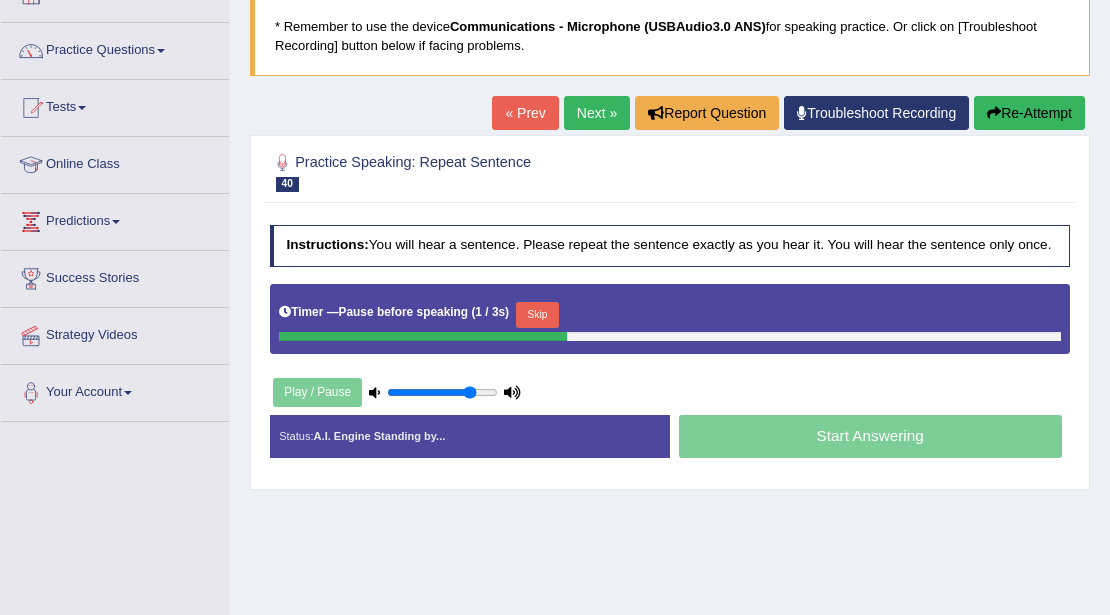 click on "Skip" at bounding box center (537, 315) 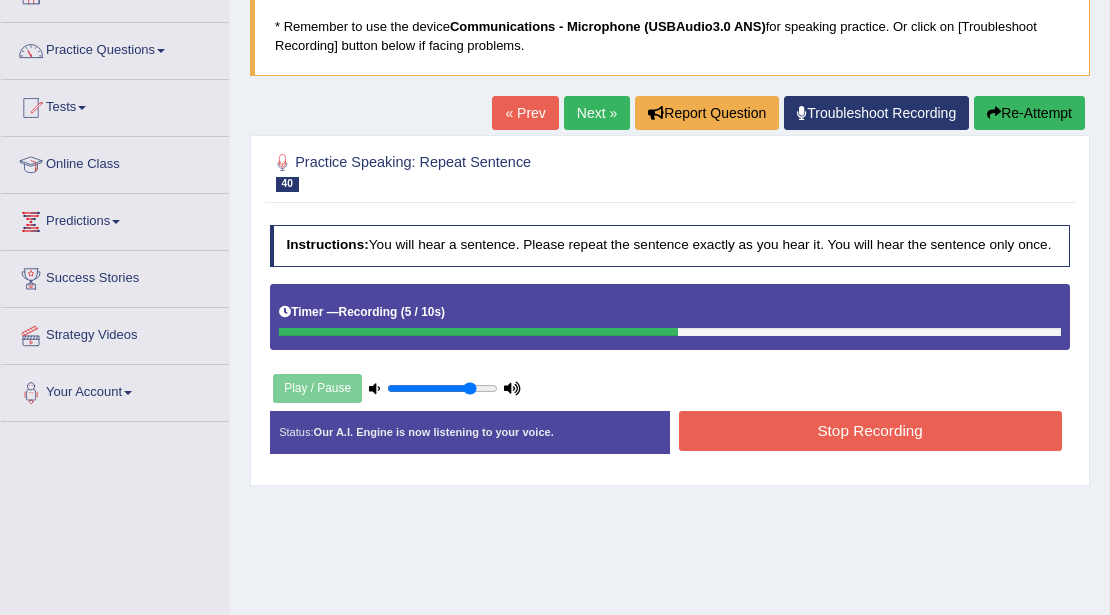 click on "Stop Recording" at bounding box center (870, 430) 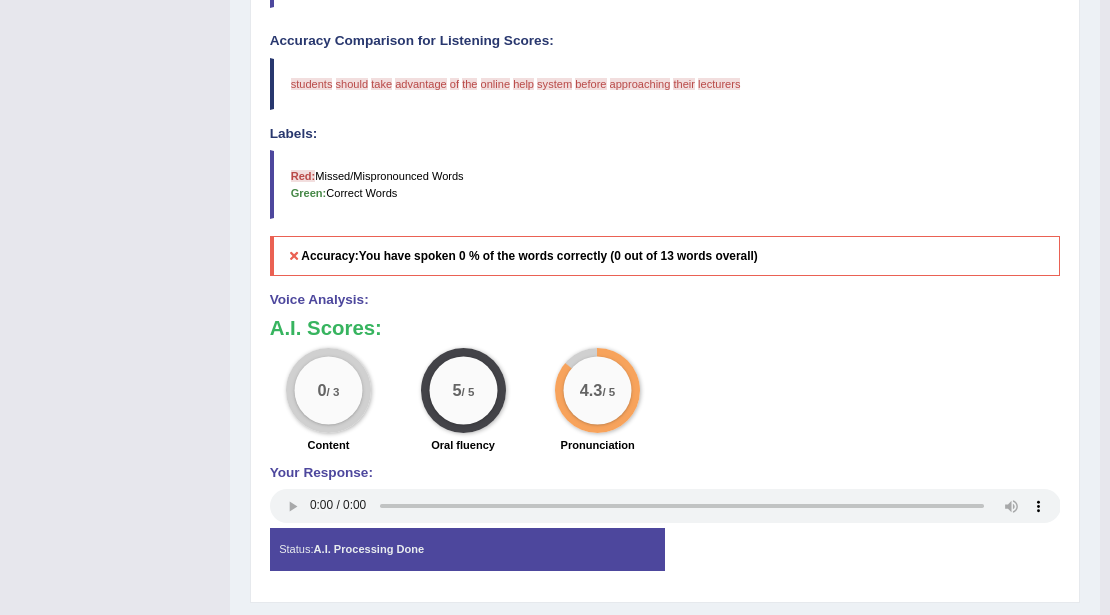 scroll, scrollTop: 666, scrollLeft: 0, axis: vertical 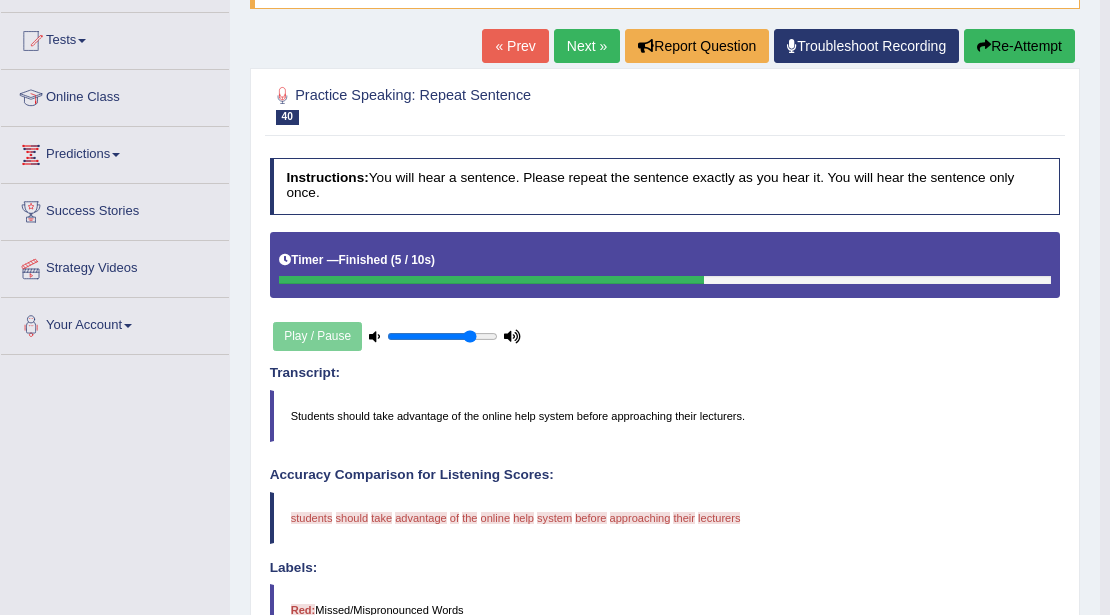 click on "Next »" at bounding box center (587, 46) 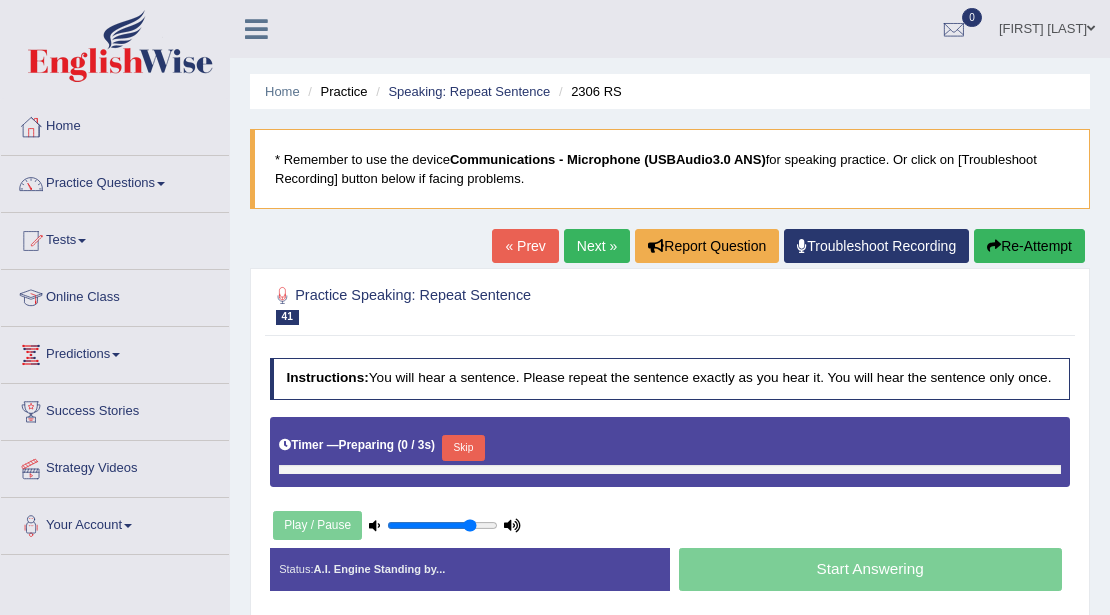 scroll, scrollTop: 0, scrollLeft: 0, axis: both 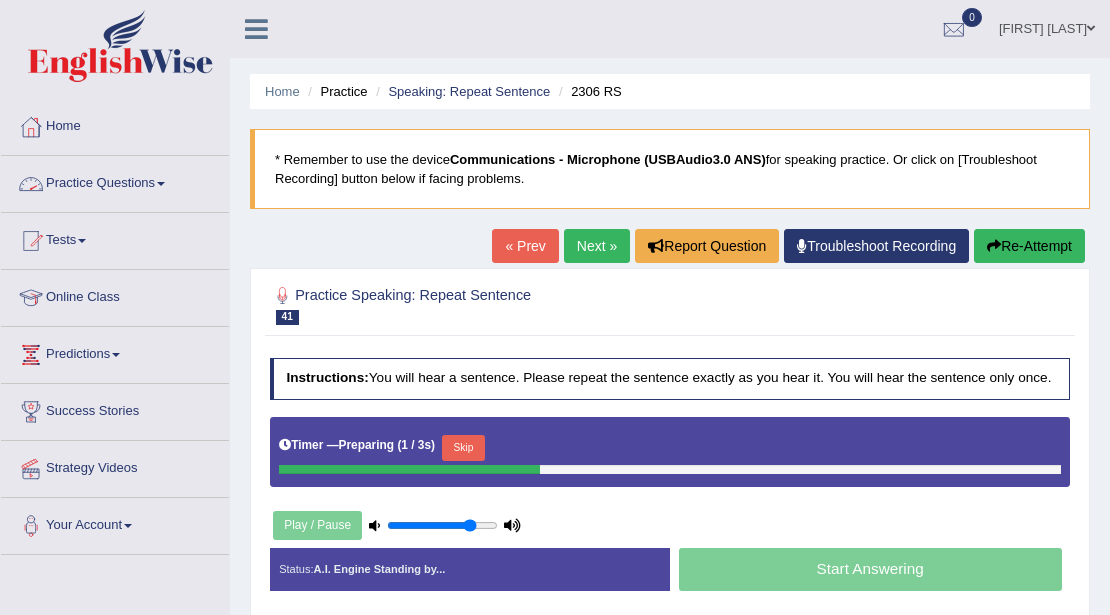 click on "Practice Questions" at bounding box center [115, 181] 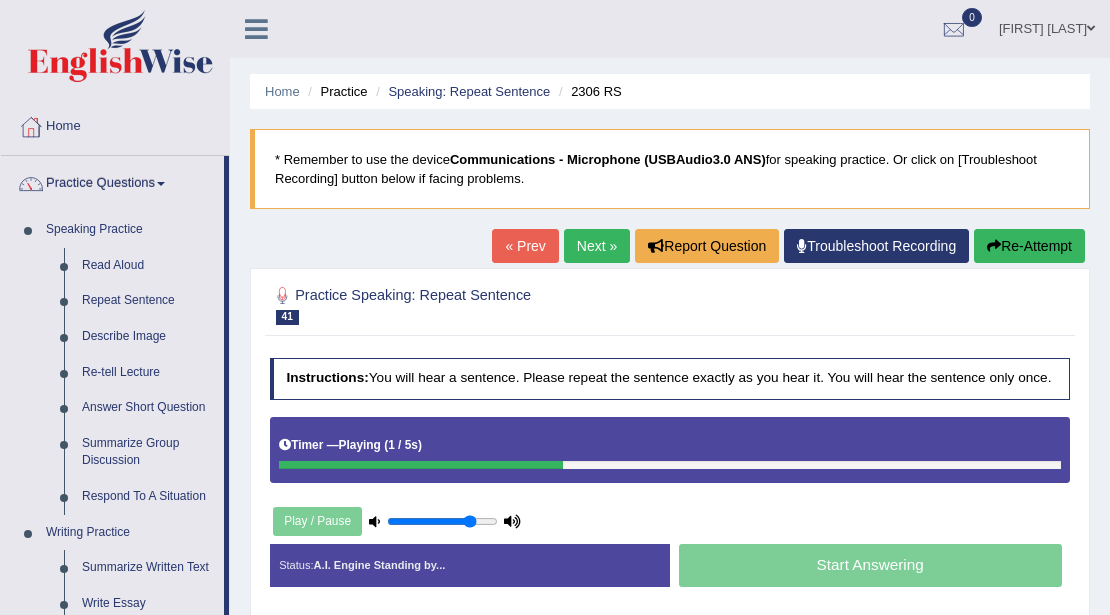 scroll, scrollTop: 66, scrollLeft: 0, axis: vertical 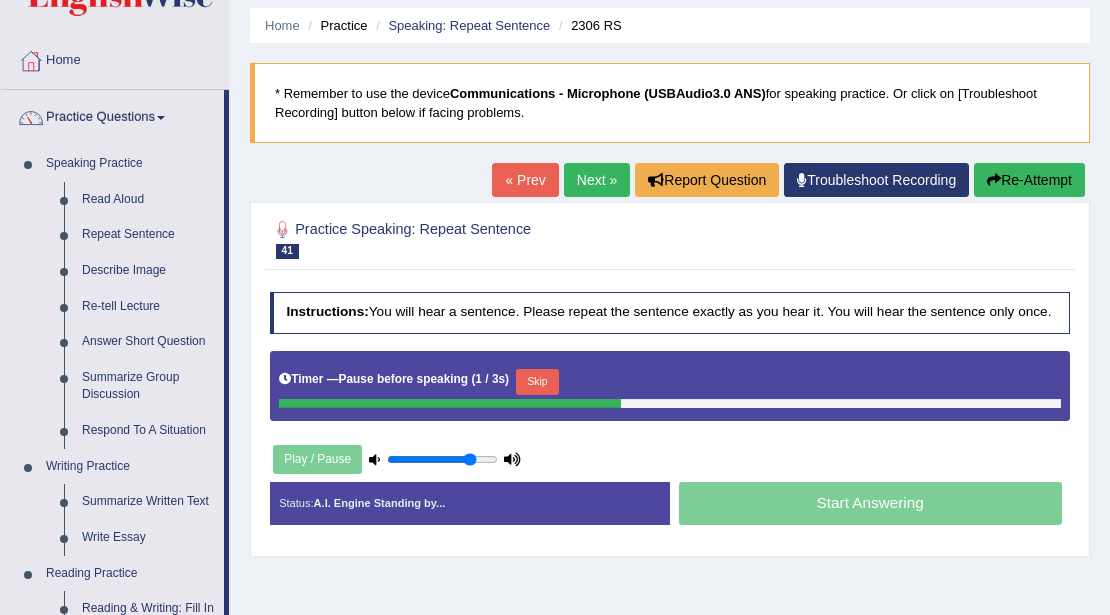 click on "Skip" at bounding box center [537, 382] 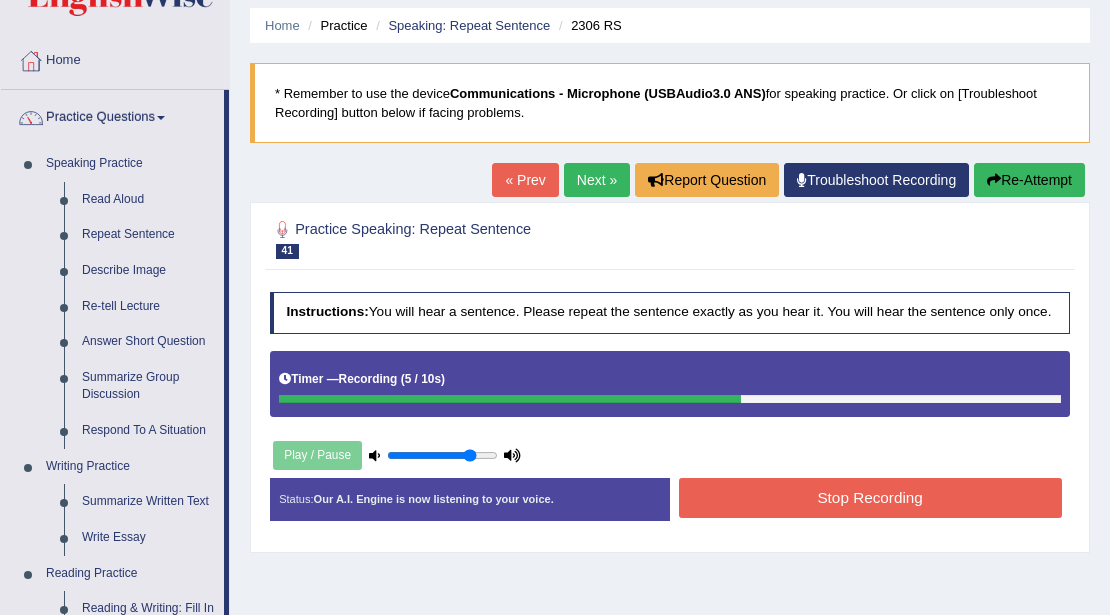 click on "Stop Recording" at bounding box center (870, 497) 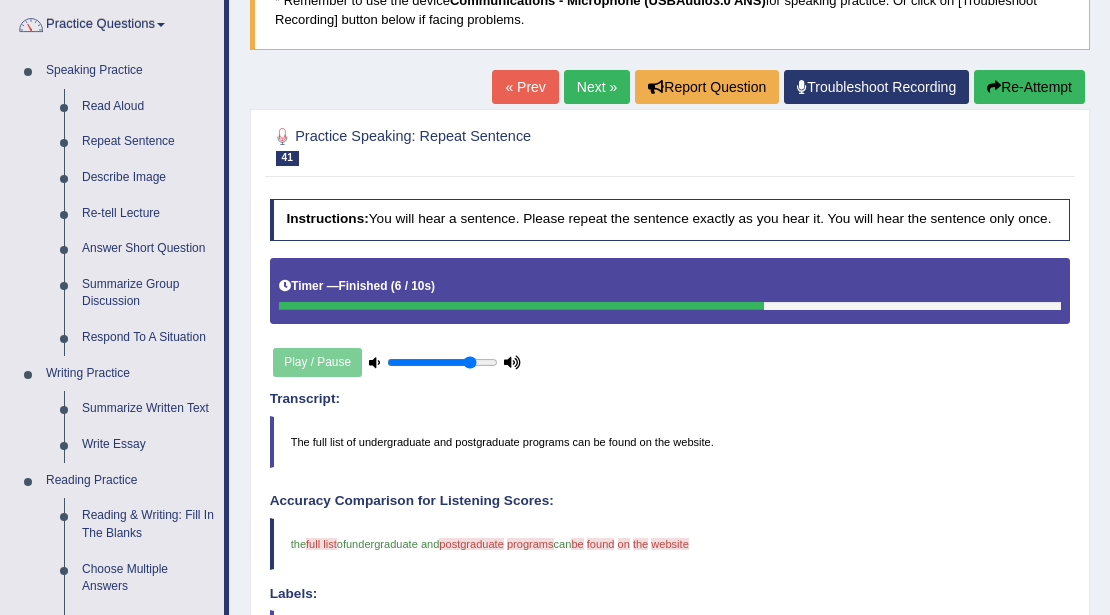 scroll, scrollTop: 133, scrollLeft: 0, axis: vertical 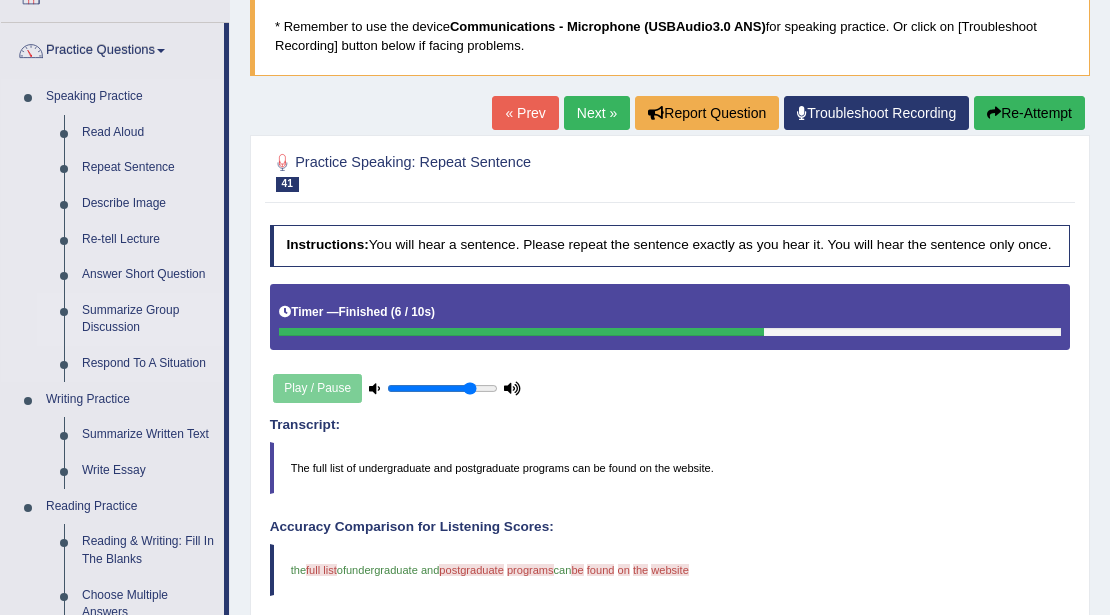 click on "Summarize Group Discussion" at bounding box center (148, 319) 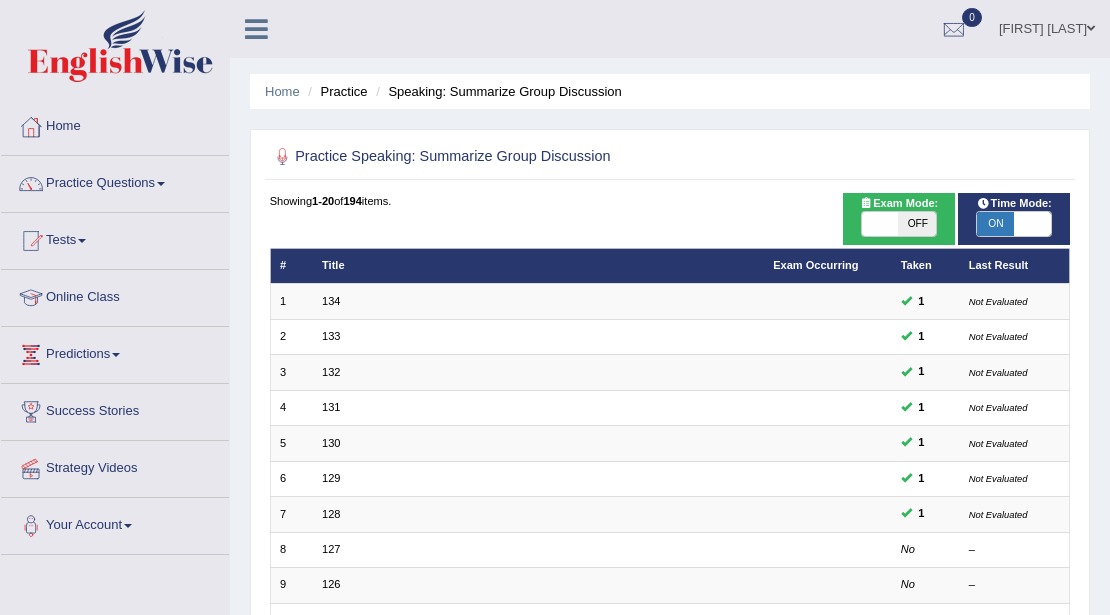 scroll, scrollTop: 292, scrollLeft: 0, axis: vertical 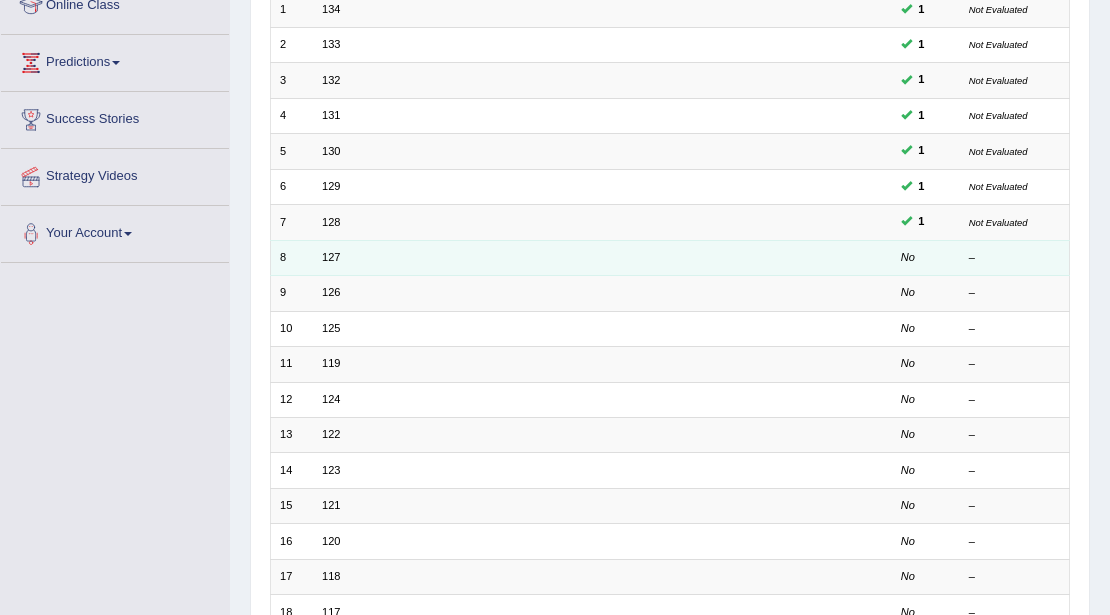 click on "127" at bounding box center (538, 257) 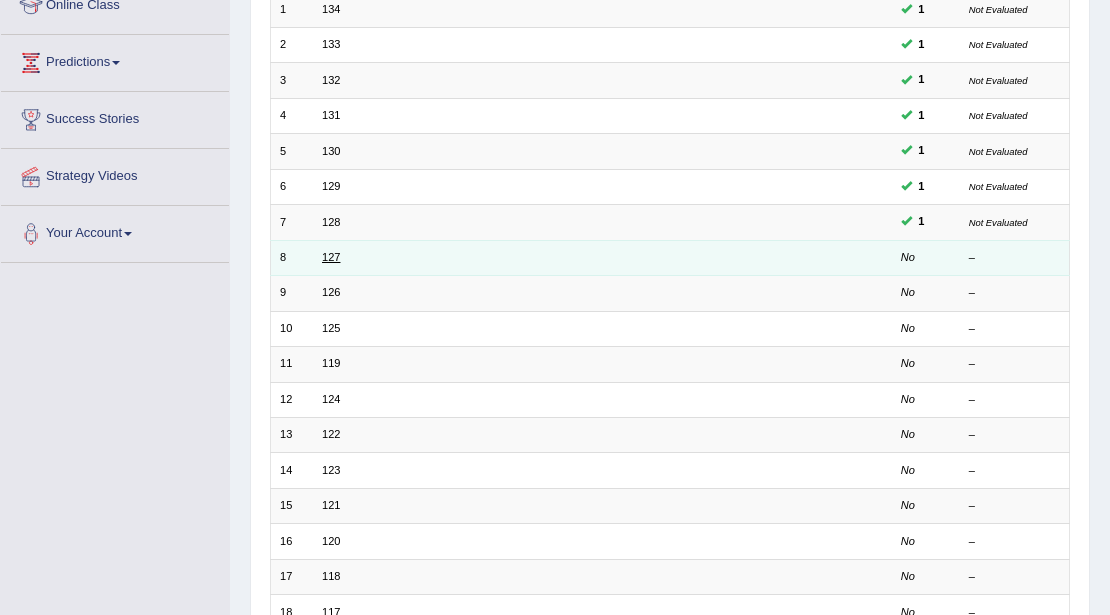 click on "127" at bounding box center [331, 257] 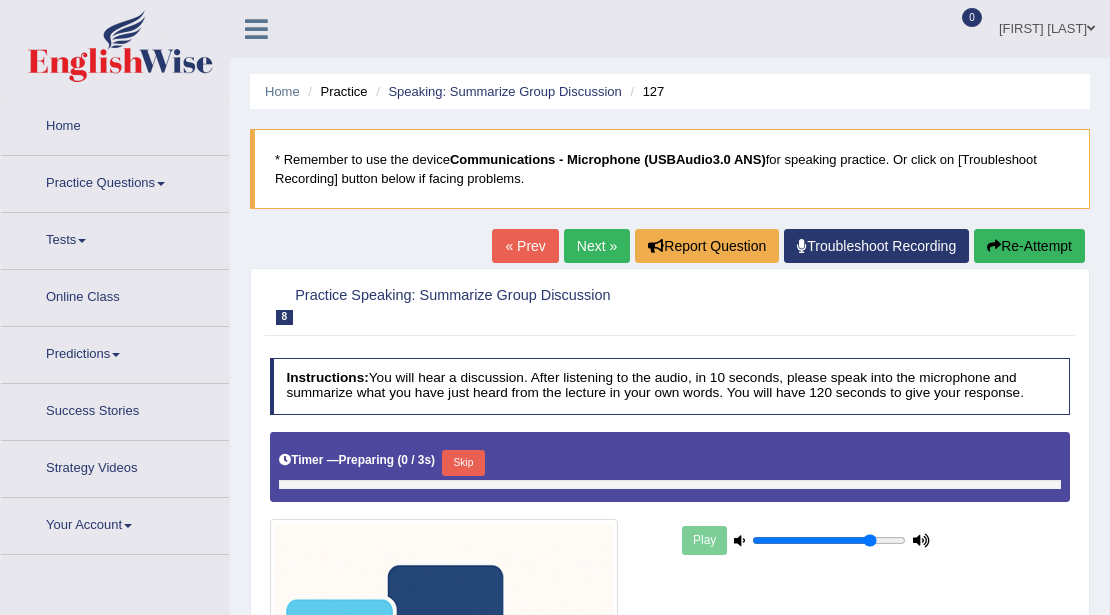 scroll, scrollTop: 0, scrollLeft: 0, axis: both 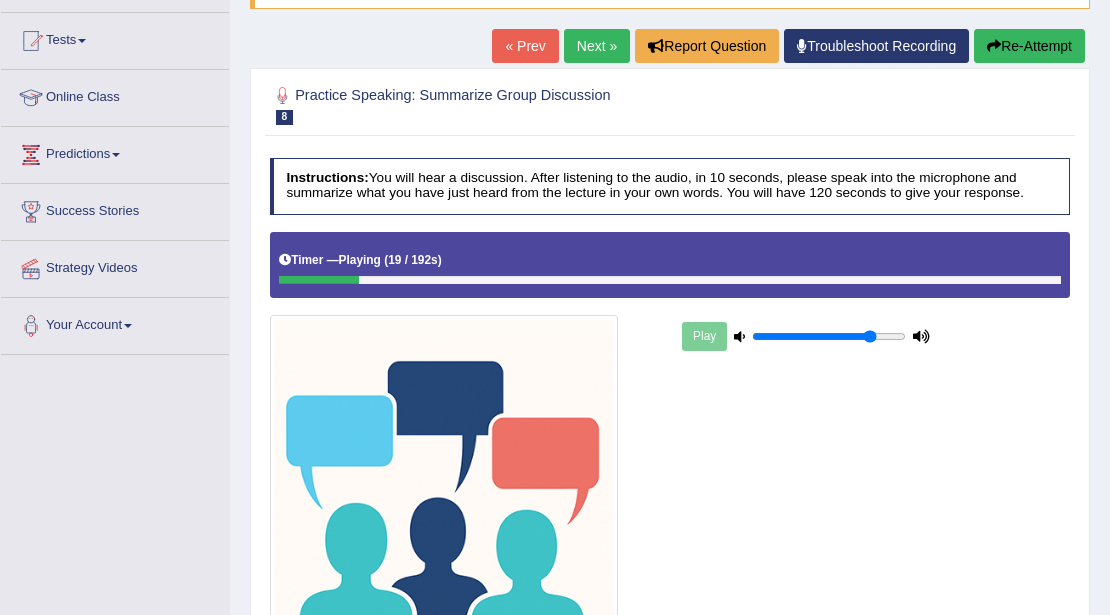 click at bounding box center (319, 280) 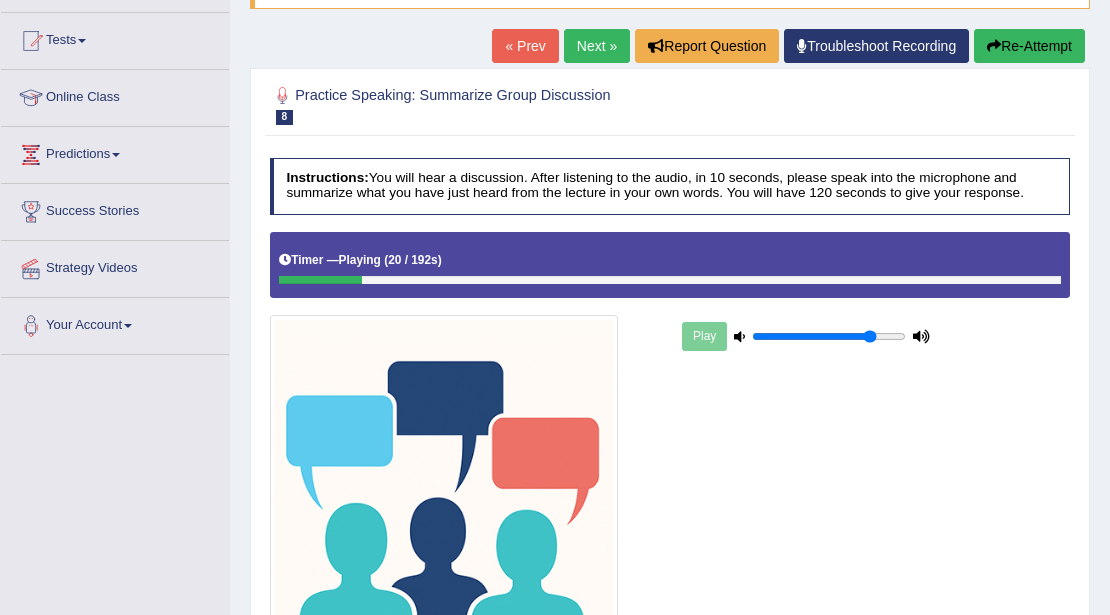 click at bounding box center [320, 280] 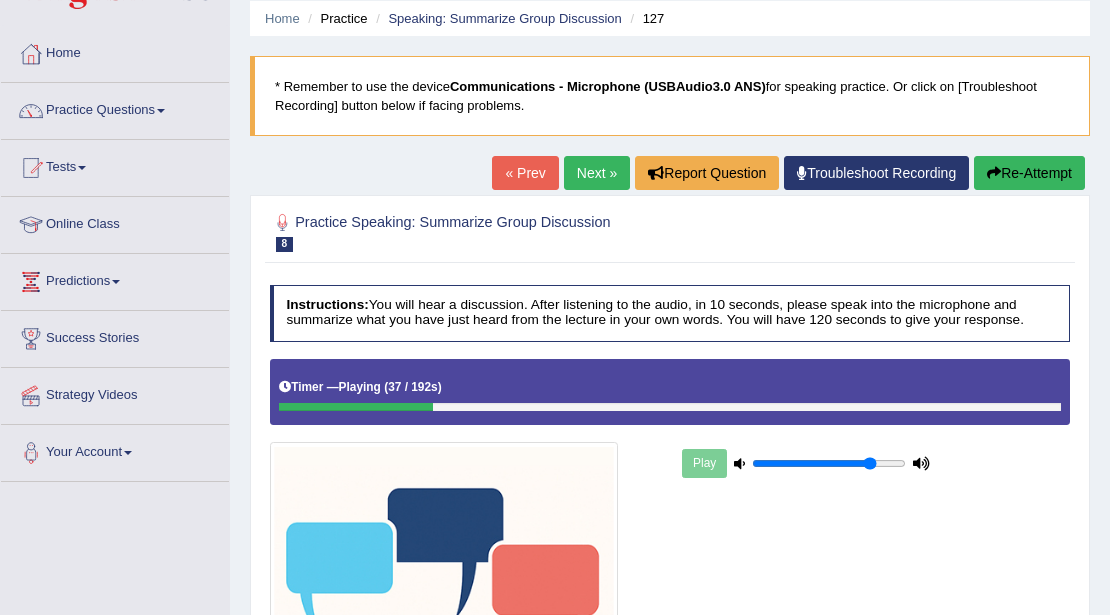 scroll, scrollTop: 0, scrollLeft: 0, axis: both 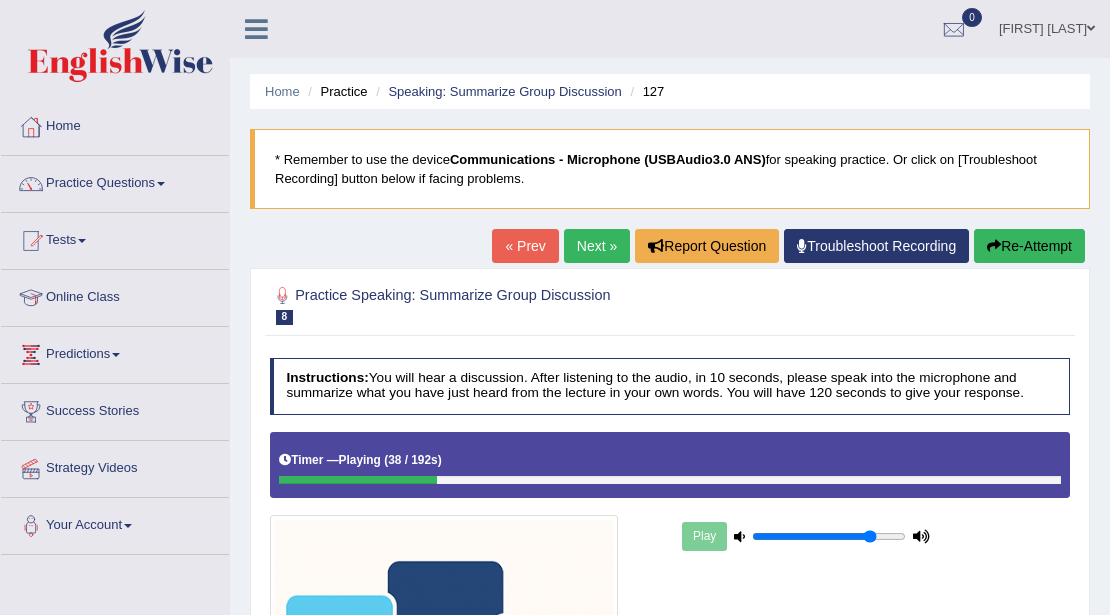 click on "« Prev" at bounding box center [525, 246] 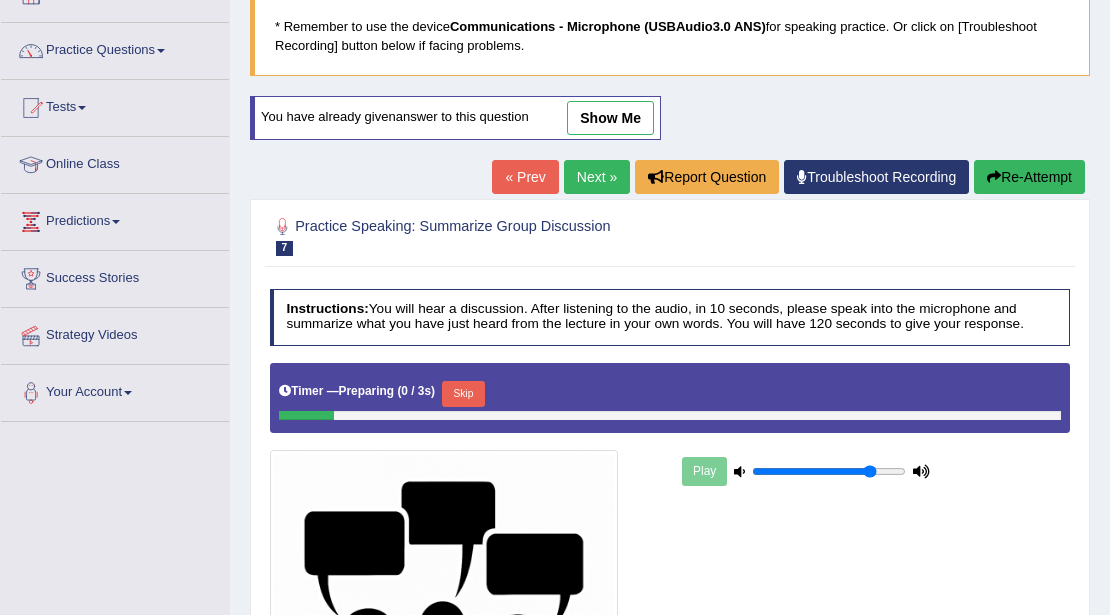 click on "Next »" at bounding box center (597, 177) 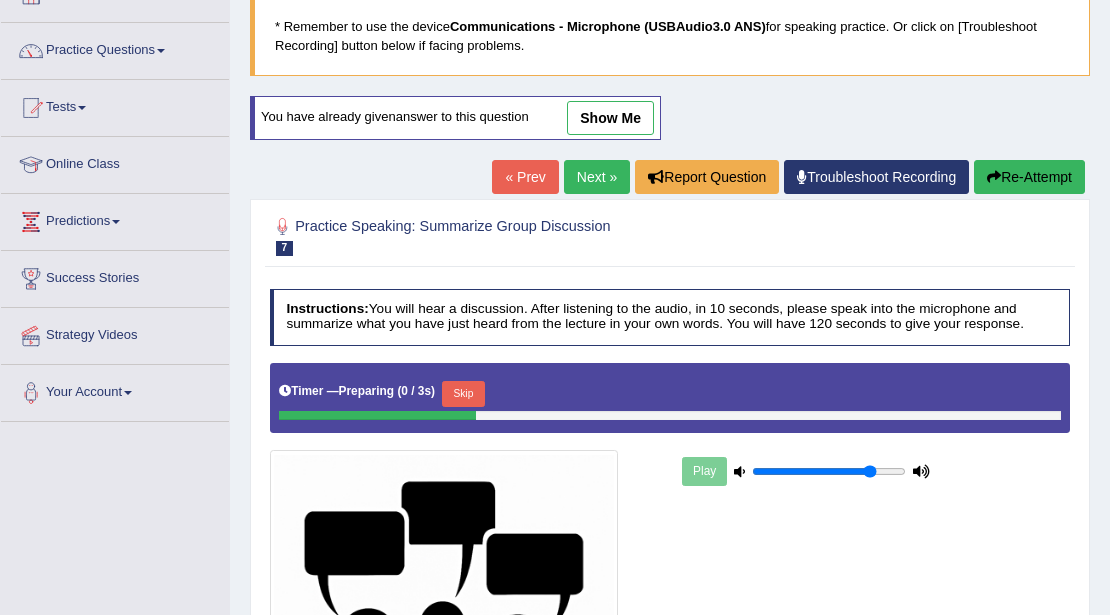scroll, scrollTop: 133, scrollLeft: 0, axis: vertical 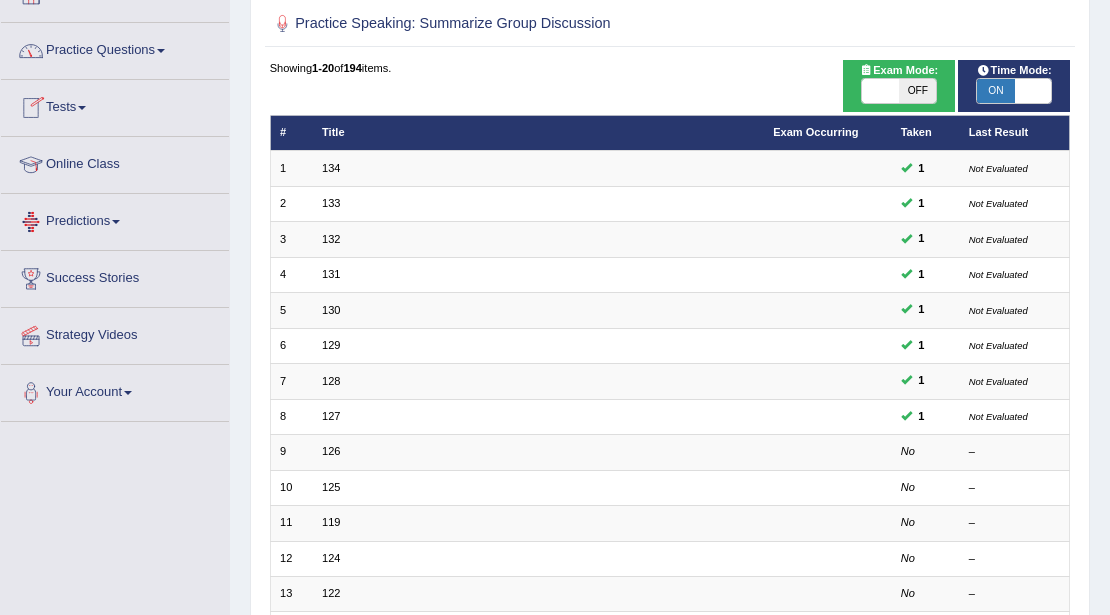 click on "Practice Questions" at bounding box center (115, 48) 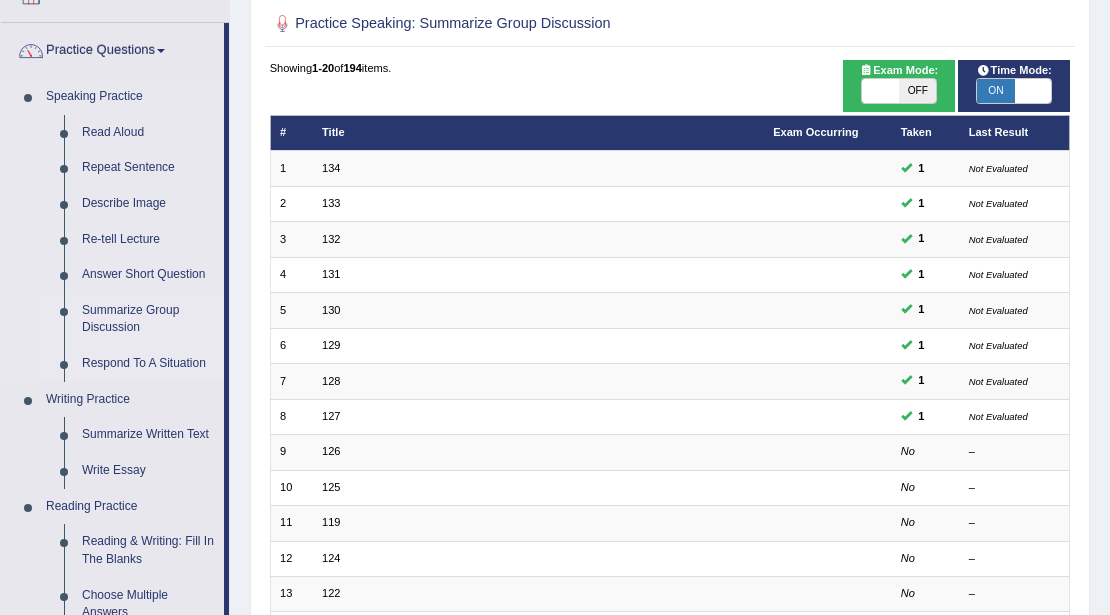 click on "Respond To A Situation" at bounding box center (148, 364) 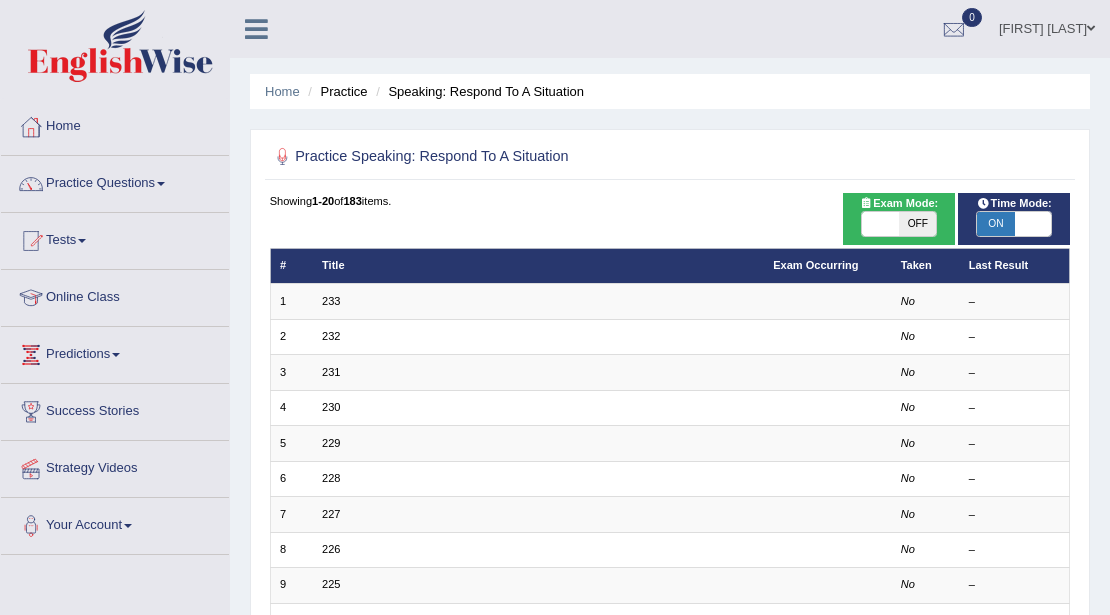 scroll, scrollTop: 0, scrollLeft: 0, axis: both 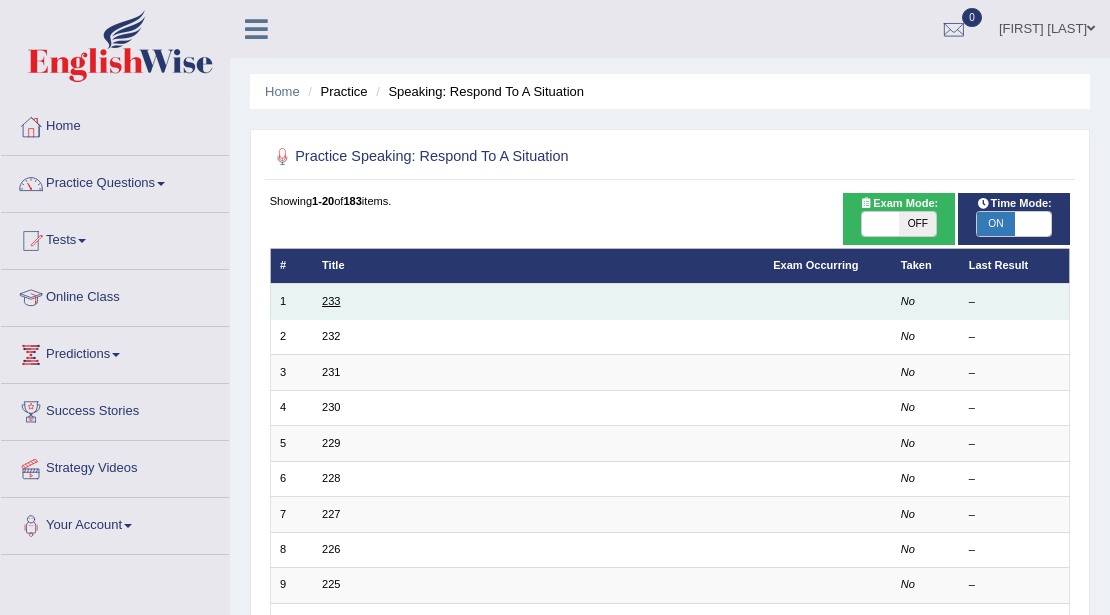 click on "233" at bounding box center [331, 301] 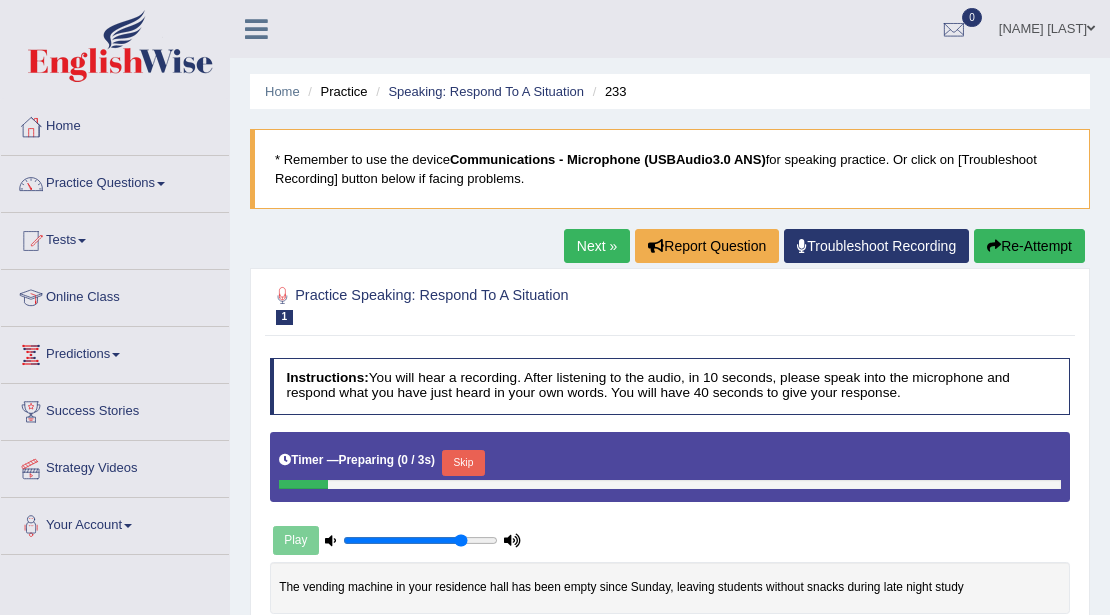 scroll, scrollTop: 0, scrollLeft: 0, axis: both 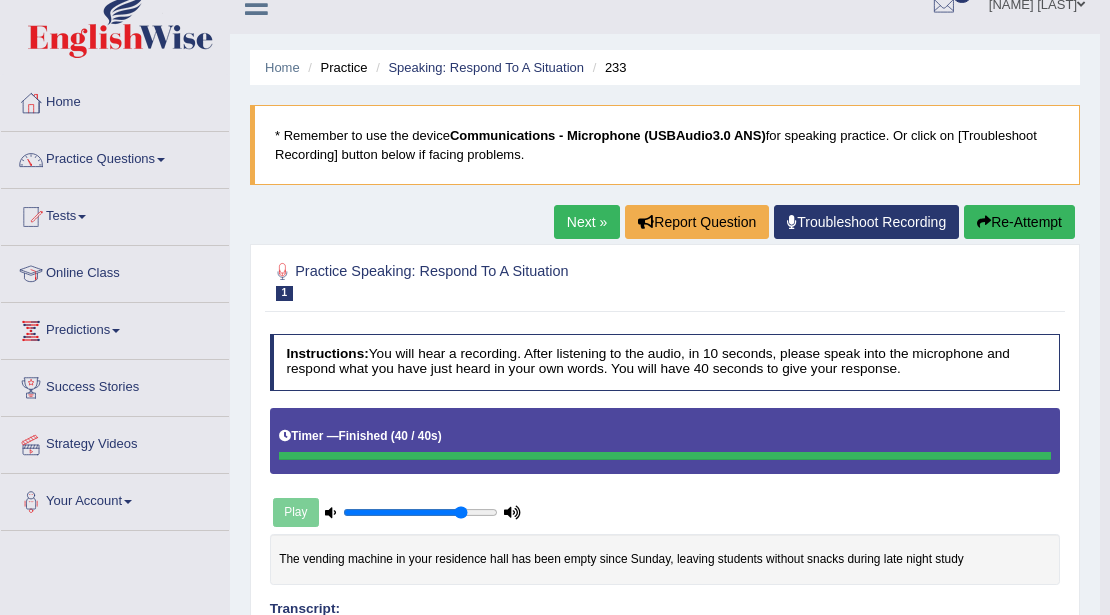 click on "Next »" at bounding box center (587, 222) 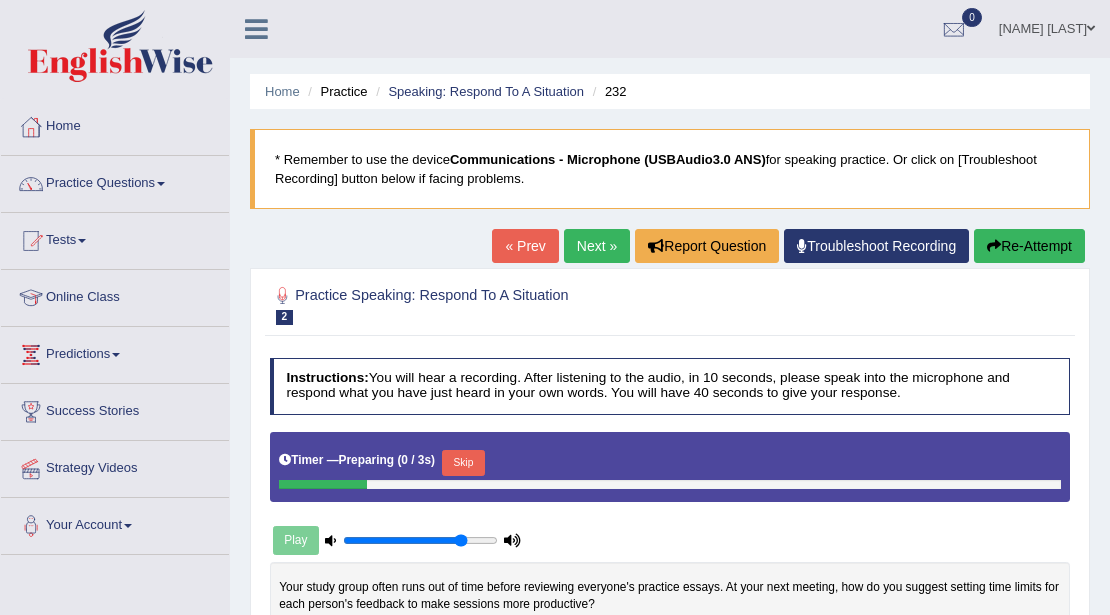 scroll, scrollTop: 133, scrollLeft: 0, axis: vertical 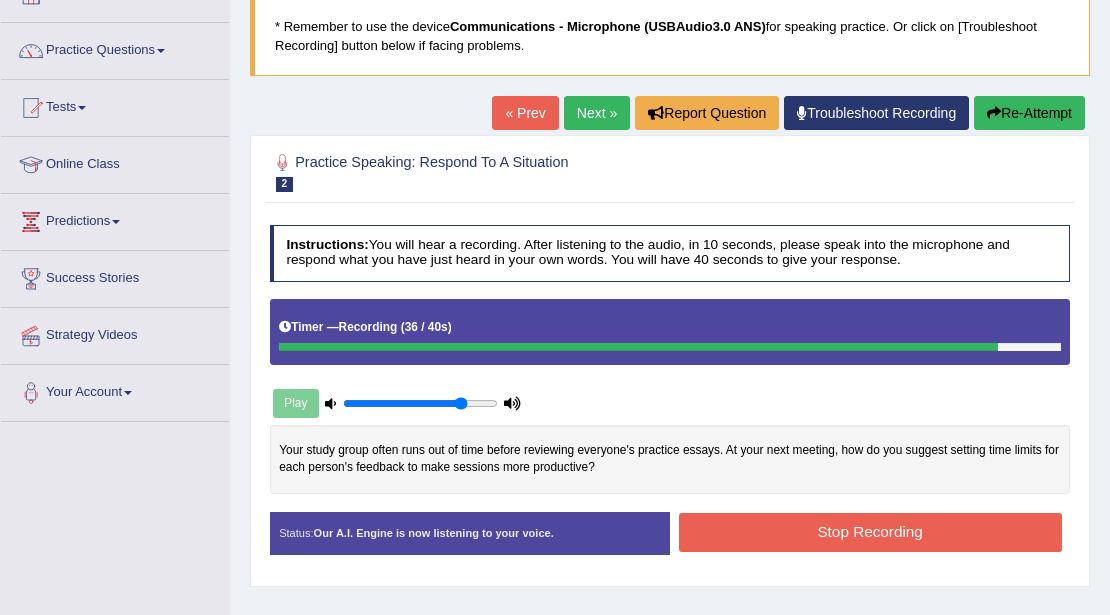click on "Stop Recording" at bounding box center [870, 532] 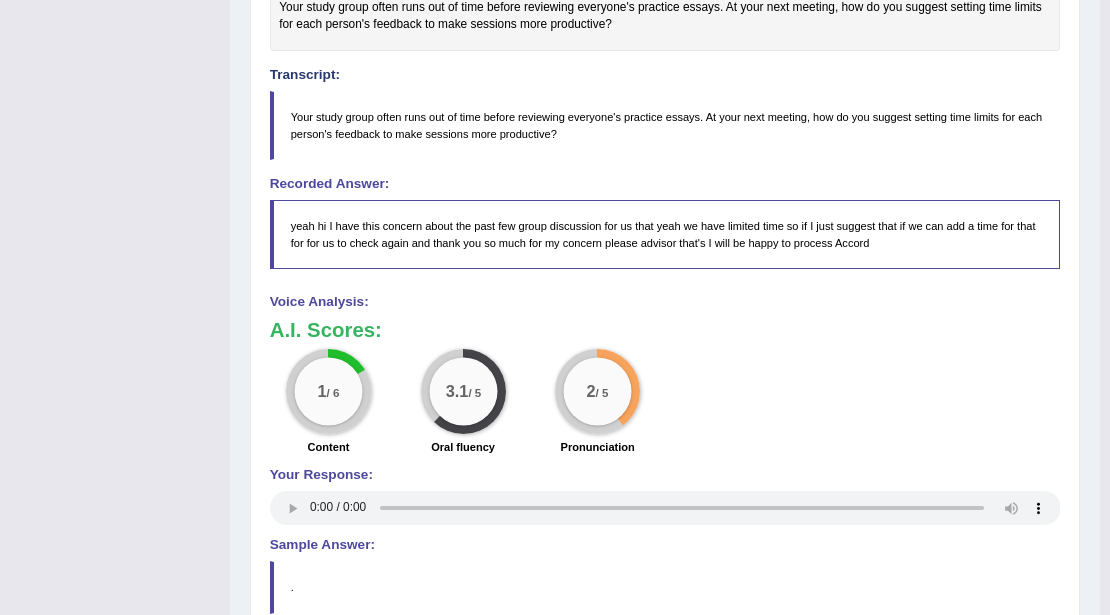 scroll, scrollTop: 600, scrollLeft: 0, axis: vertical 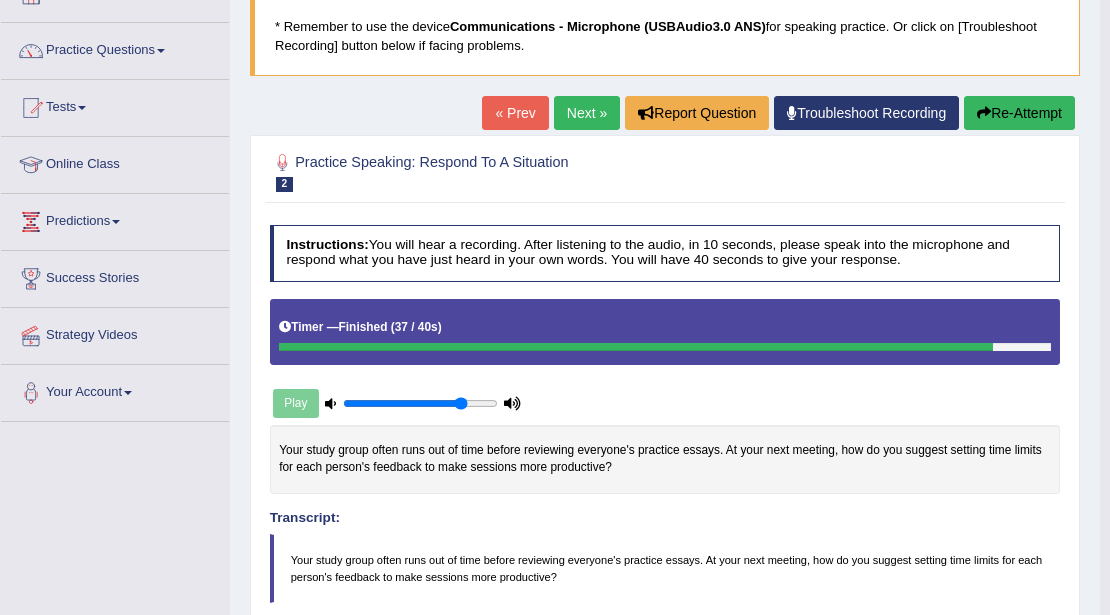 click on "Next »" at bounding box center (587, 113) 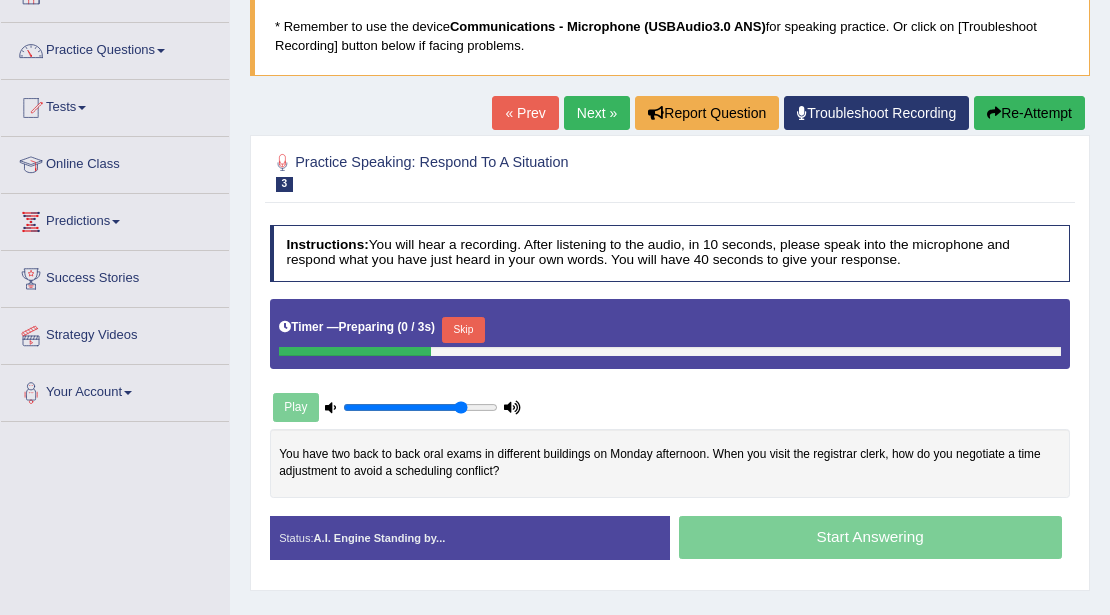 scroll, scrollTop: 200, scrollLeft: 0, axis: vertical 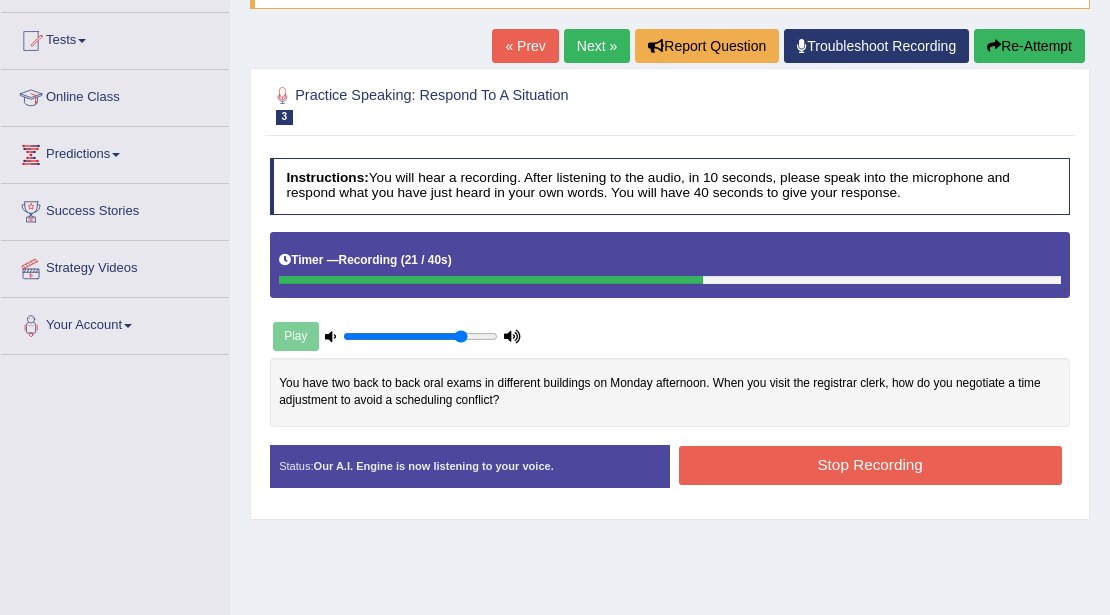 click on "« Prev" at bounding box center (525, 46) 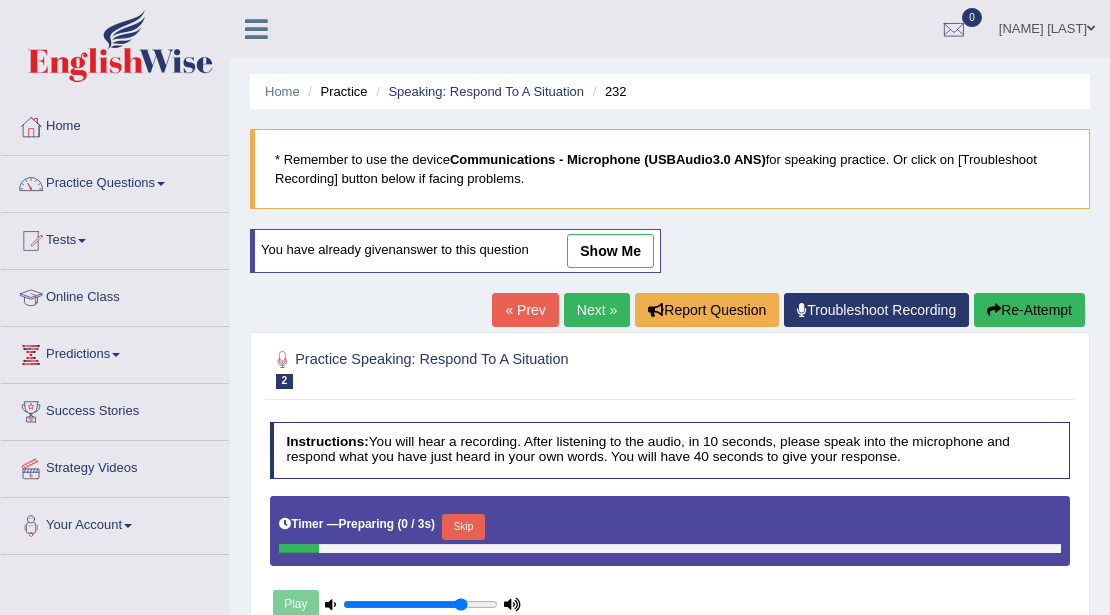 scroll, scrollTop: 0, scrollLeft: 0, axis: both 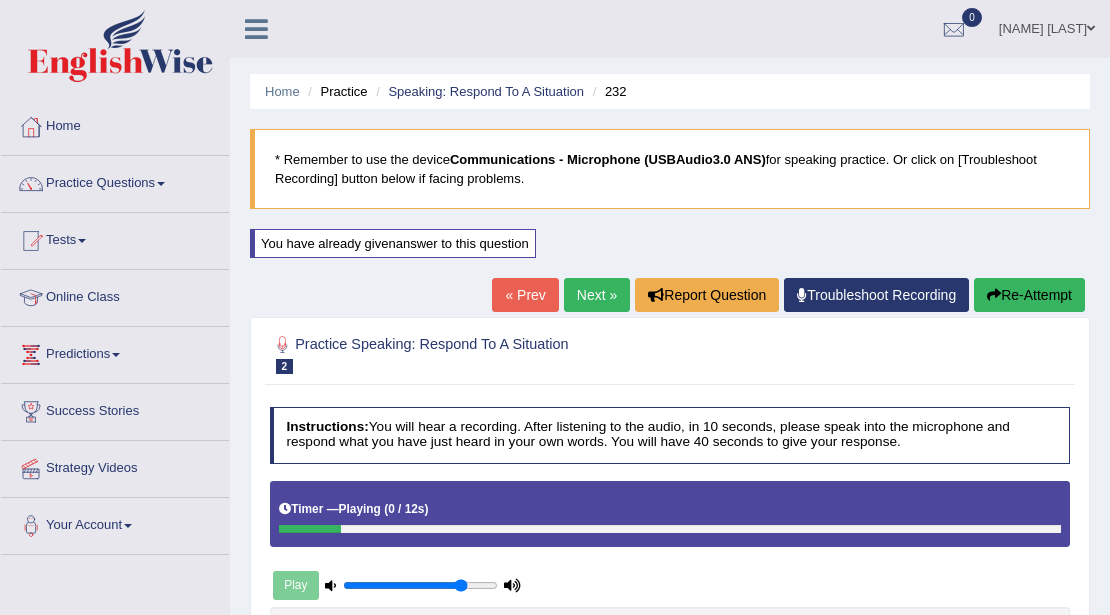 click on "Next »" at bounding box center [597, 295] 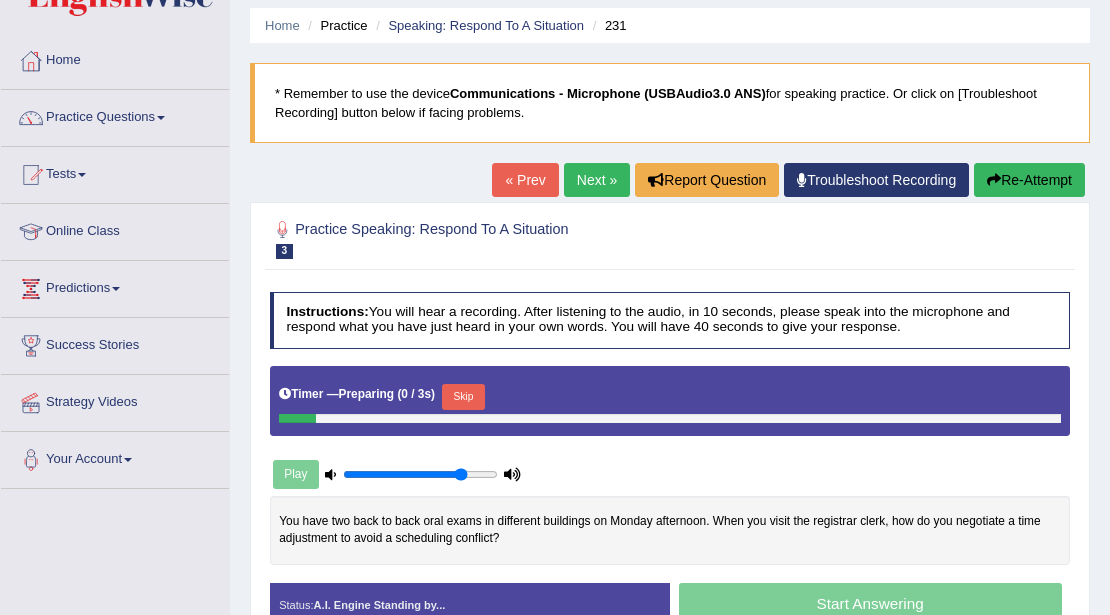 scroll, scrollTop: 66, scrollLeft: 0, axis: vertical 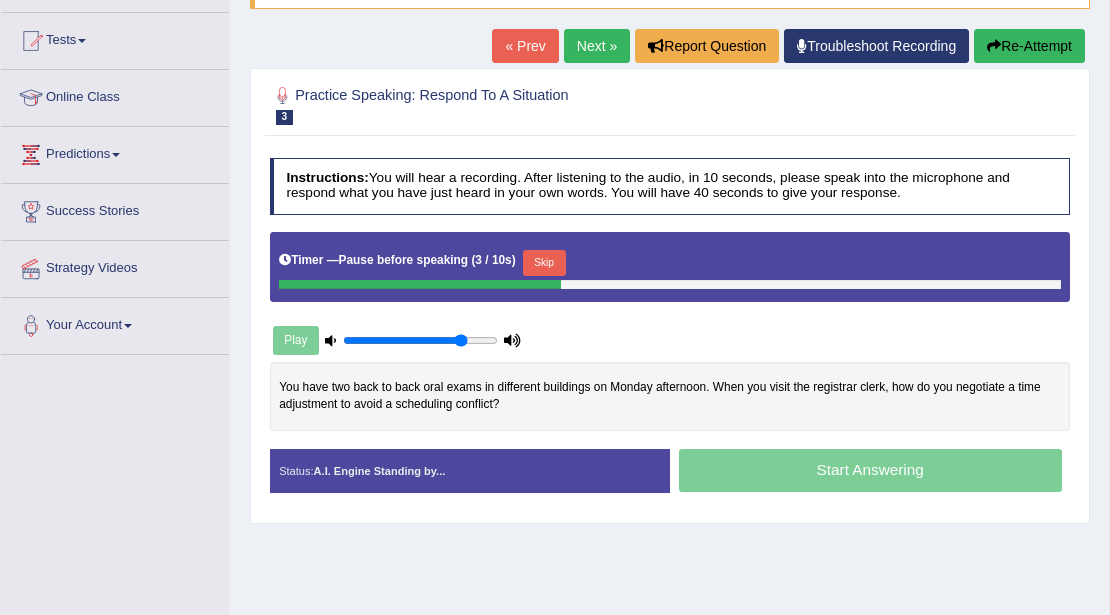 click on "Skip" at bounding box center (544, 263) 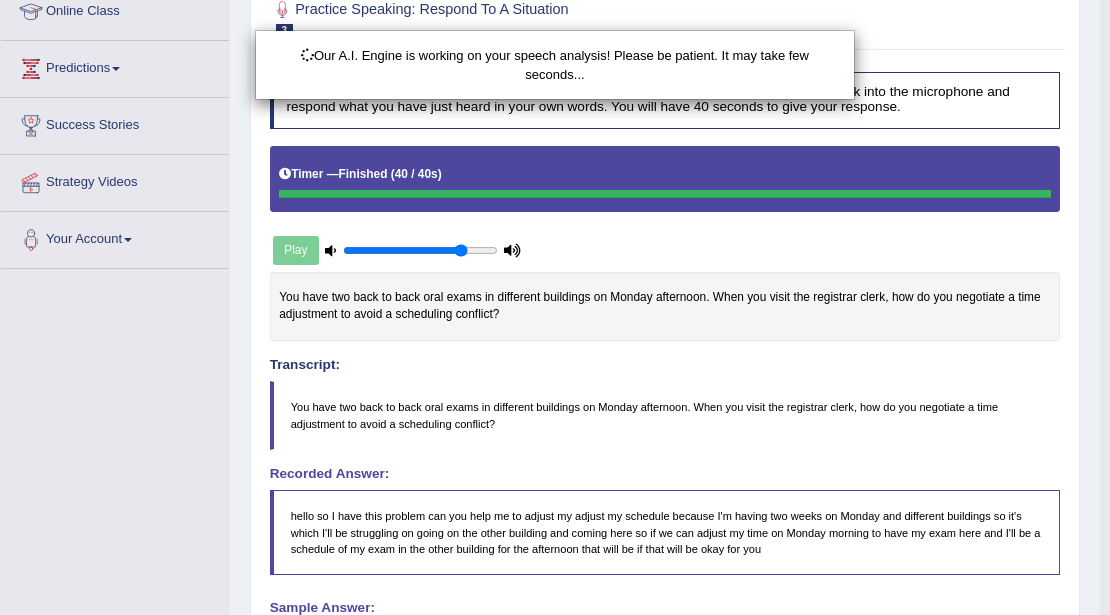 scroll, scrollTop: 497, scrollLeft: 0, axis: vertical 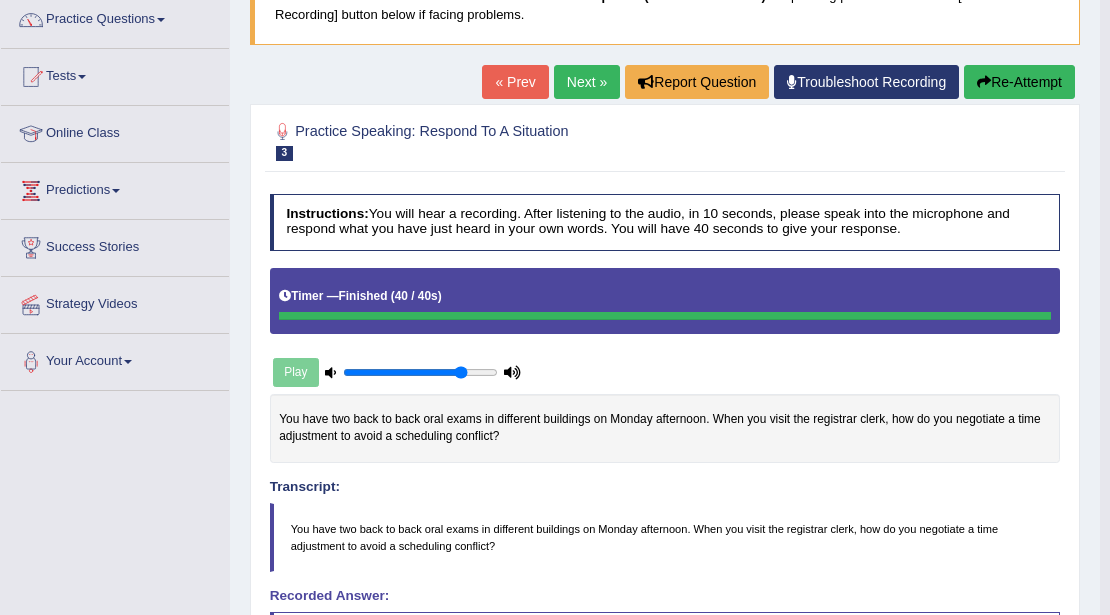 click on "Next »" at bounding box center [587, 82] 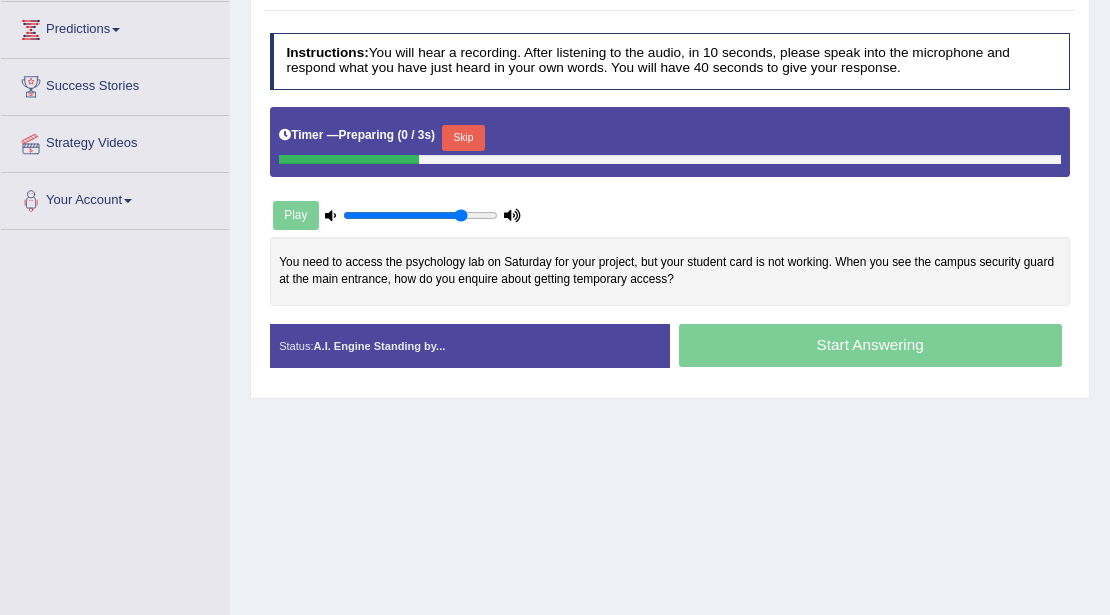 scroll, scrollTop: 291, scrollLeft: 0, axis: vertical 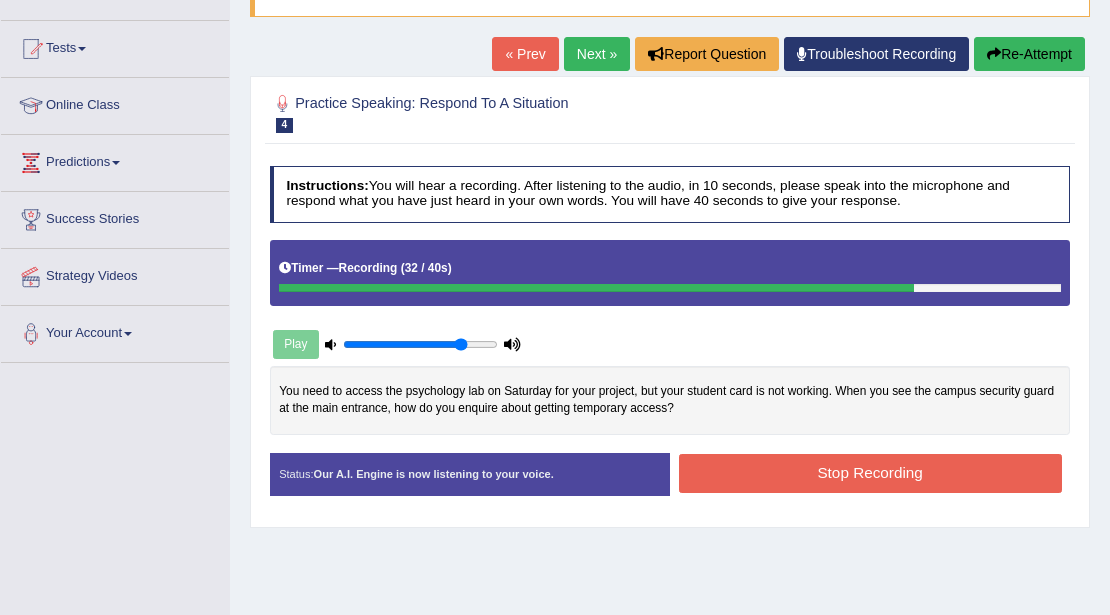 click on "Stop Recording" at bounding box center (870, 473) 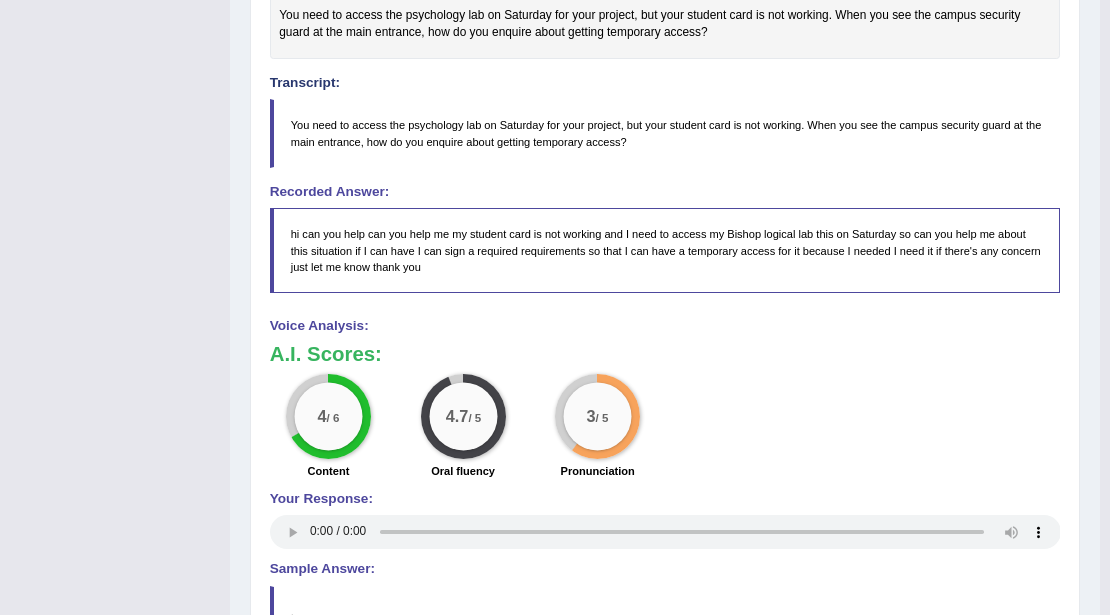 scroll, scrollTop: 592, scrollLeft: 0, axis: vertical 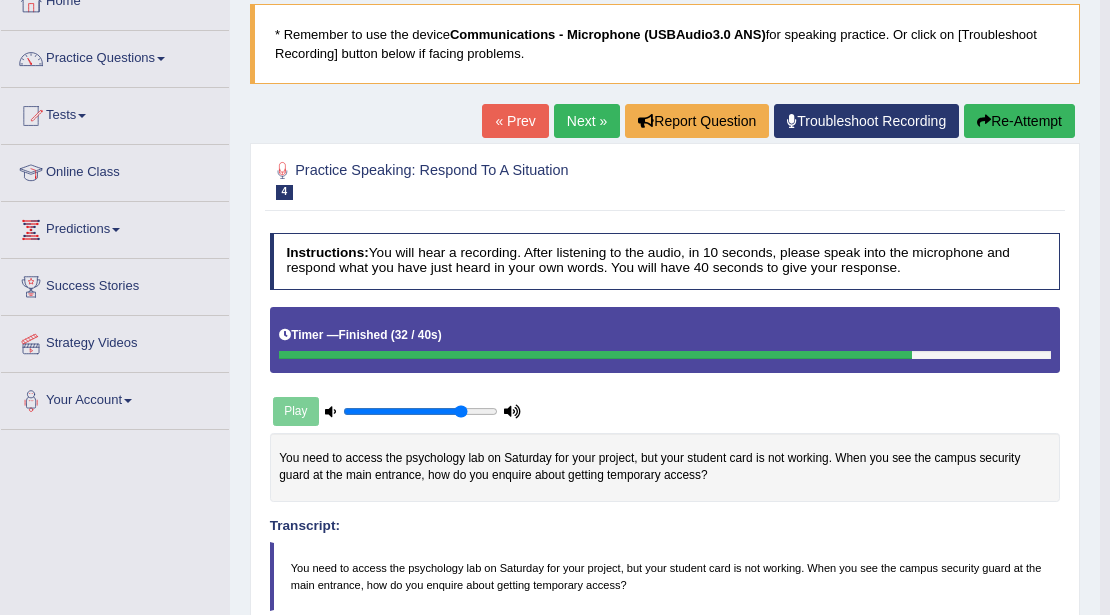 click on "Next »" at bounding box center (587, 121) 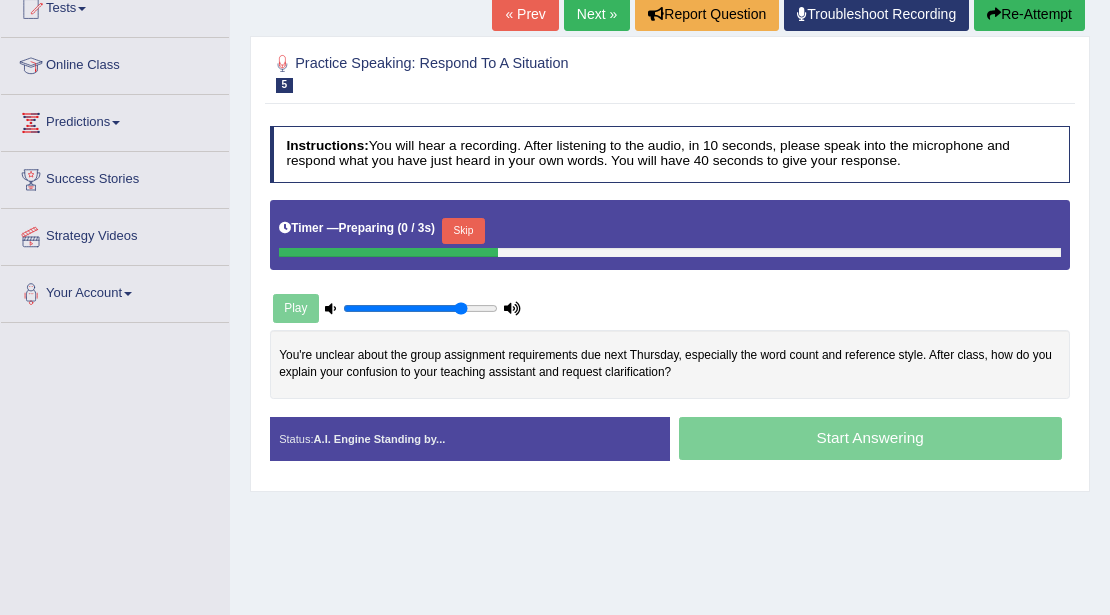 scroll, scrollTop: 0, scrollLeft: 0, axis: both 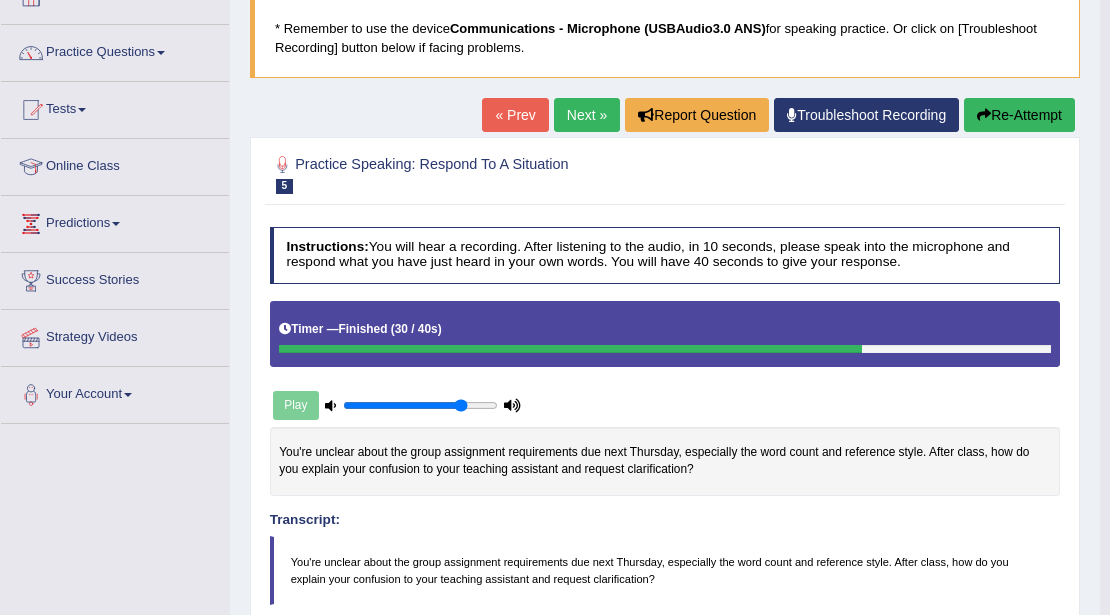 click on "Next »" at bounding box center (587, 115) 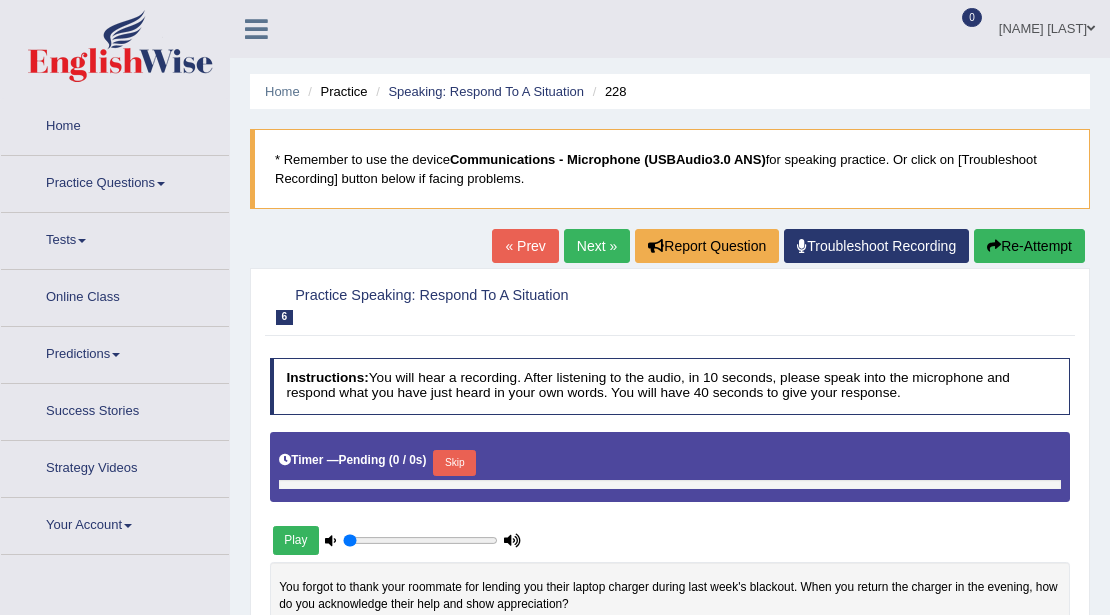 type on "0.8" 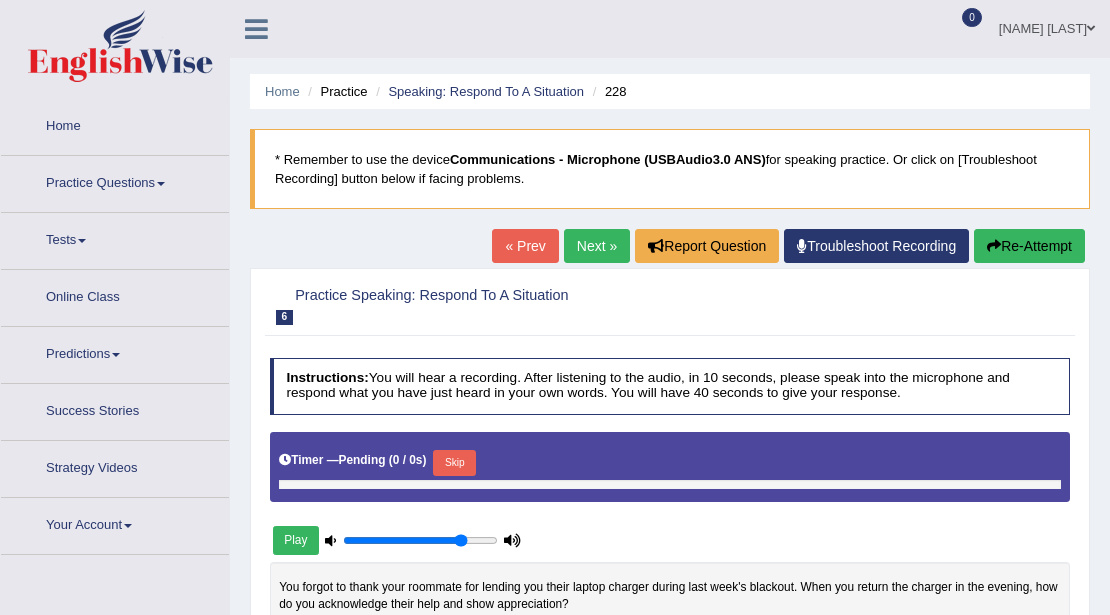scroll, scrollTop: 0, scrollLeft: 0, axis: both 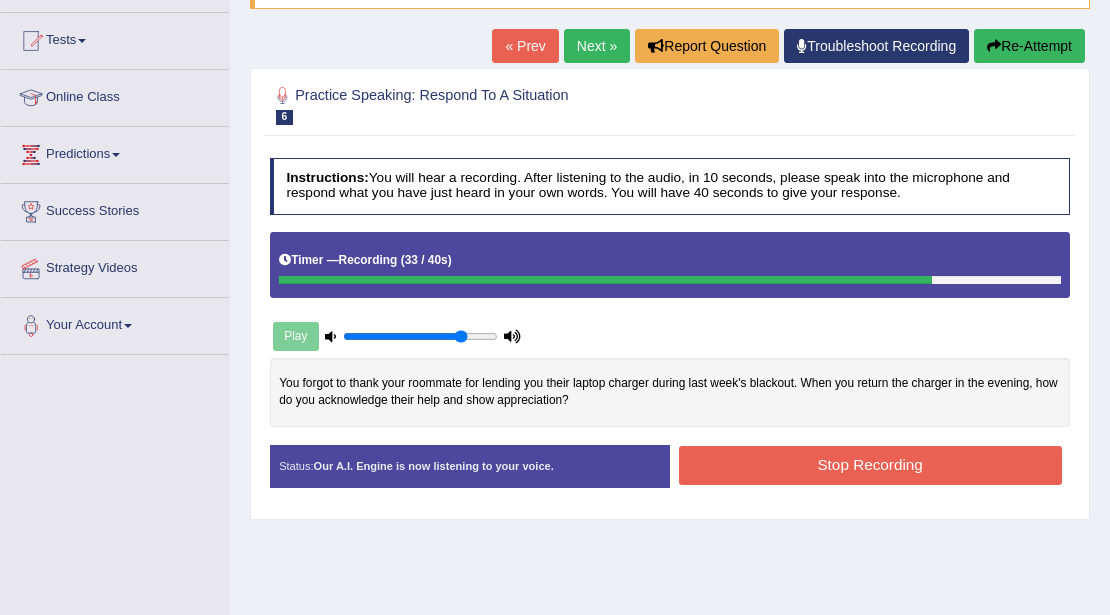 click on "Stop Recording" at bounding box center [870, 465] 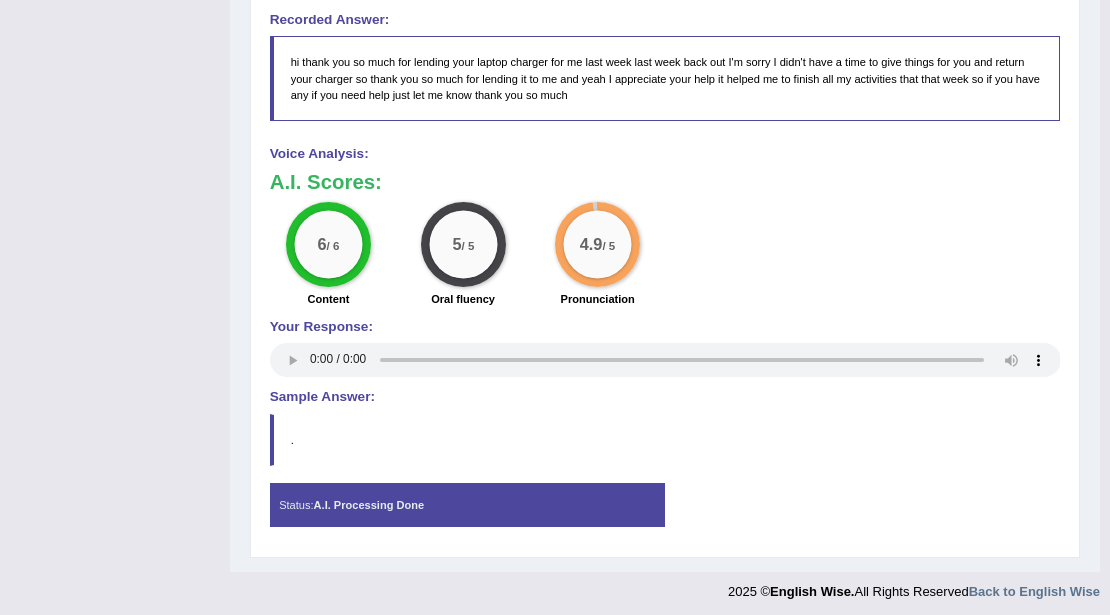 scroll, scrollTop: 741, scrollLeft: 0, axis: vertical 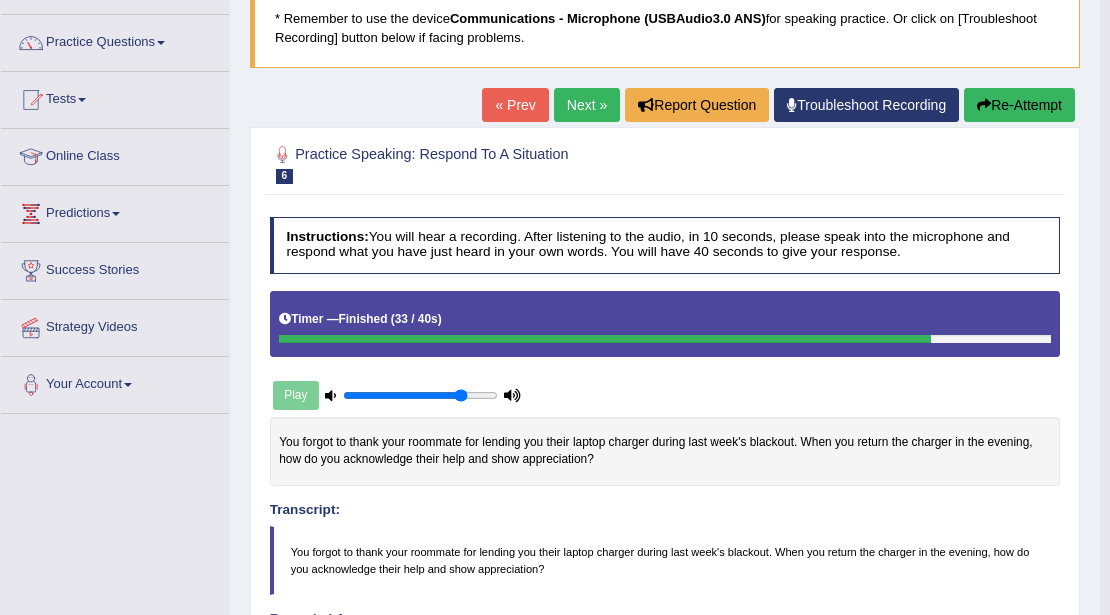 click on "Next »" at bounding box center [587, 105] 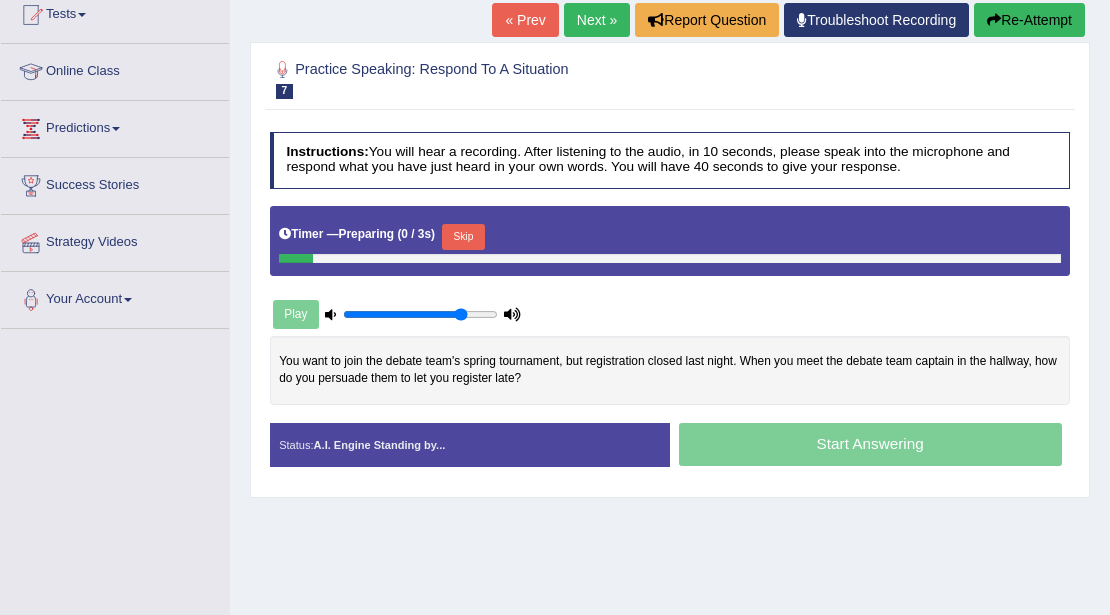 scroll, scrollTop: 226, scrollLeft: 0, axis: vertical 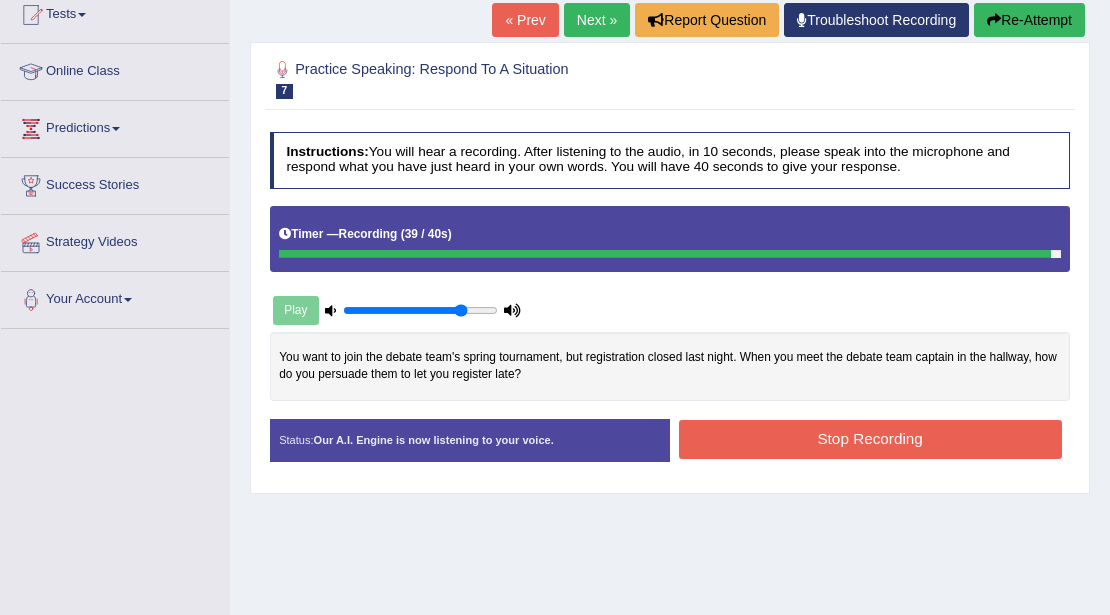 click on "Stop Recording" at bounding box center [870, 439] 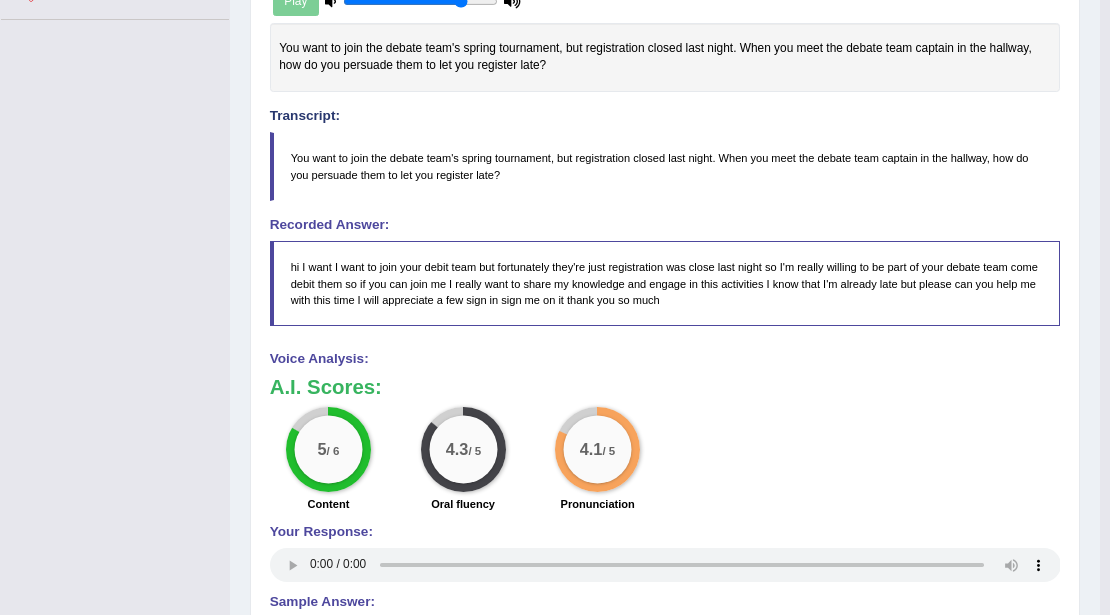 scroll, scrollTop: 559, scrollLeft: 0, axis: vertical 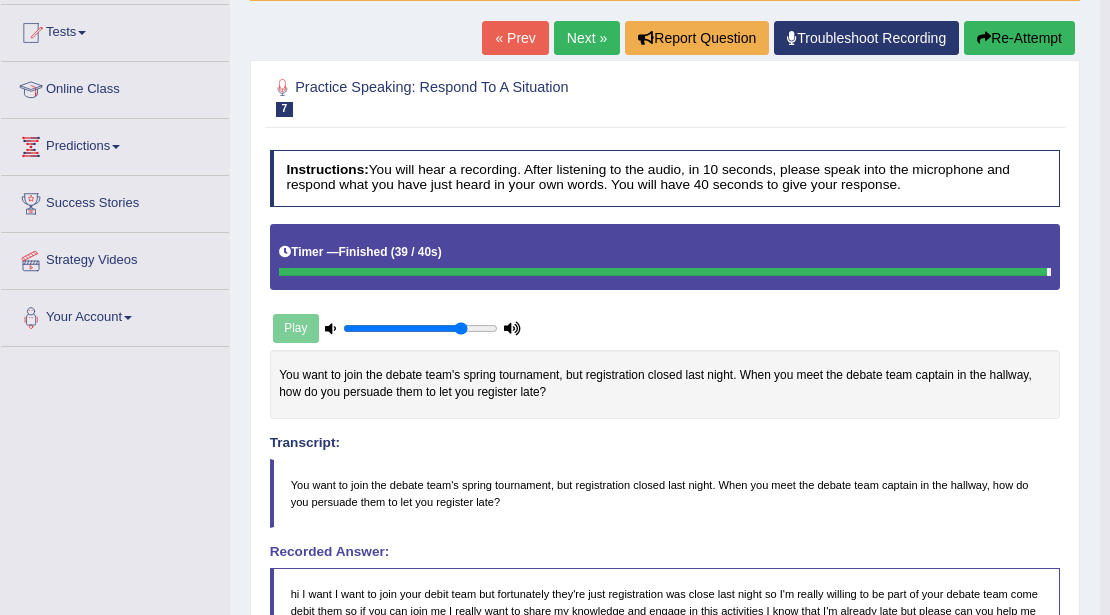 click on "Next »" at bounding box center (587, 38) 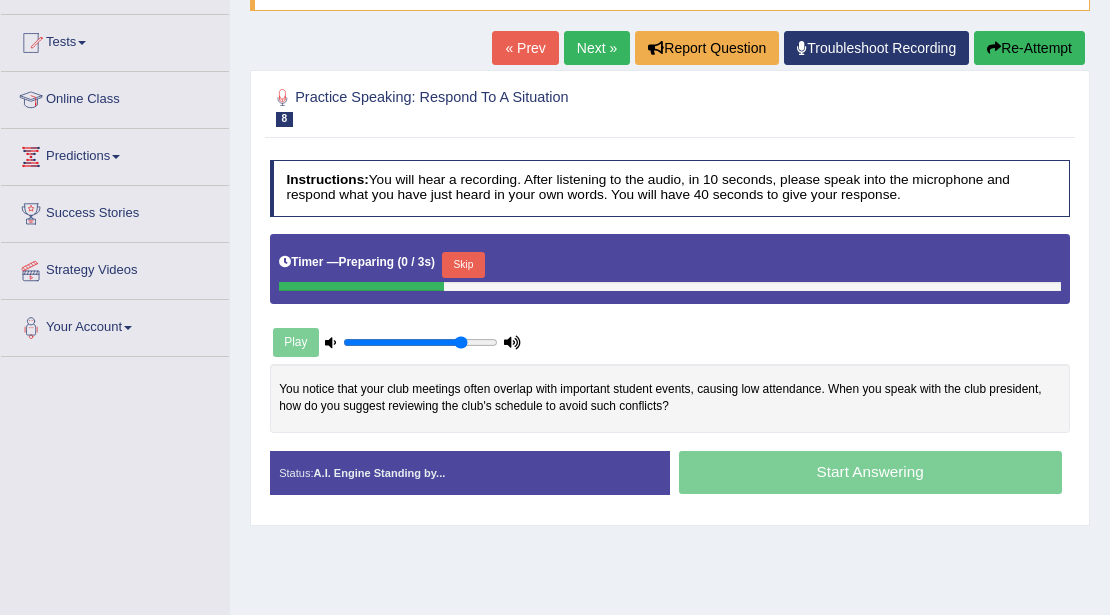 scroll, scrollTop: 200, scrollLeft: 0, axis: vertical 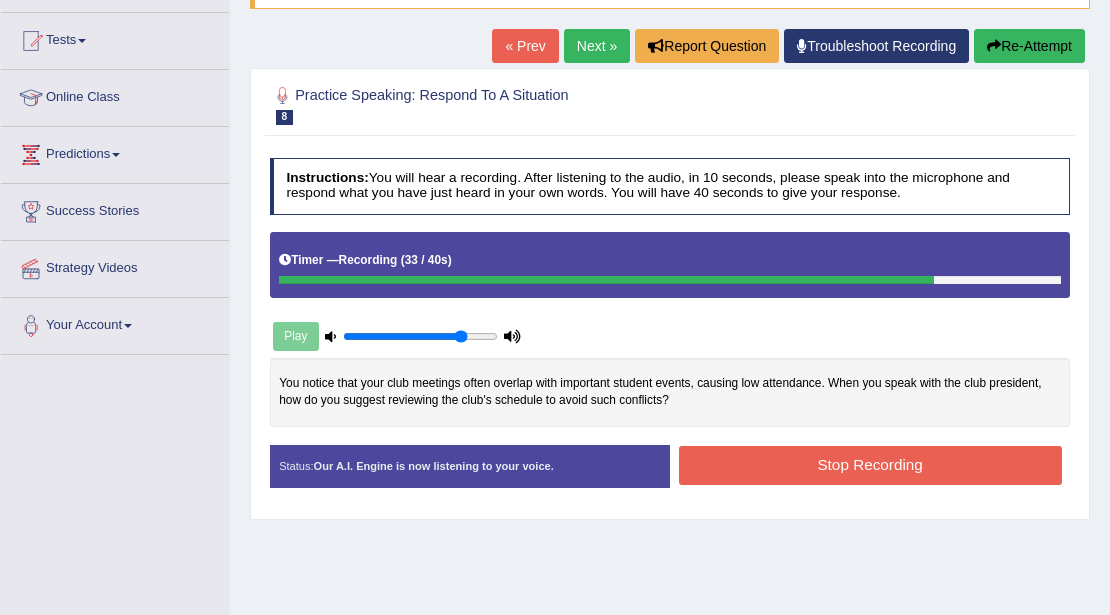 click on "Stop Recording" at bounding box center (870, 465) 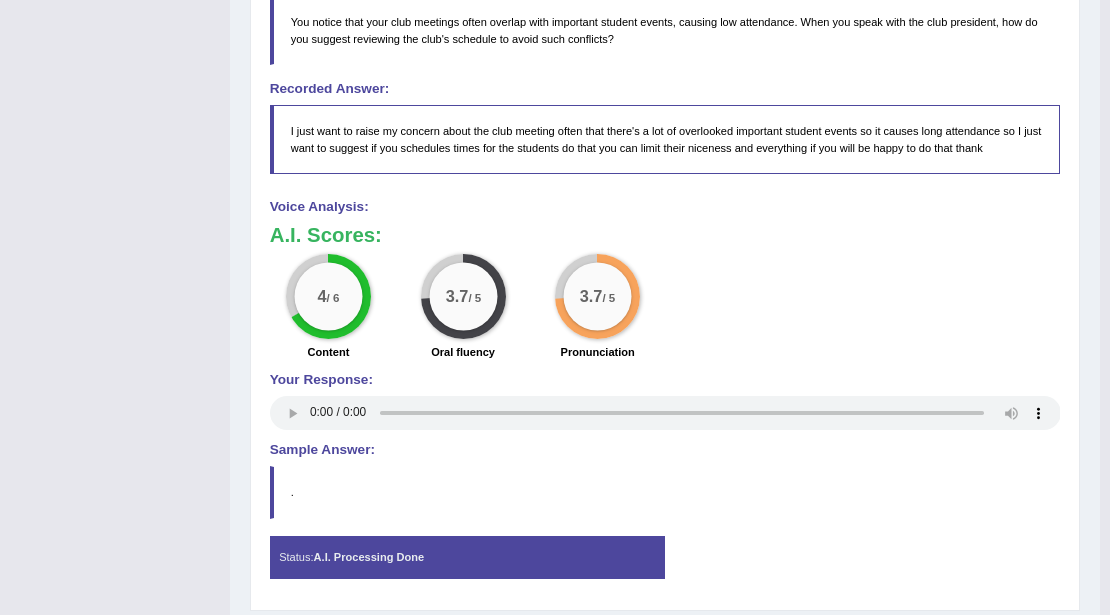 scroll, scrollTop: 725, scrollLeft: 0, axis: vertical 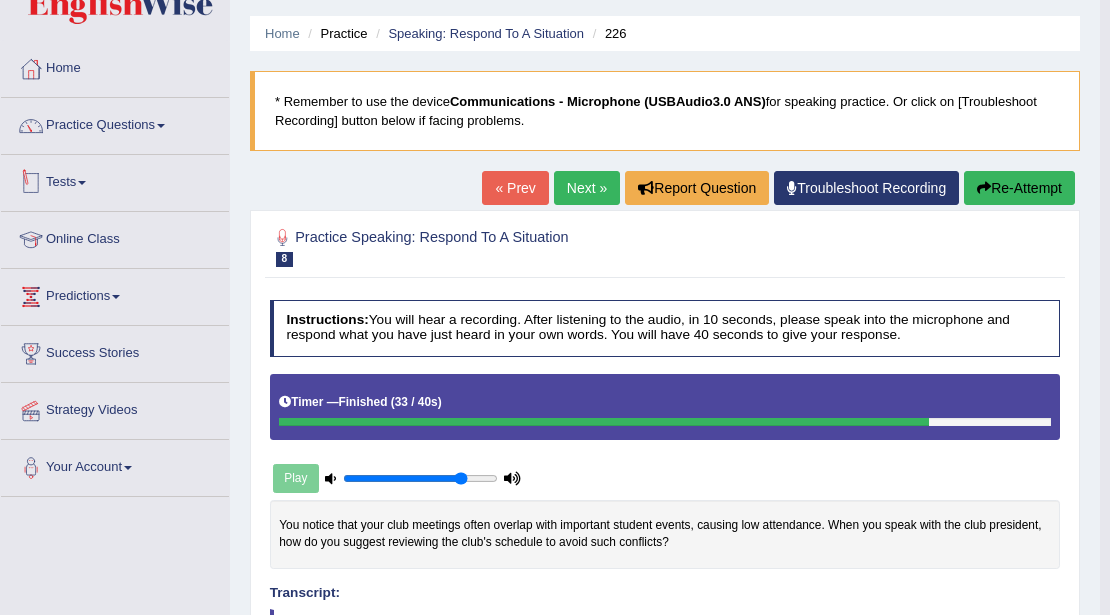 click on "Tests" at bounding box center (115, 180) 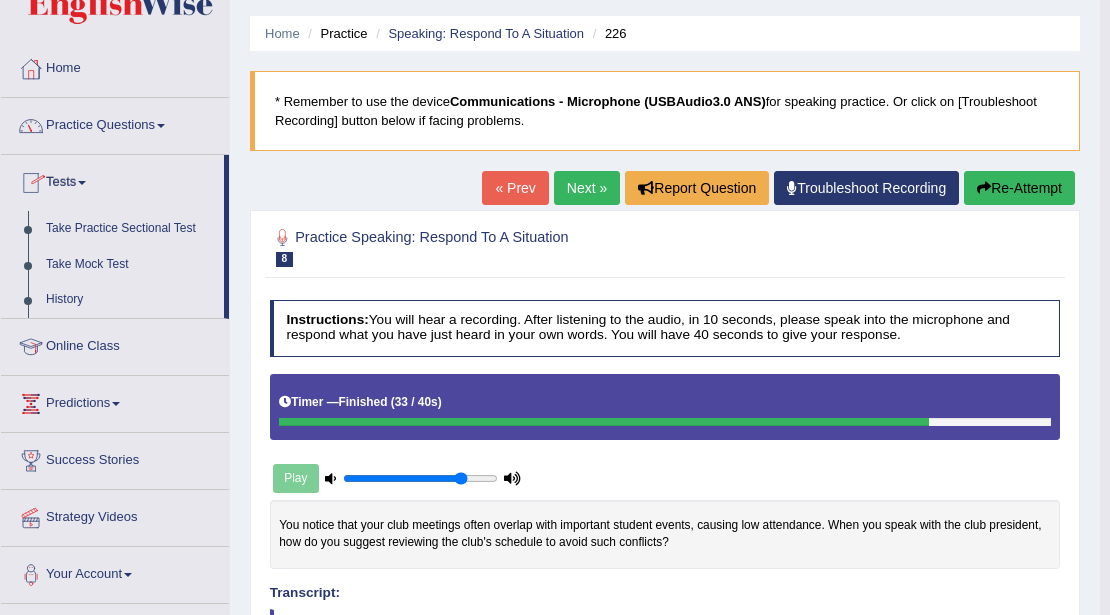 click on "Practice Questions" at bounding box center (115, 123) 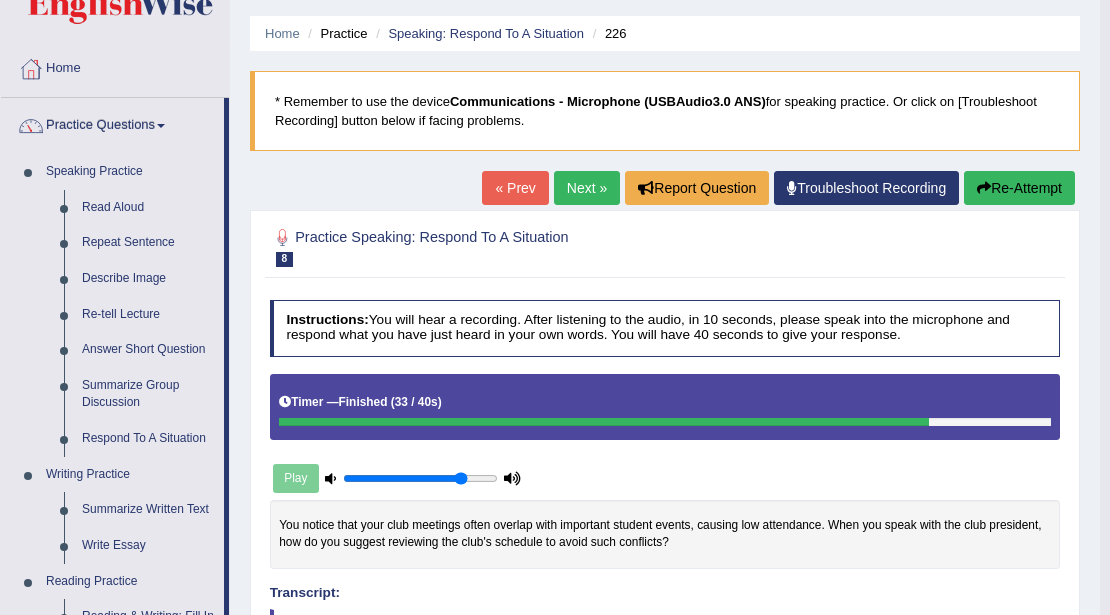 click on "Next »" at bounding box center (587, 188) 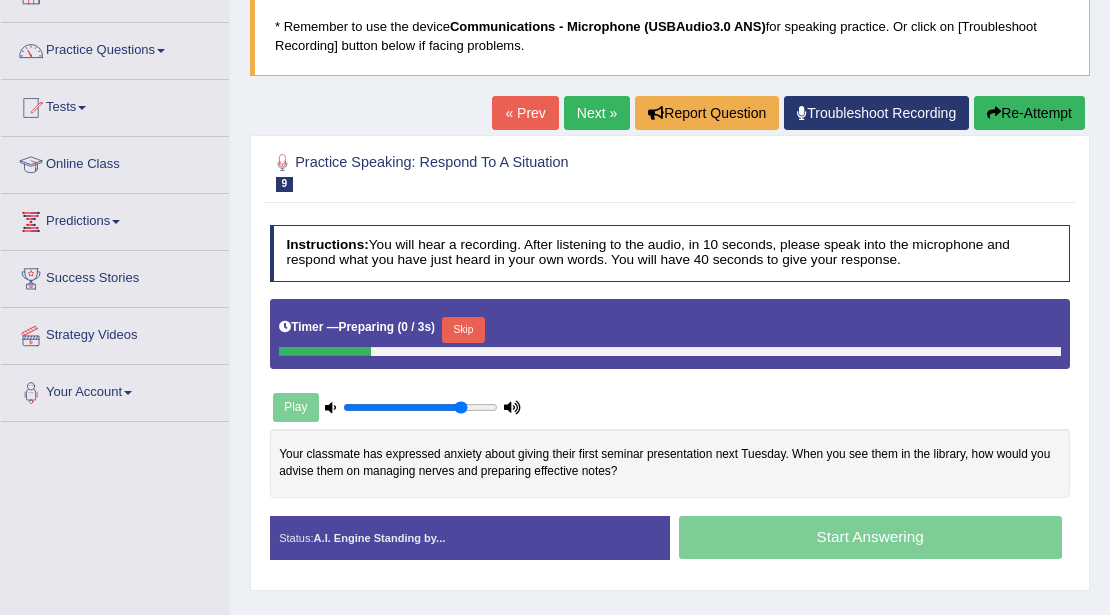 scroll, scrollTop: 0, scrollLeft: 0, axis: both 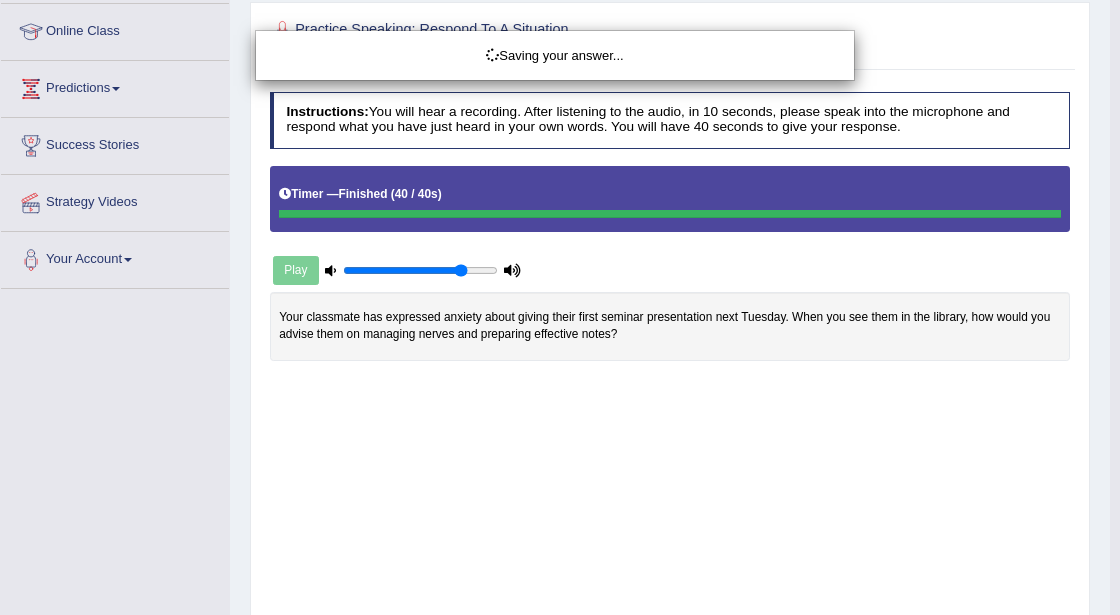 click on "Saving your answer..." at bounding box center [560, 307] 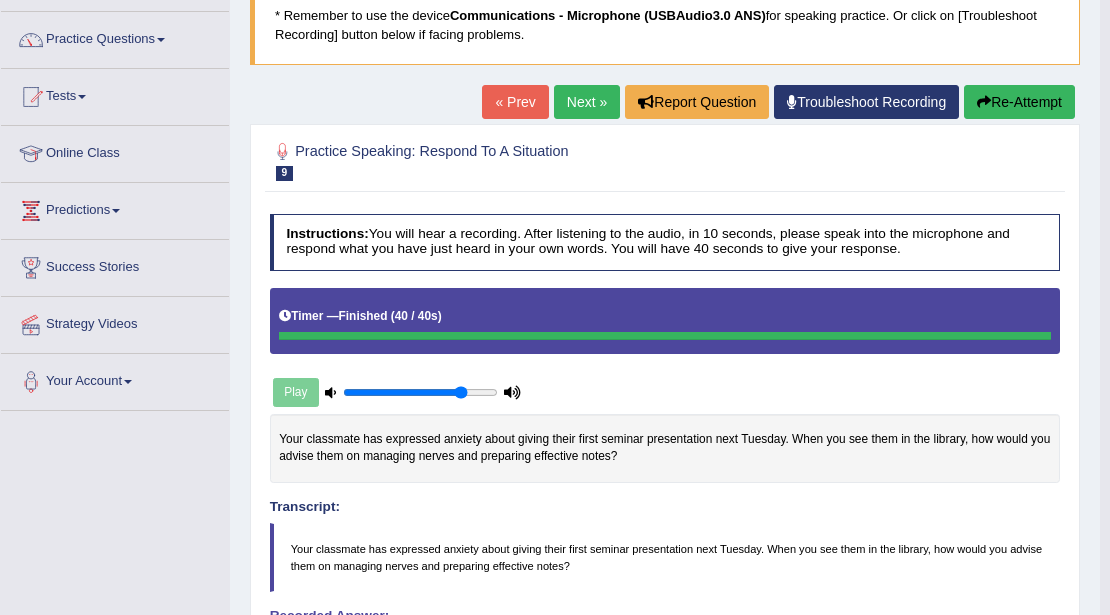 scroll, scrollTop: 66, scrollLeft: 0, axis: vertical 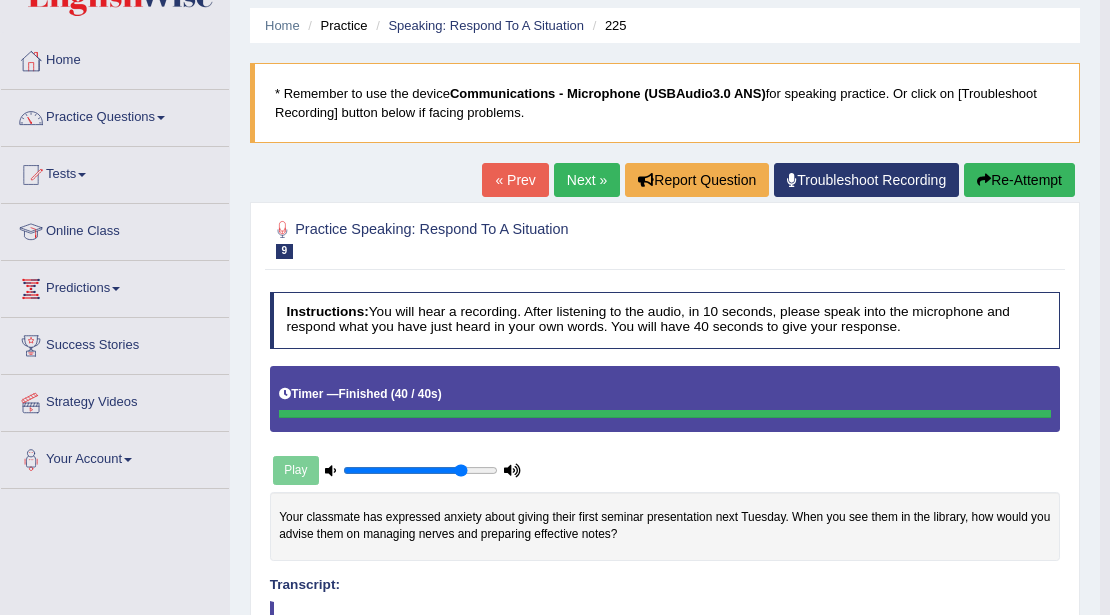 click on "Next »" at bounding box center (587, 180) 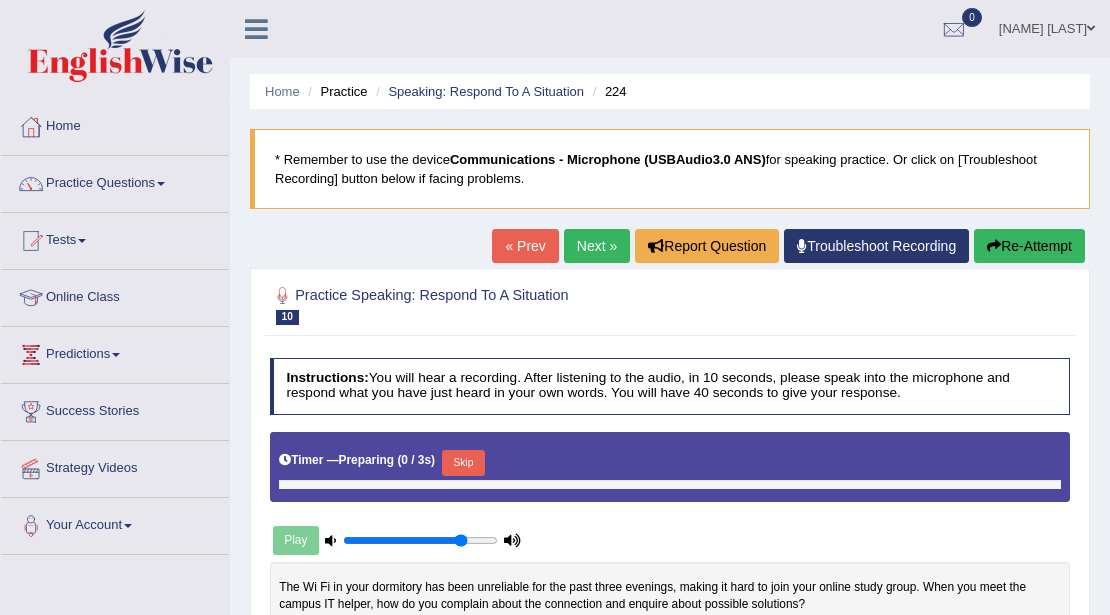 scroll, scrollTop: 0, scrollLeft: 0, axis: both 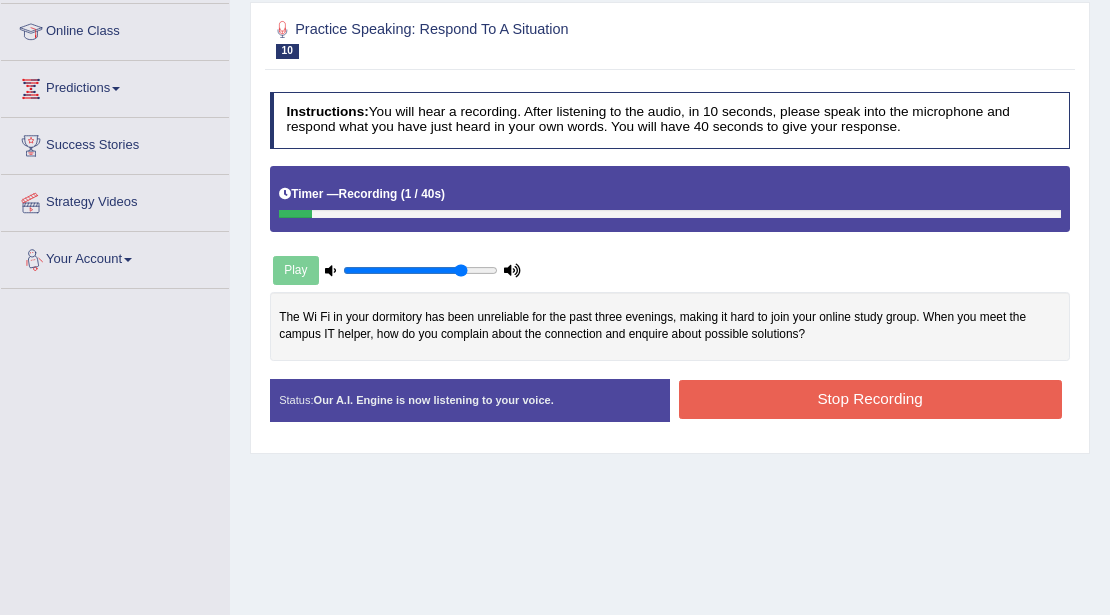 click on "Stop Recording" at bounding box center [870, 399] 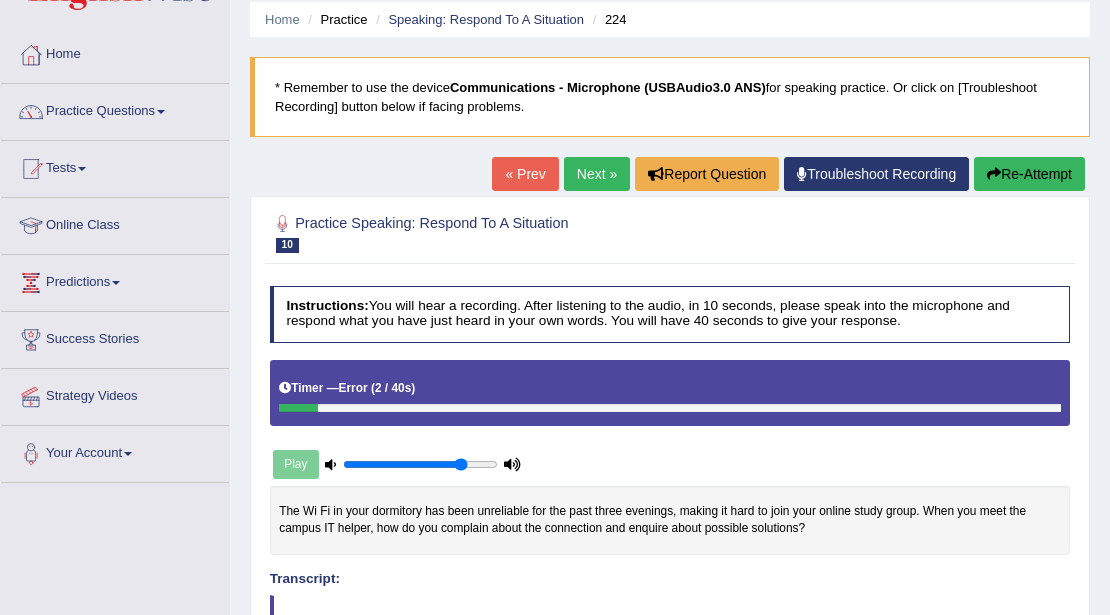 scroll, scrollTop: 48, scrollLeft: 0, axis: vertical 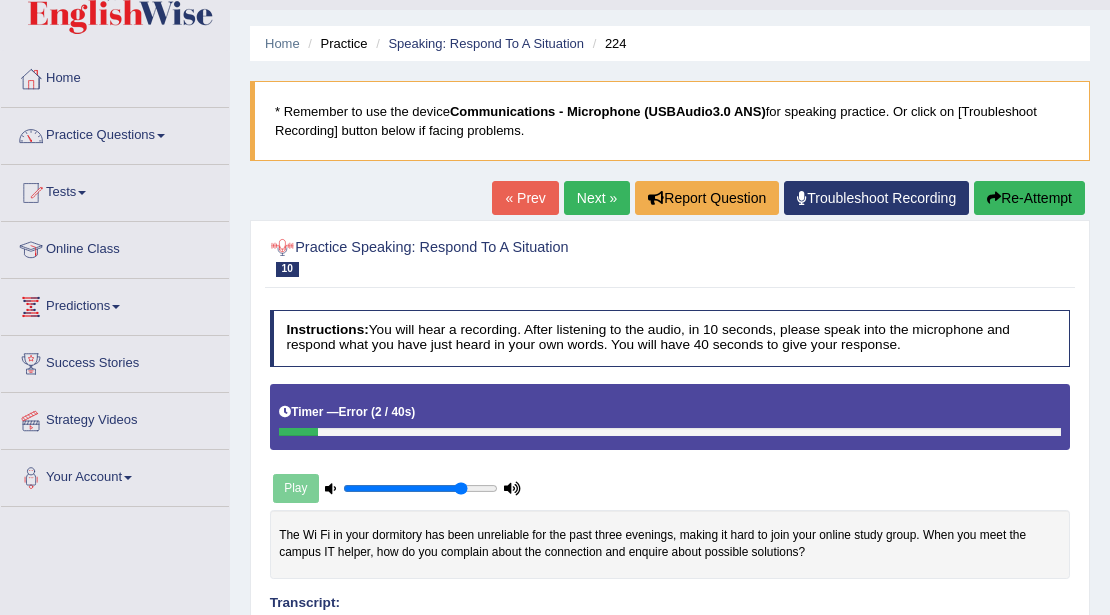 click on "« Prev" at bounding box center (525, 198) 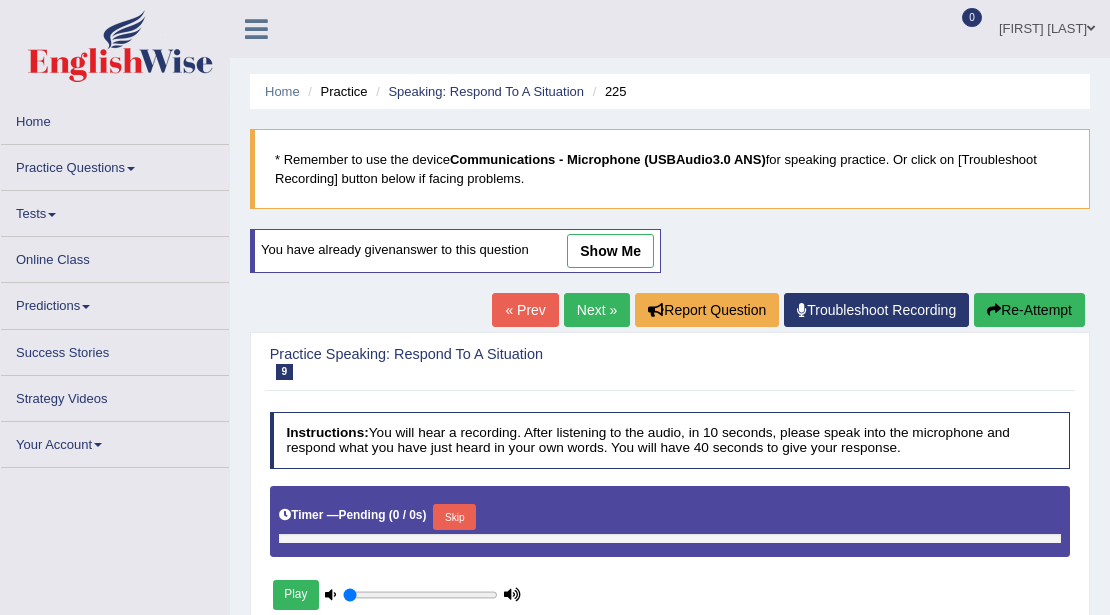 scroll, scrollTop: 0, scrollLeft: 0, axis: both 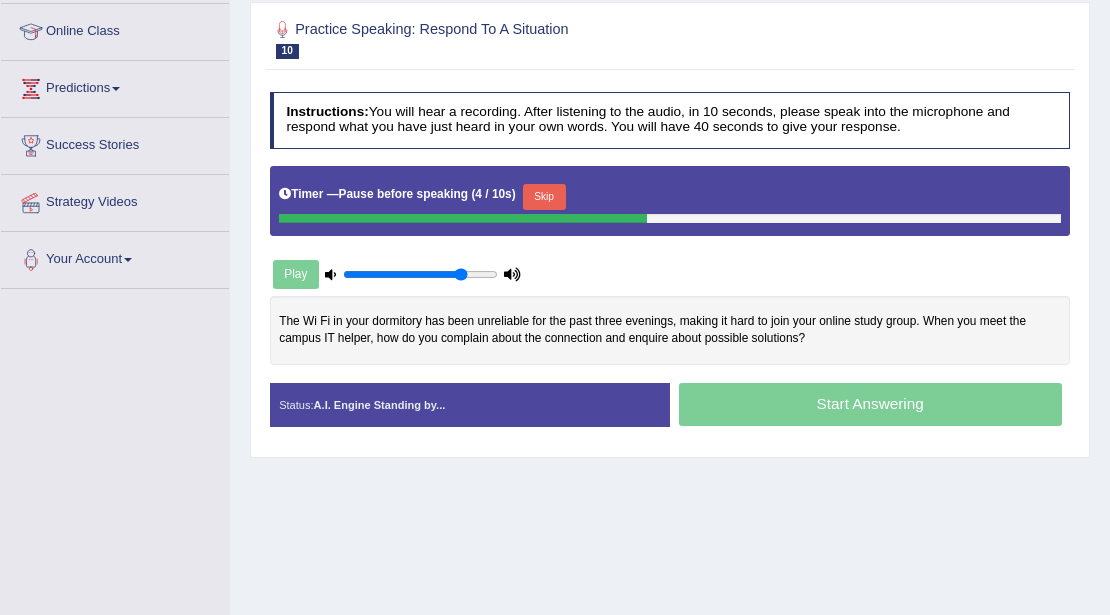 click on "Skip" at bounding box center [544, 197] 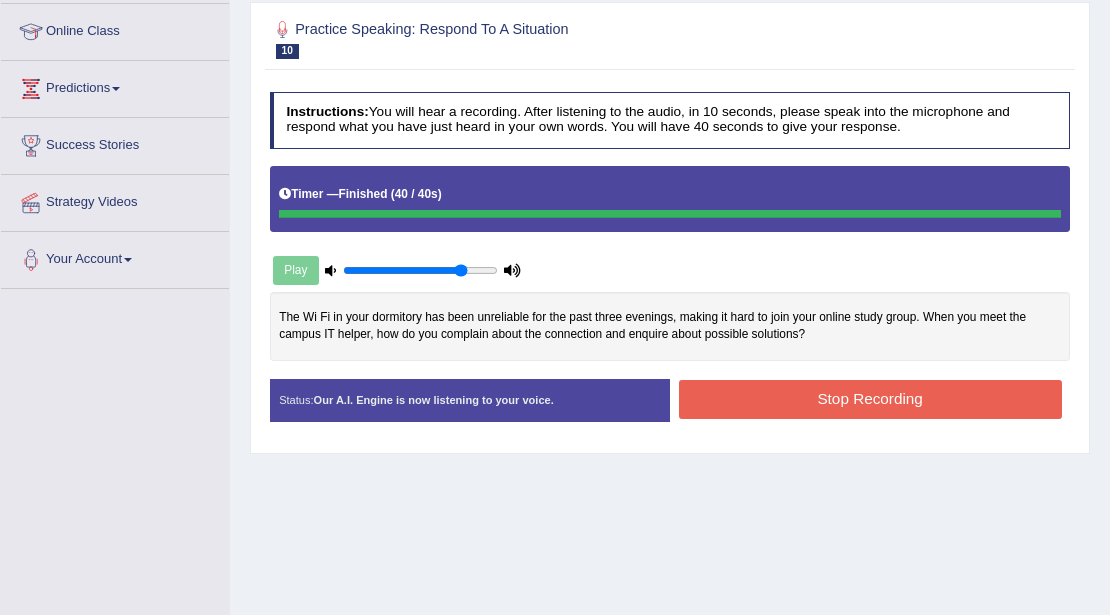 click on "Instructions:  You will hear a recording. After listening to the audio, in 10 seconds, please speak into the microphone and respond what you have just heard in your own words. You will have 40 seconds to give your response.
Timer —  Finished   ( 40 / 40s ) Play The Wi Fi in your dormitory has been unreliable for the past three evenings, making it hard to join your online study group. When you meet the campus IT helper, how do you complain about the connection and enquire about possible solutions? Transcript: The Wi Fi in your dormitory has been unreliable for the past three evenings, making it hard to join your online study group. When you meet the campus IT helper, how do you complain about the connection and enquire about possible solutions? Recorded Answer: Created with Highcharts 7.1.2 Too low Too high Time Pitch meter: 0 10 20 30 40 Created with Highcharts 7.1.2 Great Too slow Too fast Time Speech pace meter: 0 10 20 30 40 Spoken Keywords: Voice Analysis: Your Response: Sample Answer: ." at bounding box center [669, 263] 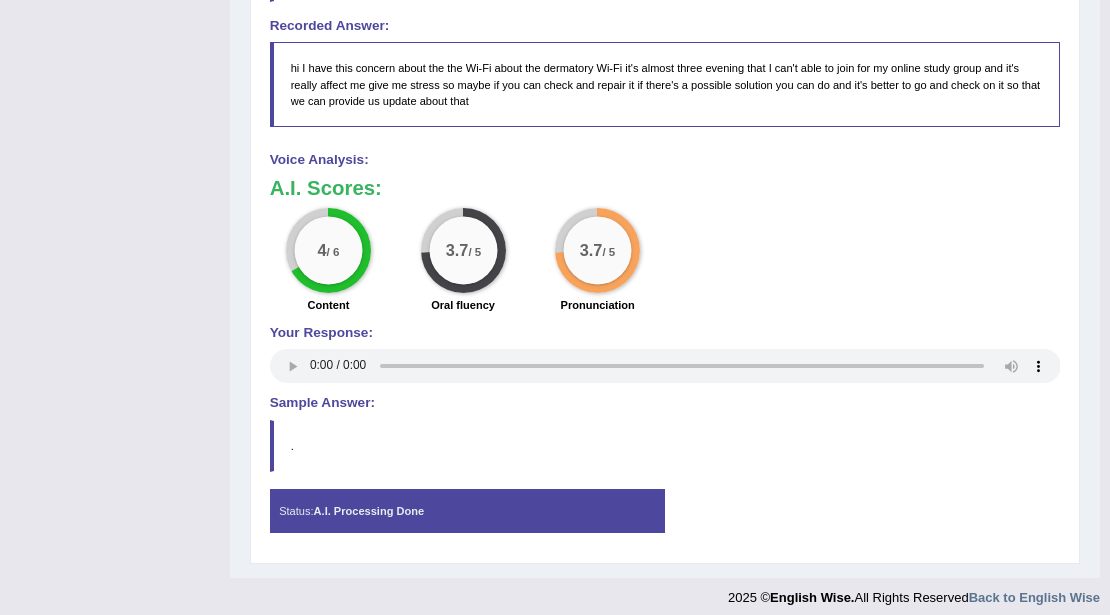 scroll, scrollTop: 741, scrollLeft: 0, axis: vertical 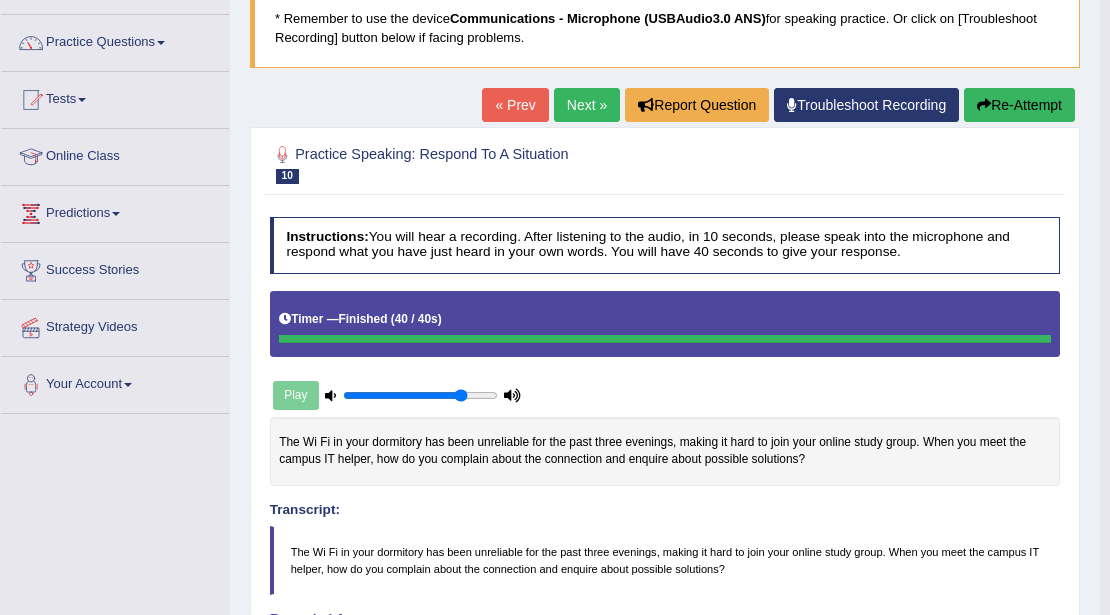 click on "Next »" at bounding box center [587, 105] 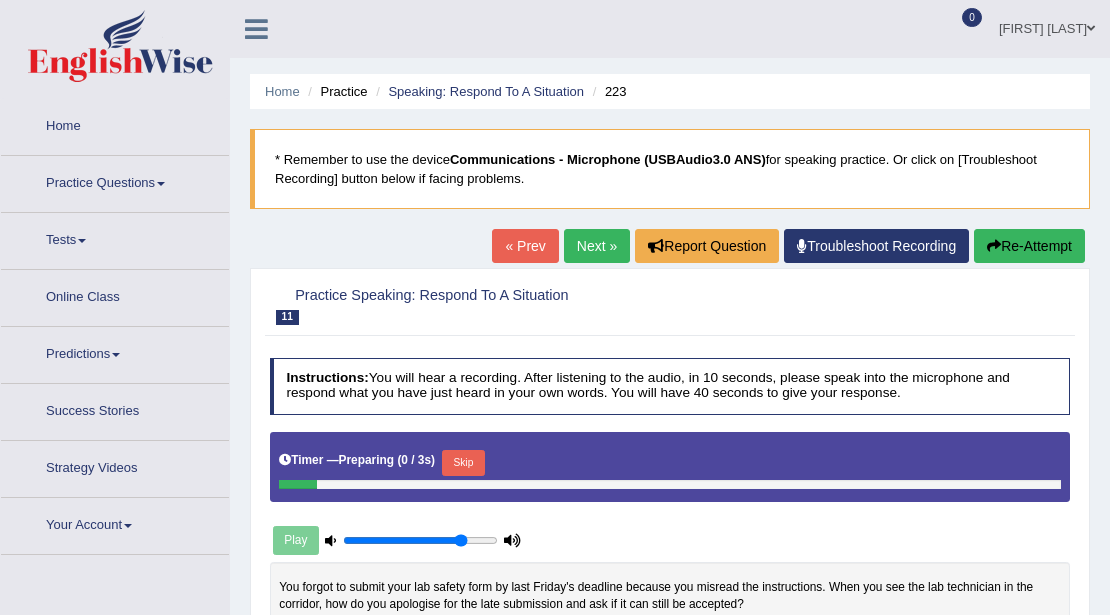 scroll, scrollTop: 0, scrollLeft: 0, axis: both 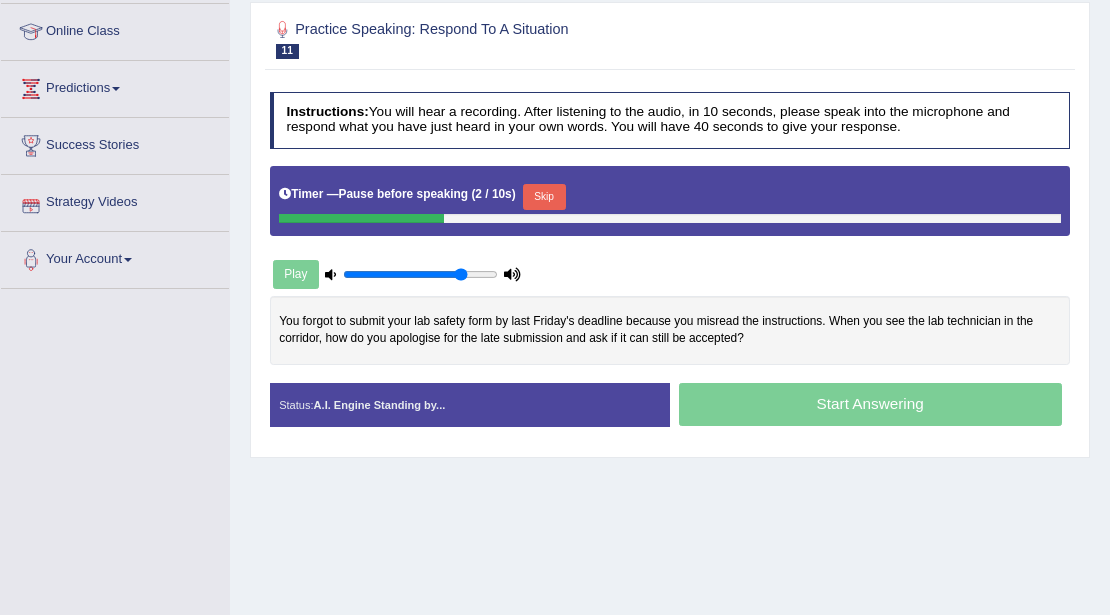 click on "Skip" at bounding box center (544, 197) 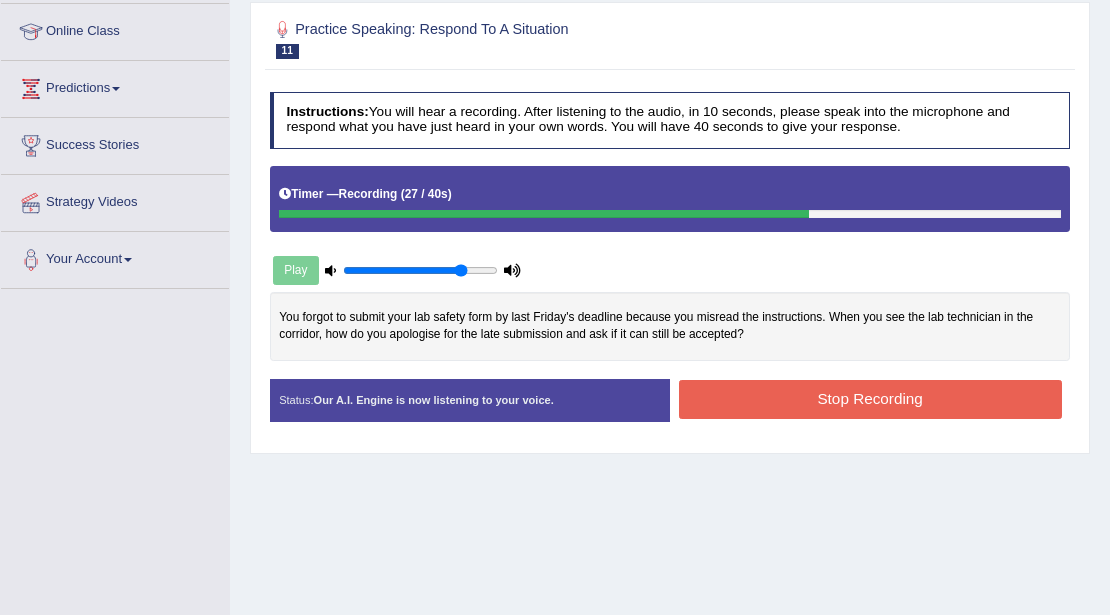 click on "Stop Recording" at bounding box center [870, 399] 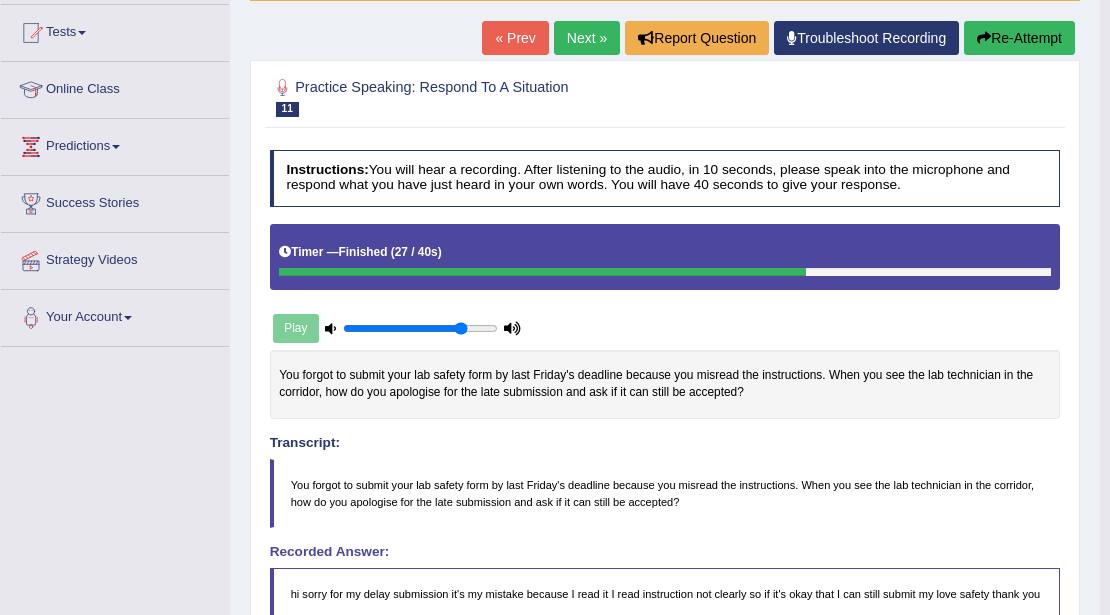 scroll, scrollTop: 176, scrollLeft: 0, axis: vertical 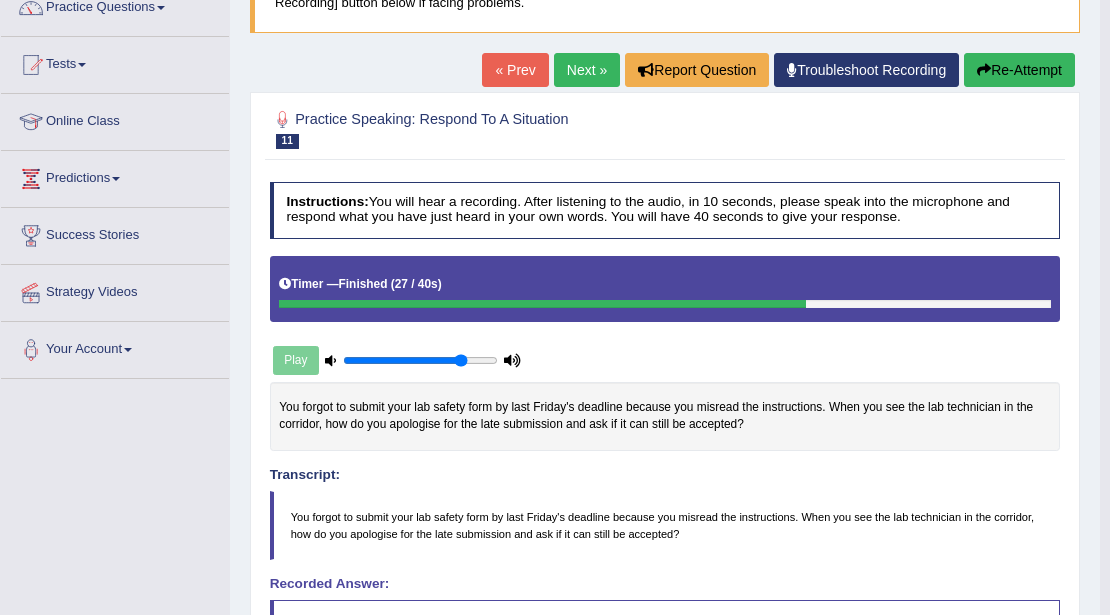 click on "Next »" at bounding box center (587, 70) 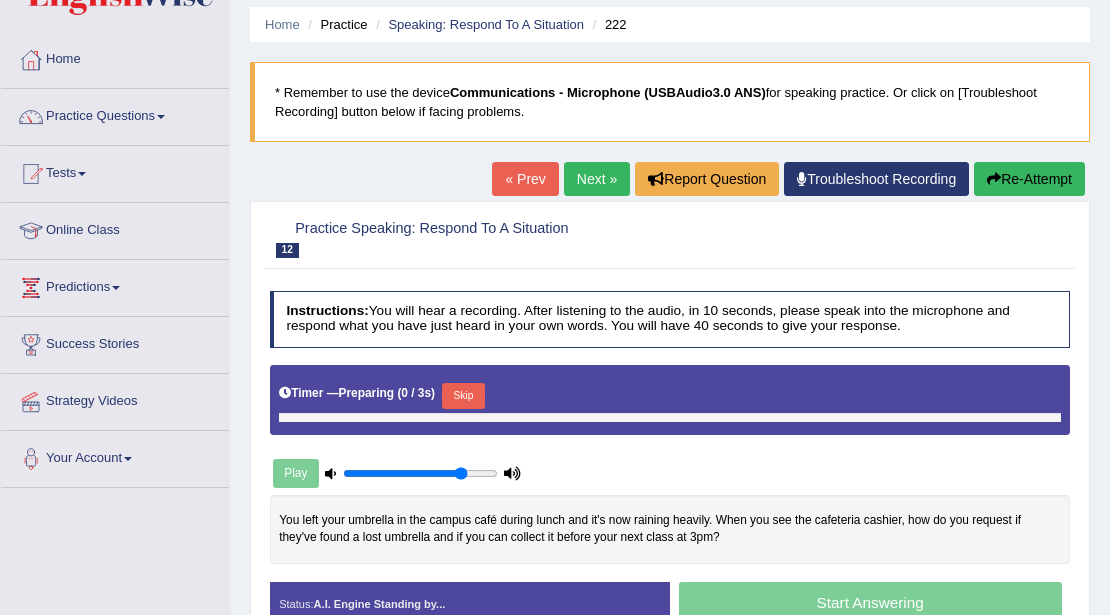 scroll, scrollTop: 133, scrollLeft: 0, axis: vertical 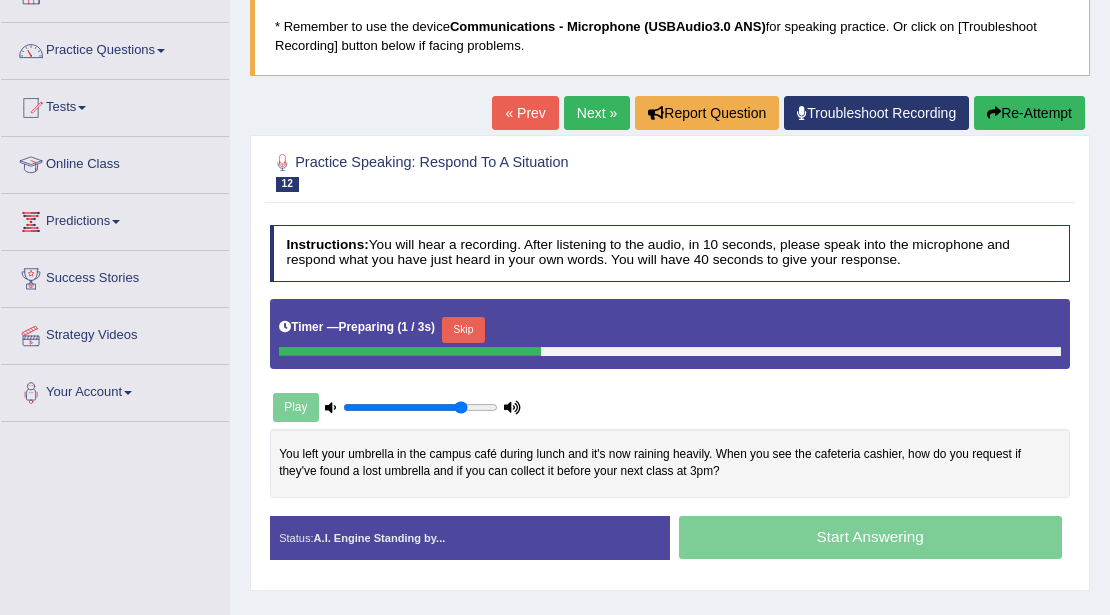 click on "Skip" at bounding box center (463, 330) 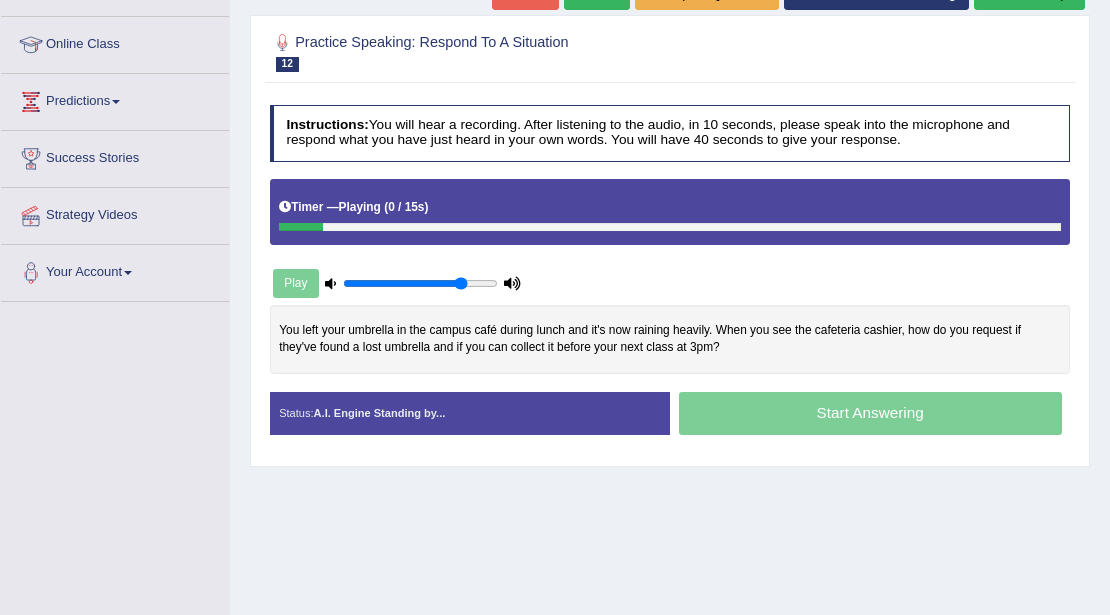 scroll, scrollTop: 266, scrollLeft: 0, axis: vertical 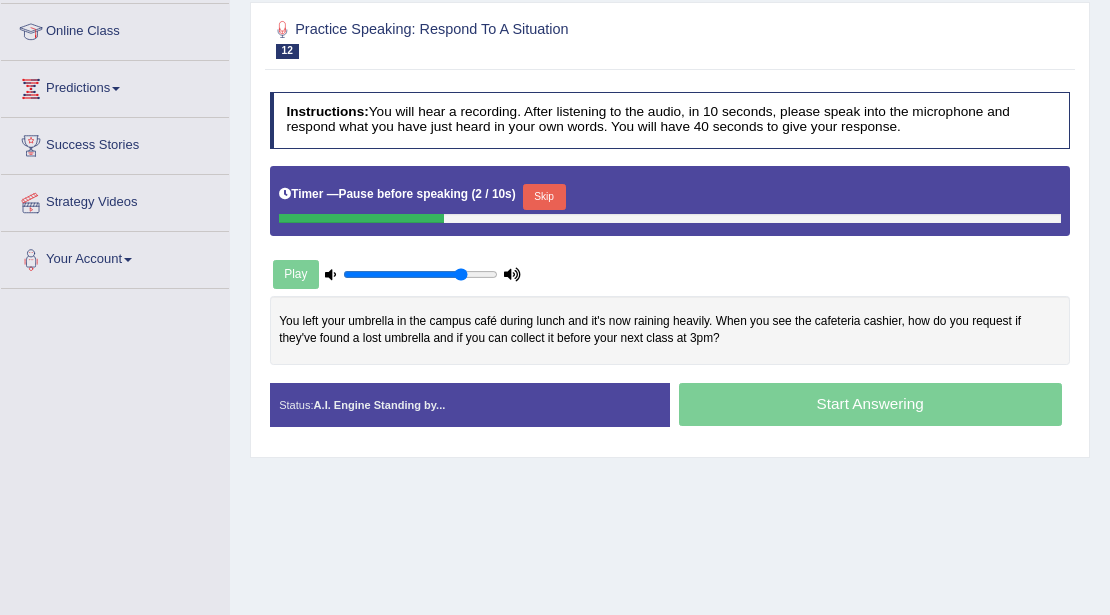 click on "Skip" at bounding box center [544, 197] 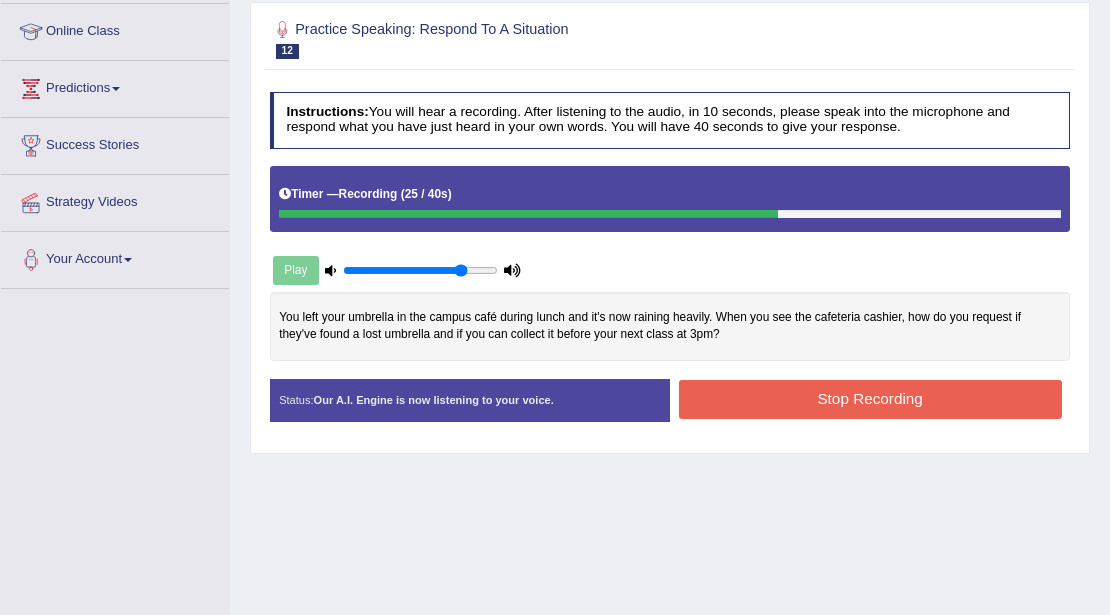 click on "Stop Recording" at bounding box center (870, 399) 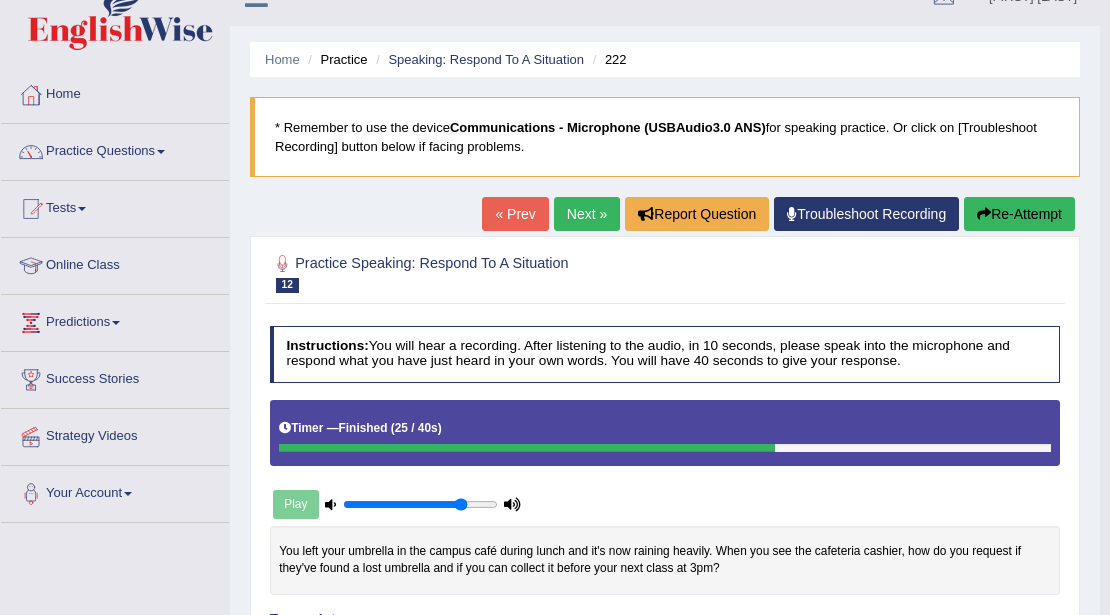 scroll, scrollTop: 66, scrollLeft: 0, axis: vertical 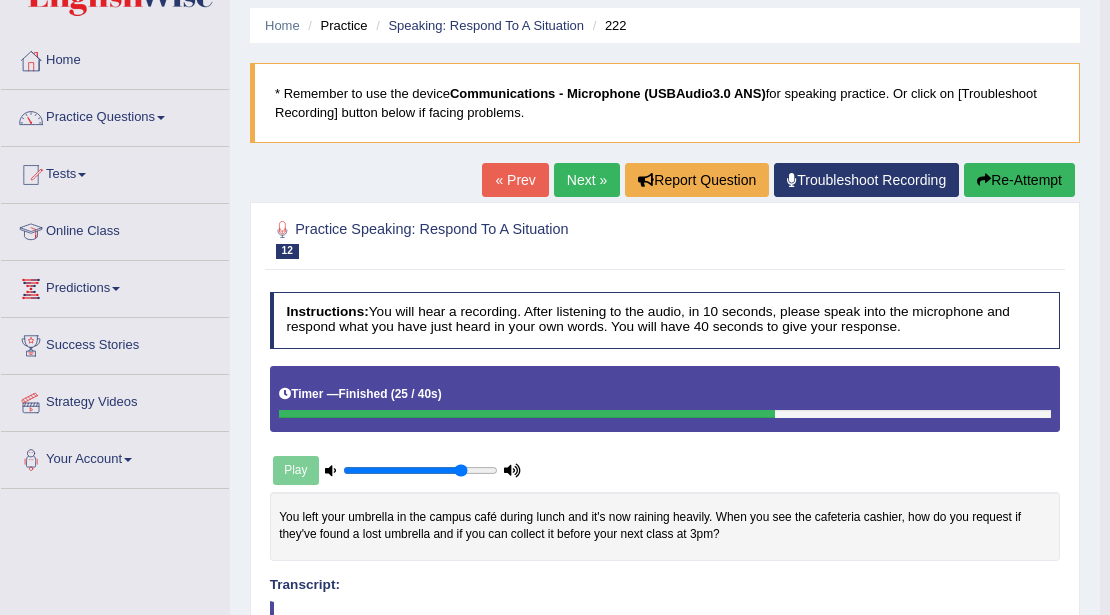 click on "Next »" at bounding box center (587, 180) 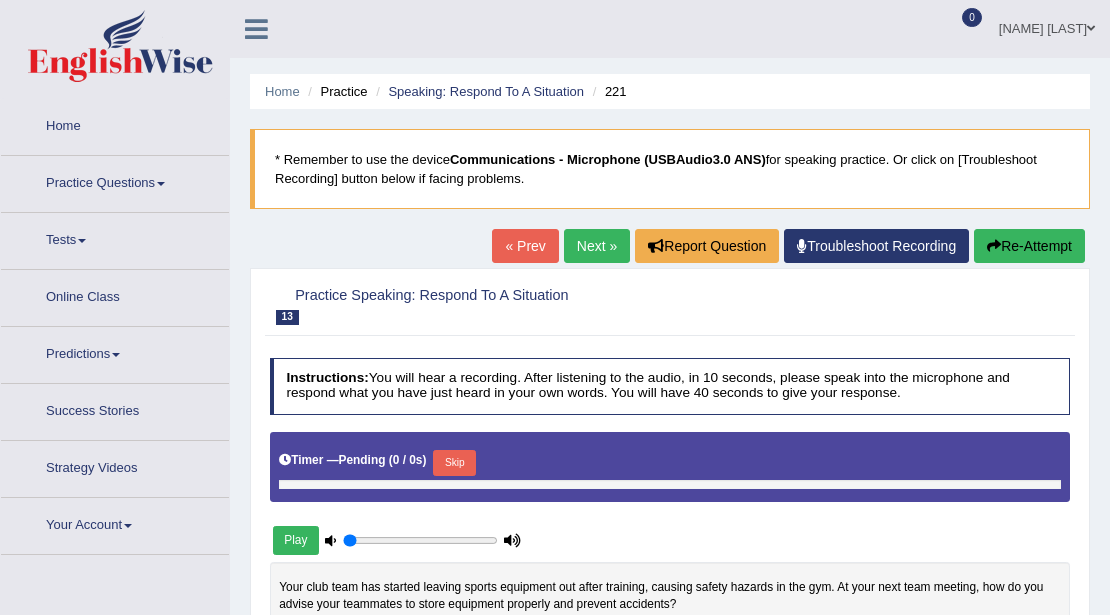 type on "0.8" 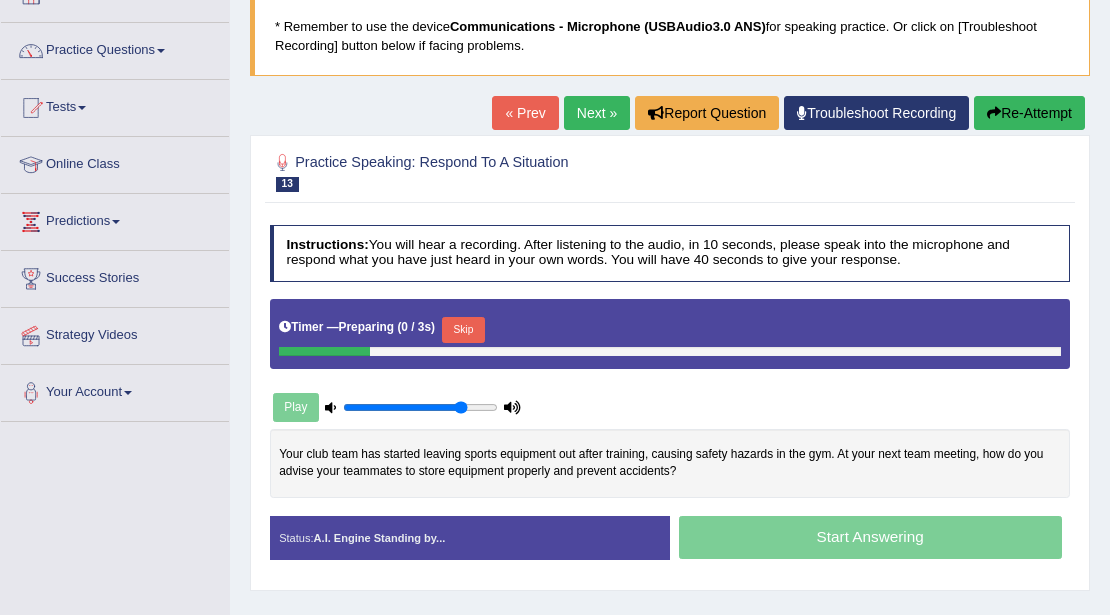 scroll, scrollTop: 133, scrollLeft: 0, axis: vertical 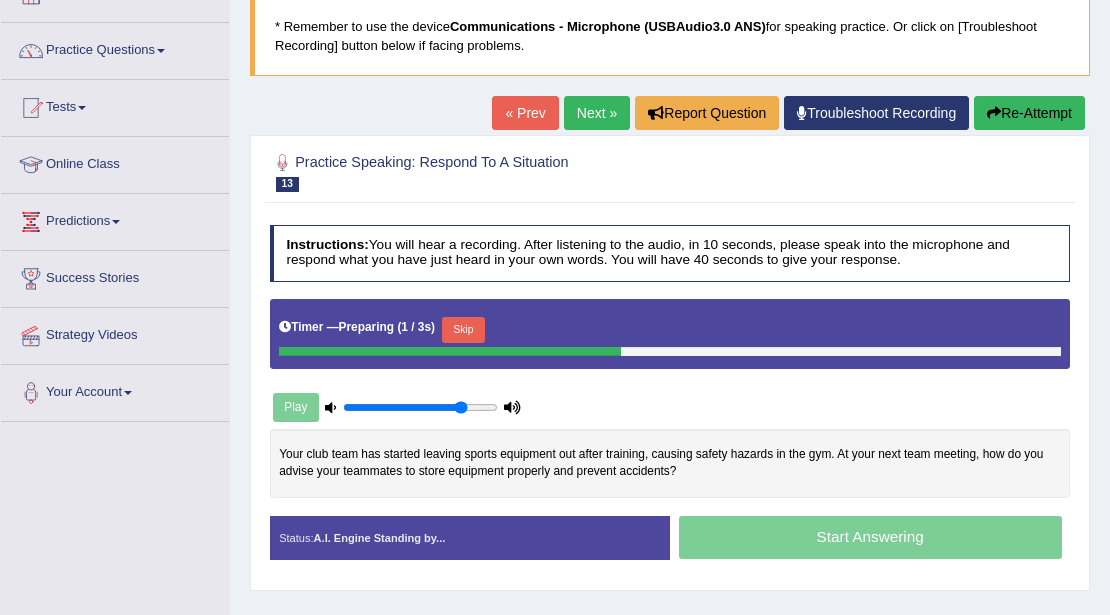 click on "Skip" at bounding box center (463, 330) 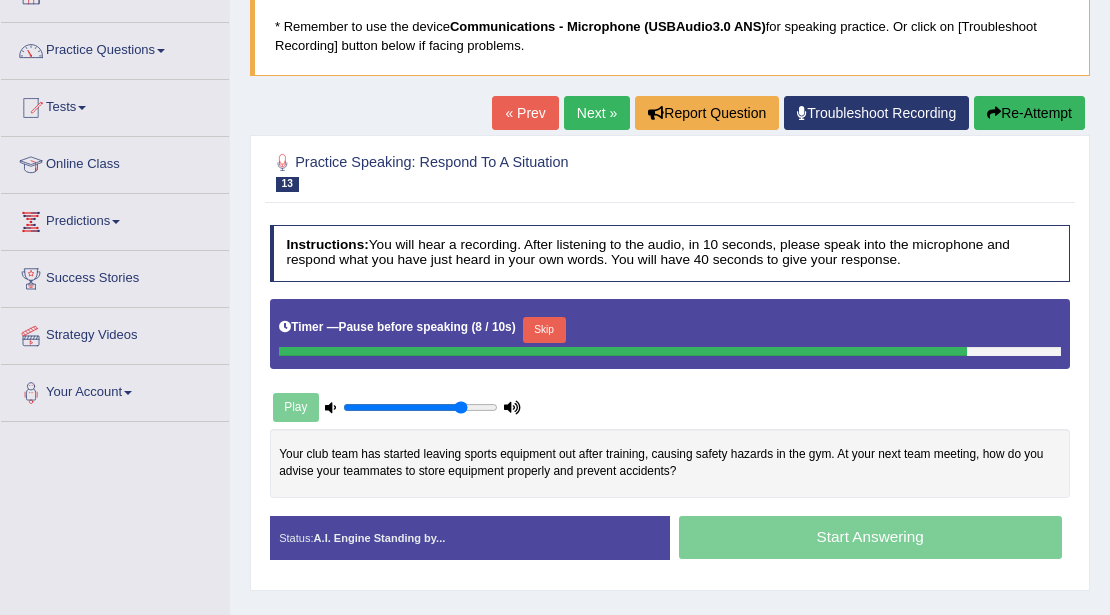 click on "Skip" at bounding box center [544, 330] 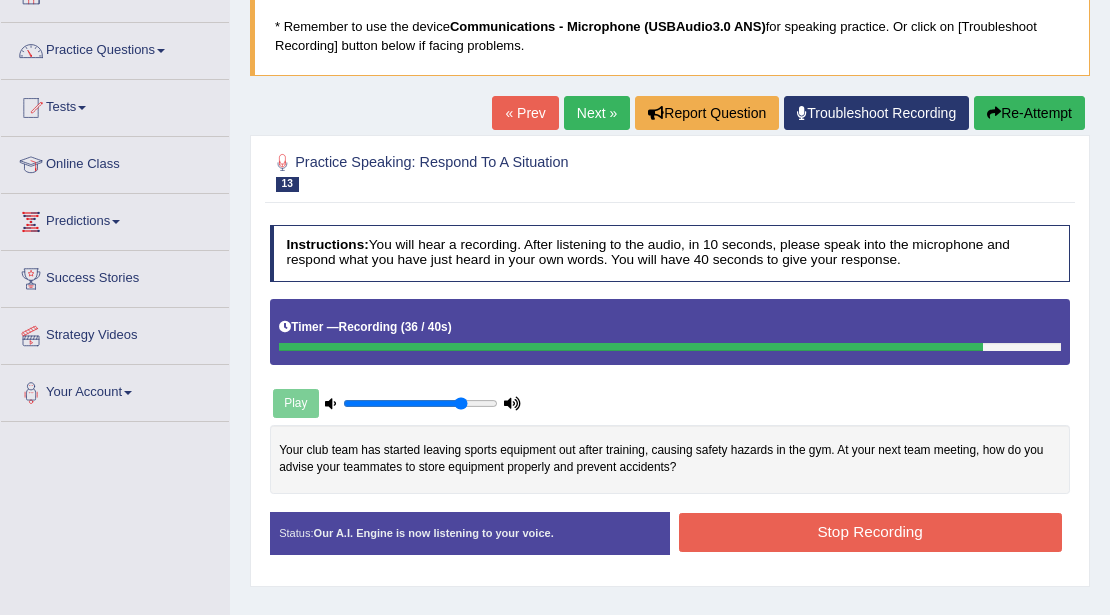 click on "Stop Recording" at bounding box center (870, 532) 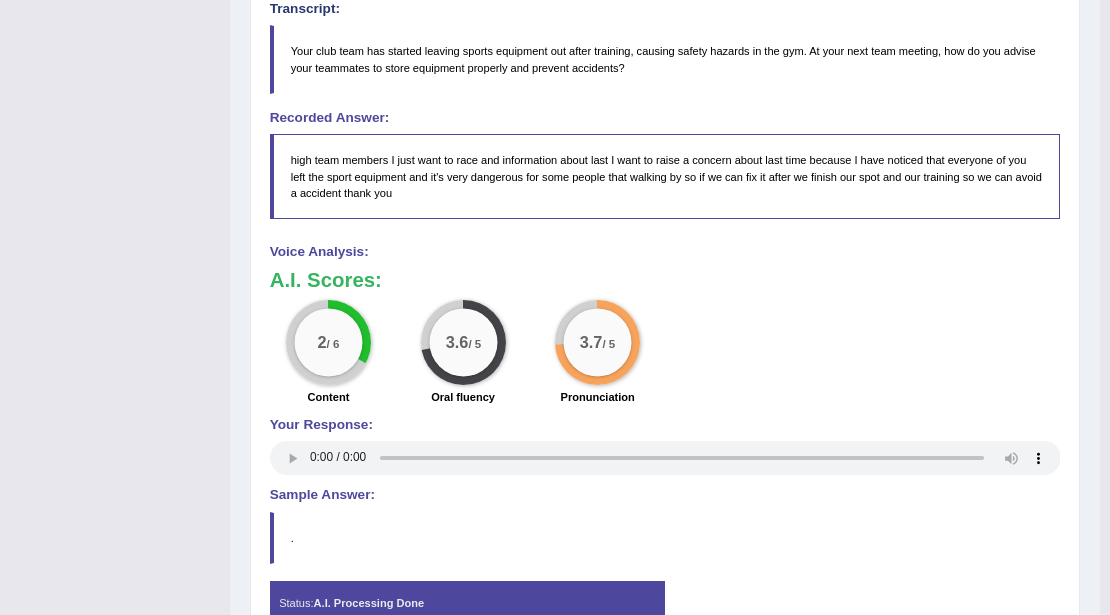 scroll, scrollTop: 666, scrollLeft: 0, axis: vertical 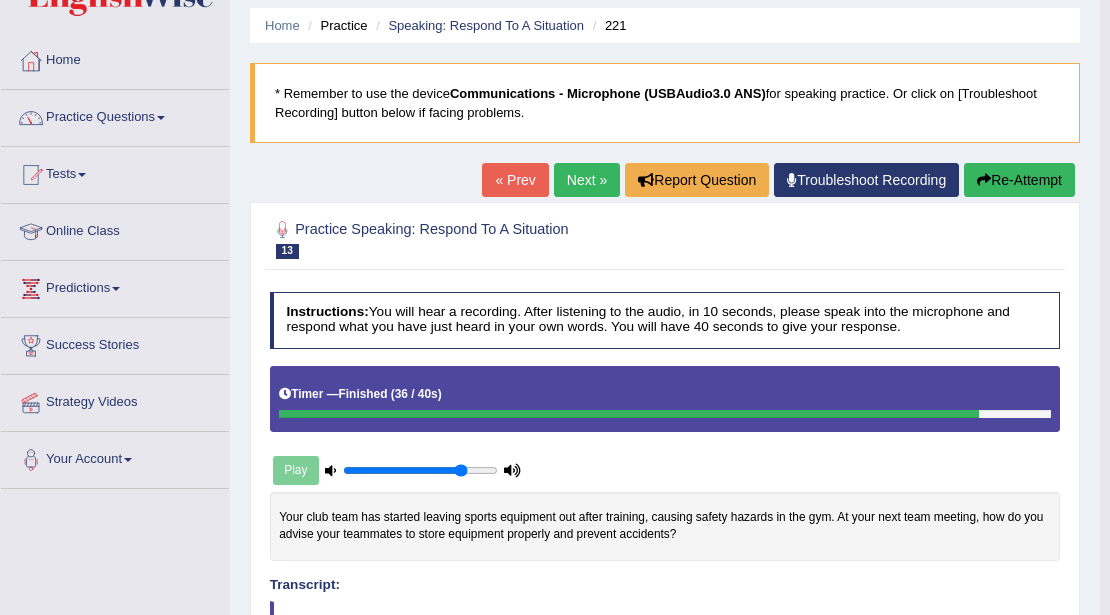 click on "Next »" at bounding box center (587, 180) 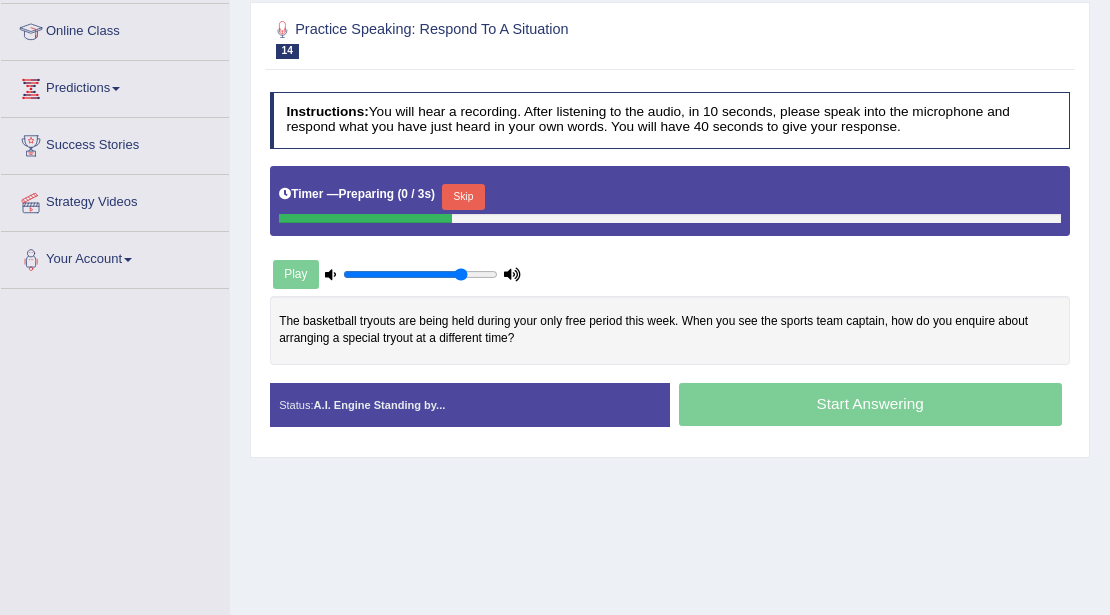 scroll, scrollTop: 266, scrollLeft: 0, axis: vertical 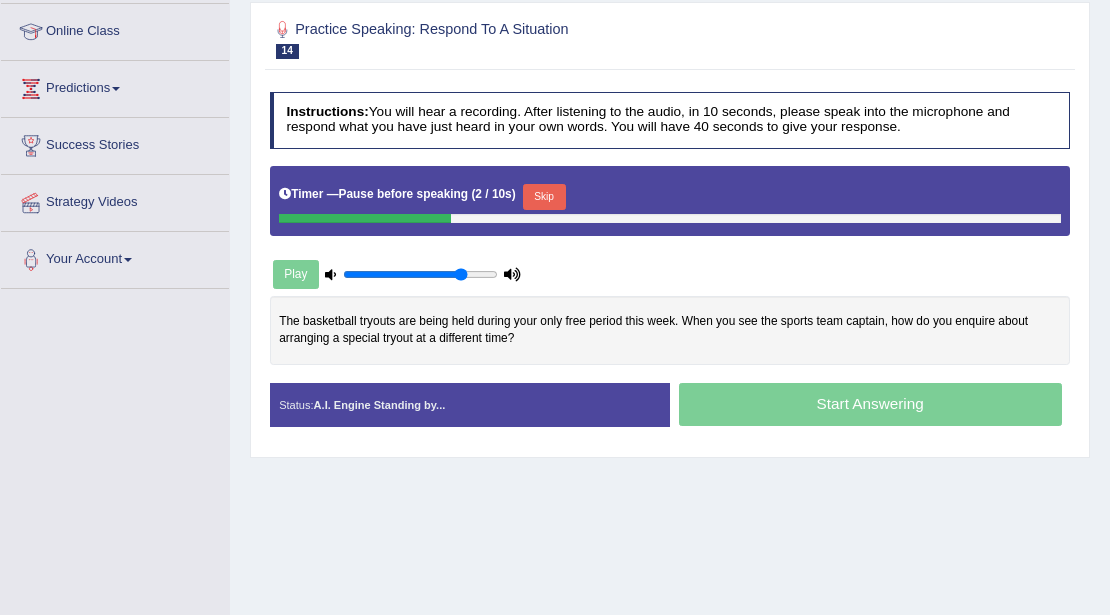 click on "Skip" at bounding box center [544, 197] 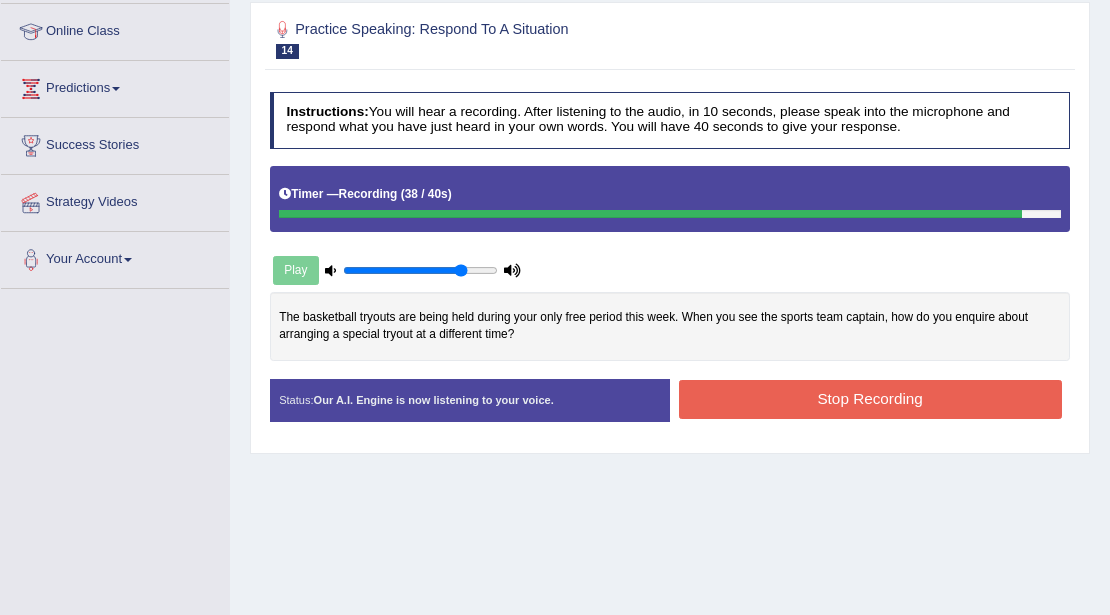 click on "Stop Recording" at bounding box center [870, 399] 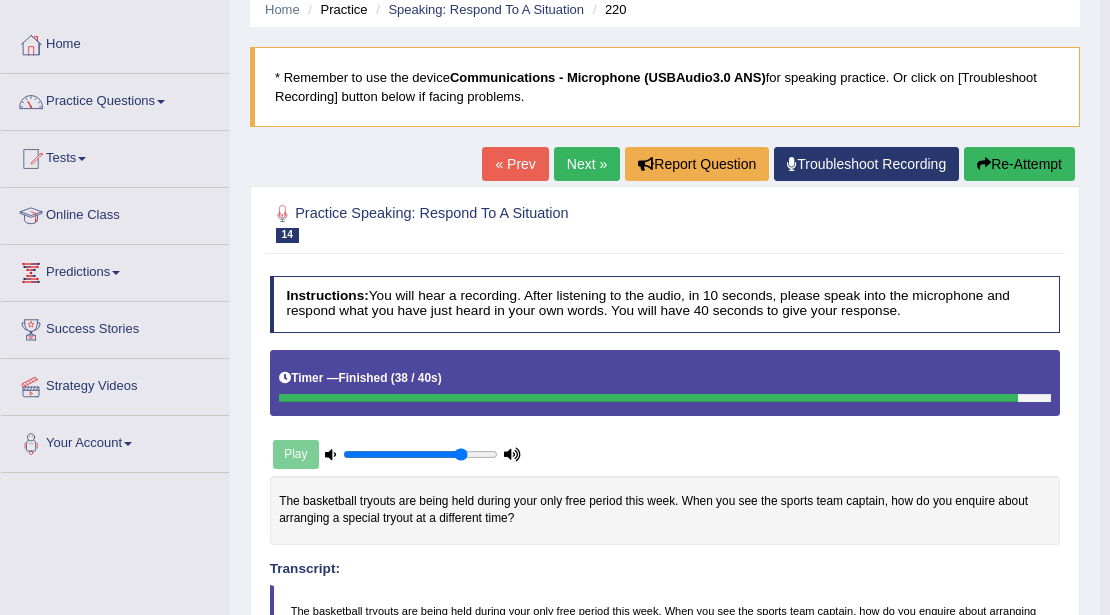 scroll, scrollTop: 81, scrollLeft: 0, axis: vertical 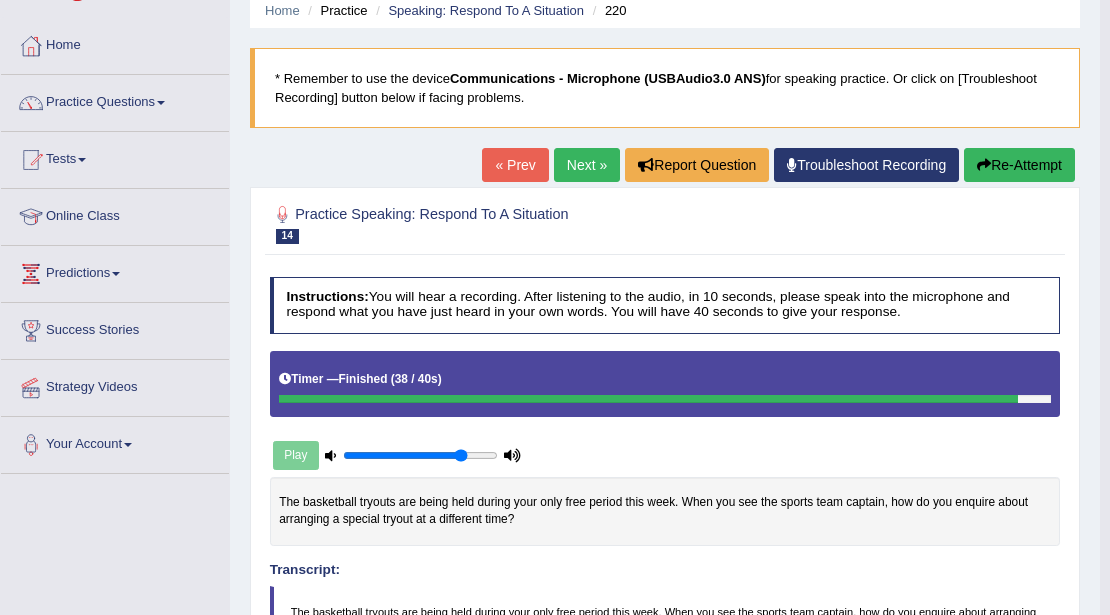 click on "Next »" at bounding box center [587, 165] 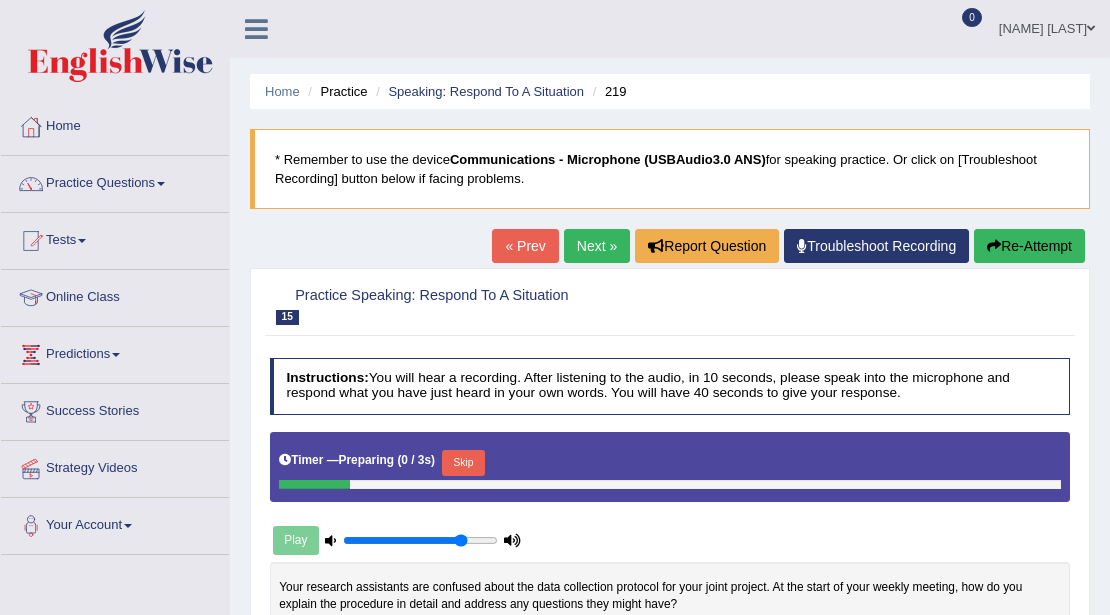 scroll, scrollTop: 200, scrollLeft: 0, axis: vertical 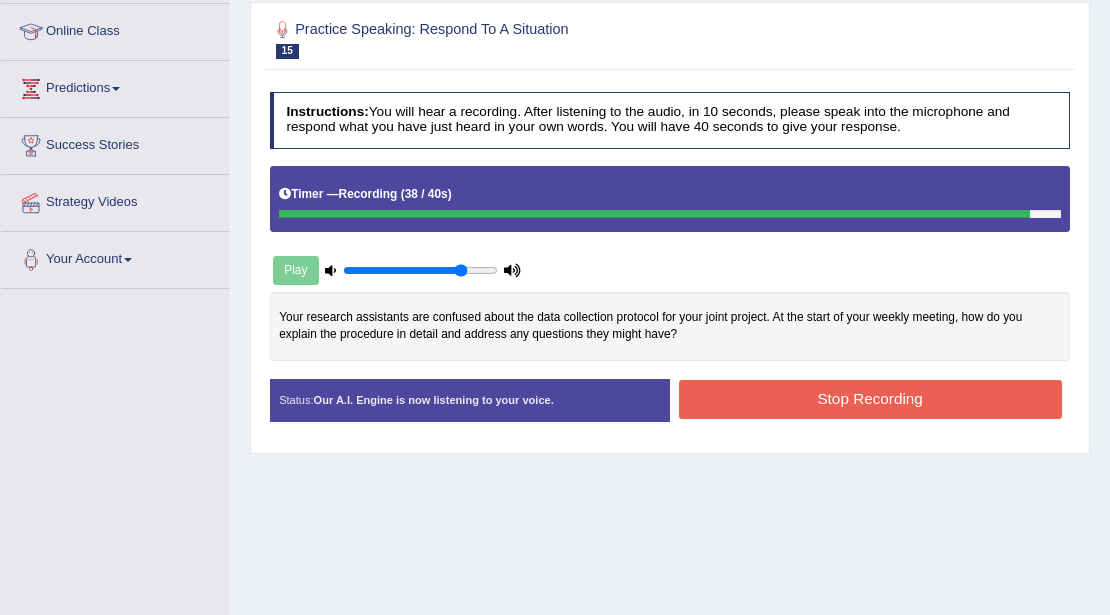 click on "Stop Recording" at bounding box center [870, 399] 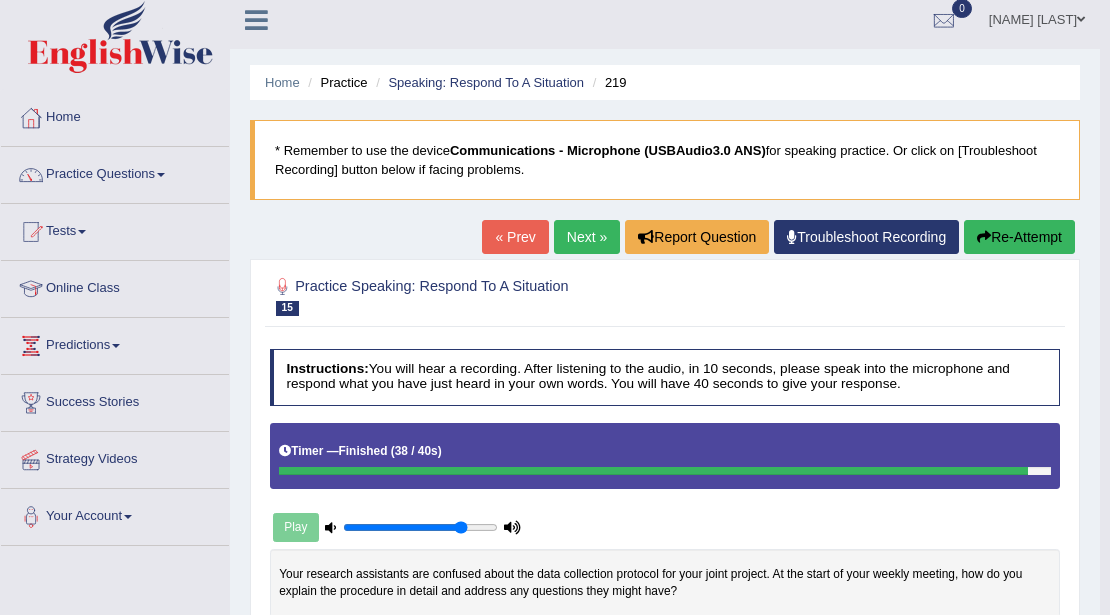 scroll, scrollTop: 8, scrollLeft: 0, axis: vertical 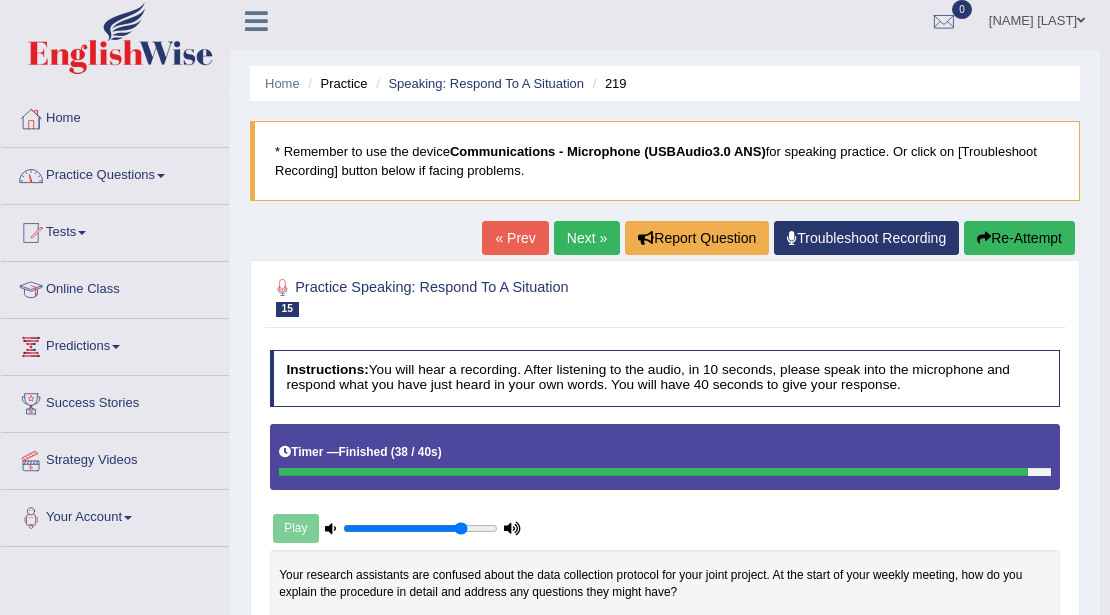 click on "Practice Questions" at bounding box center [115, 173] 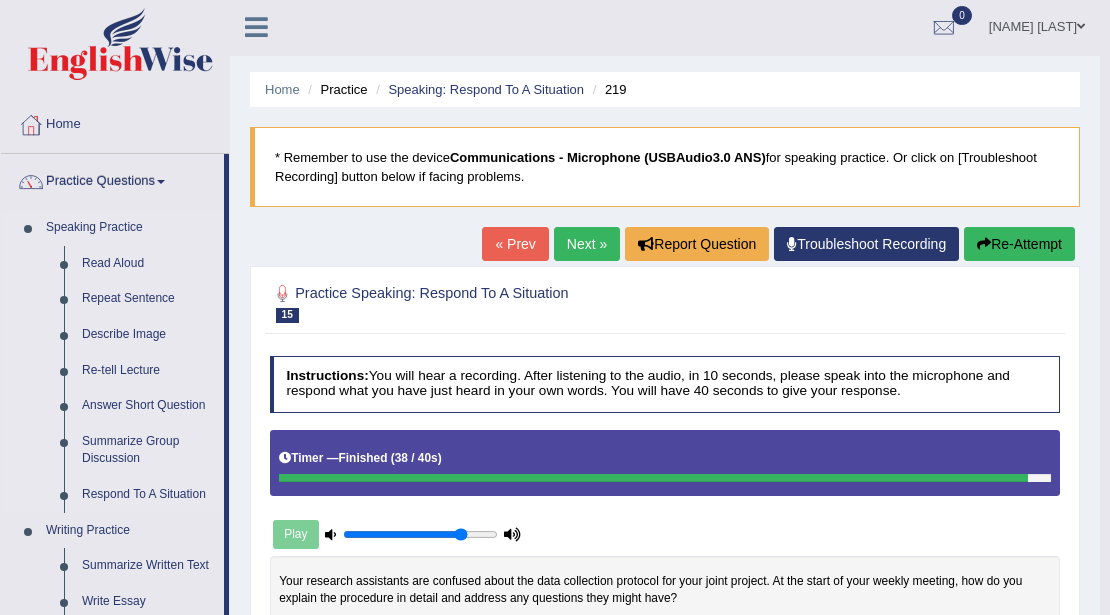 scroll, scrollTop: 0, scrollLeft: 0, axis: both 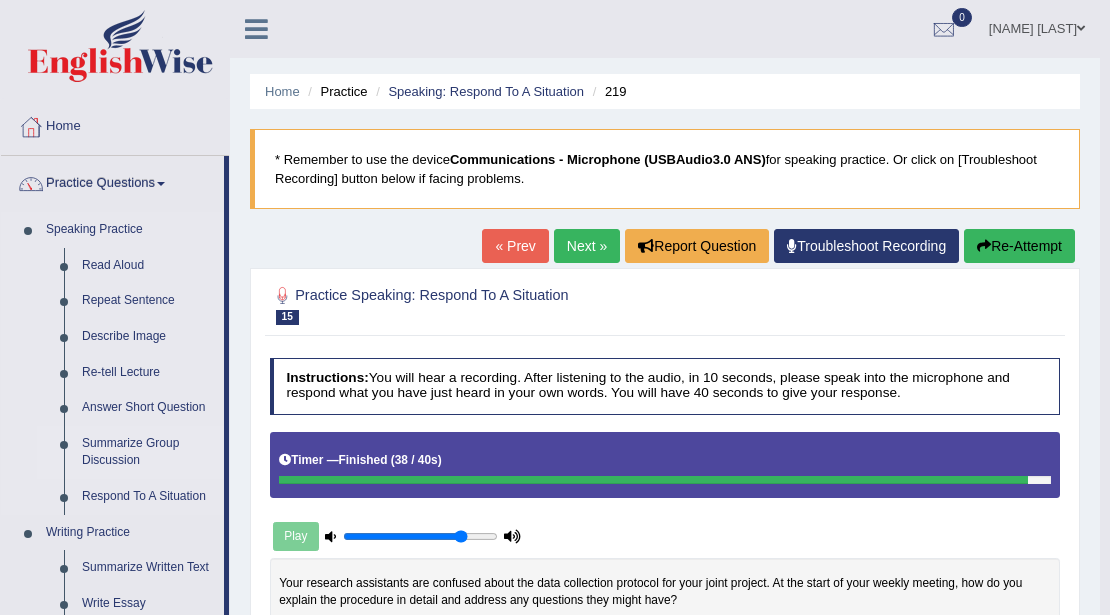 click on "Summarize Group Discussion" at bounding box center (148, 452) 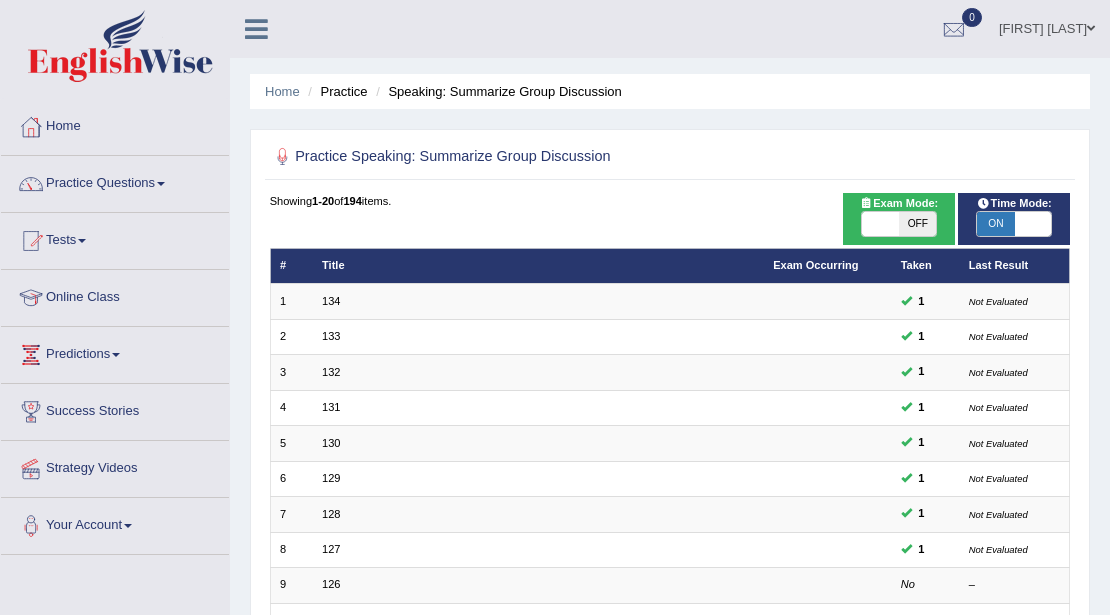 scroll, scrollTop: 200, scrollLeft: 0, axis: vertical 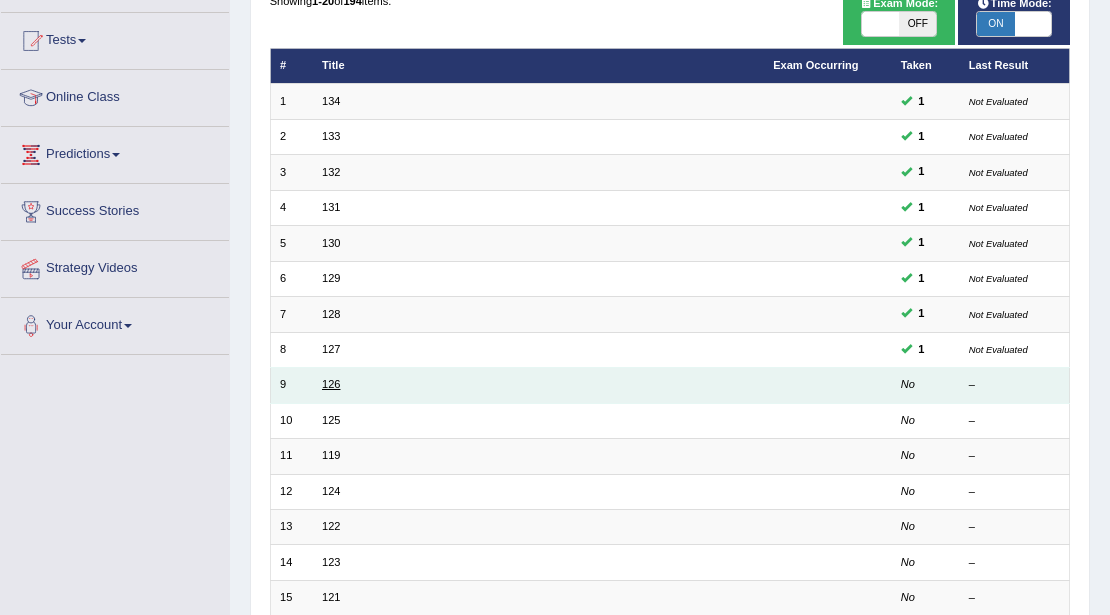 click on "126" at bounding box center [331, 384] 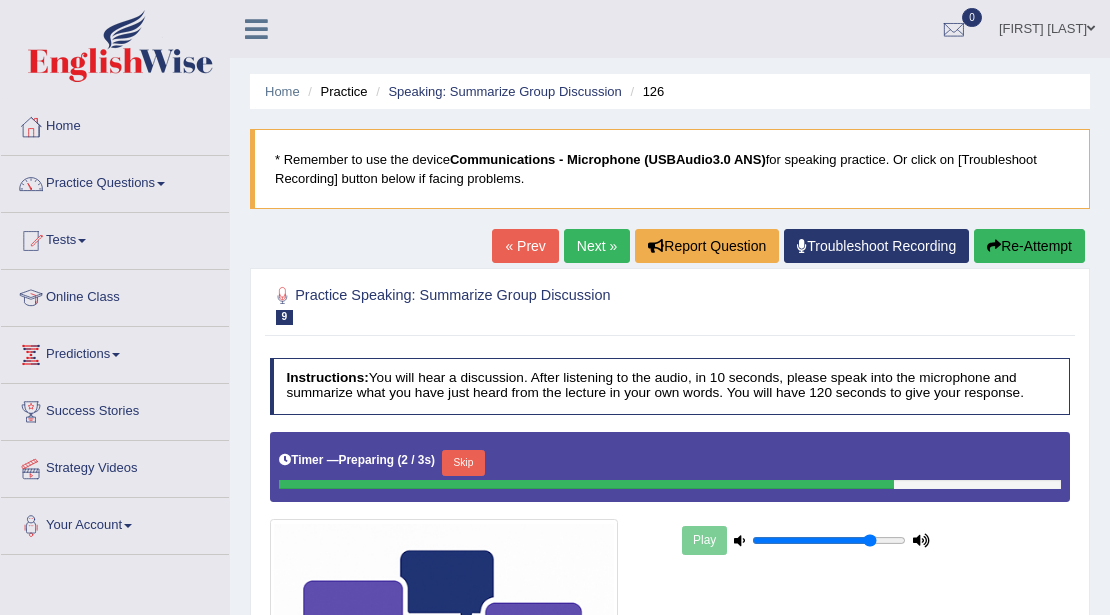 scroll, scrollTop: 0, scrollLeft: 0, axis: both 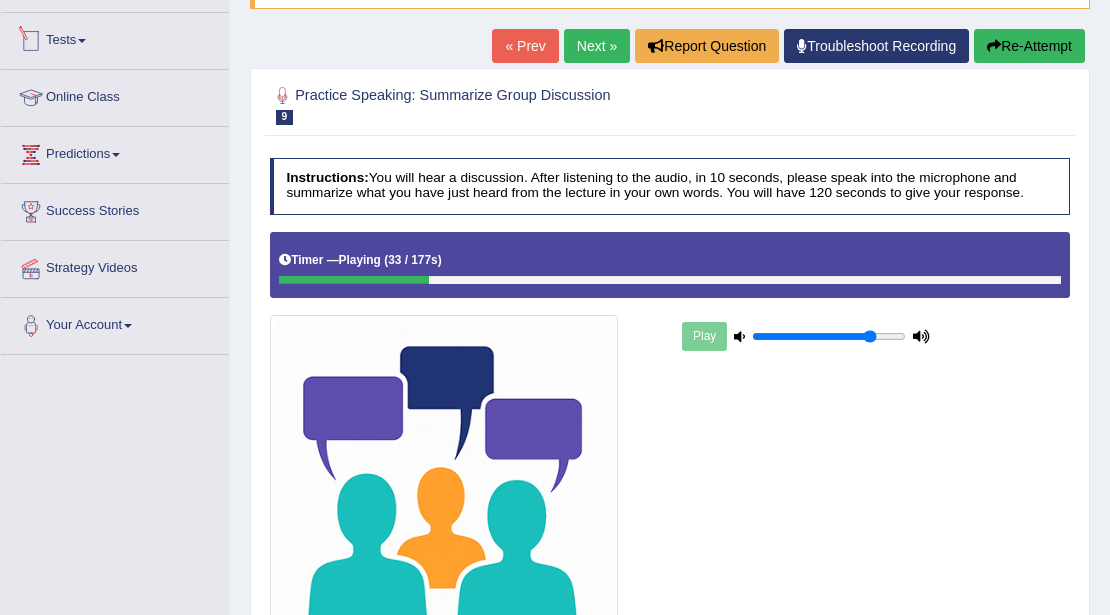 drag, startPoint x: 998, startPoint y: 529, endPoint x: 972, endPoint y: 529, distance: 26 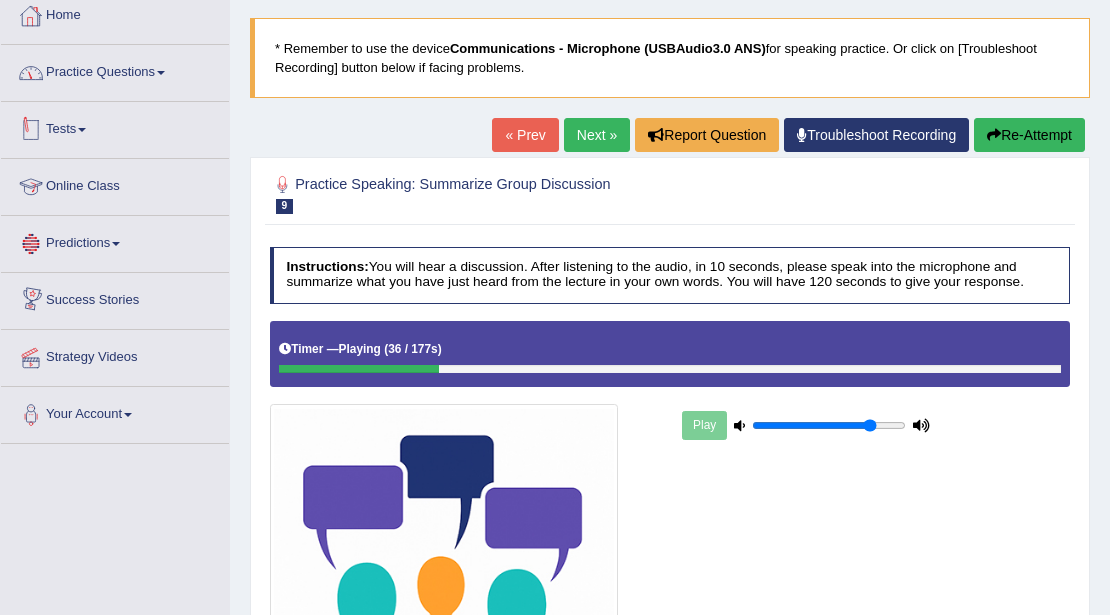 scroll, scrollTop: 0, scrollLeft: 0, axis: both 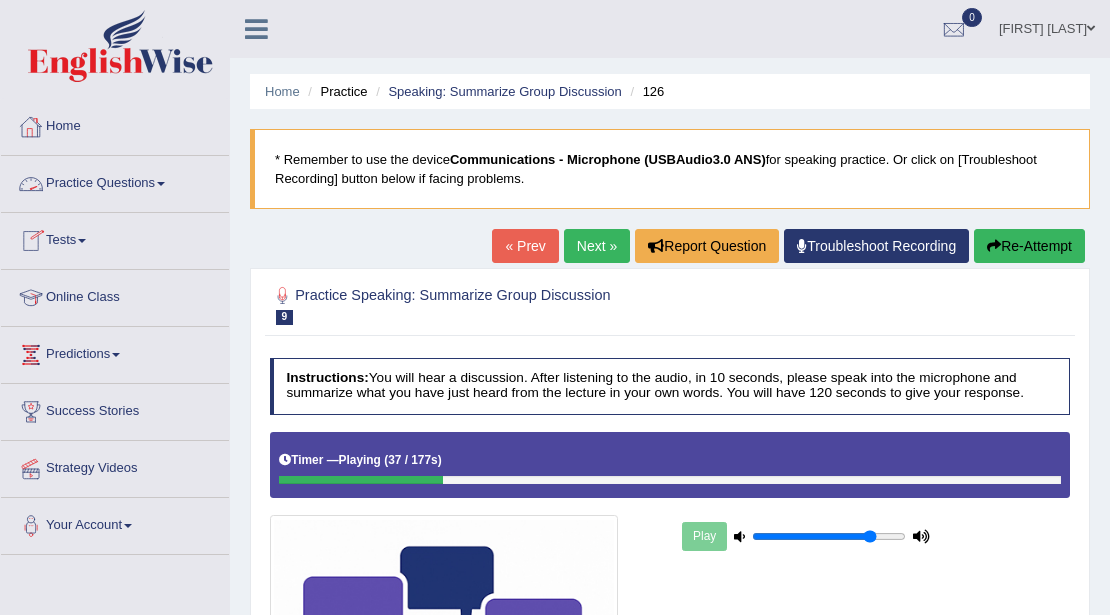 click on "Practice Questions" at bounding box center (115, 181) 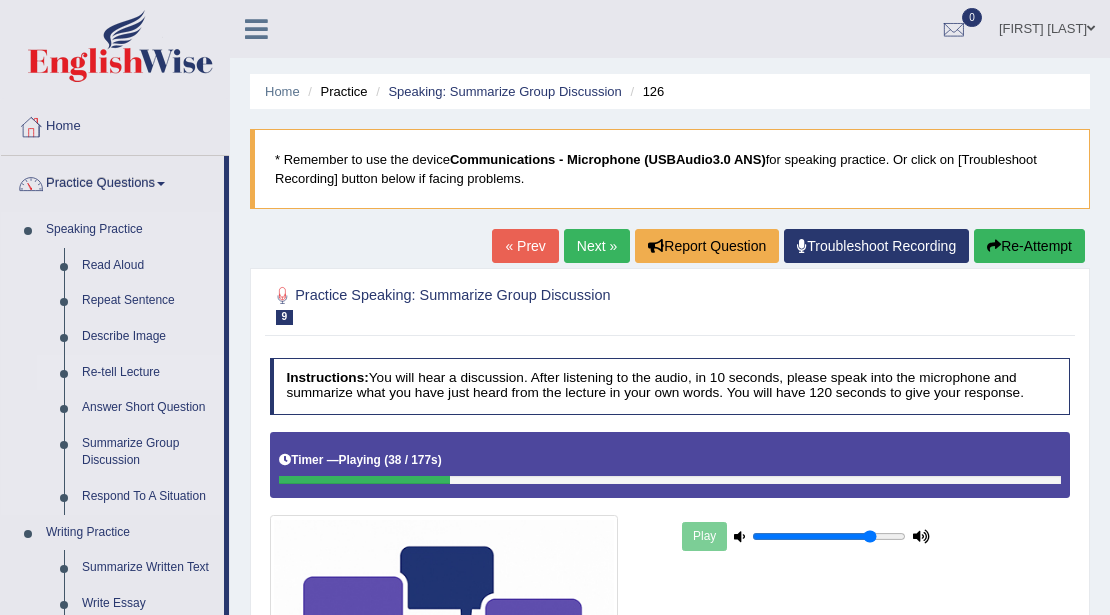click on "Re-tell Lecture" at bounding box center [148, 373] 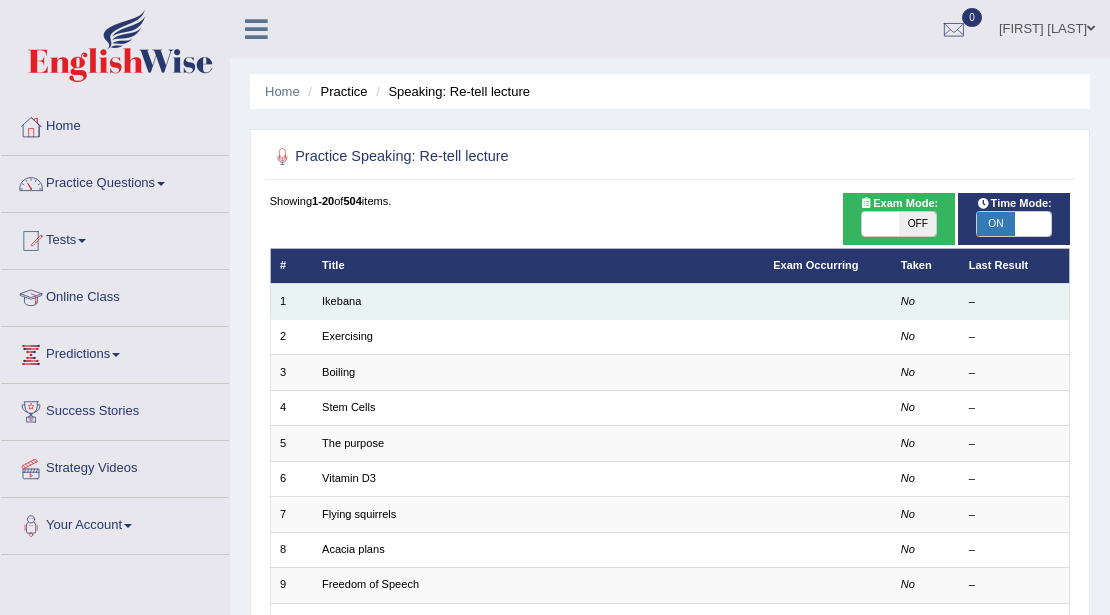 scroll, scrollTop: 0, scrollLeft: 0, axis: both 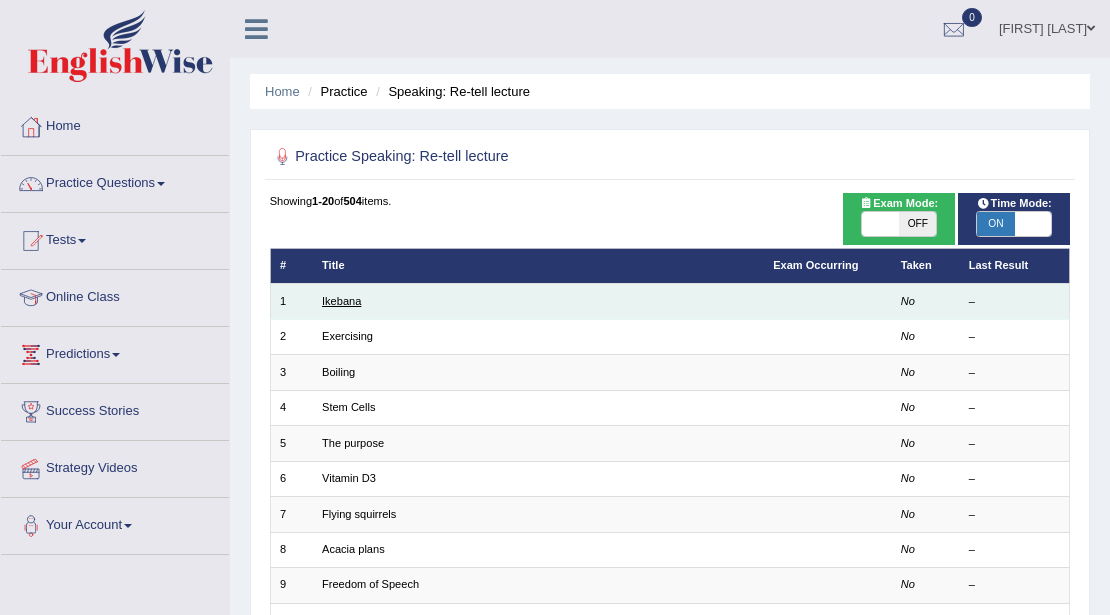 click on "Ikebana" at bounding box center (341, 301) 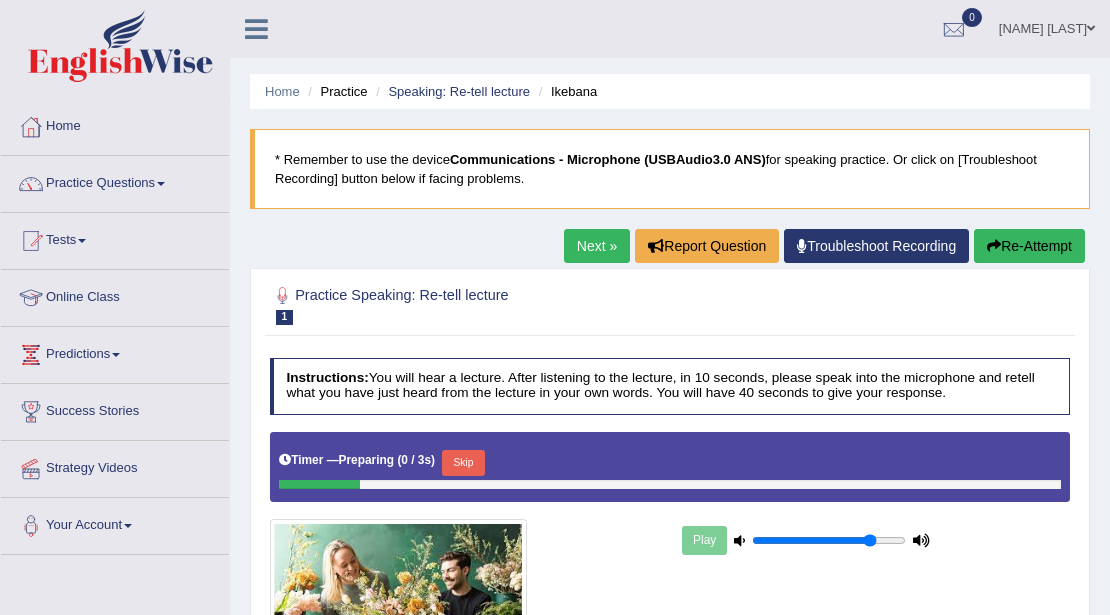 scroll, scrollTop: 0, scrollLeft: 0, axis: both 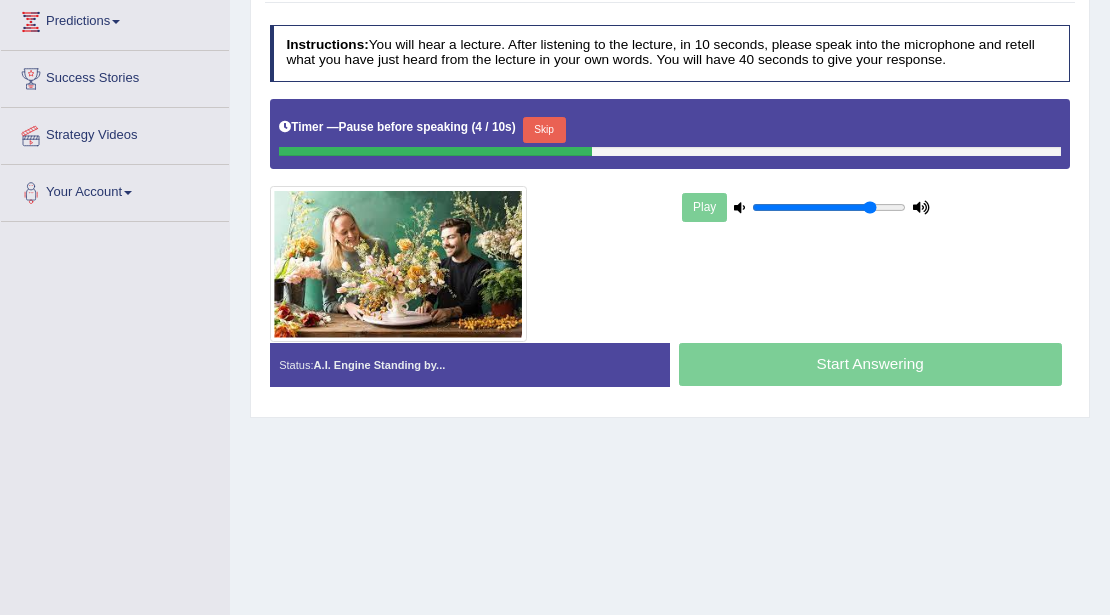 click on "Skip" at bounding box center [544, 130] 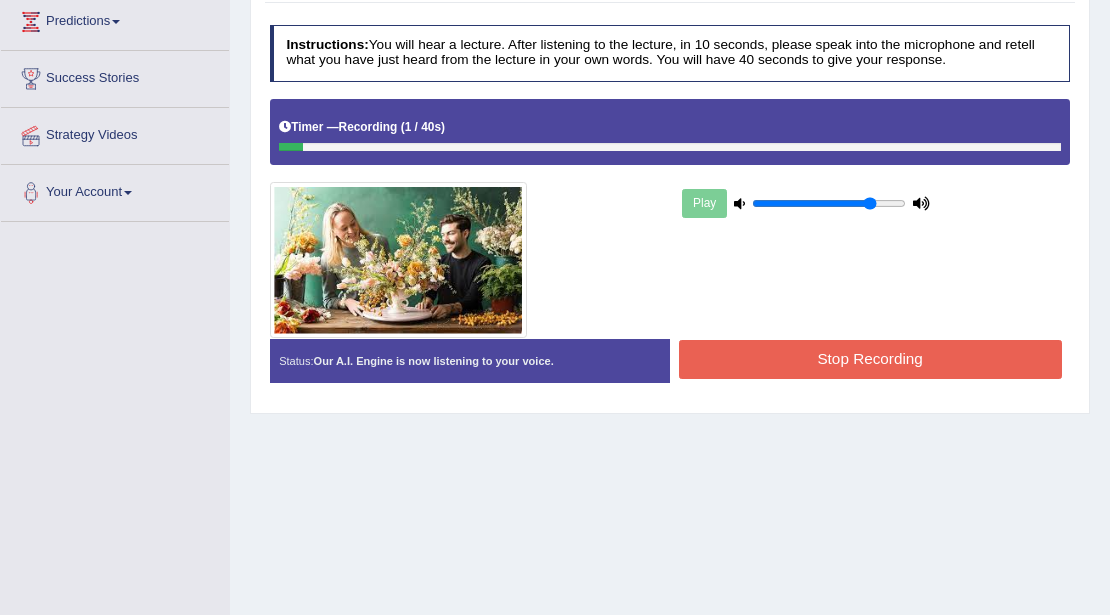 click on "Stop Recording" at bounding box center [870, 359] 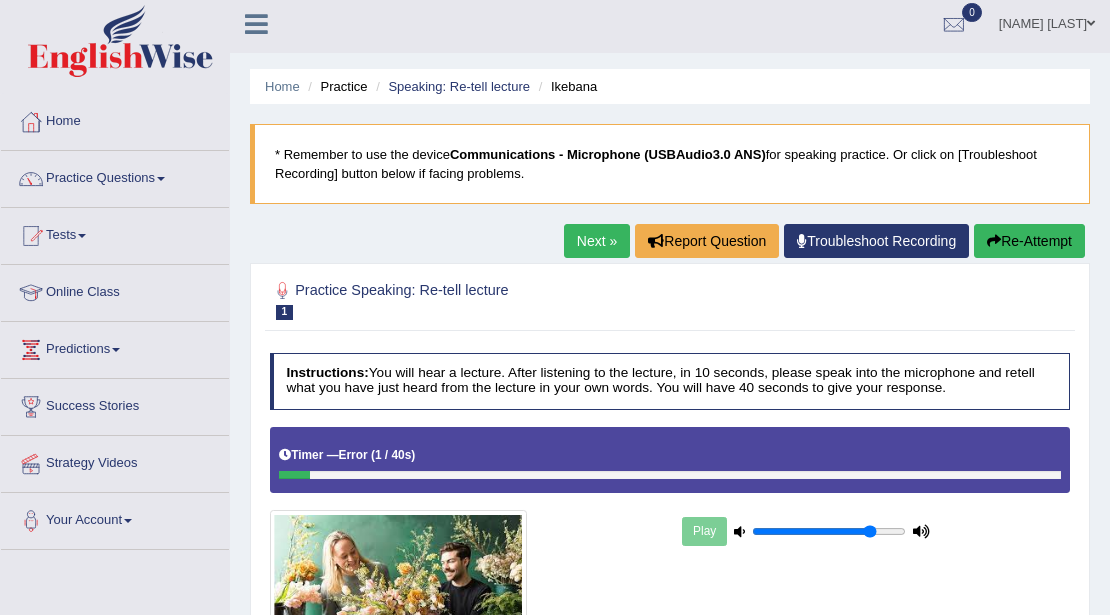scroll, scrollTop: 0, scrollLeft: 0, axis: both 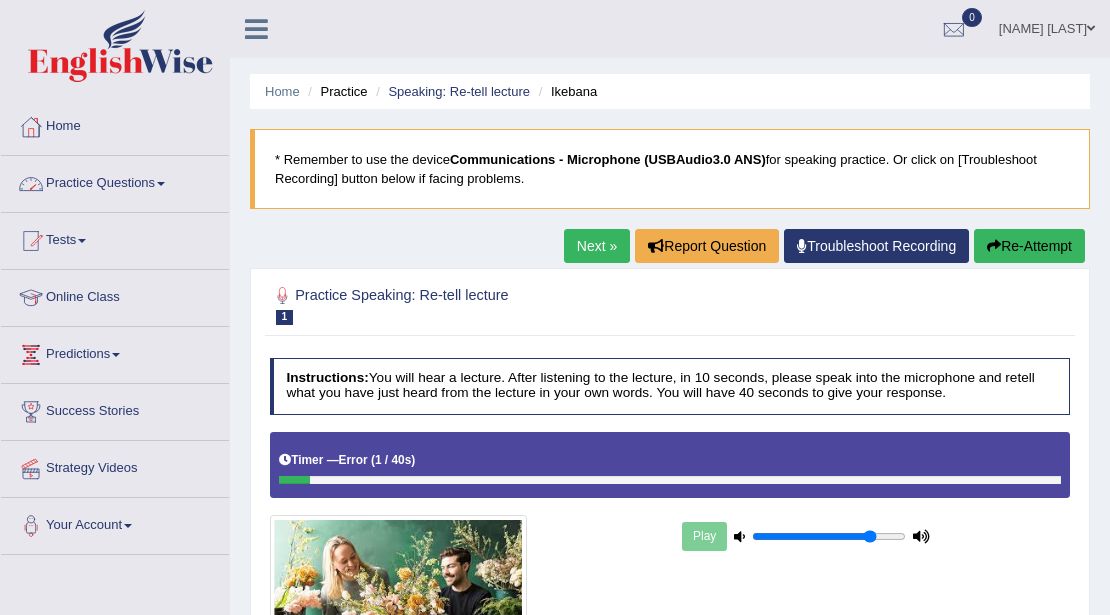 click on "Practice Questions" at bounding box center [115, 181] 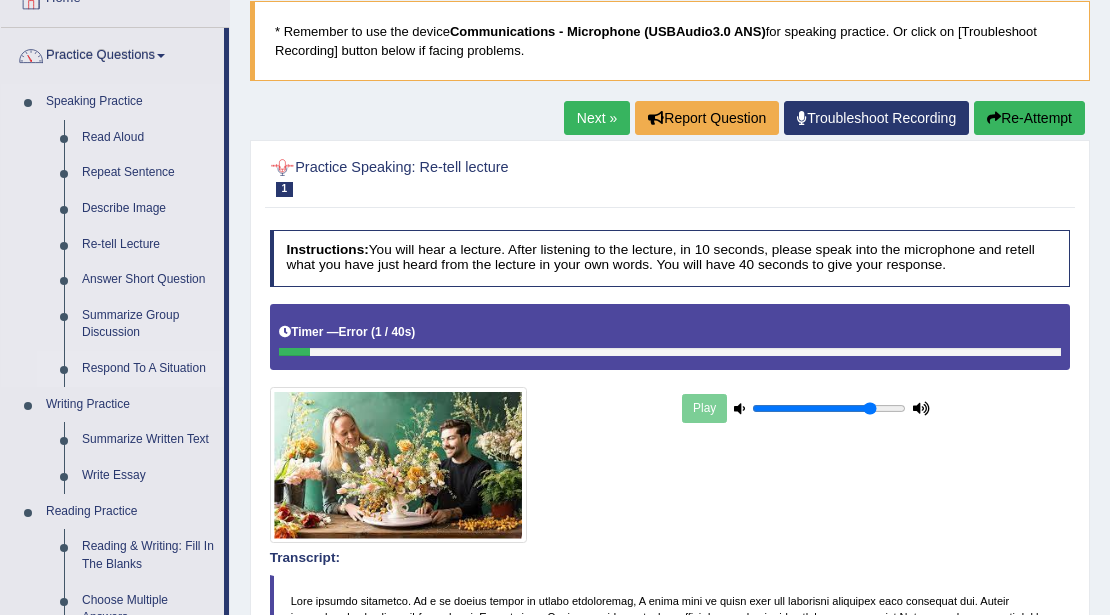 scroll, scrollTop: 133, scrollLeft: 0, axis: vertical 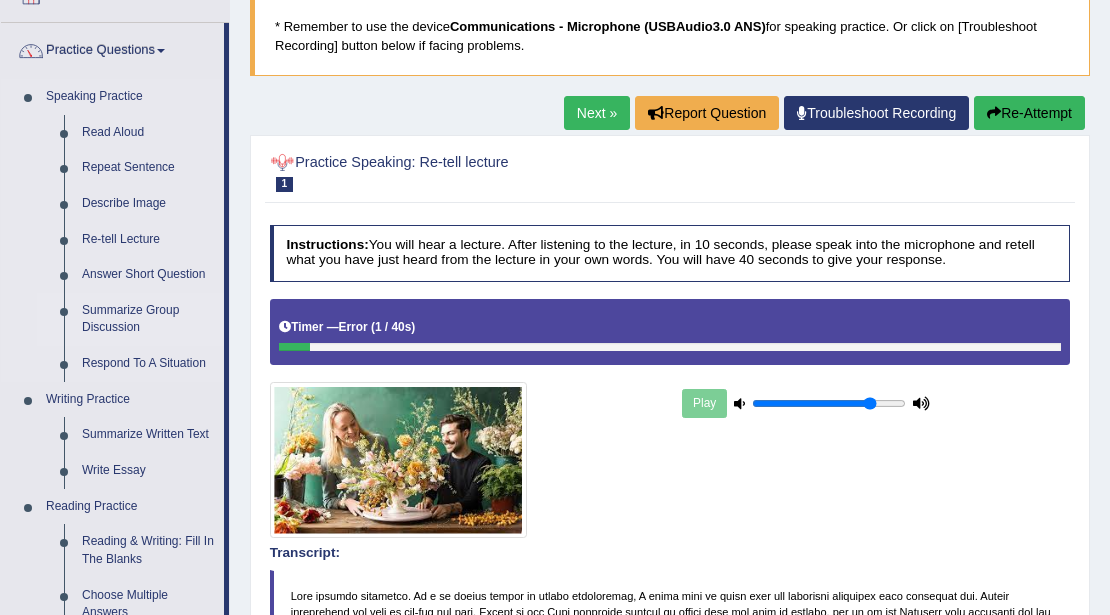 click on "Summarize Group Discussion" at bounding box center (148, 319) 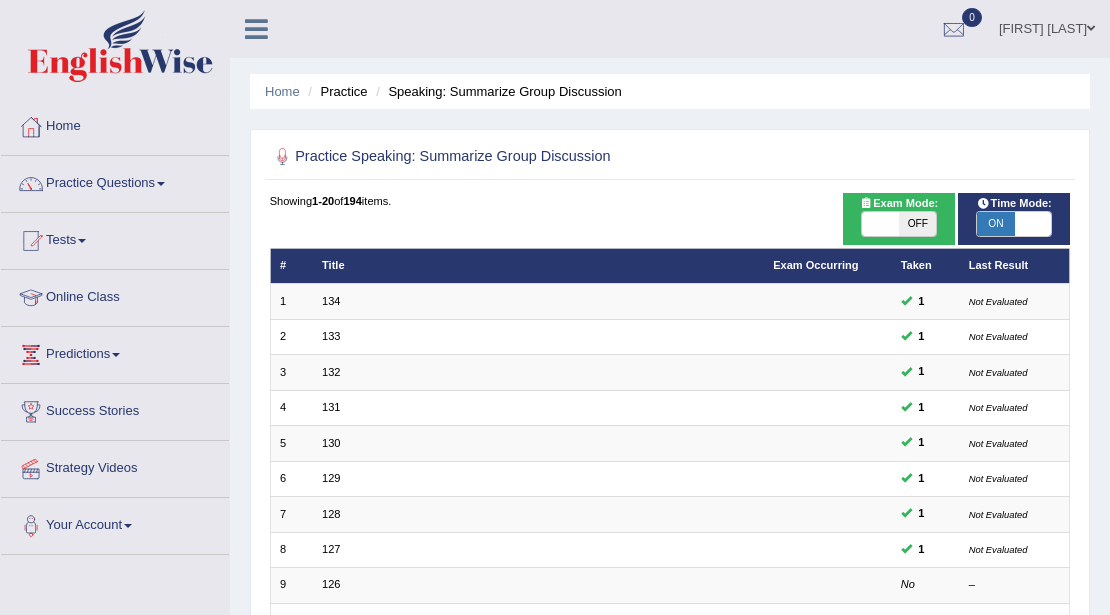 scroll, scrollTop: 0, scrollLeft: 0, axis: both 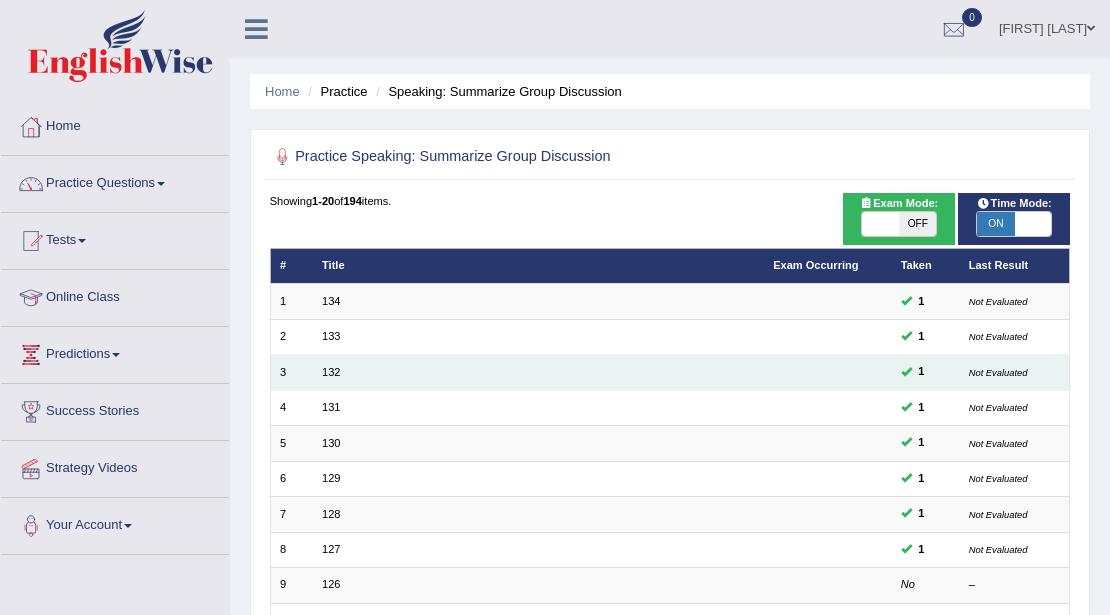 click at bounding box center (906, 371) 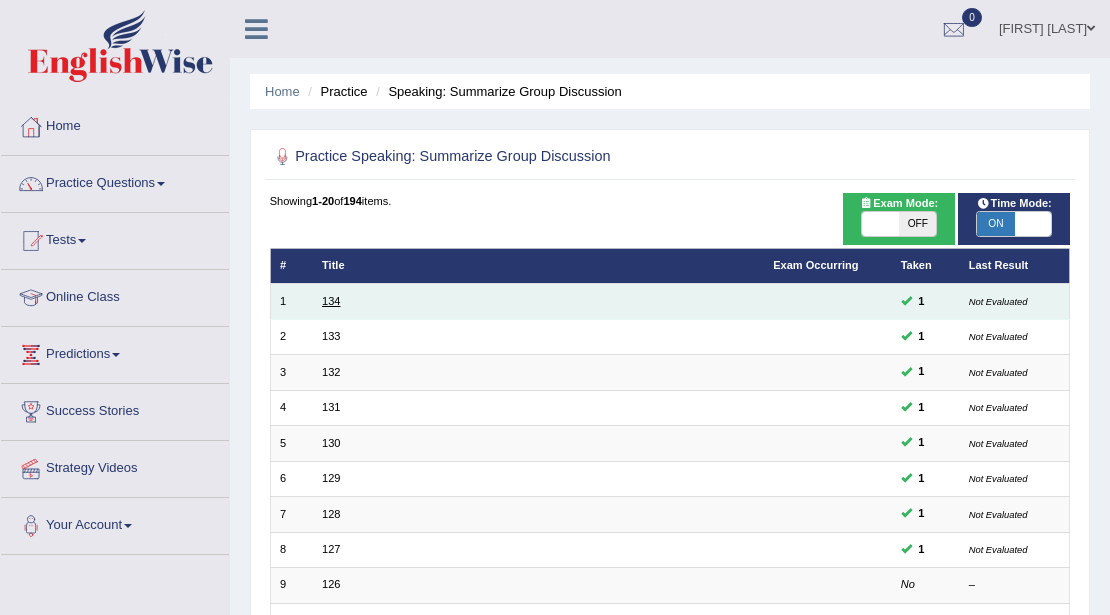 click on "134" at bounding box center (331, 301) 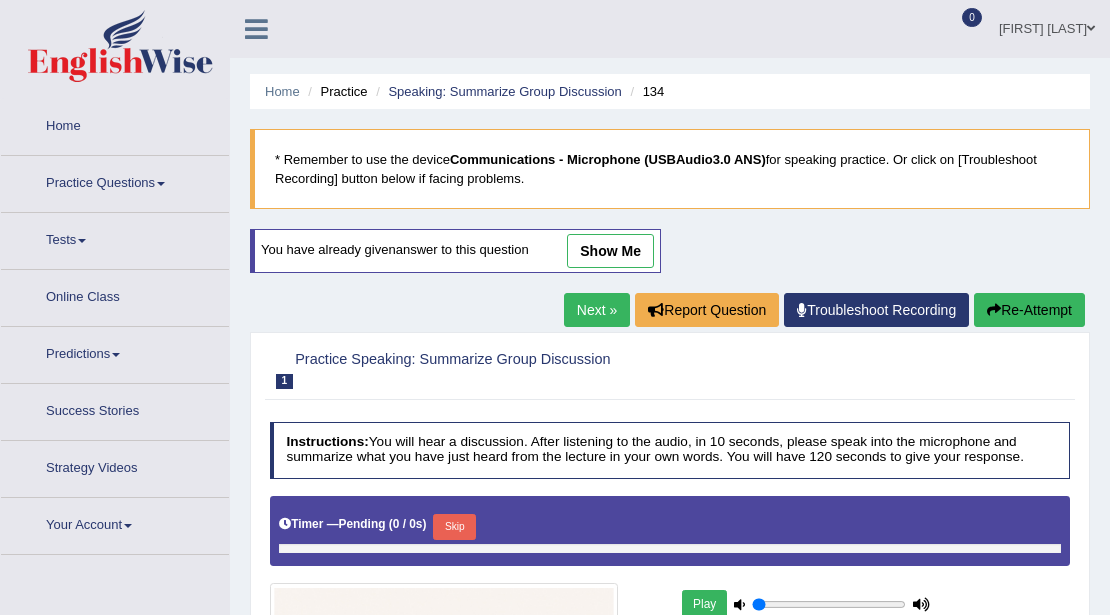 type on "0.8" 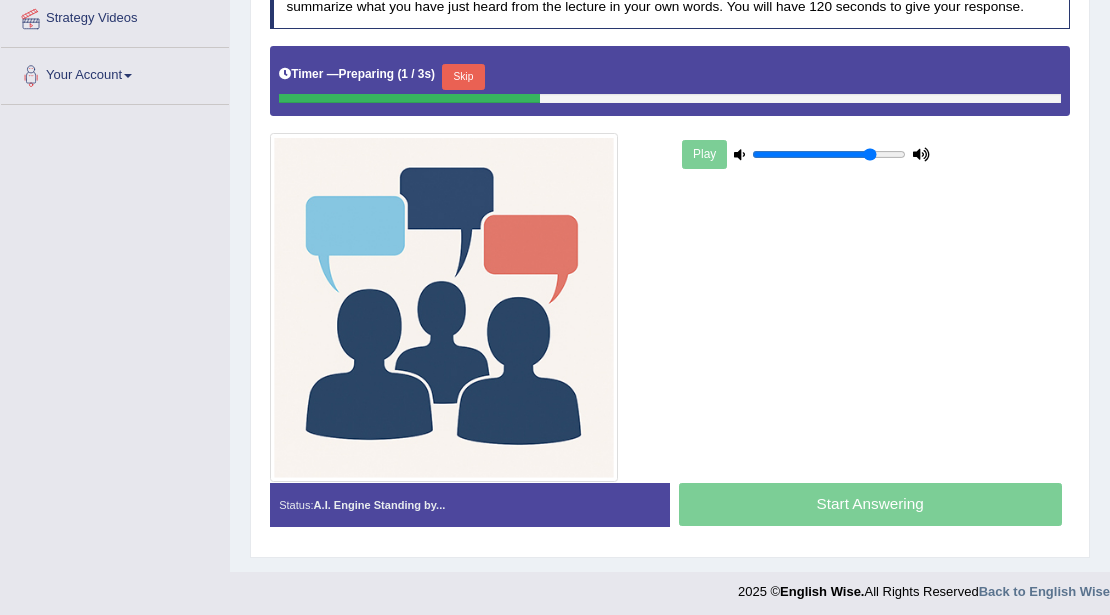 scroll, scrollTop: 450, scrollLeft: 0, axis: vertical 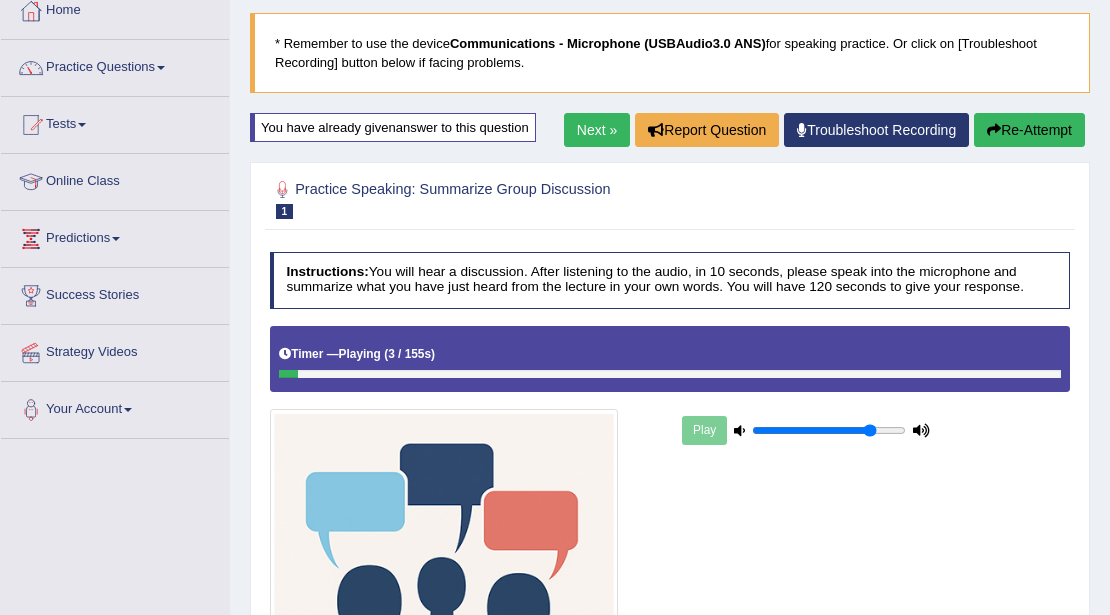 click on "Re-Attempt" at bounding box center (1029, 130) 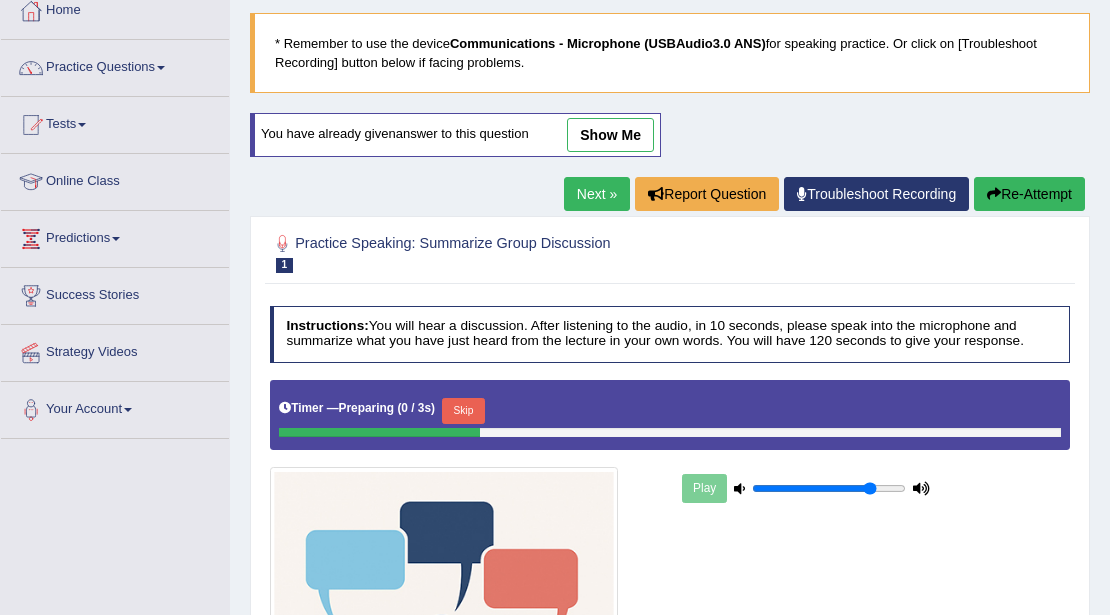 scroll, scrollTop: 450, scrollLeft: 0, axis: vertical 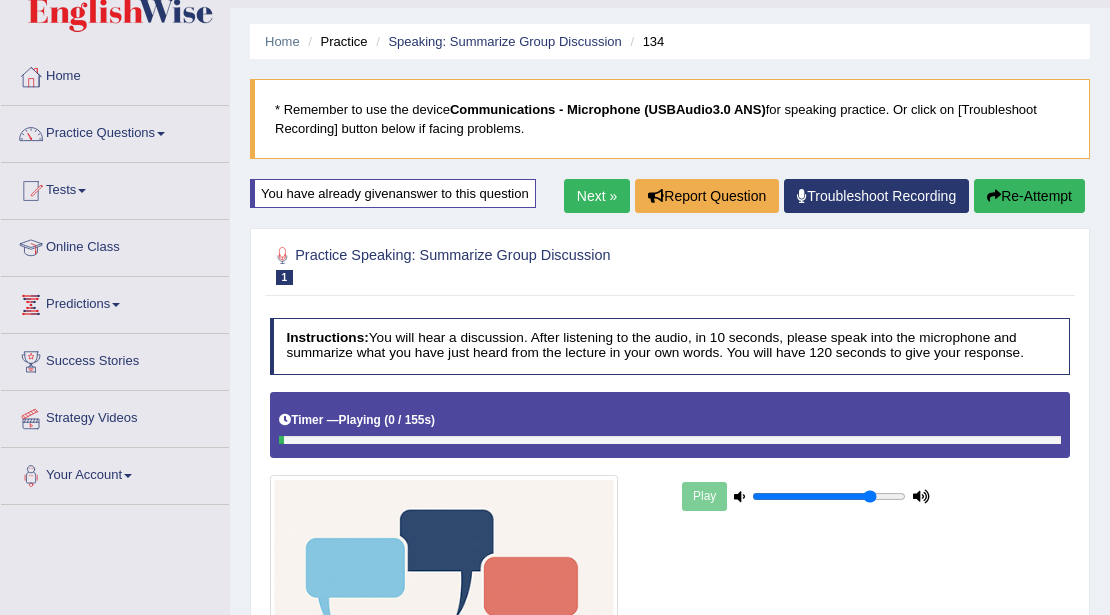 click on "Re-Attempt" at bounding box center (1029, 196) 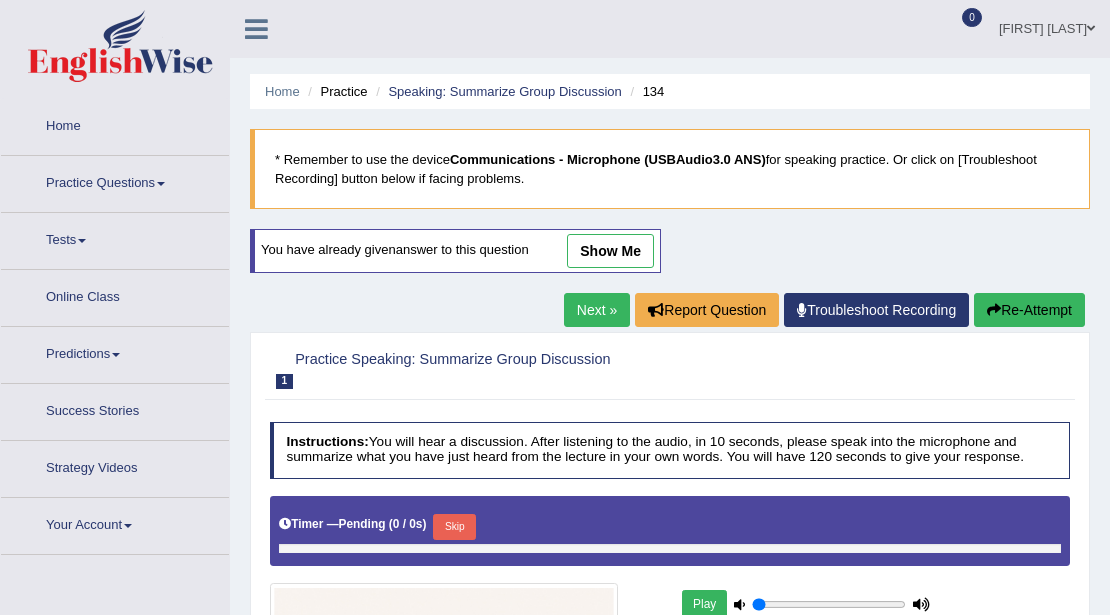 type on "0.8" 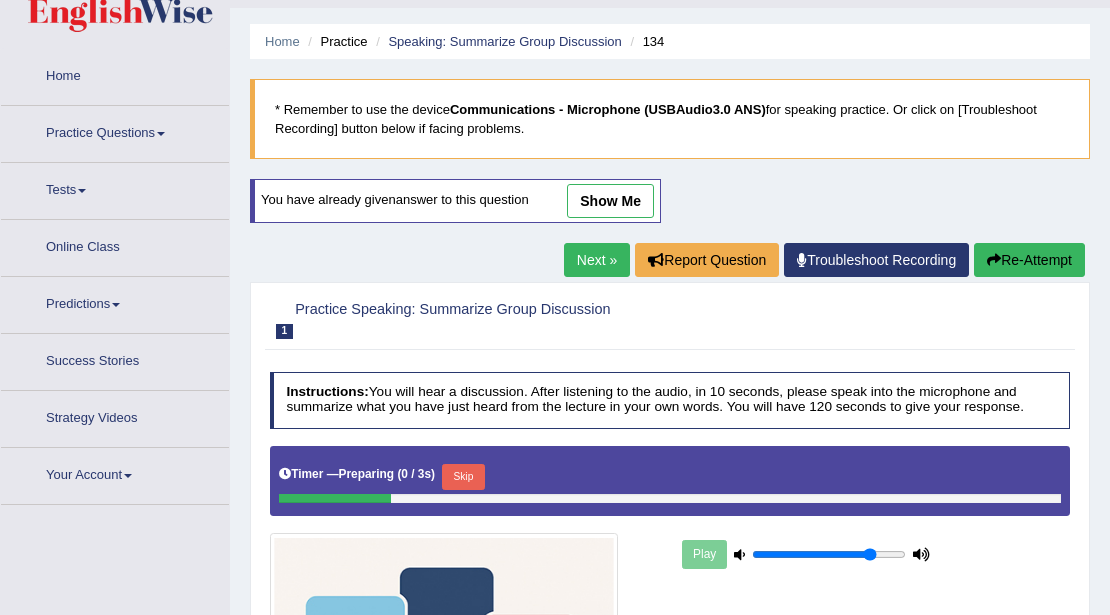 scroll, scrollTop: 50, scrollLeft: 0, axis: vertical 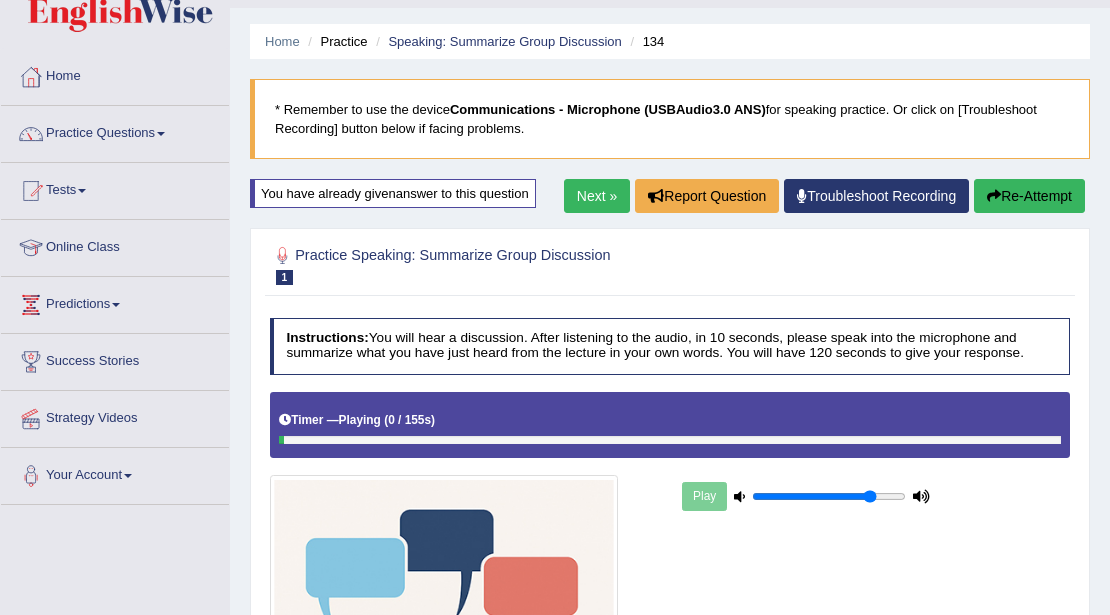 click on "Home
Practice
Speaking: Summarize Group Discussion
134
* Remember to use the device  Communications - Microphone (USBAudio3.0 ANS)  for speaking practice. Or click on [Troubleshoot Recording] button below if facing problems.
You have already given   answer to this question
Next »  Report Question  Troubleshoot Recording  Re-Attempt
Practice Speaking: Summarize Group Discussion
1
134
Instructions:  You will hear a discussion. After listening to the audio, in 10 seconds, please speak into the microphone and summarize what you have just heard from the lecture in your own words. You will have 120 seconds to give your response.
Timer —  Playing   ( 0 / 155s ) Skip Play Transcript: Recorded Answer: Created with Highcharts 7.1.2 Too low Too high Time Pitch meter: 0 25 50 75 100 Great" at bounding box center [670, 450] 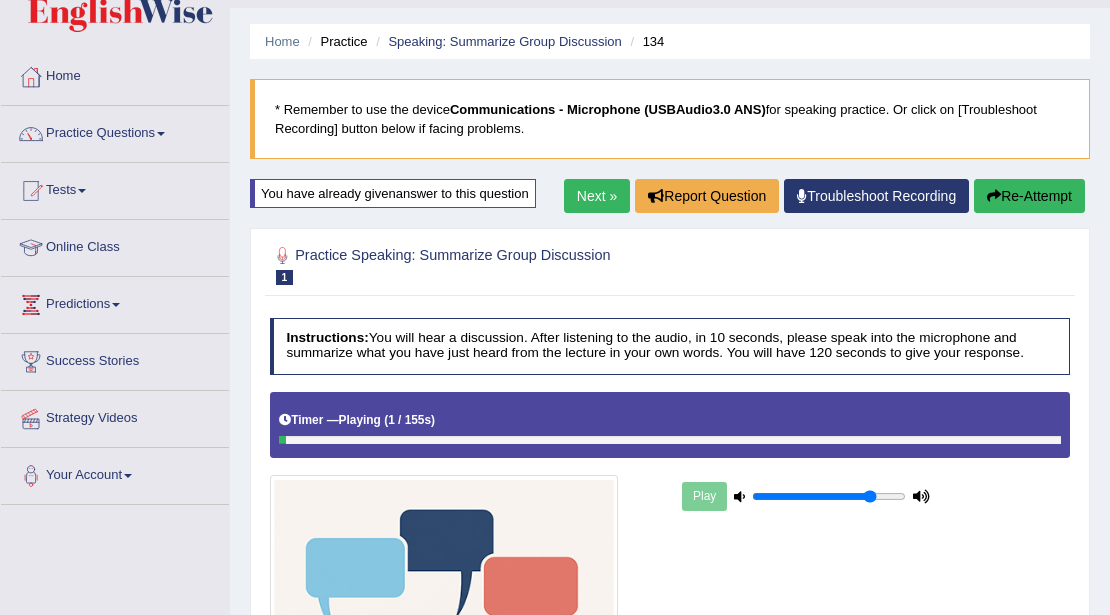 click on "Re-Attempt" at bounding box center [1029, 196] 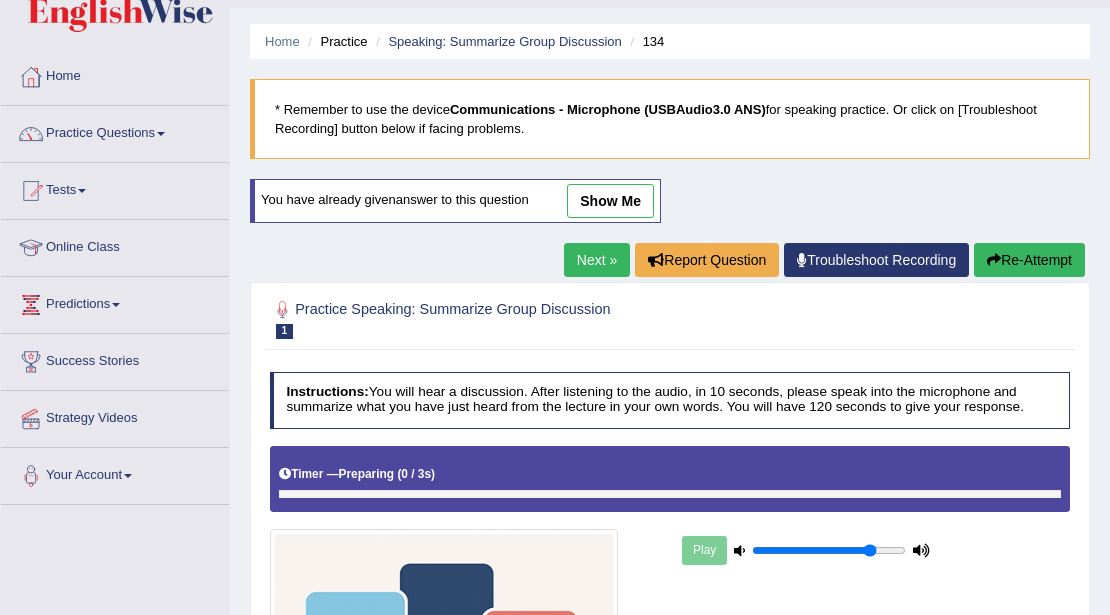 scroll, scrollTop: 50, scrollLeft: 0, axis: vertical 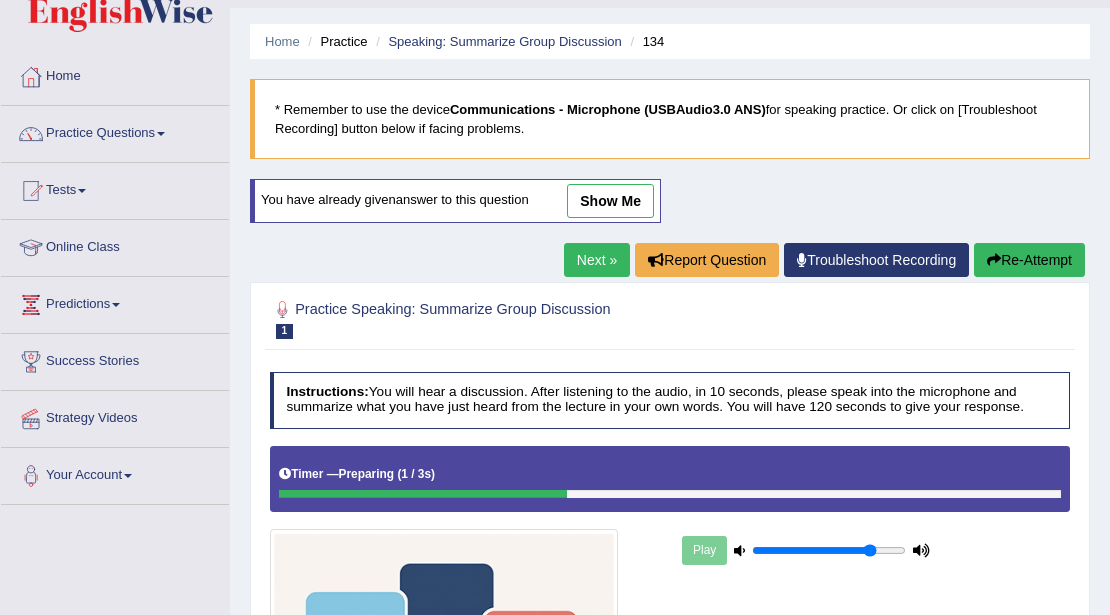 click on "show me" at bounding box center [610, 201] 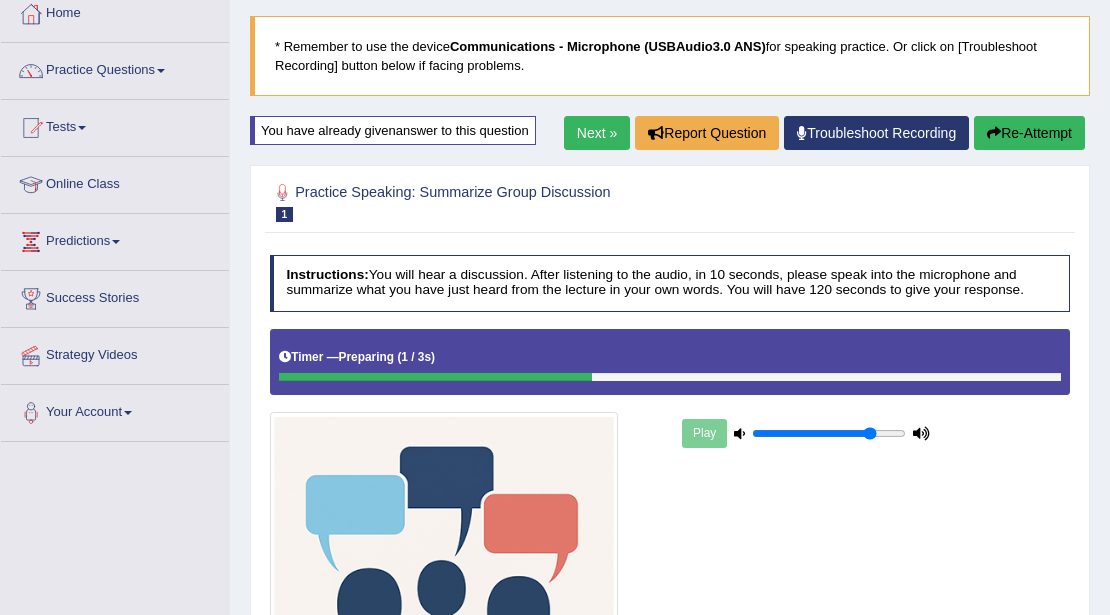 scroll, scrollTop: 46, scrollLeft: 0, axis: vertical 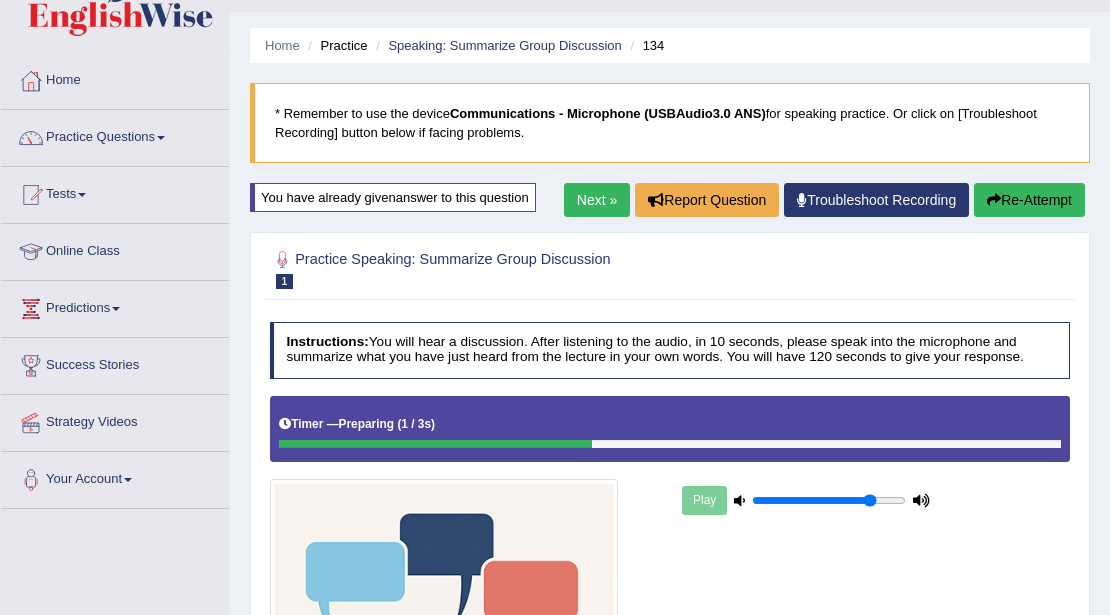 click on "Next »" at bounding box center (597, 200) 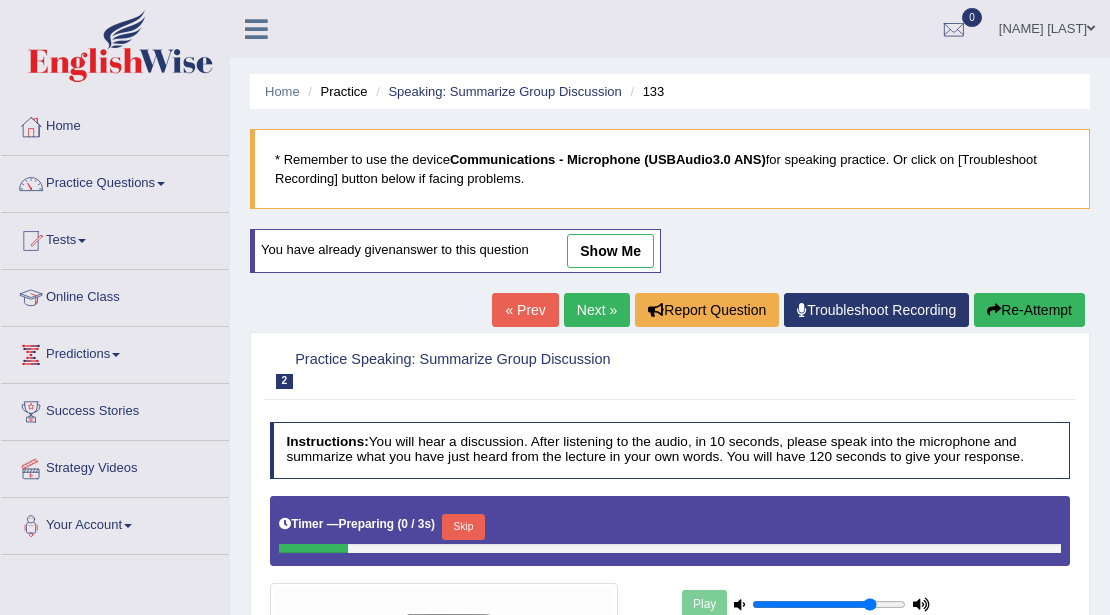 scroll, scrollTop: 0, scrollLeft: 0, axis: both 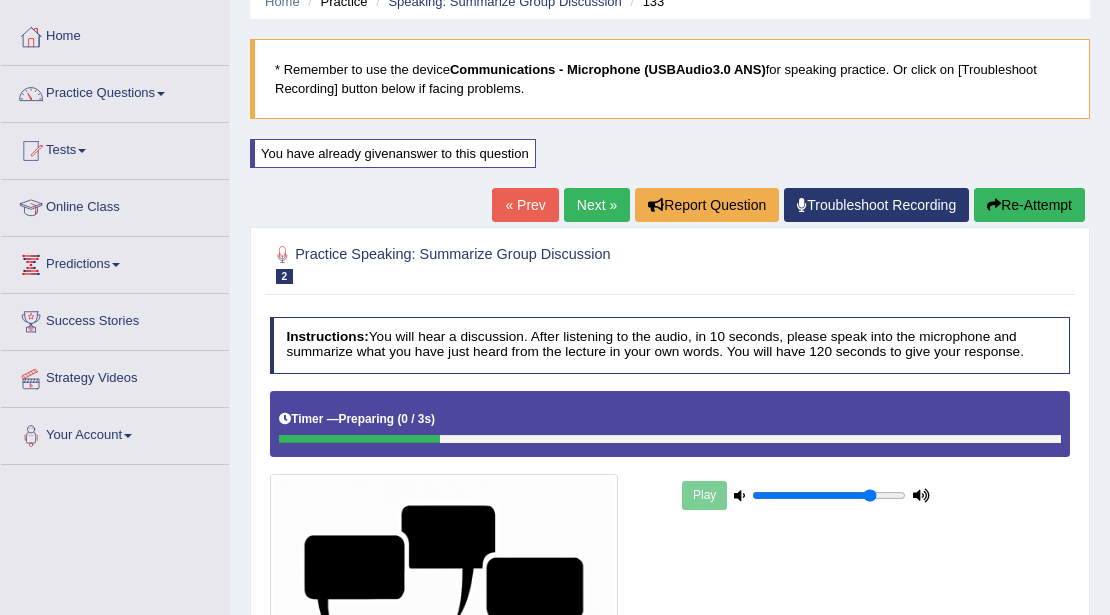 click on "Next »" at bounding box center (597, 205) 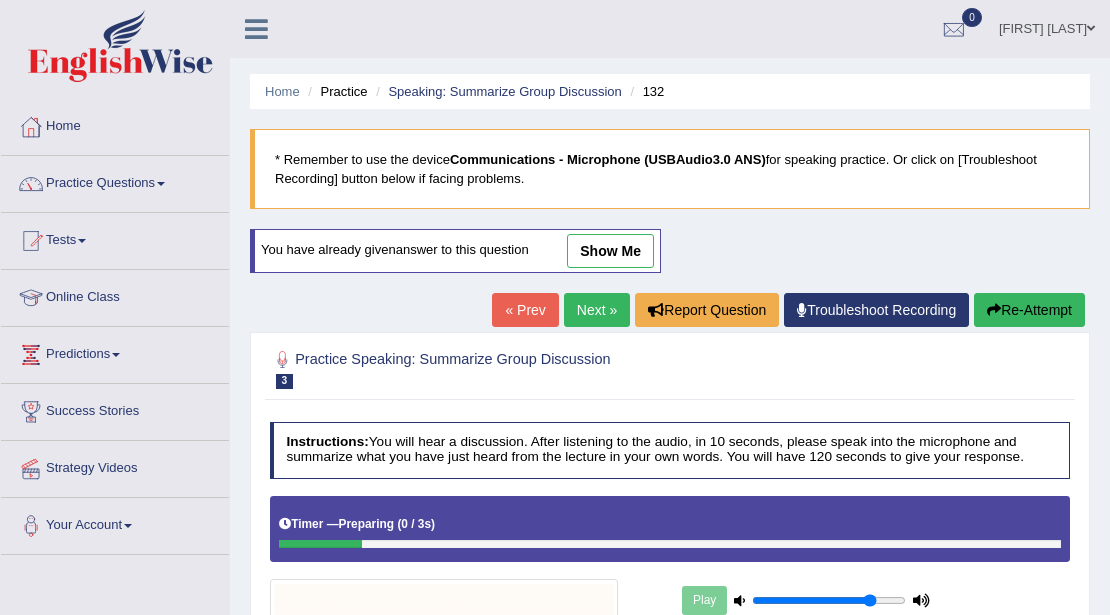 scroll, scrollTop: 0, scrollLeft: 0, axis: both 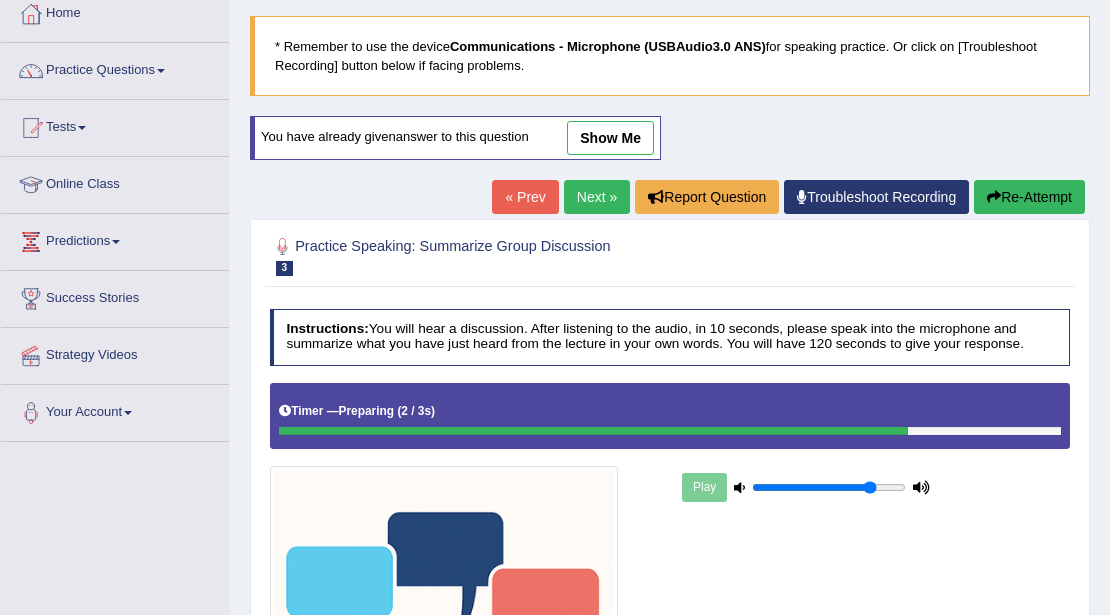 click on "show me" at bounding box center [610, 138] 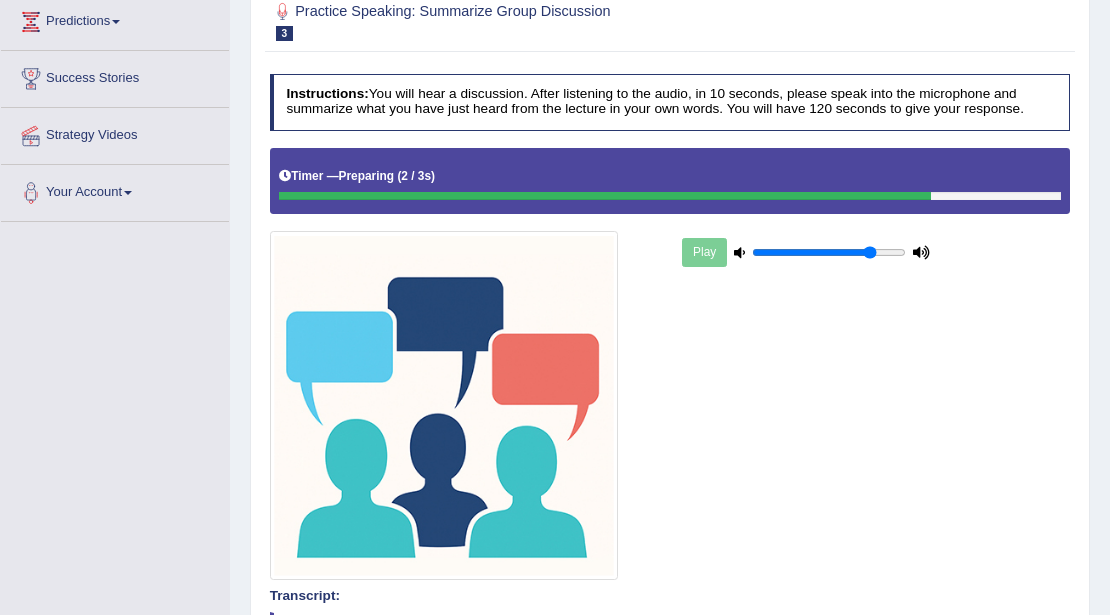 scroll, scrollTop: 0, scrollLeft: 0, axis: both 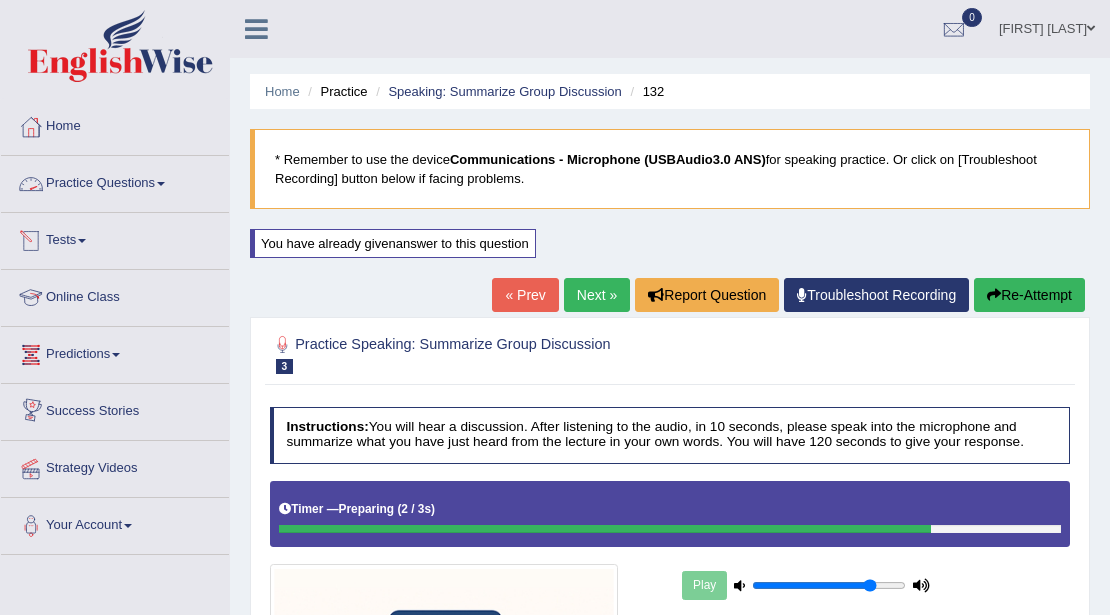 click on "Practice Questions" at bounding box center (115, 181) 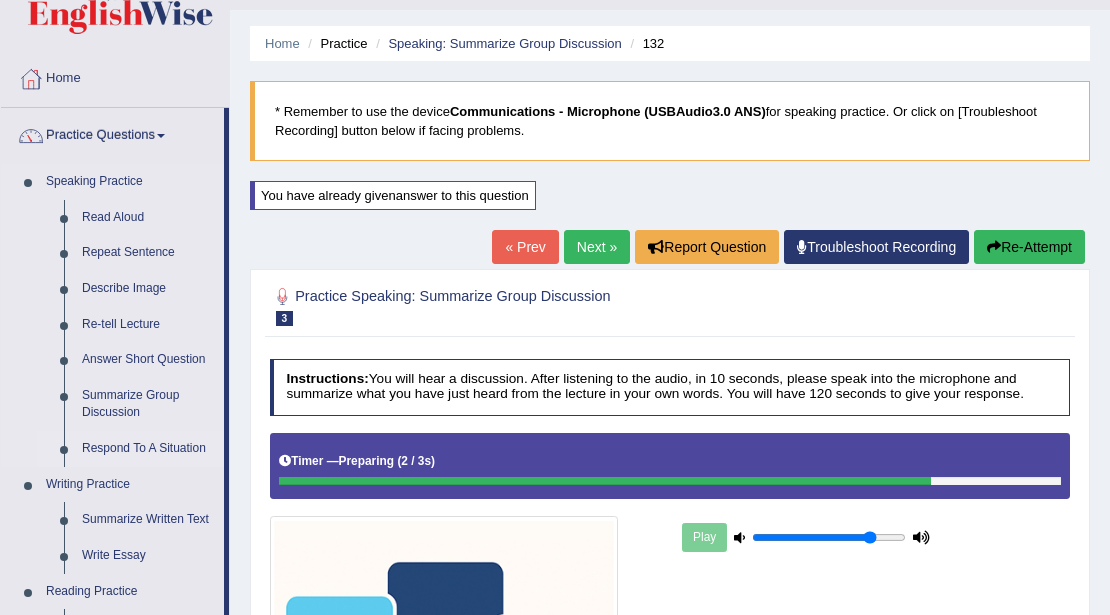 scroll, scrollTop: 133, scrollLeft: 0, axis: vertical 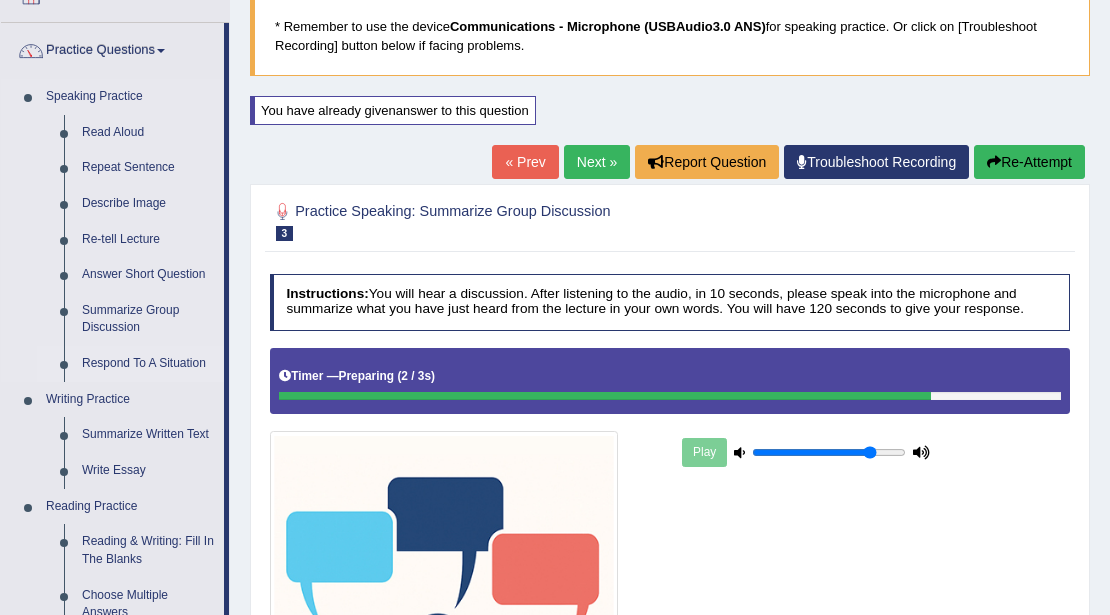 click on "Respond To A Situation" at bounding box center [148, 364] 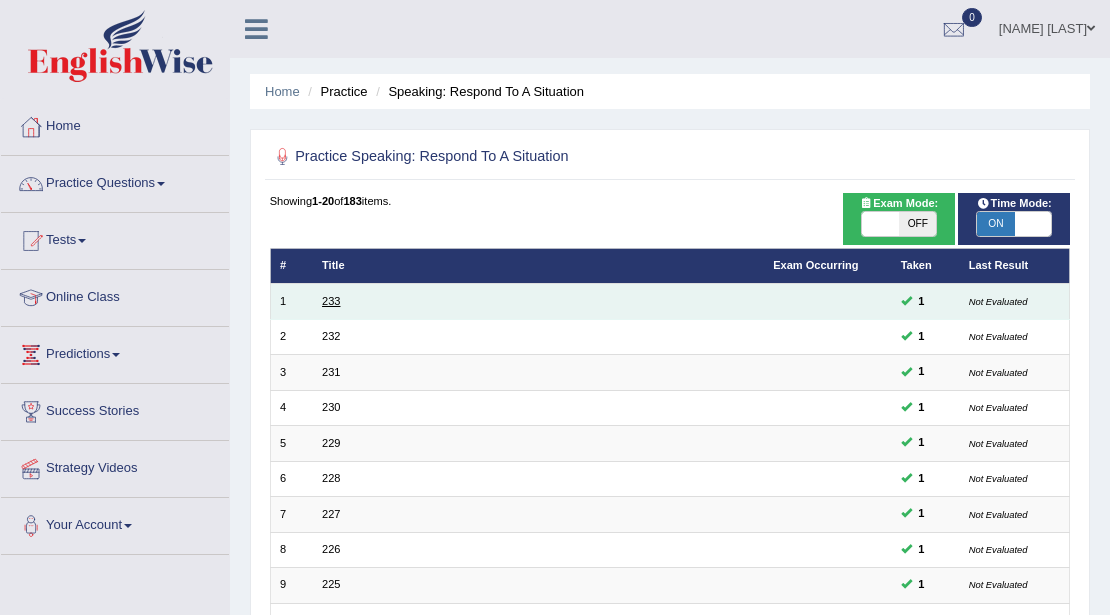 scroll, scrollTop: 0, scrollLeft: 0, axis: both 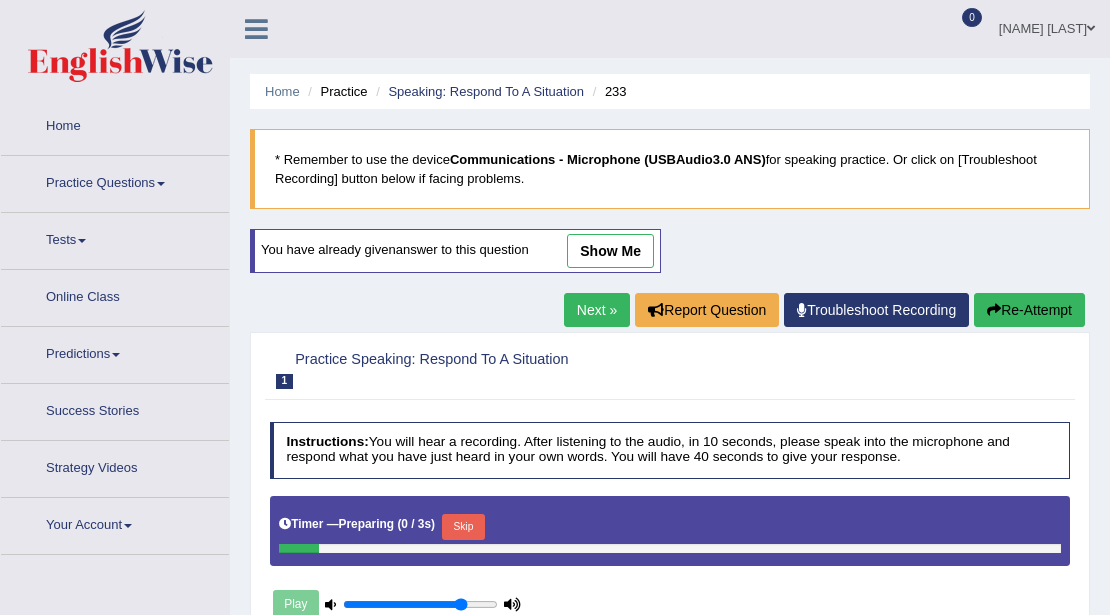click on "show me" at bounding box center (610, 251) 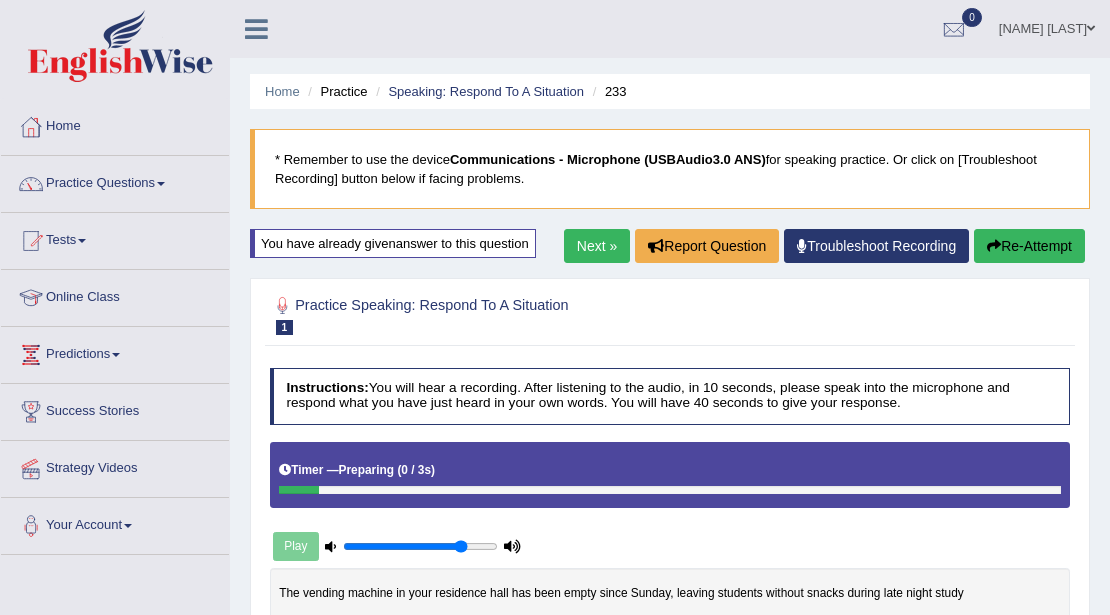 scroll, scrollTop: 0, scrollLeft: 0, axis: both 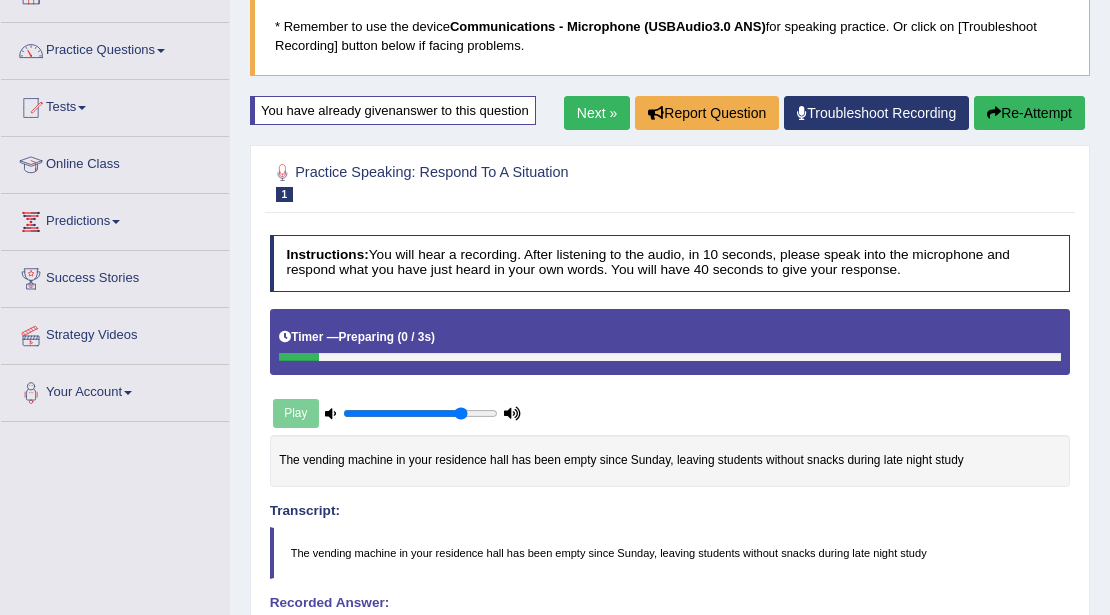 click on "Re-Attempt" at bounding box center (1029, 113) 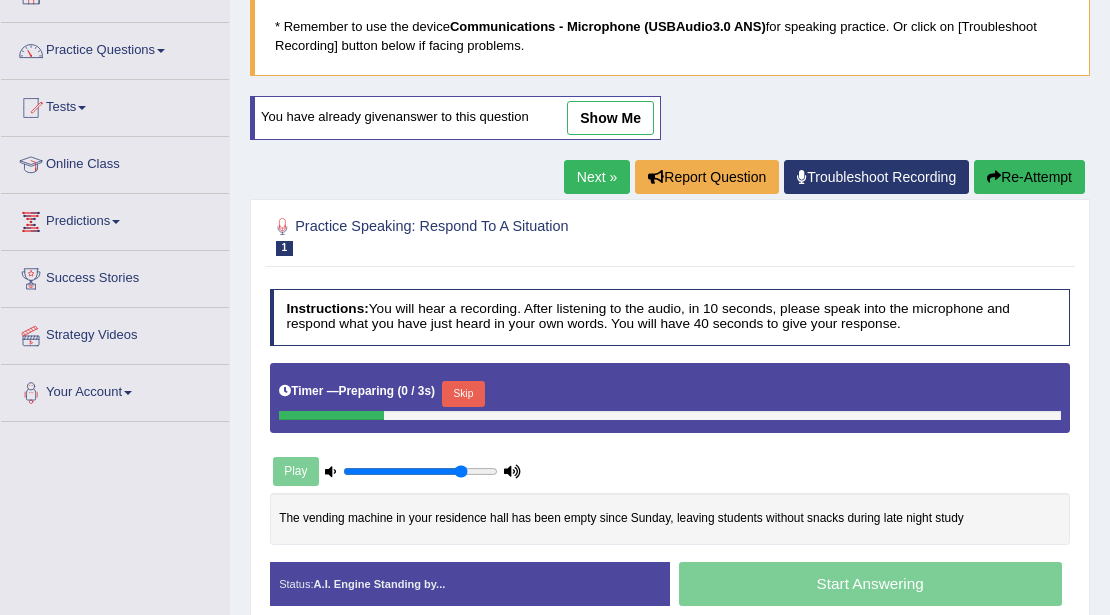 scroll, scrollTop: 0, scrollLeft: 0, axis: both 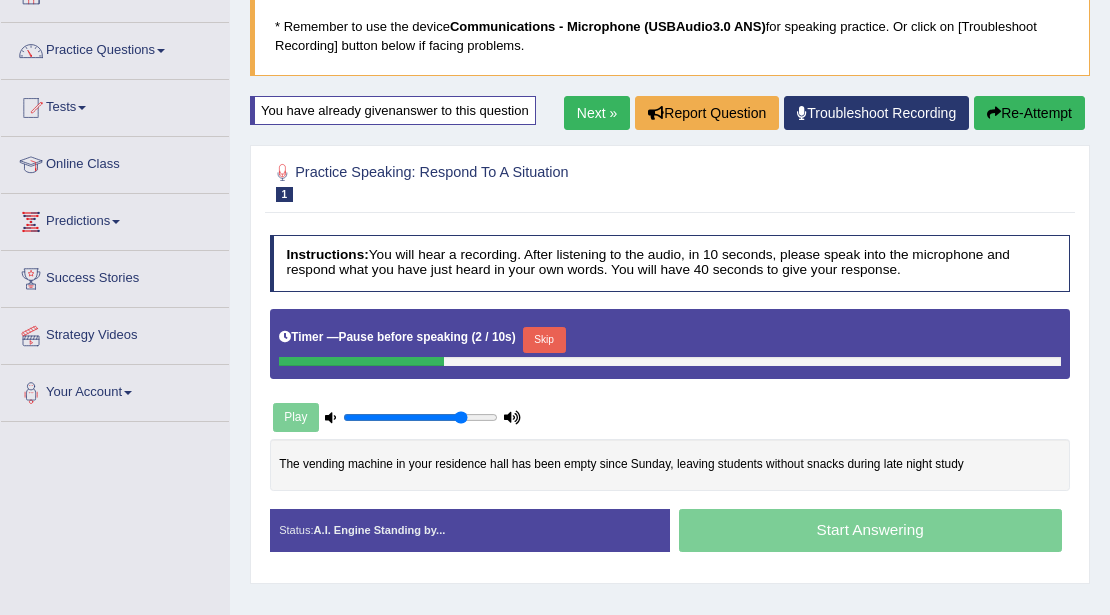 click on "Skip" at bounding box center (544, 340) 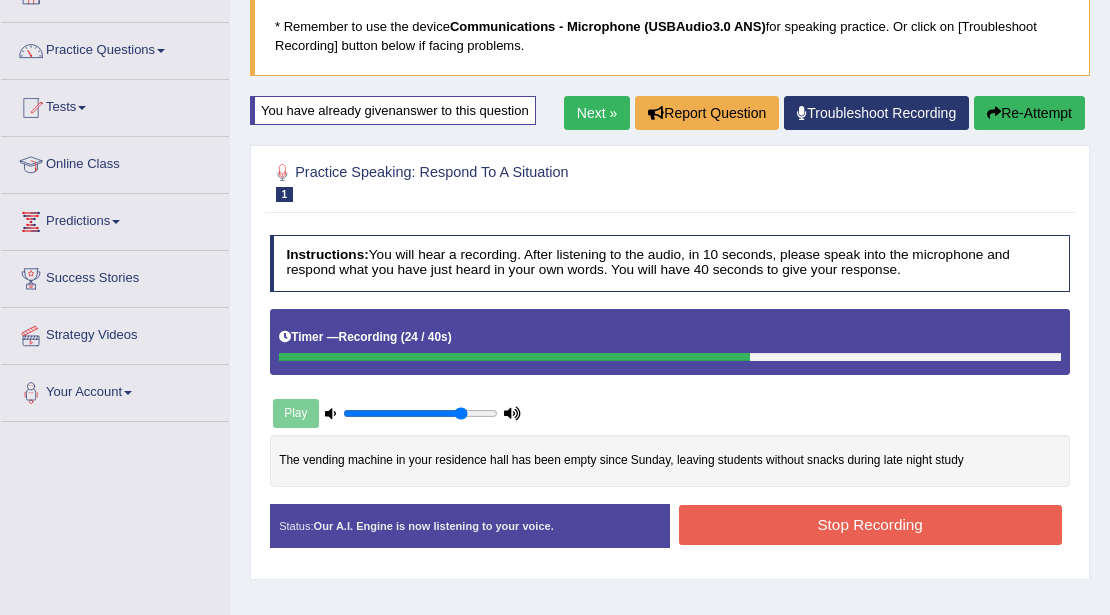 click on "Stop Recording" at bounding box center (870, 524) 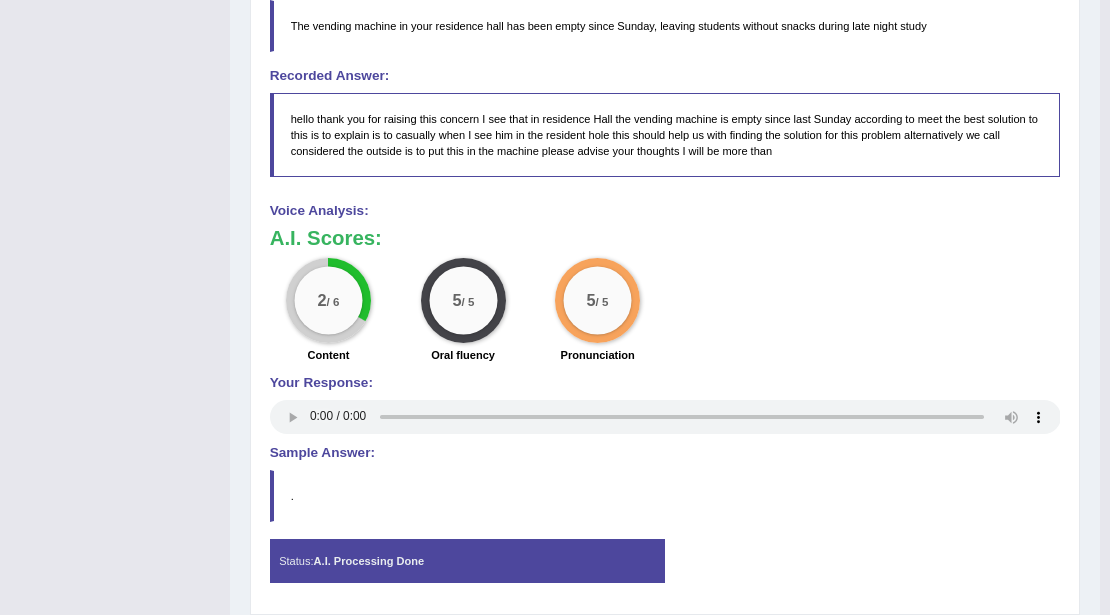 scroll, scrollTop: 666, scrollLeft: 0, axis: vertical 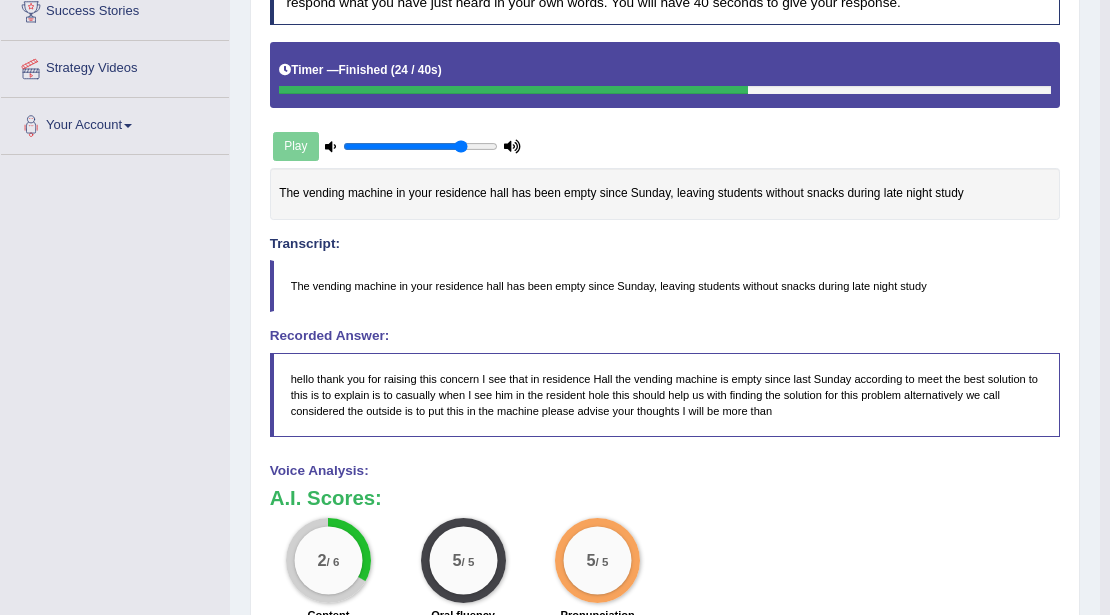 drag, startPoint x: 304, startPoint y: 276, endPoint x: 782, endPoint y: 307, distance: 479.00418 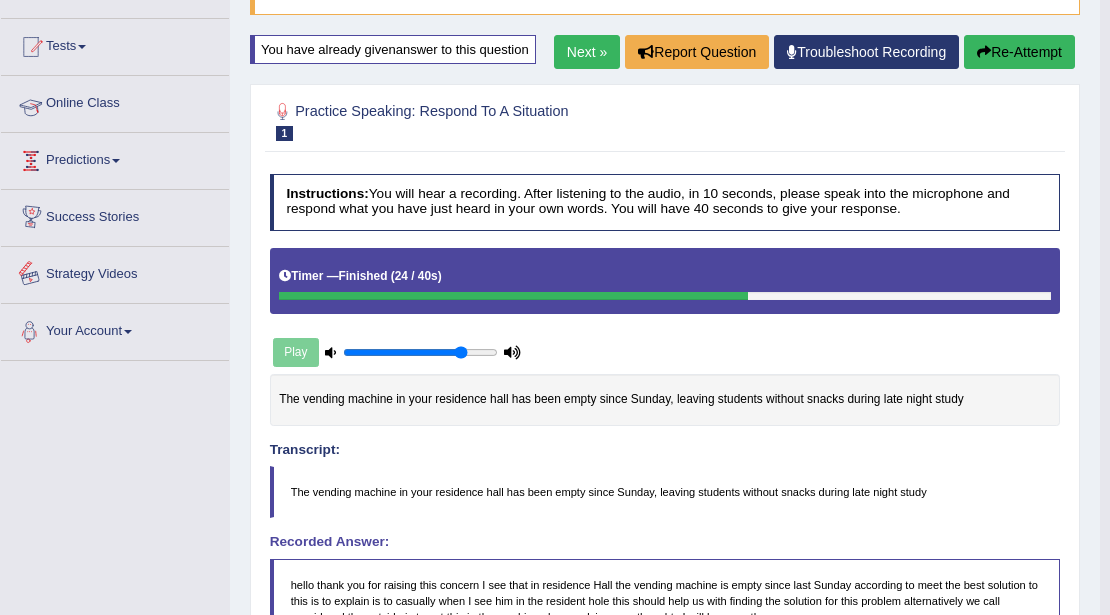 scroll, scrollTop: 66, scrollLeft: 0, axis: vertical 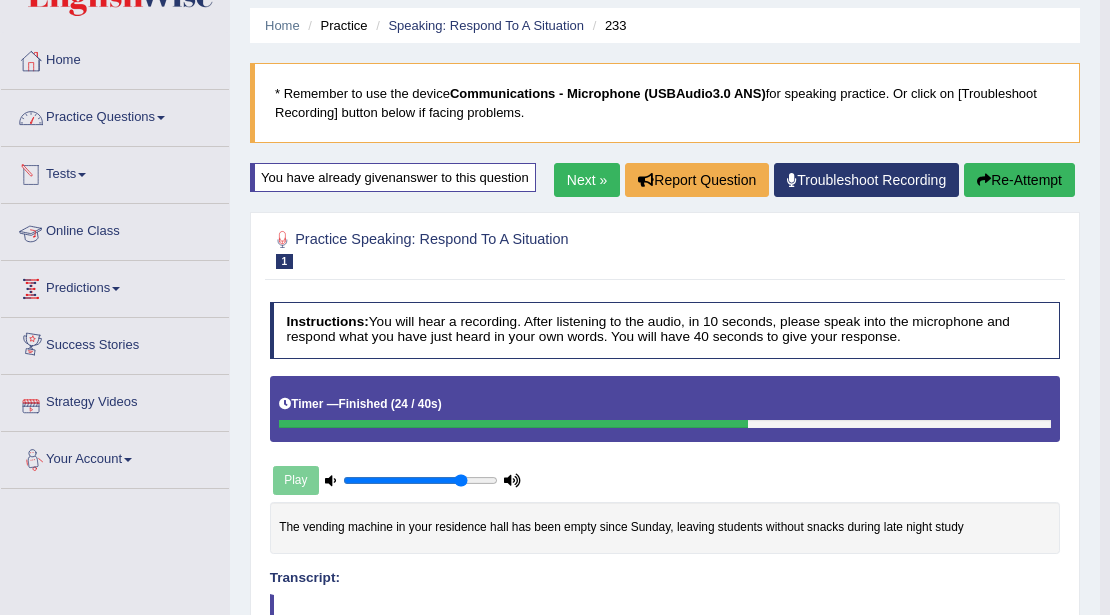 click on "Practice Questions" at bounding box center (115, 115) 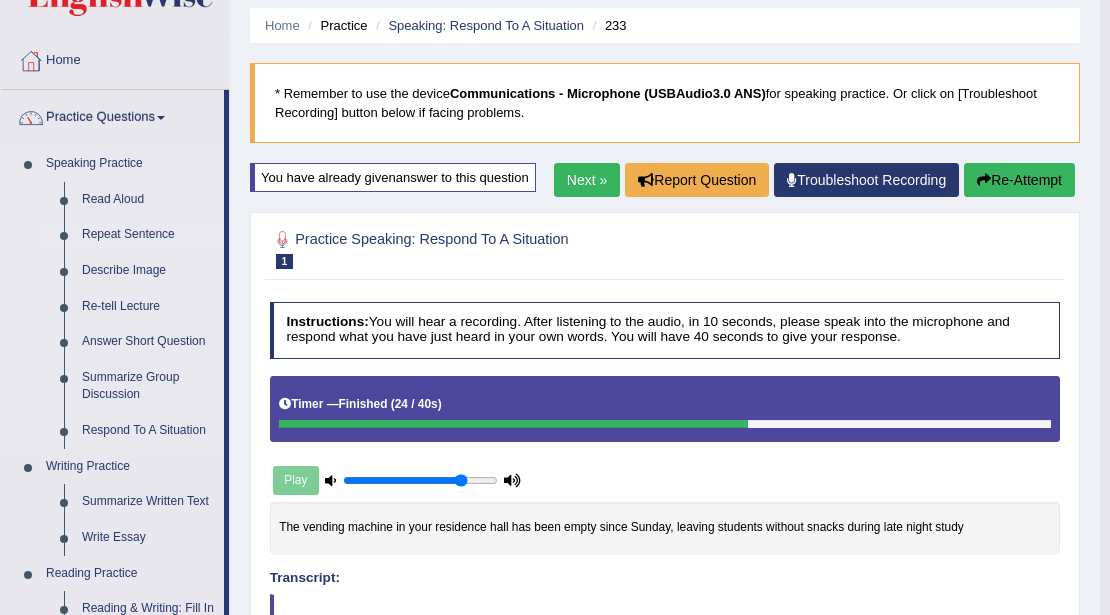click on "Repeat Sentence" at bounding box center [148, 235] 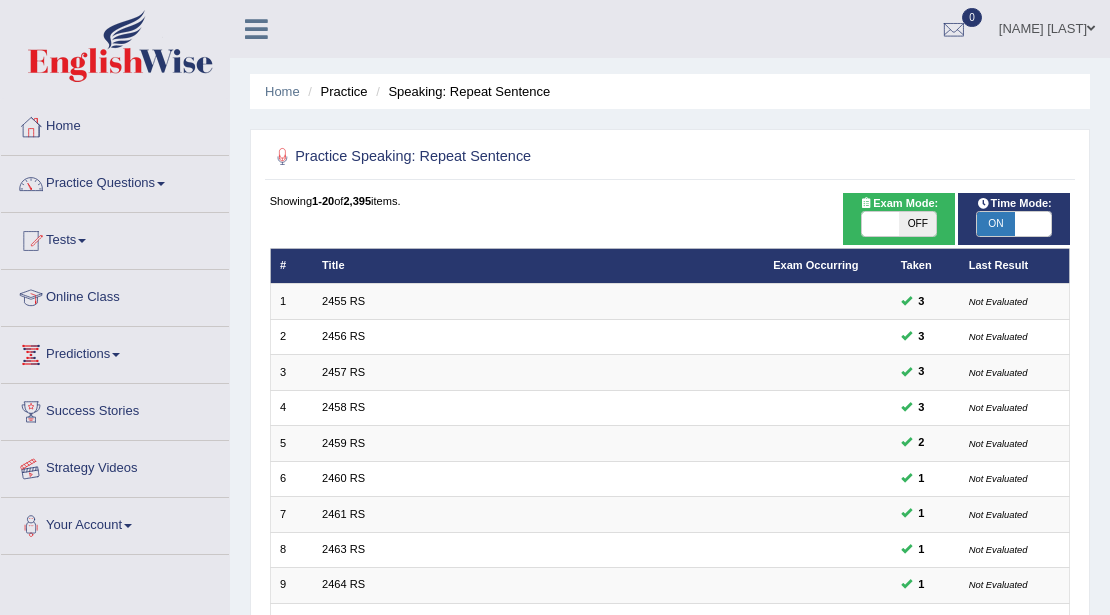 scroll, scrollTop: 133, scrollLeft: 0, axis: vertical 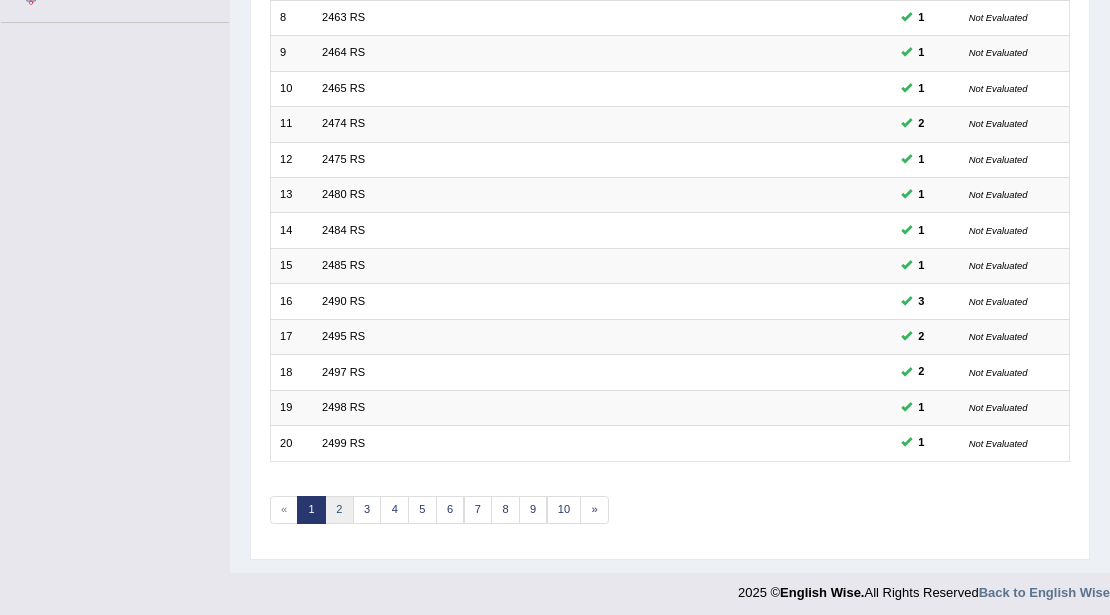 click on "2" at bounding box center (339, 510) 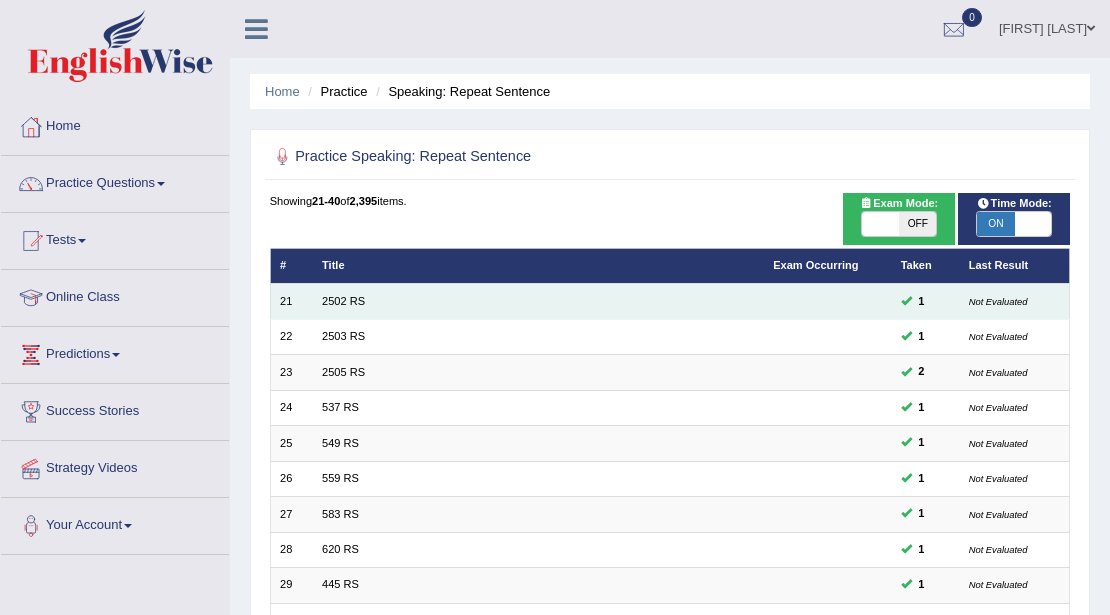 scroll, scrollTop: 0, scrollLeft: 0, axis: both 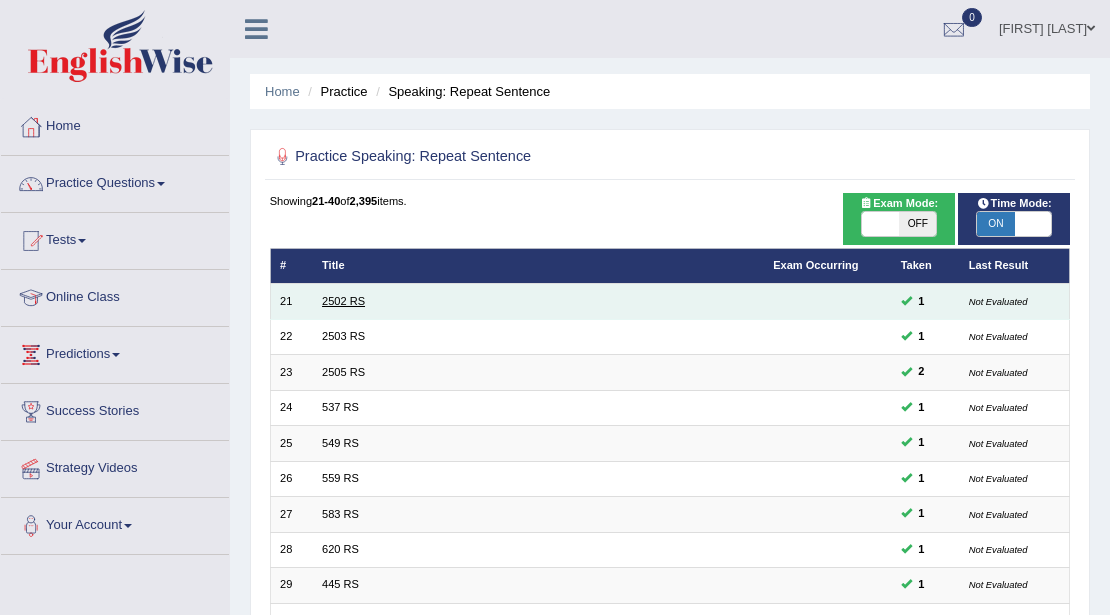 click on "2502 RS" at bounding box center [343, 301] 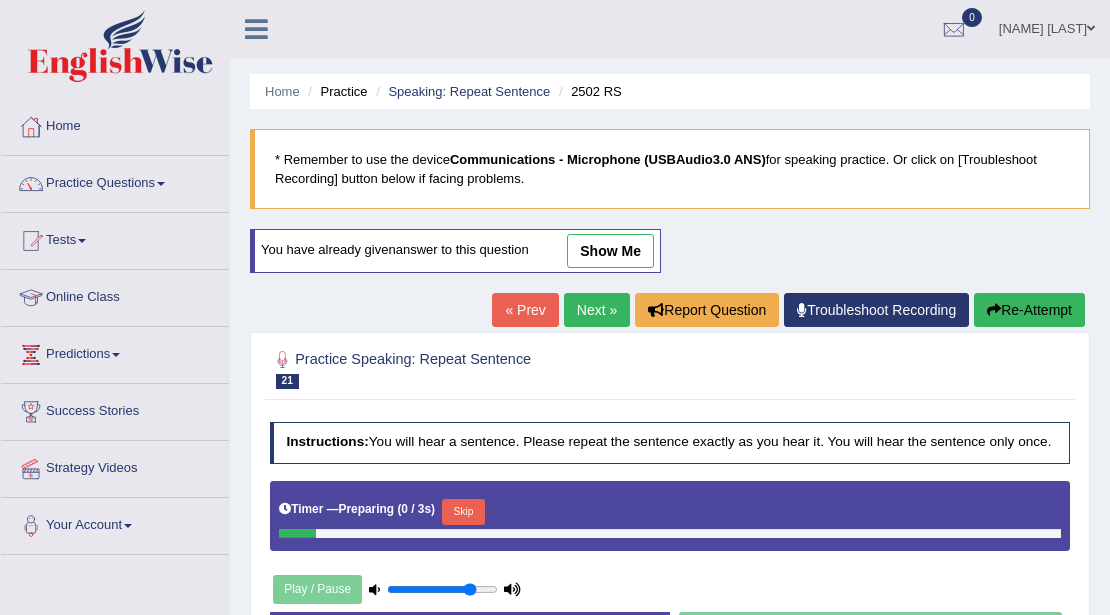 scroll, scrollTop: 0, scrollLeft: 0, axis: both 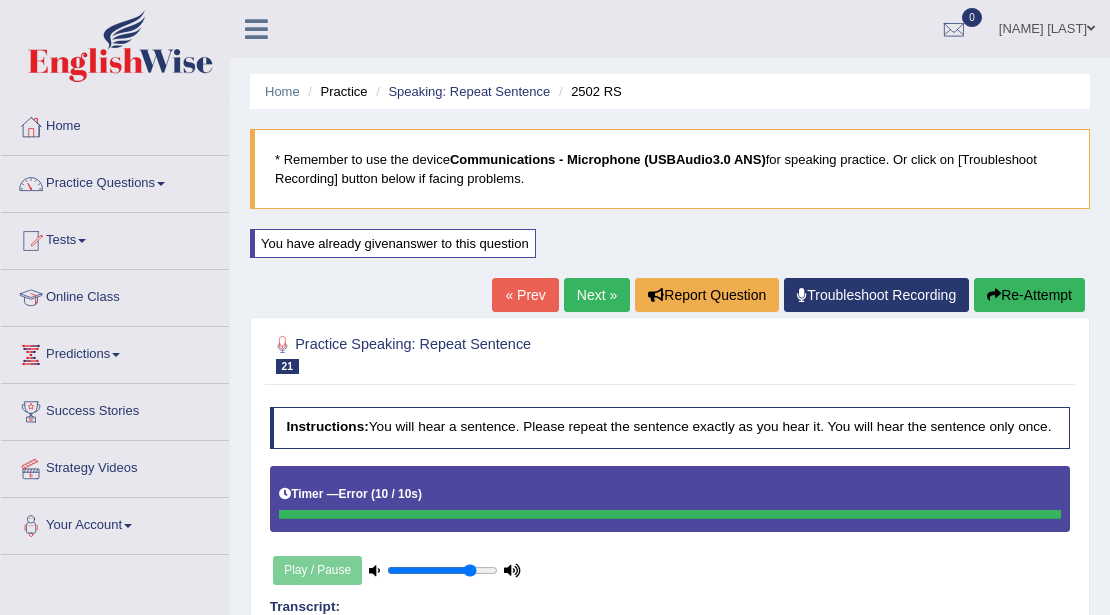 click on "Re-Attempt" at bounding box center [1029, 295] 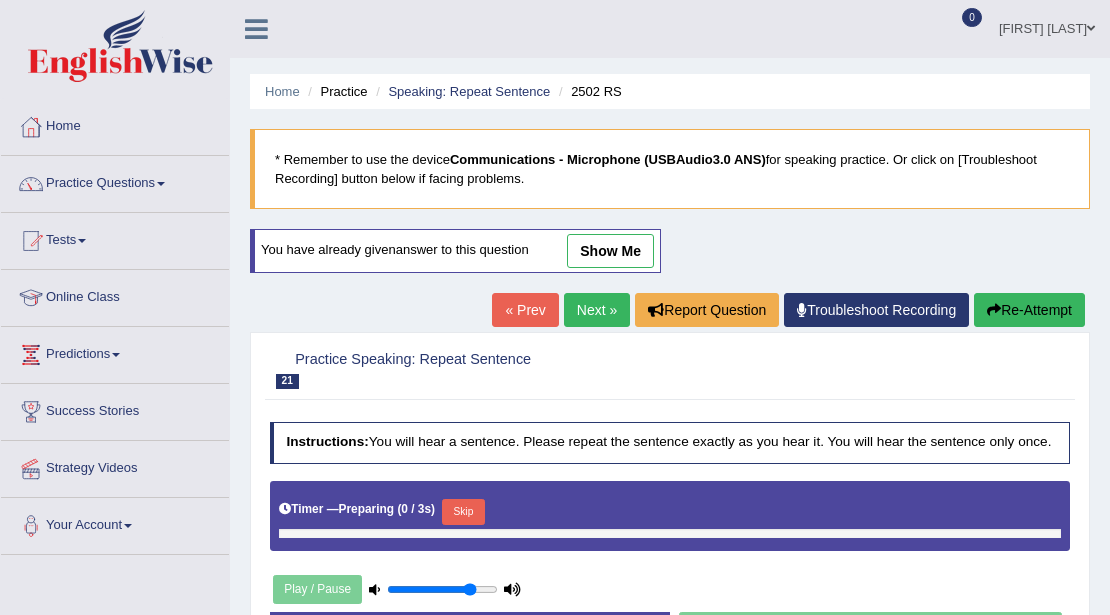 scroll, scrollTop: 0, scrollLeft: 0, axis: both 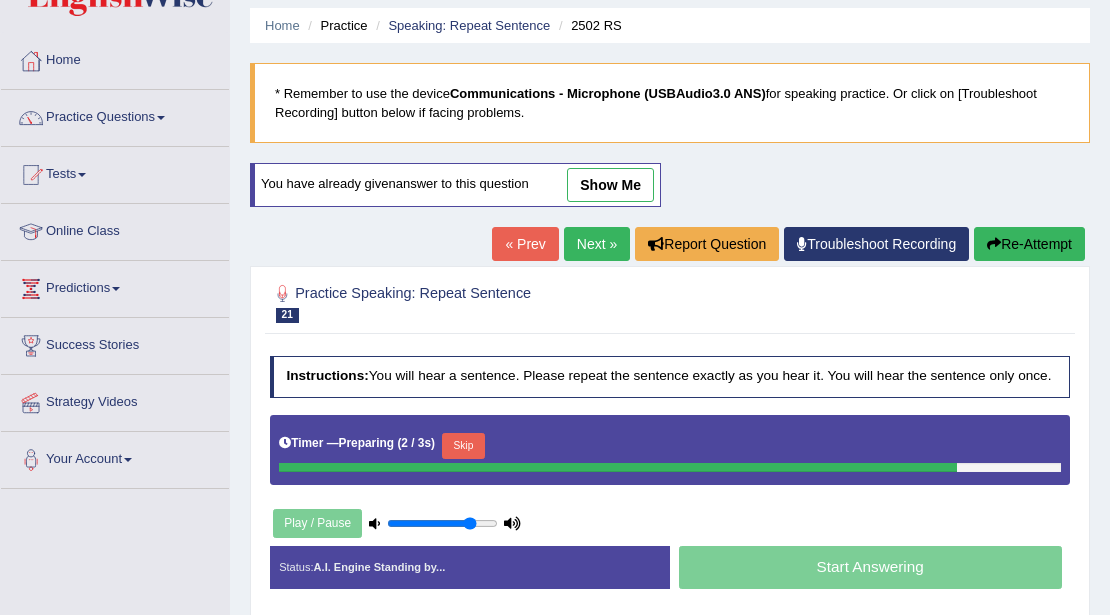 click on "show me" at bounding box center [610, 185] 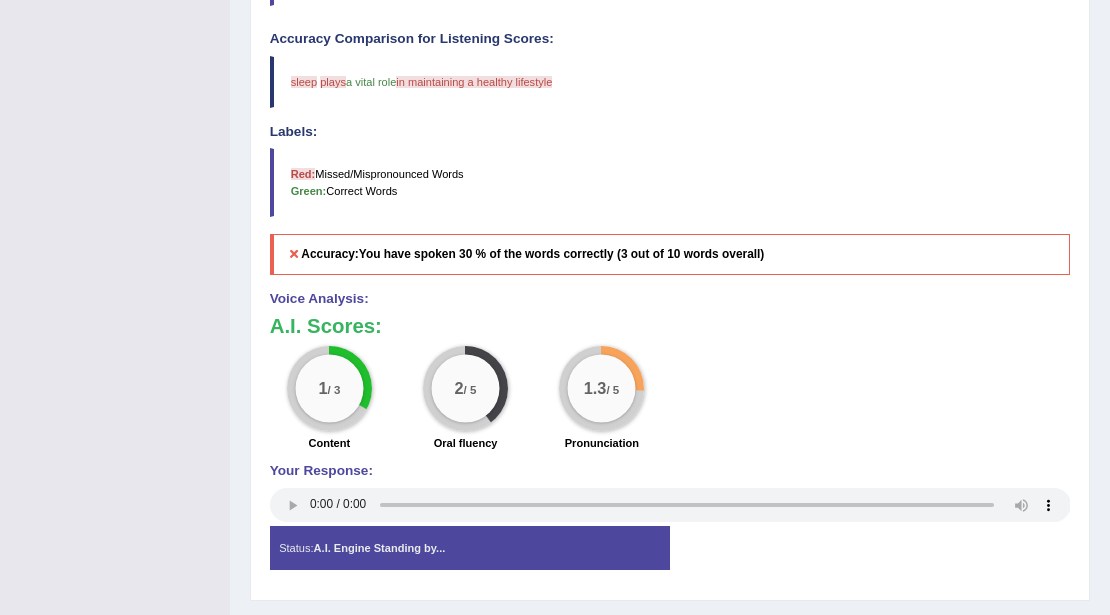 scroll, scrollTop: 714, scrollLeft: 0, axis: vertical 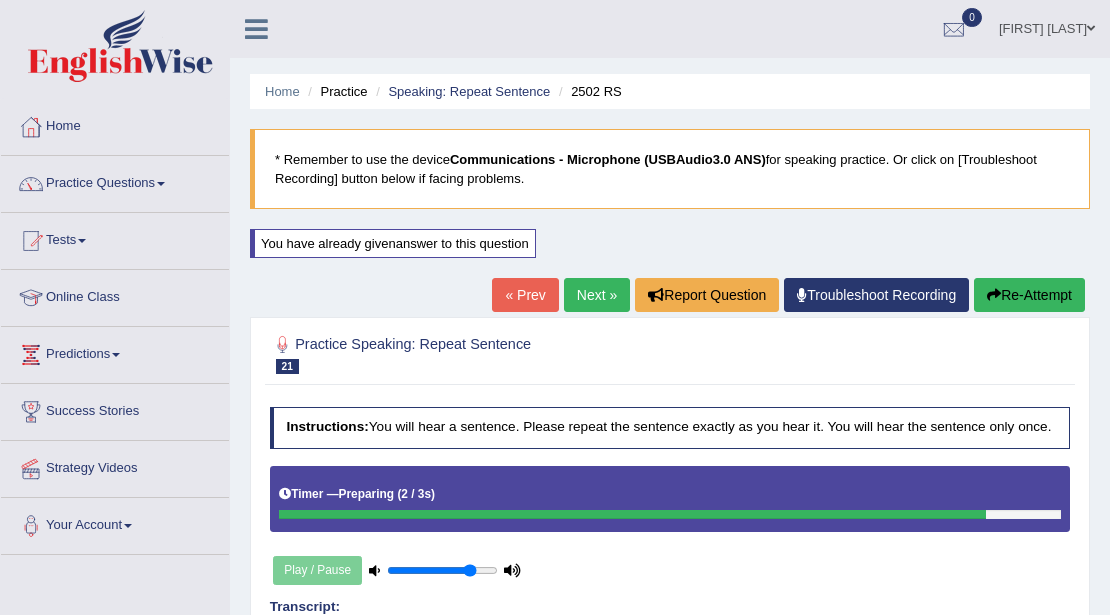 click at bounding box center (994, 295) 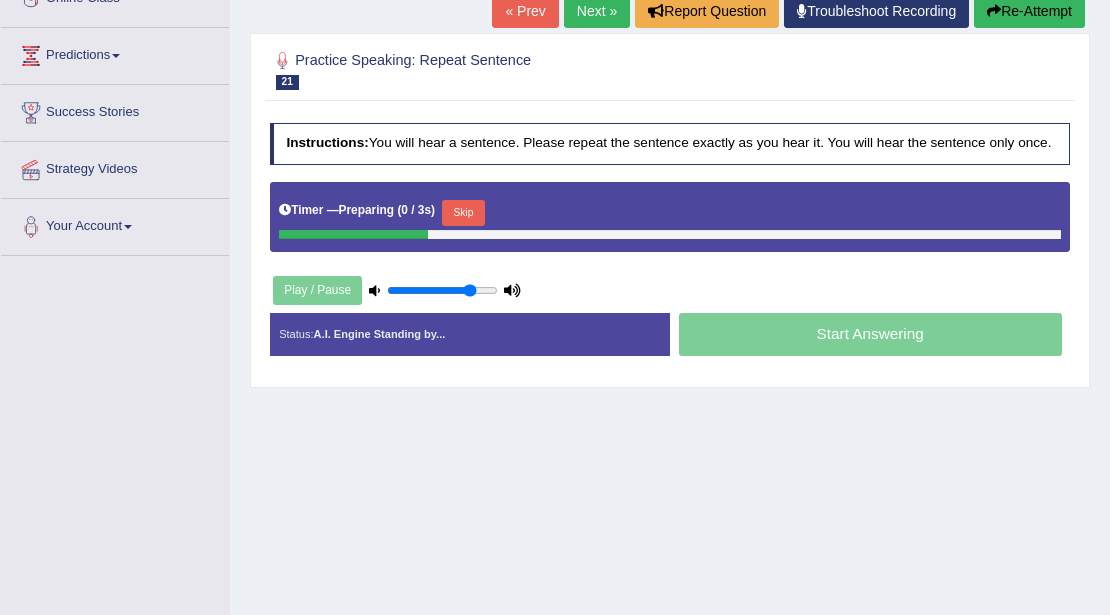 scroll, scrollTop: 299, scrollLeft: 0, axis: vertical 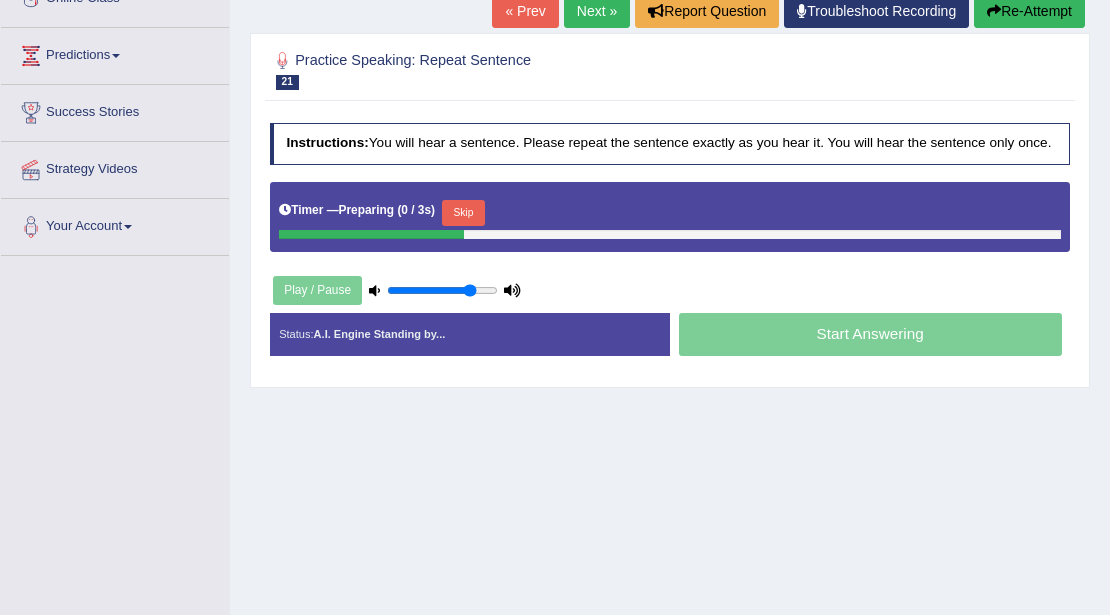 click on "Skip" at bounding box center [463, 213] 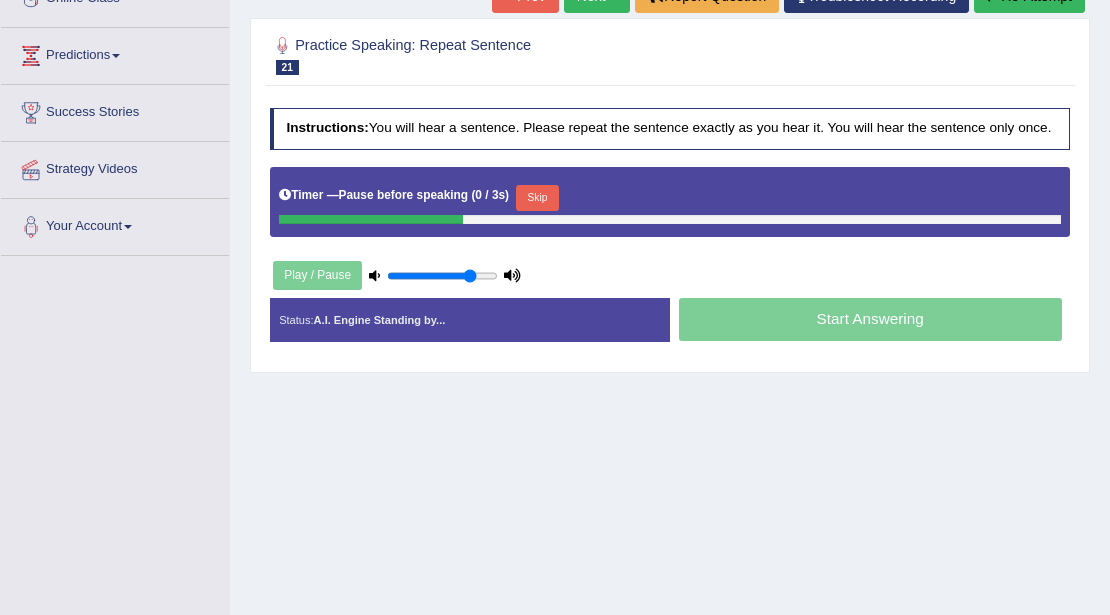 click on "Skip" at bounding box center [537, 198] 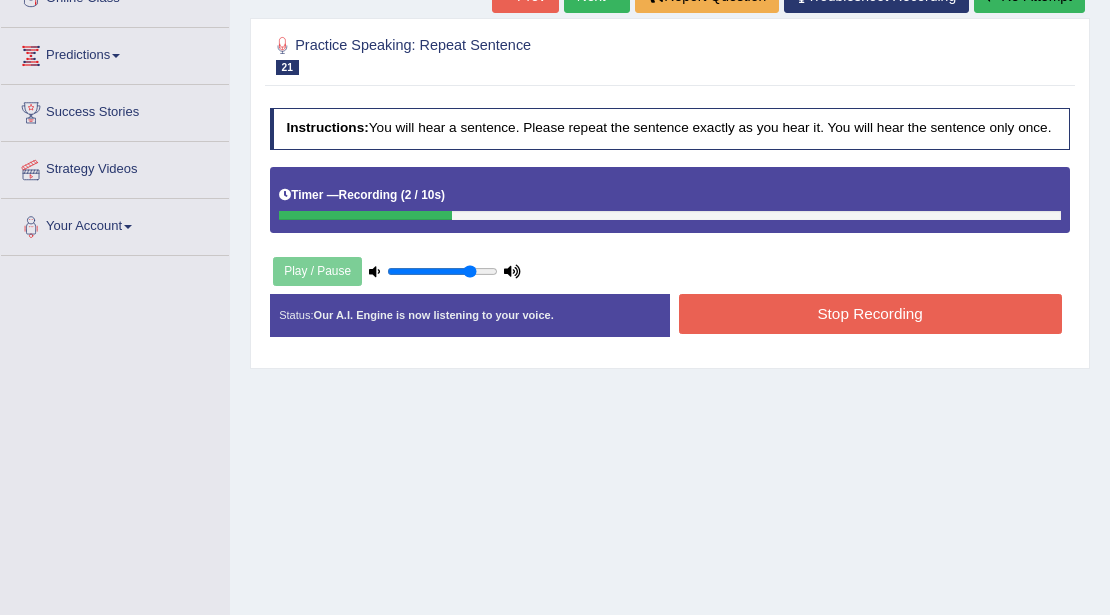 click on "Stop Recording" at bounding box center (870, 313) 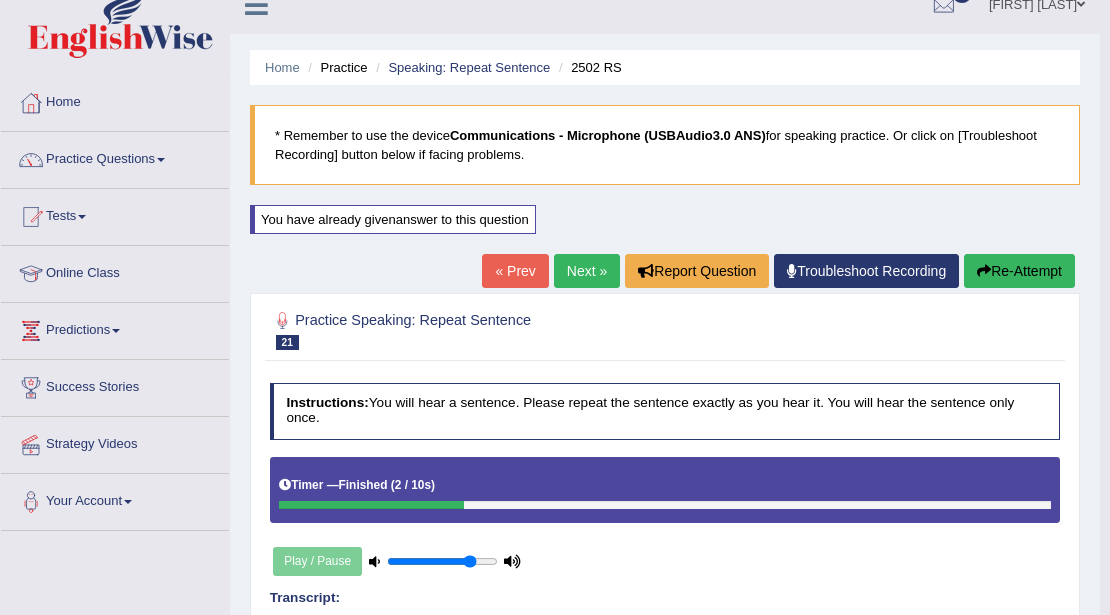 scroll, scrollTop: 0, scrollLeft: 0, axis: both 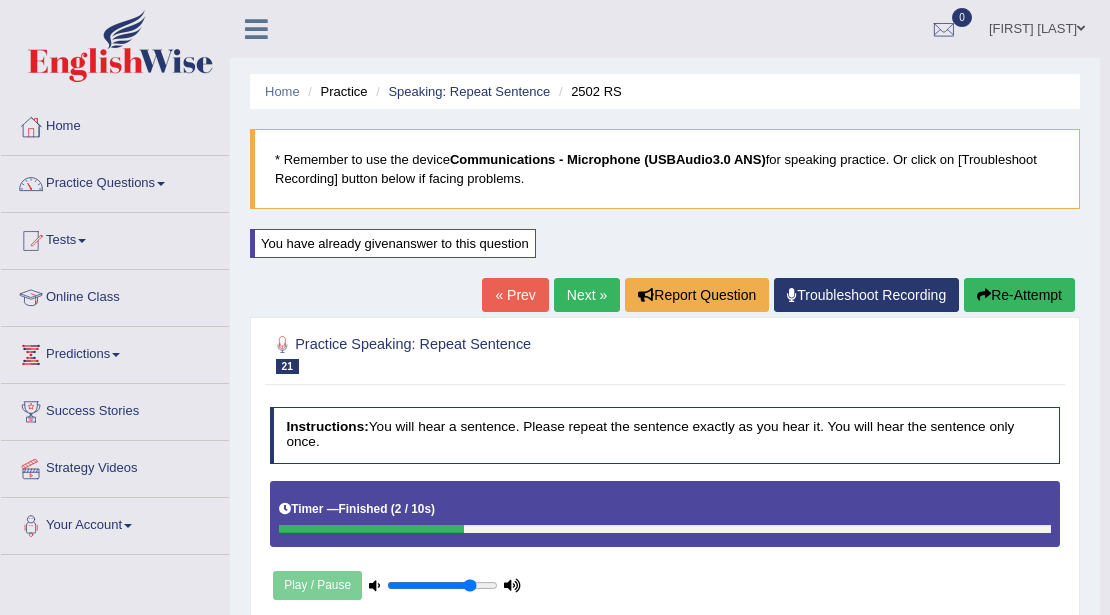click on "Next »" at bounding box center (587, 295) 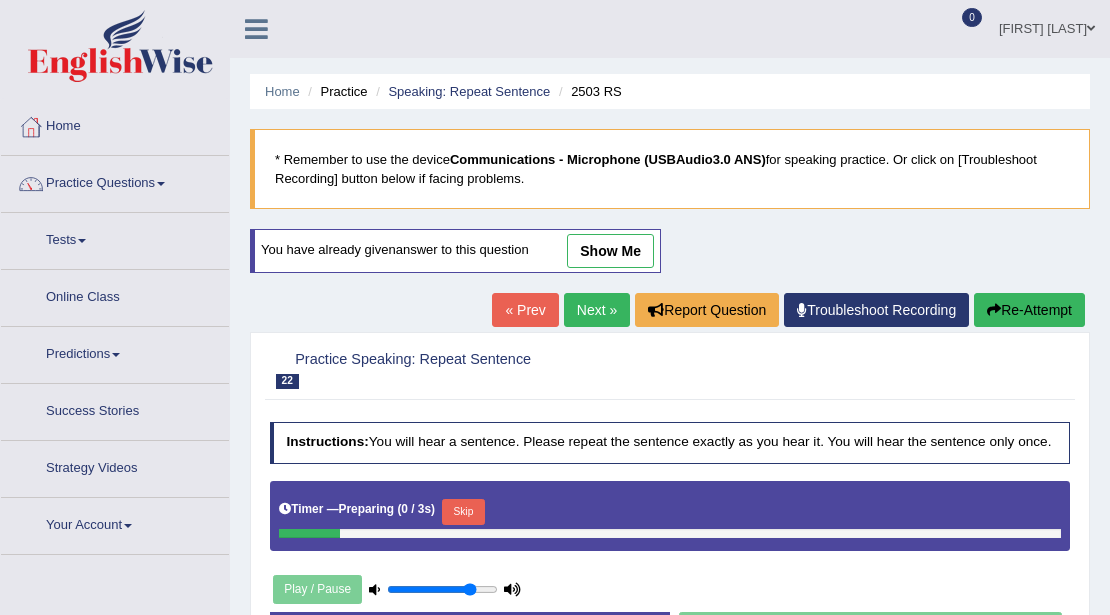 click on "show me" at bounding box center (610, 251) 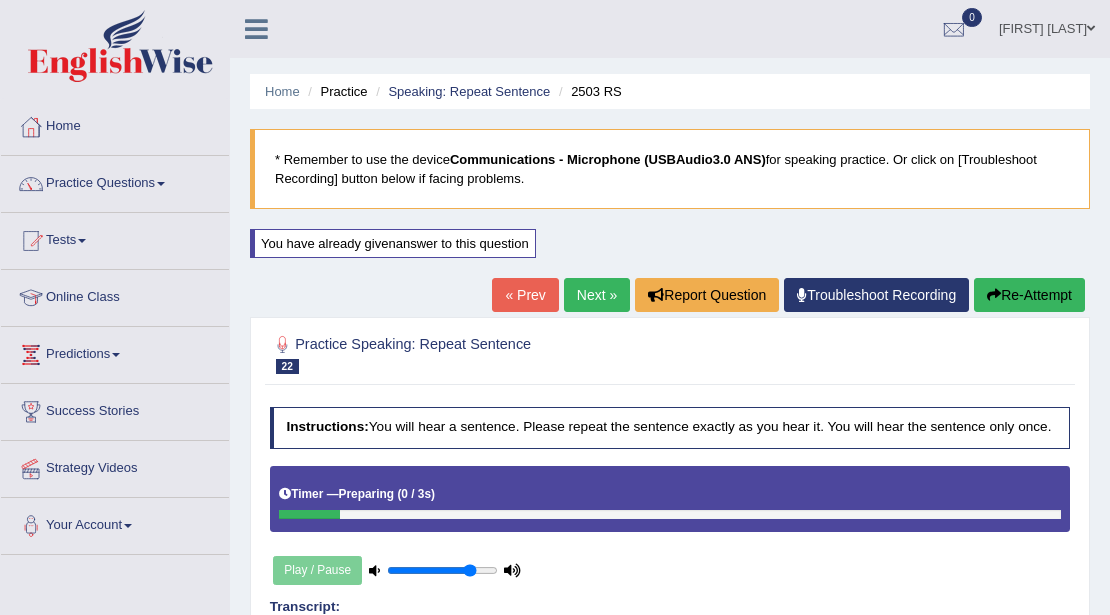 scroll, scrollTop: 0, scrollLeft: 0, axis: both 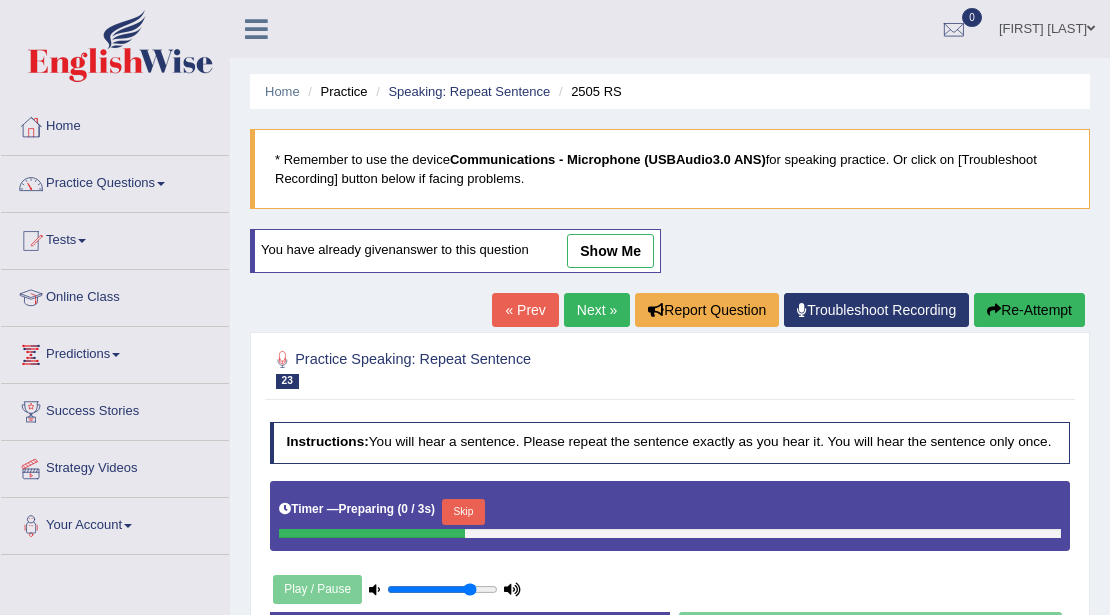 click on "Skip" at bounding box center [463, 512] 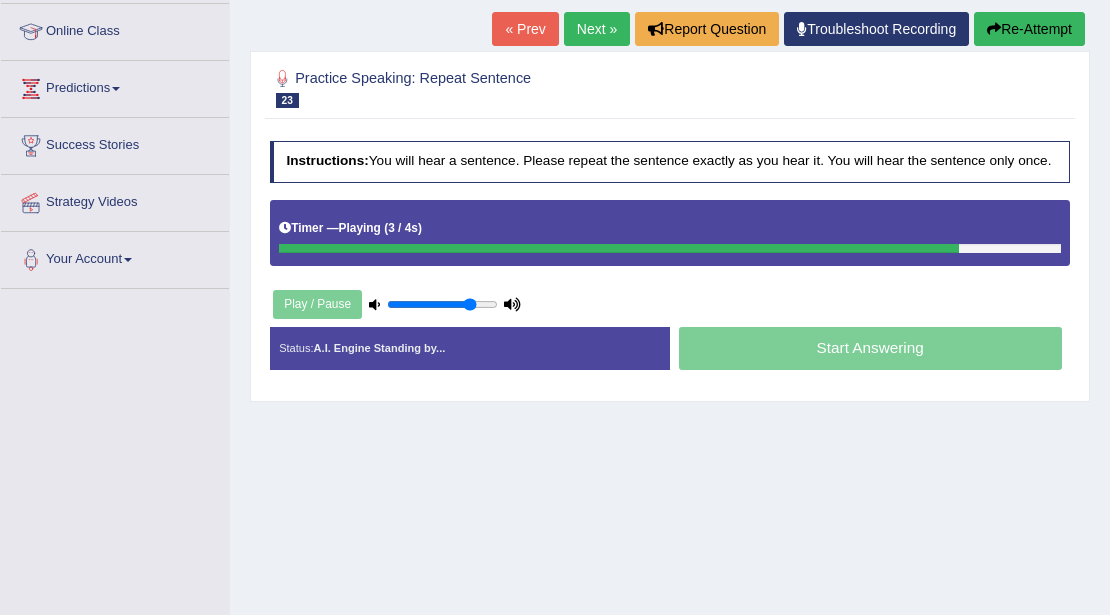 scroll, scrollTop: 266, scrollLeft: 0, axis: vertical 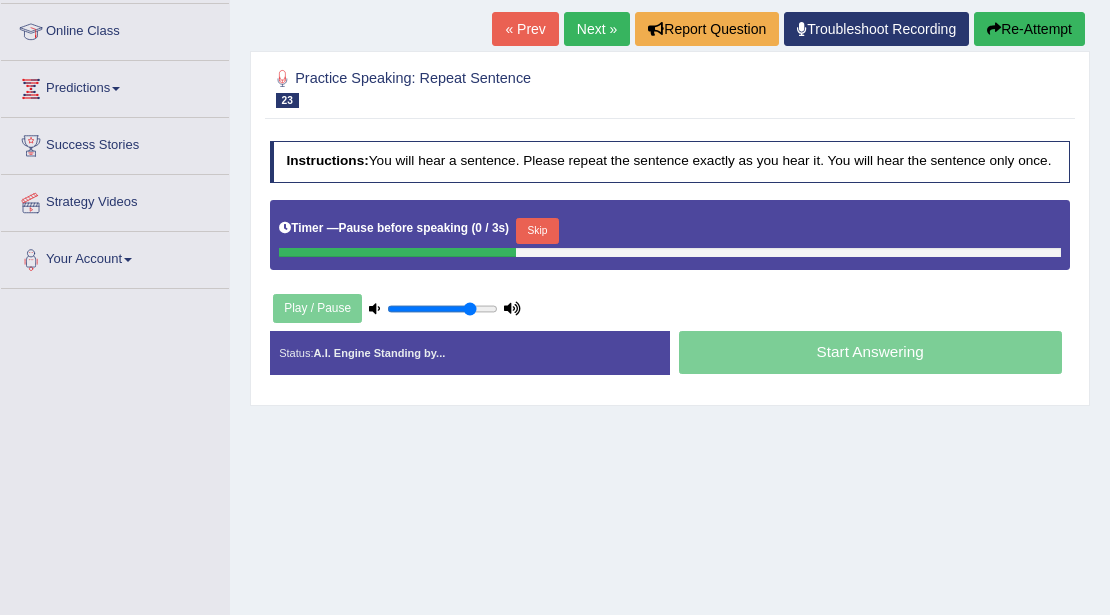 click on "Skip" at bounding box center [537, 231] 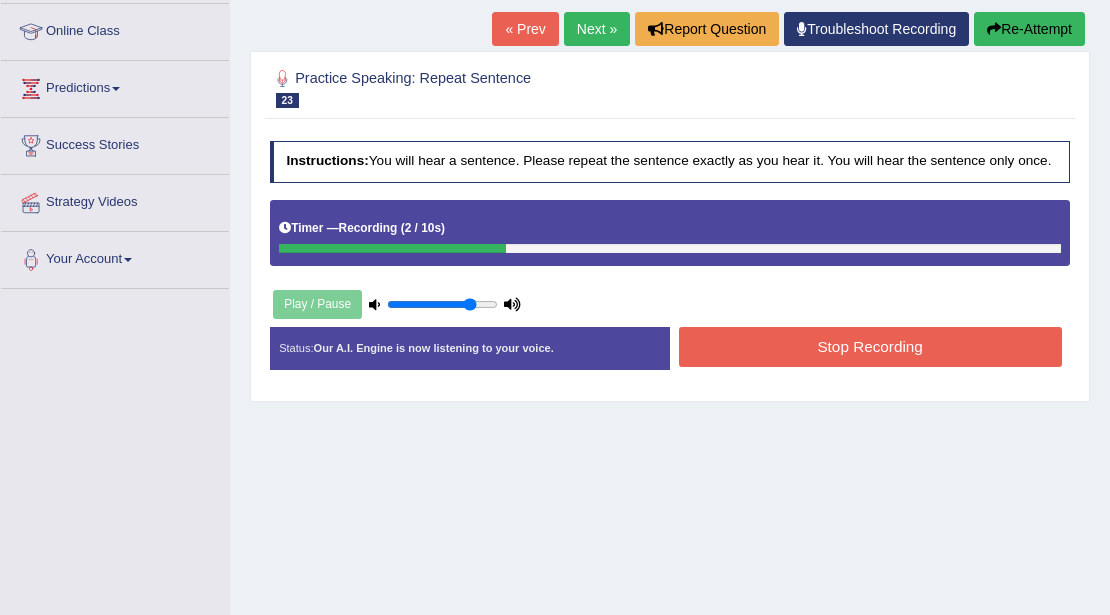 click on "Stop Recording" at bounding box center [870, 346] 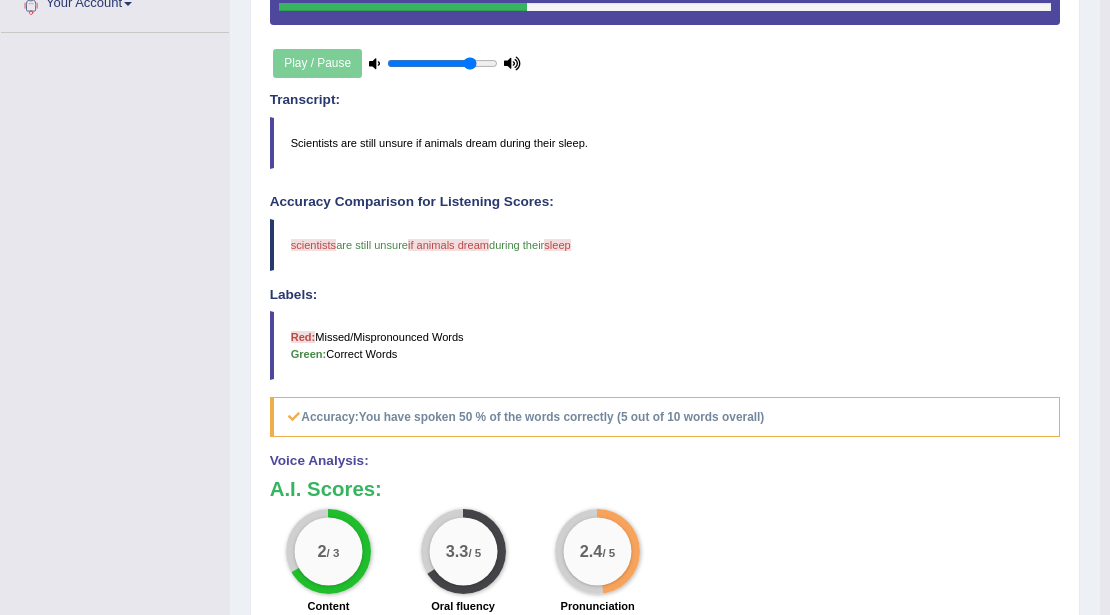 scroll, scrollTop: 666, scrollLeft: 0, axis: vertical 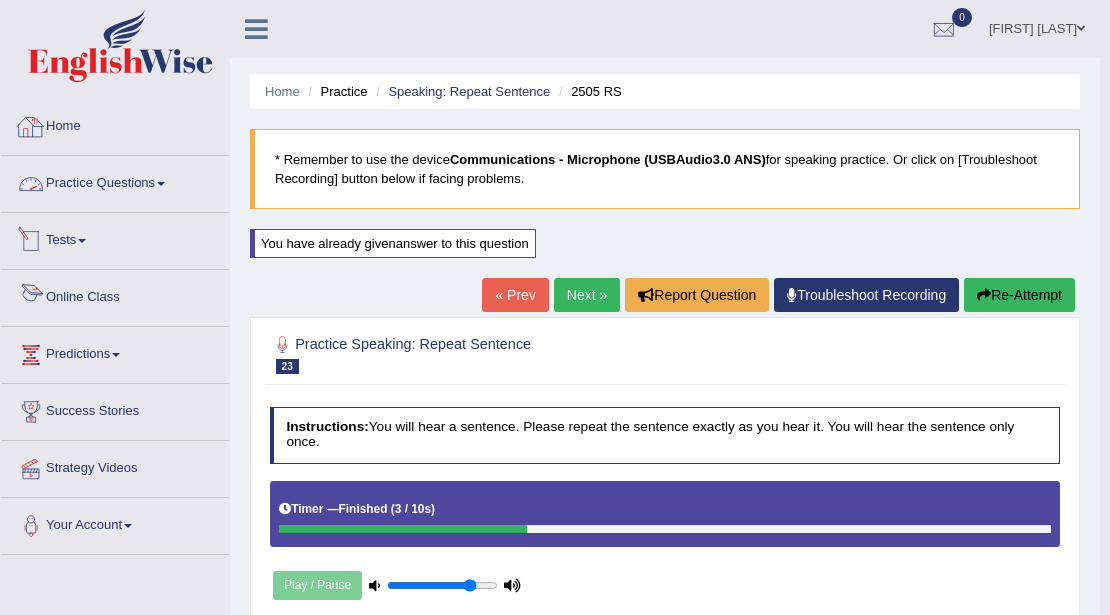 click on "Practice Questions" at bounding box center (115, 181) 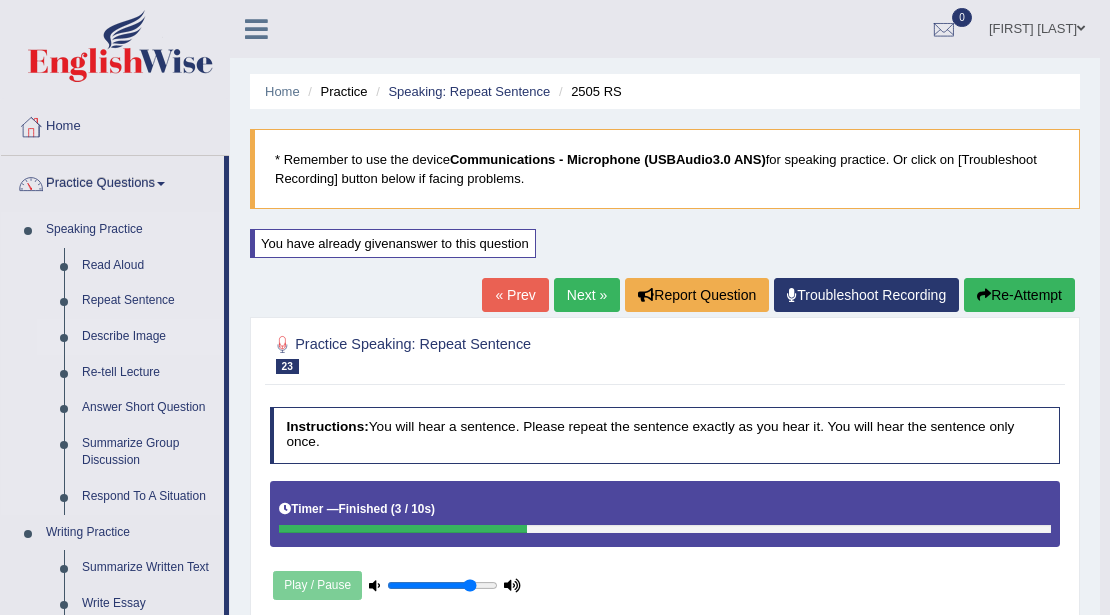click on "Describe Image" at bounding box center [148, 337] 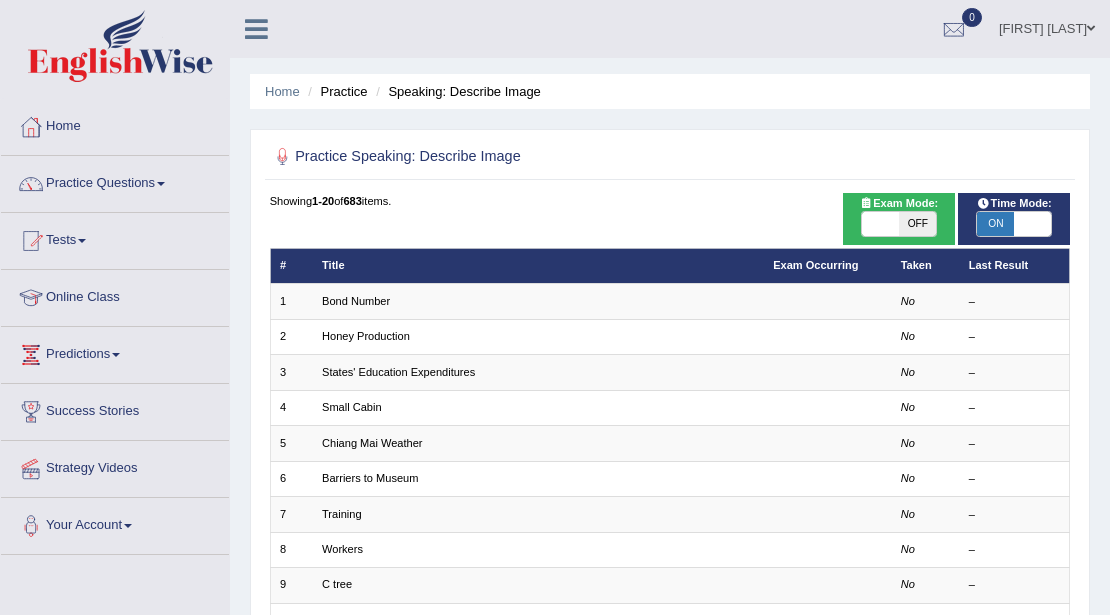 scroll, scrollTop: 0, scrollLeft: 0, axis: both 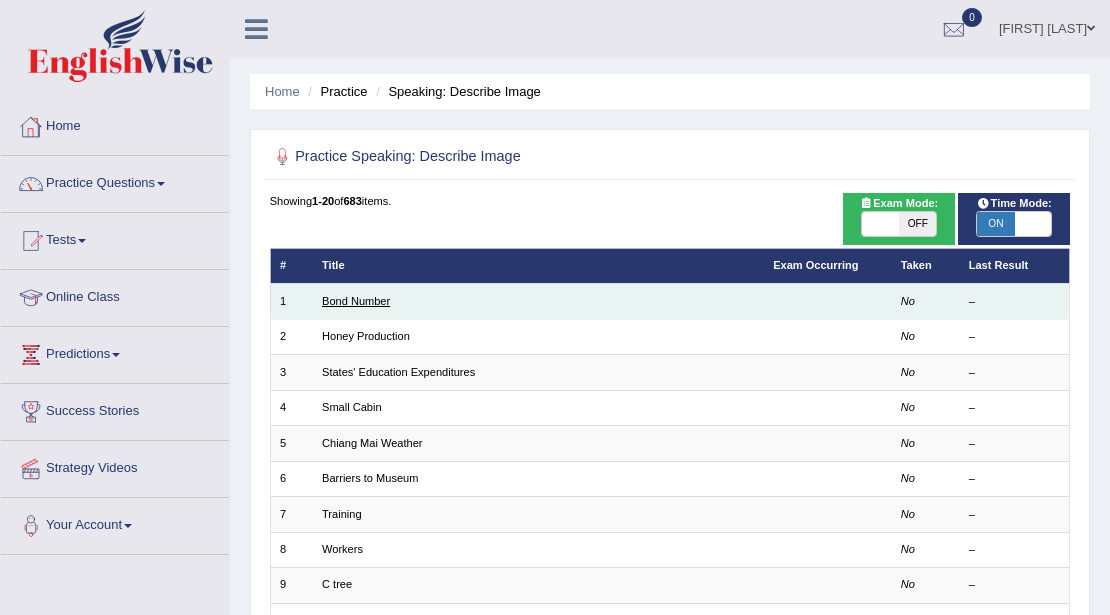 click on "Bond Number" at bounding box center [356, 301] 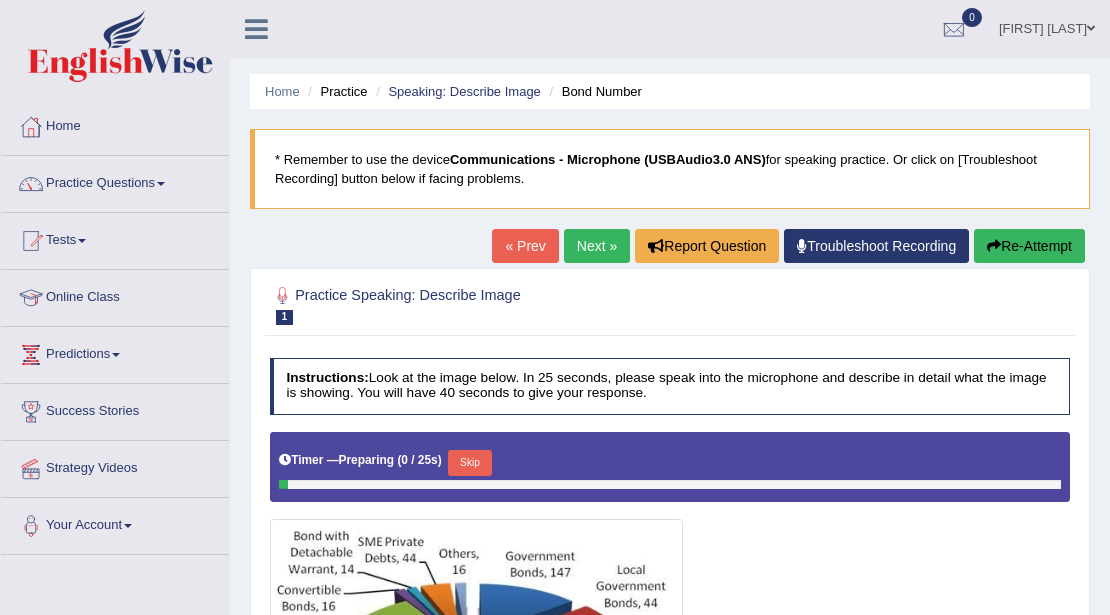 scroll, scrollTop: 0, scrollLeft: 0, axis: both 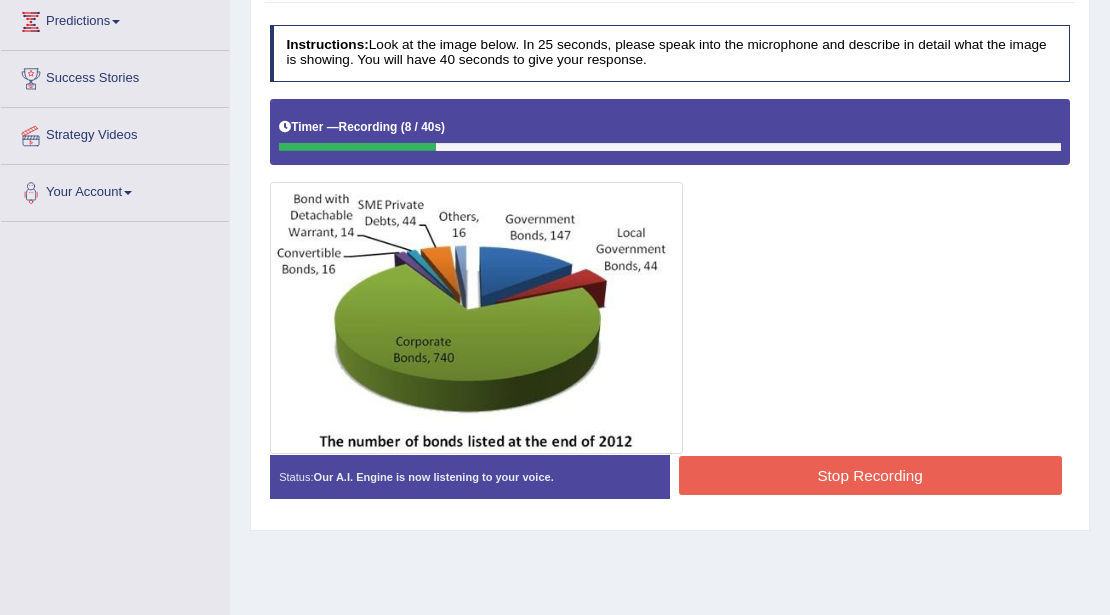 click on "Stop Recording" at bounding box center (870, 475) 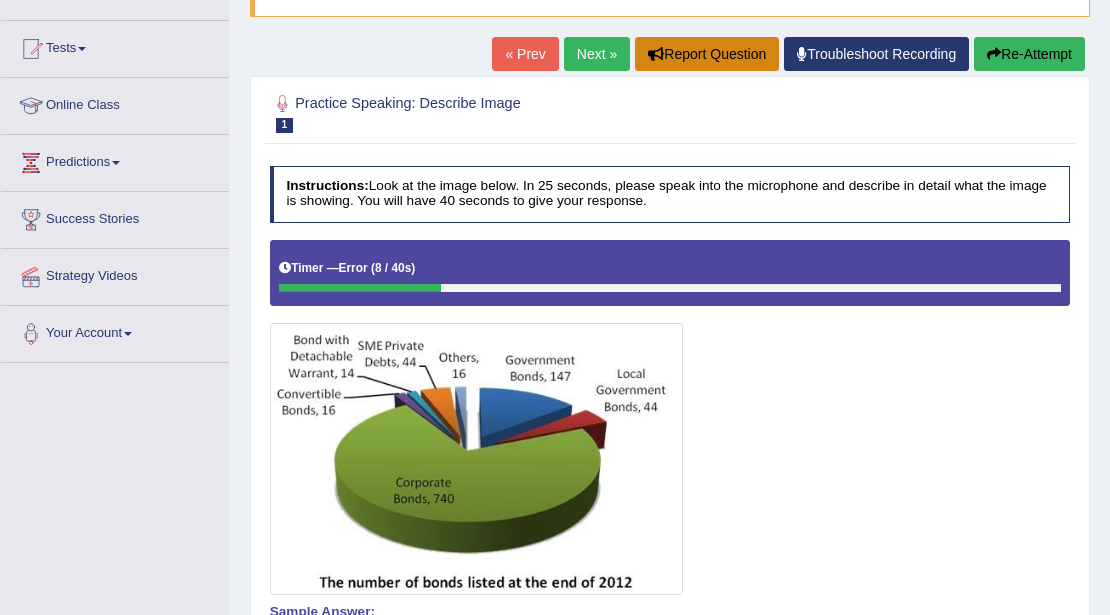 scroll, scrollTop: 168, scrollLeft: 0, axis: vertical 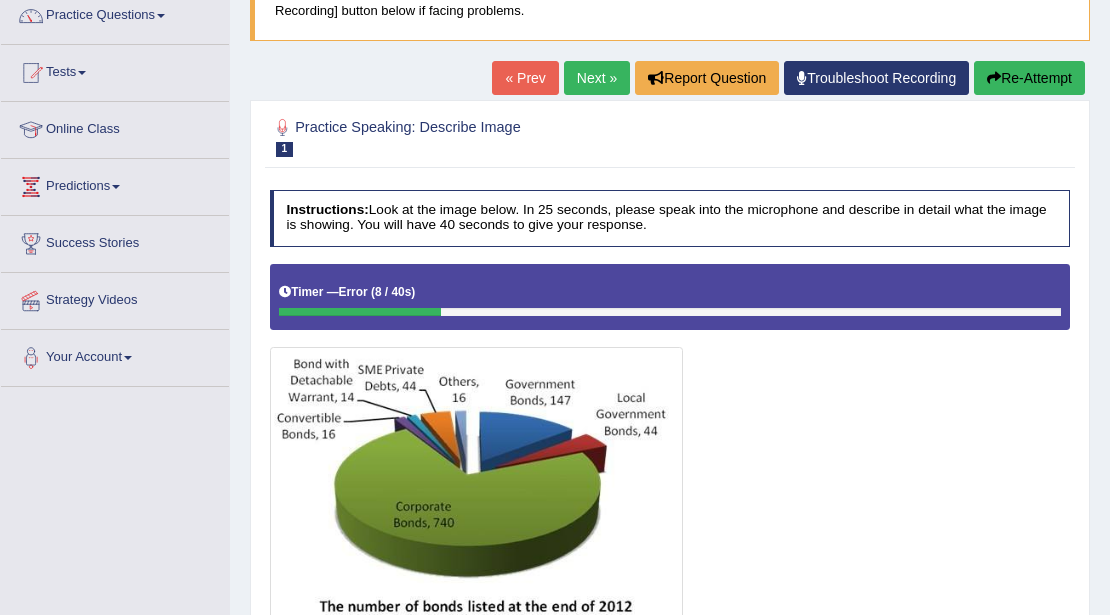click on "Re-Attempt" at bounding box center (1029, 78) 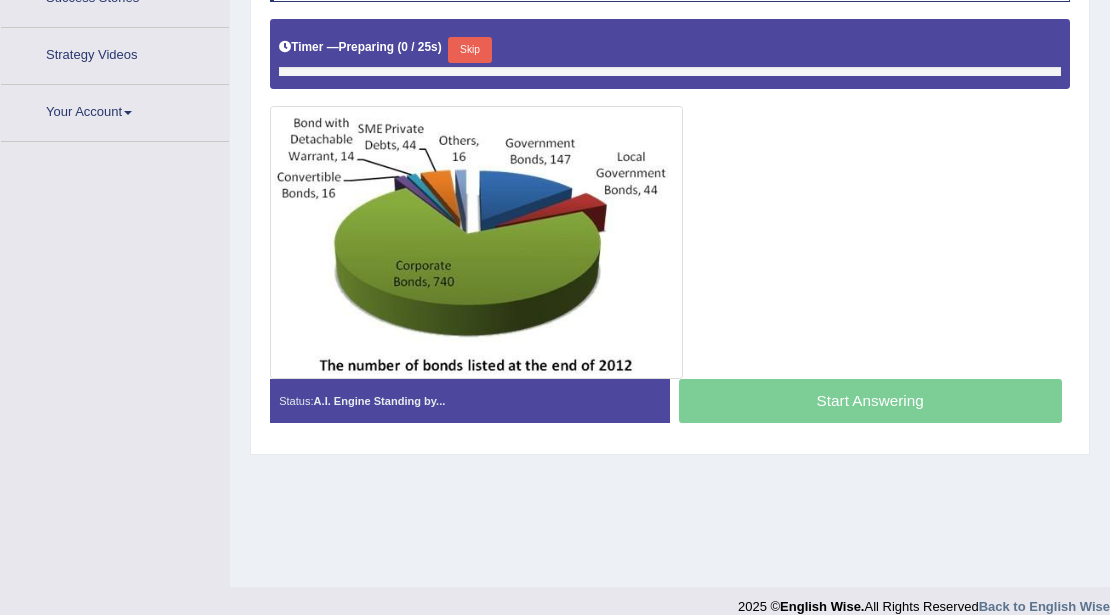 scroll, scrollTop: 0, scrollLeft: 0, axis: both 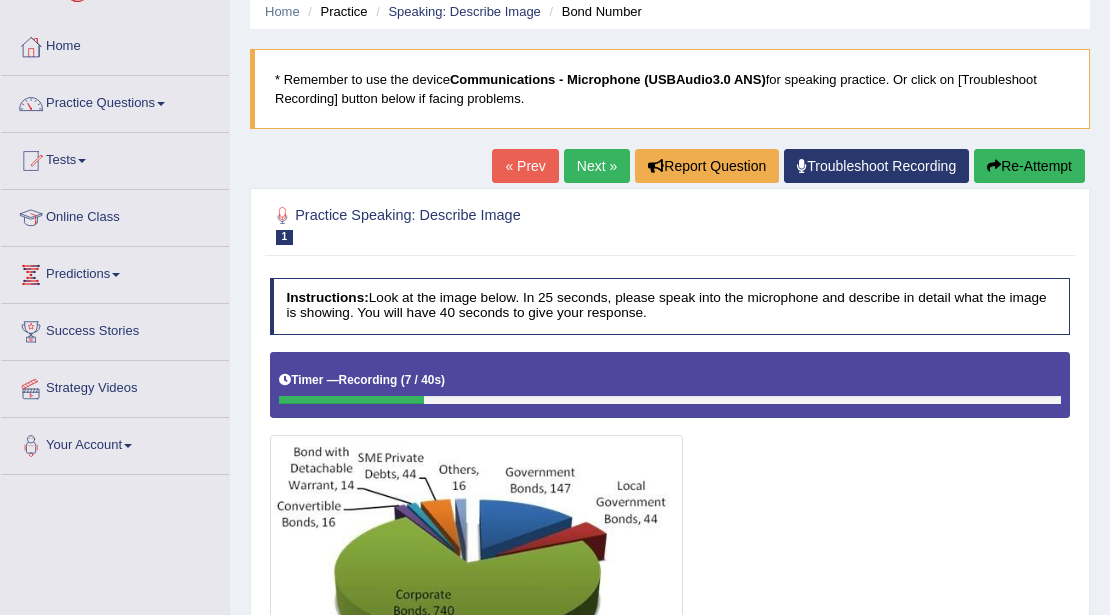 click on "Re-Attempt" at bounding box center [1029, 166] 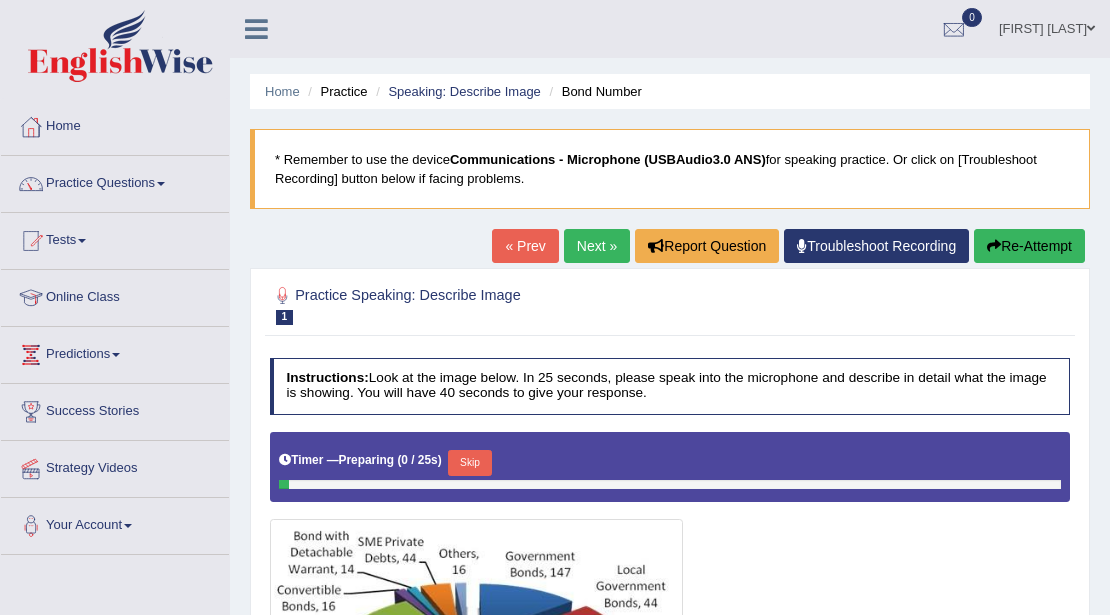 scroll, scrollTop: 80, scrollLeft: 0, axis: vertical 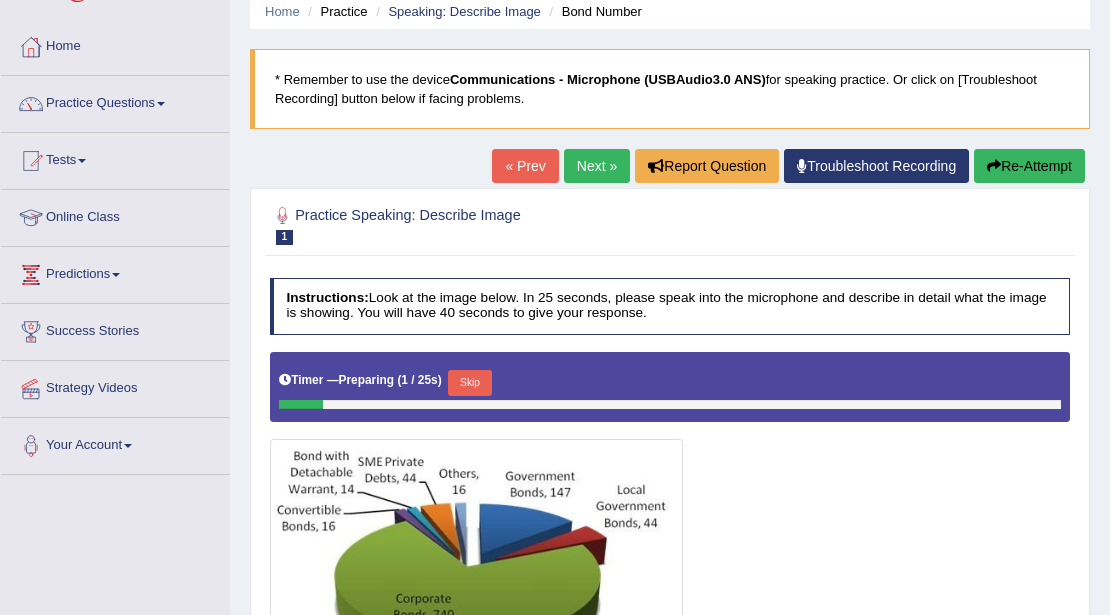 click on "Skip" at bounding box center [469, 383] 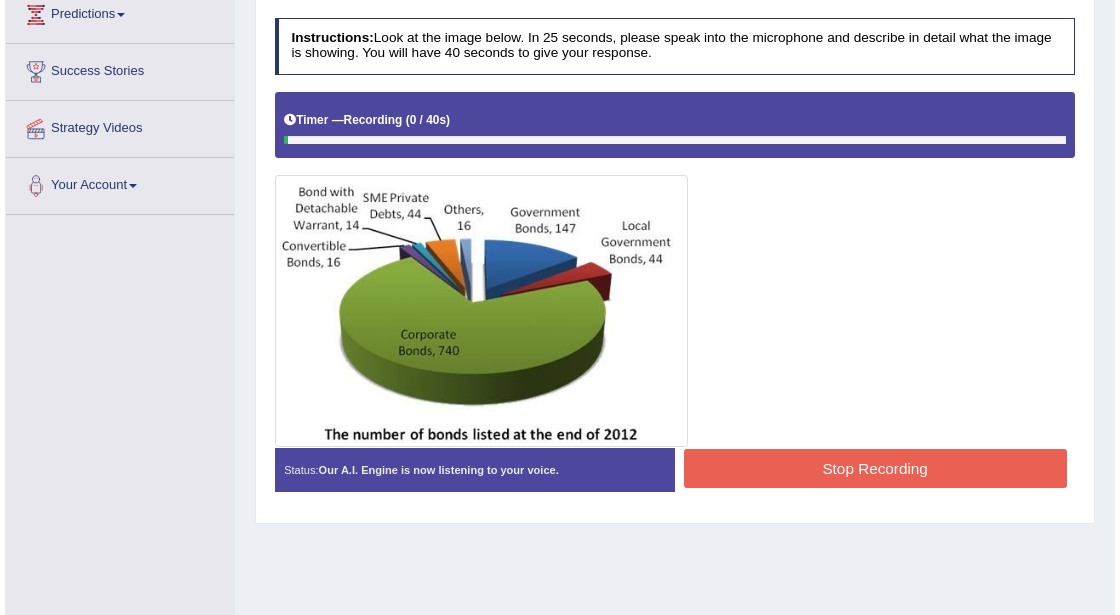 scroll, scrollTop: 346, scrollLeft: 0, axis: vertical 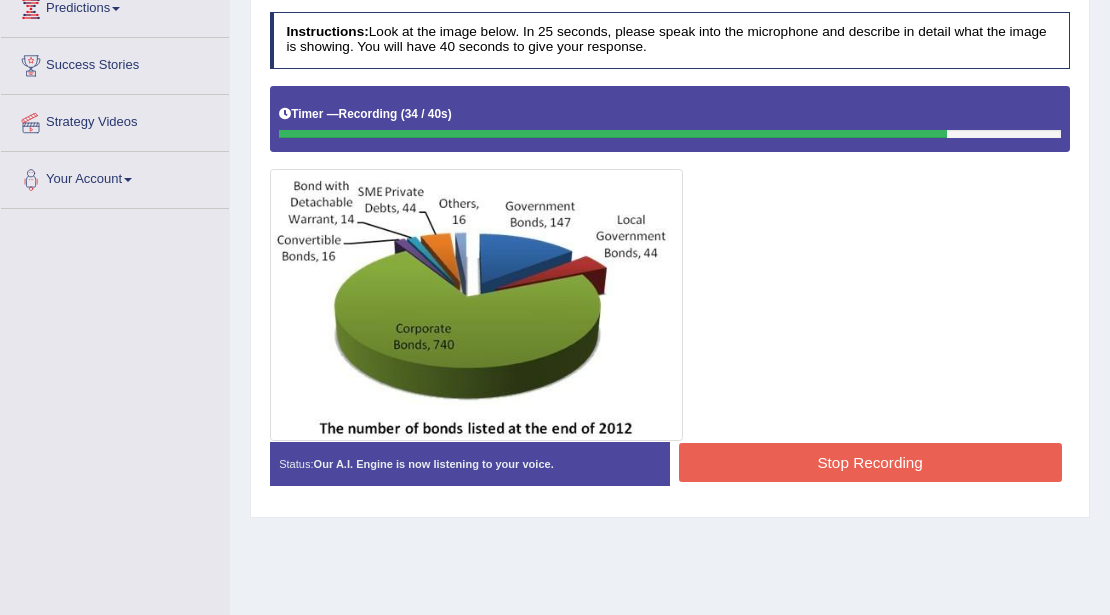 click on "Stop Recording" at bounding box center (870, 462) 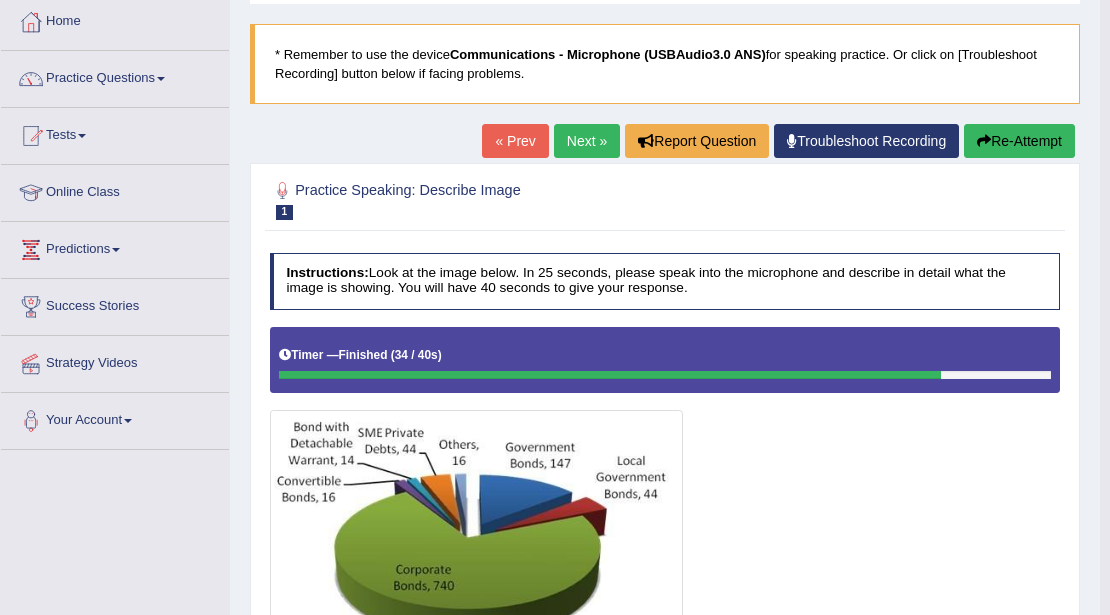 scroll, scrollTop: 52, scrollLeft: 0, axis: vertical 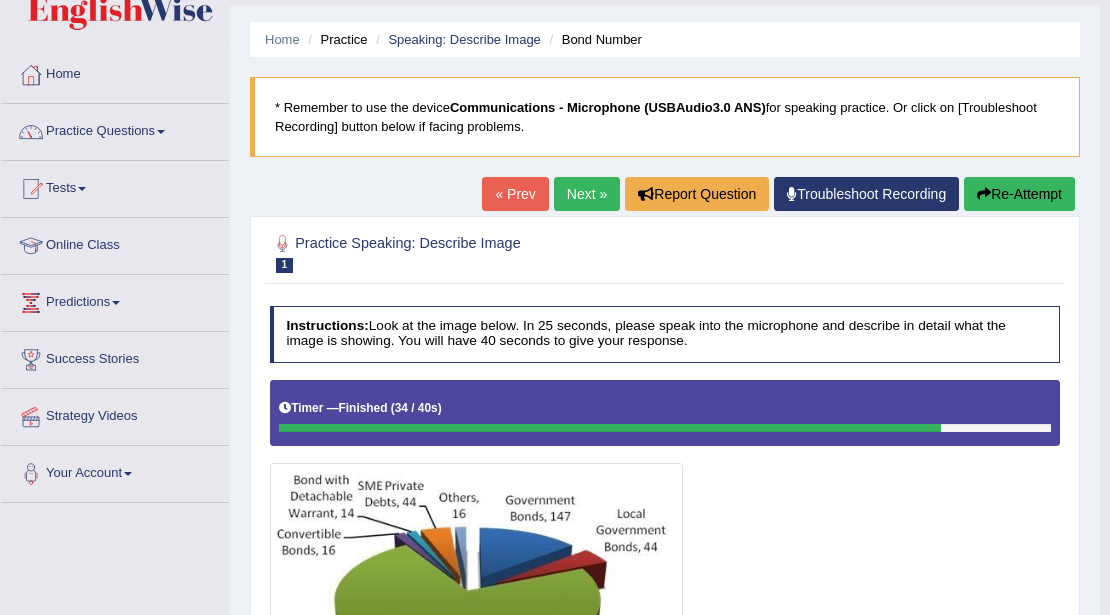 click on "« Prev" at bounding box center (515, 194) 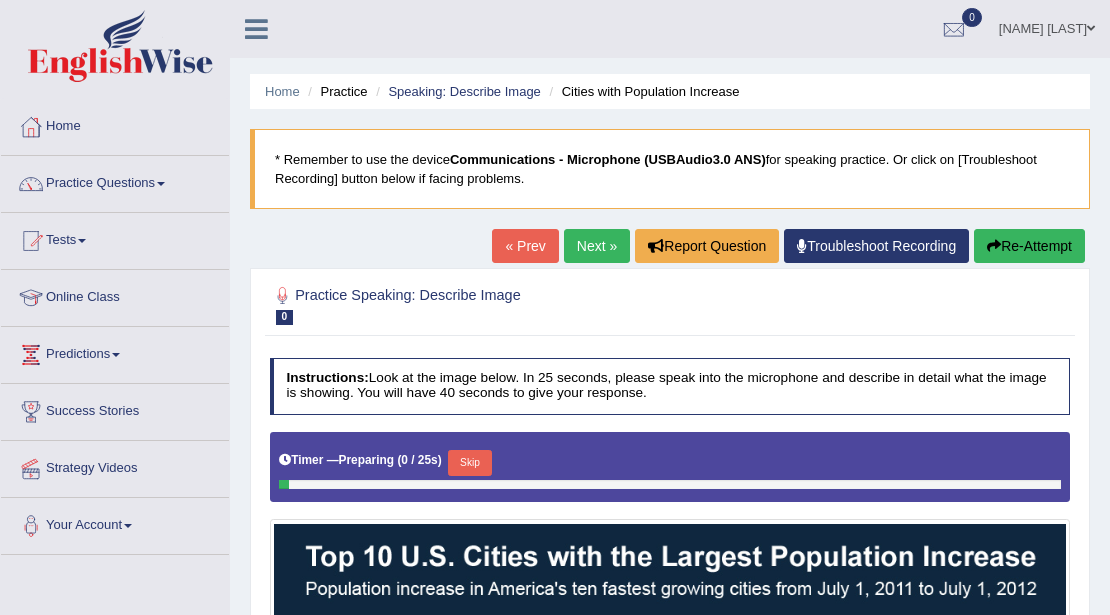 scroll, scrollTop: 0, scrollLeft: 0, axis: both 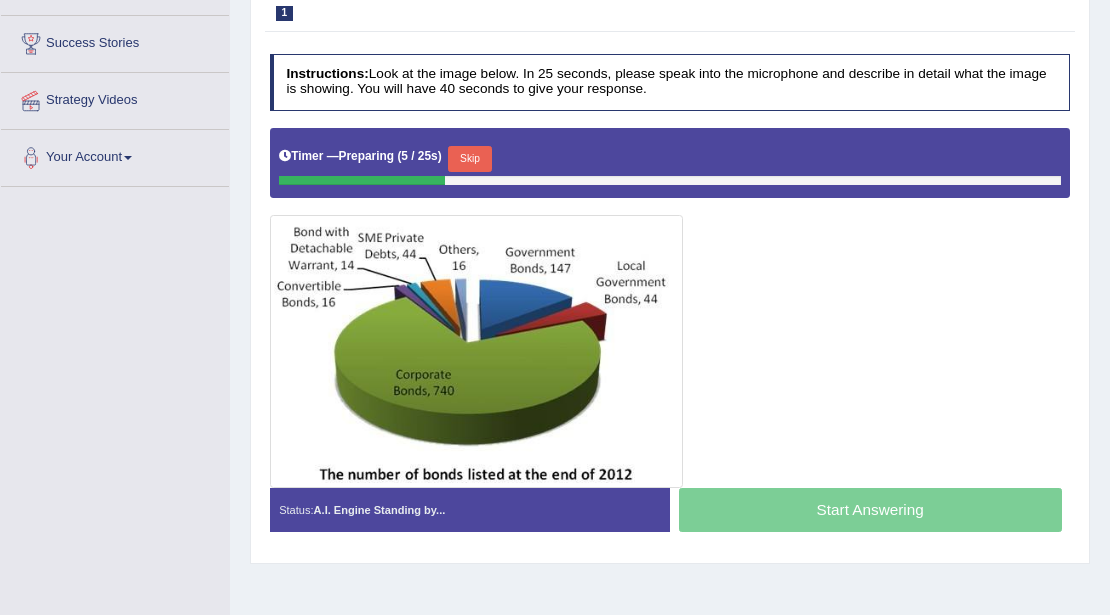 click on "Skip" at bounding box center [469, 159] 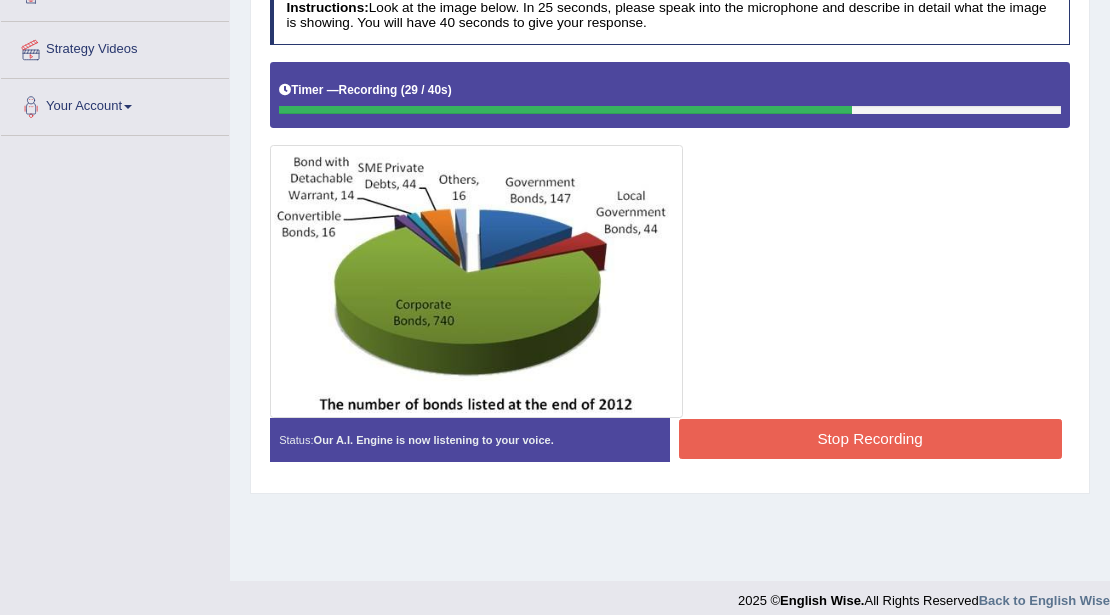 scroll, scrollTop: 434, scrollLeft: 0, axis: vertical 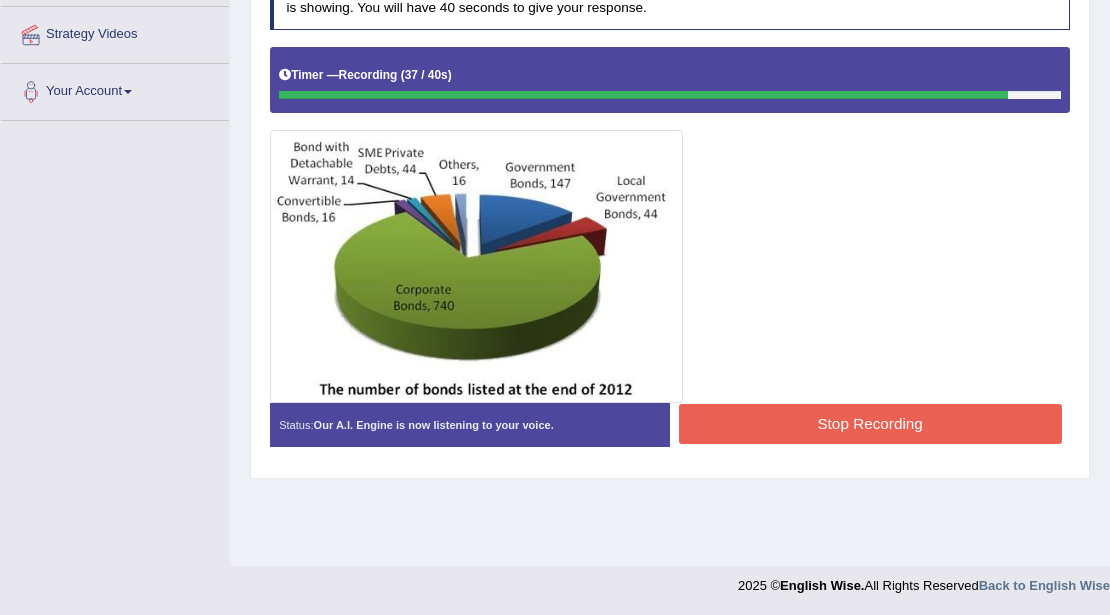 click on "Stop Recording" at bounding box center [870, 423] 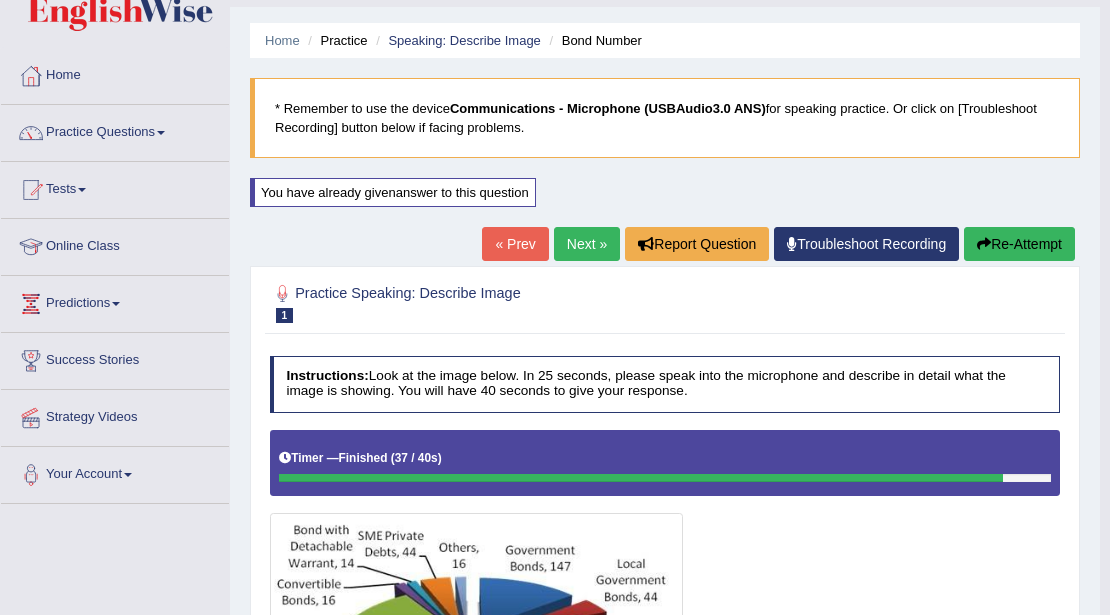scroll, scrollTop: 0, scrollLeft: 0, axis: both 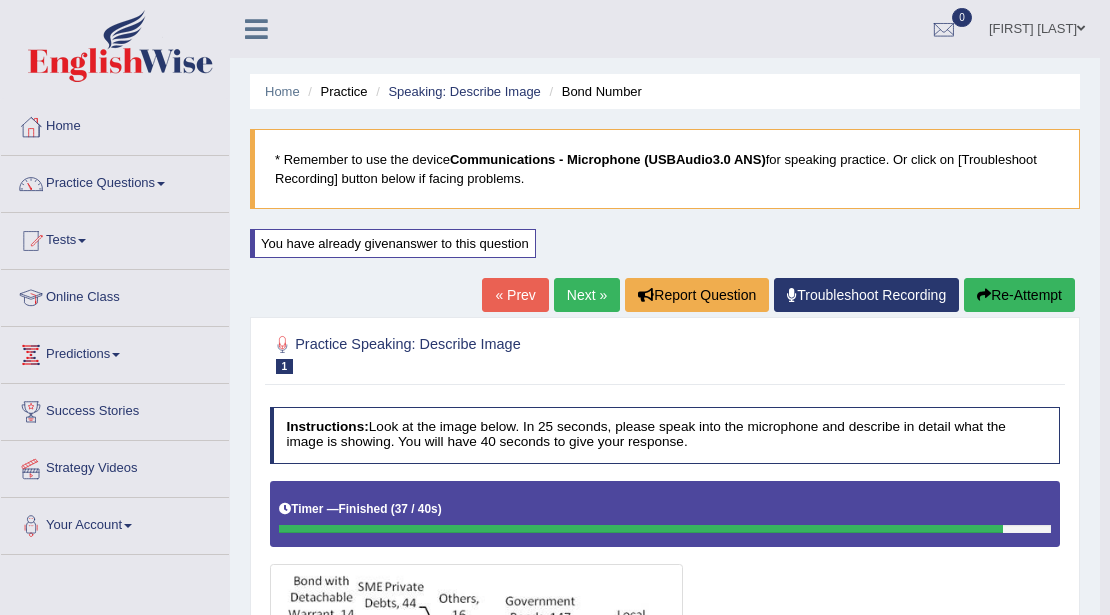 click on "Next »" at bounding box center [587, 295] 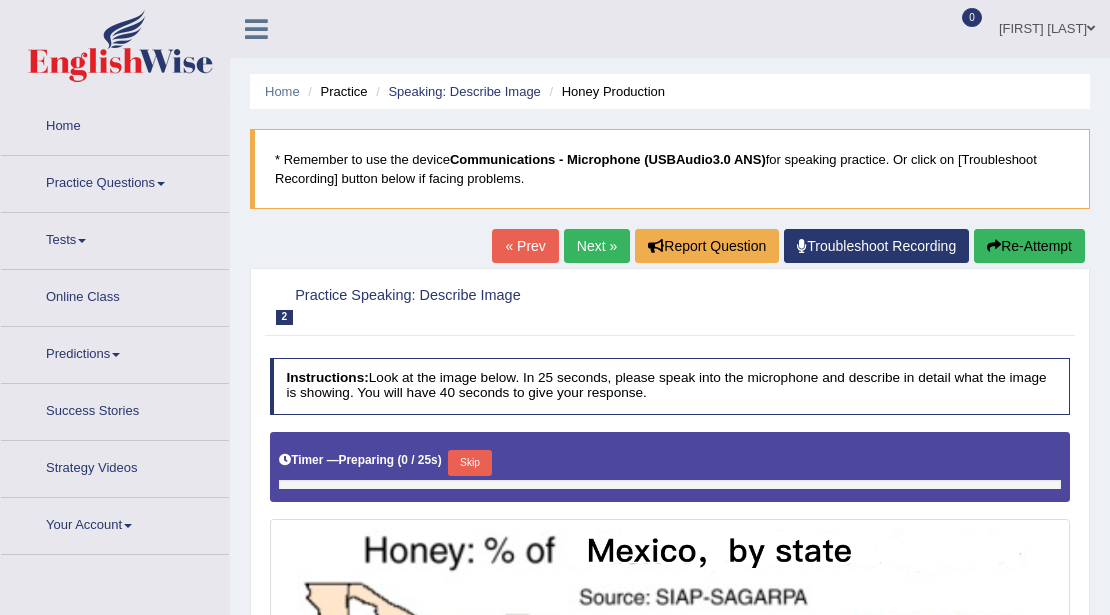 scroll, scrollTop: 0, scrollLeft: 0, axis: both 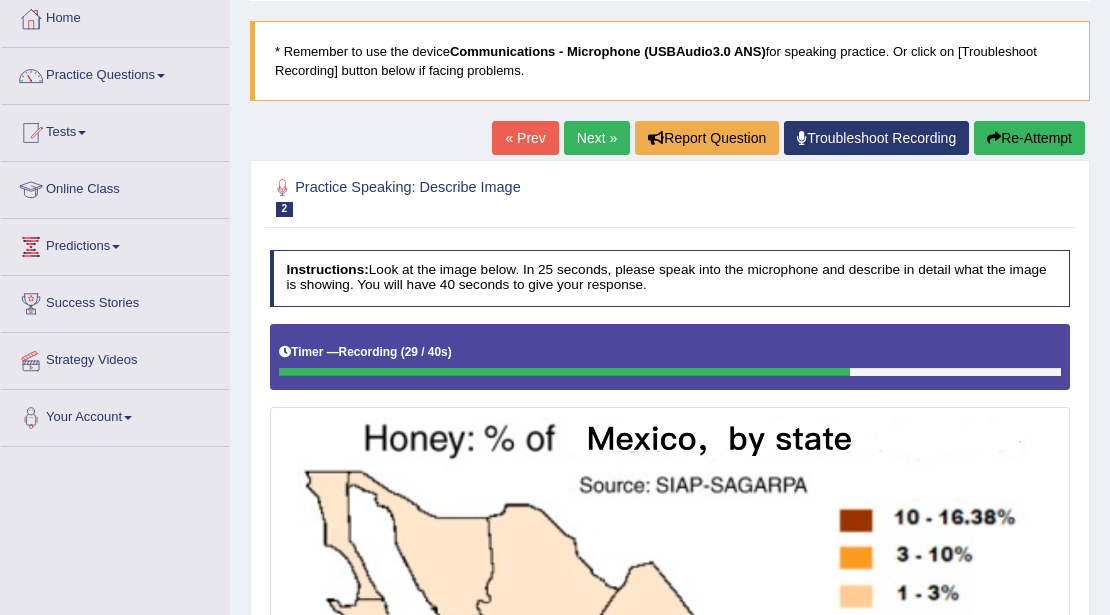 click on "Re-Attempt" at bounding box center [1029, 138] 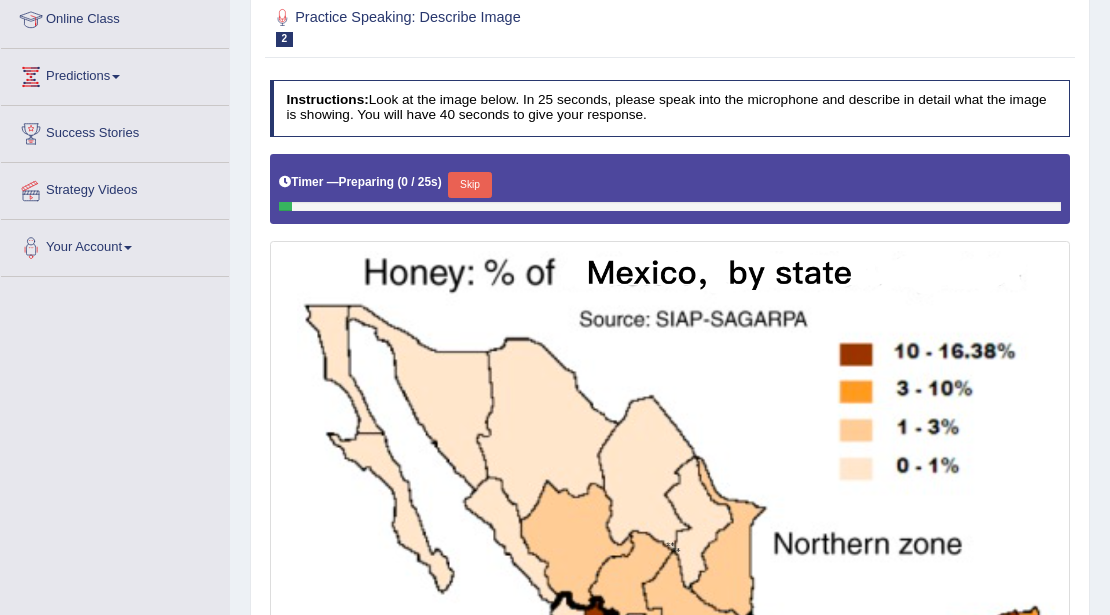 scroll, scrollTop: 278, scrollLeft: 0, axis: vertical 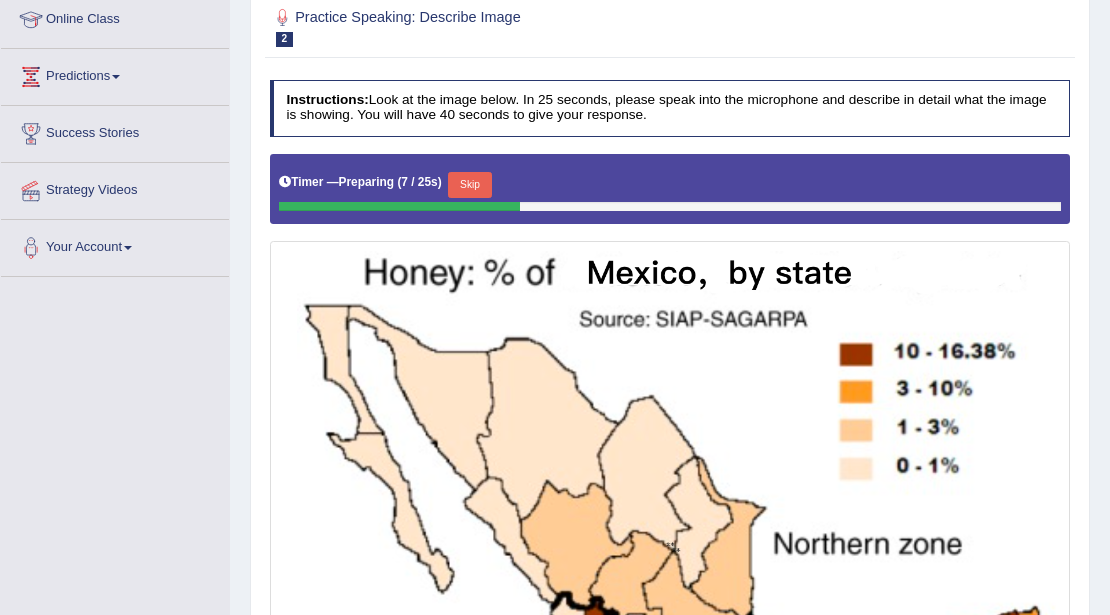 click on "Skip" at bounding box center (469, 185) 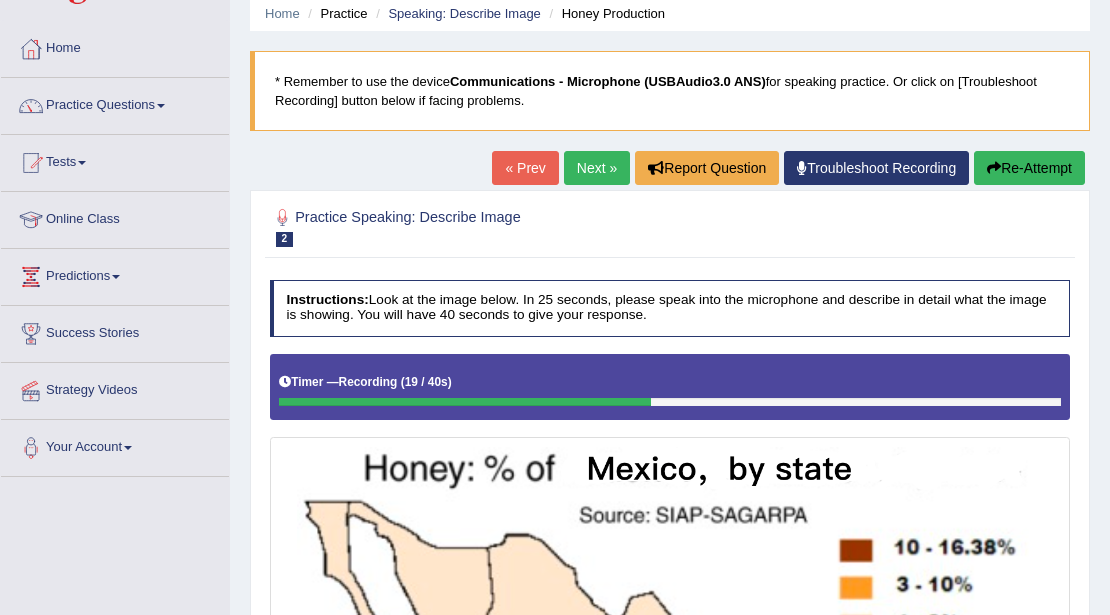 scroll, scrollTop: 0, scrollLeft: 0, axis: both 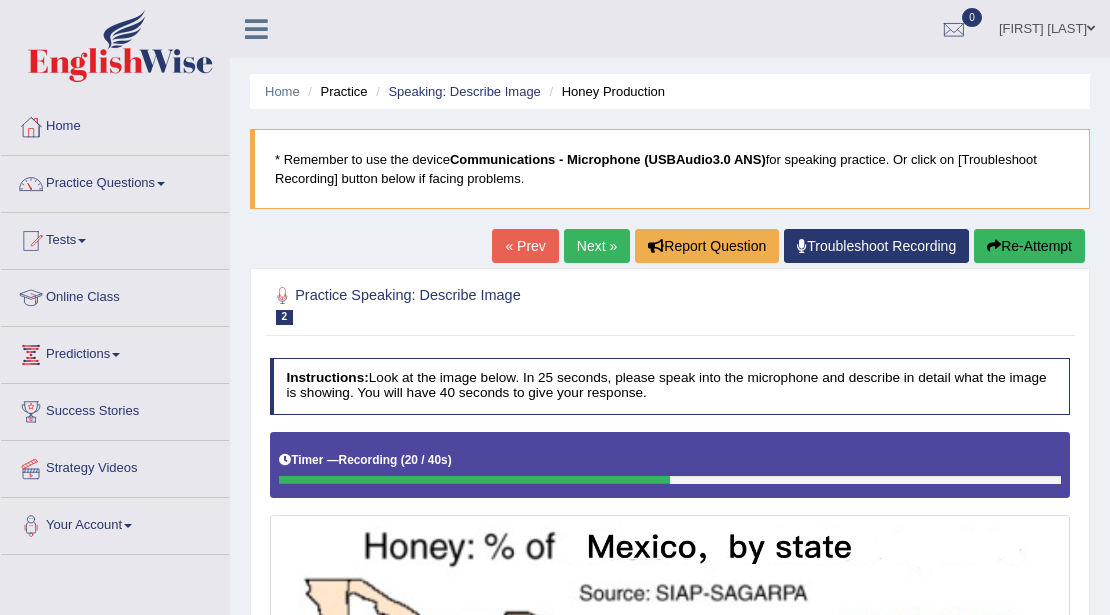 click on "Re-Attempt" at bounding box center [1029, 246] 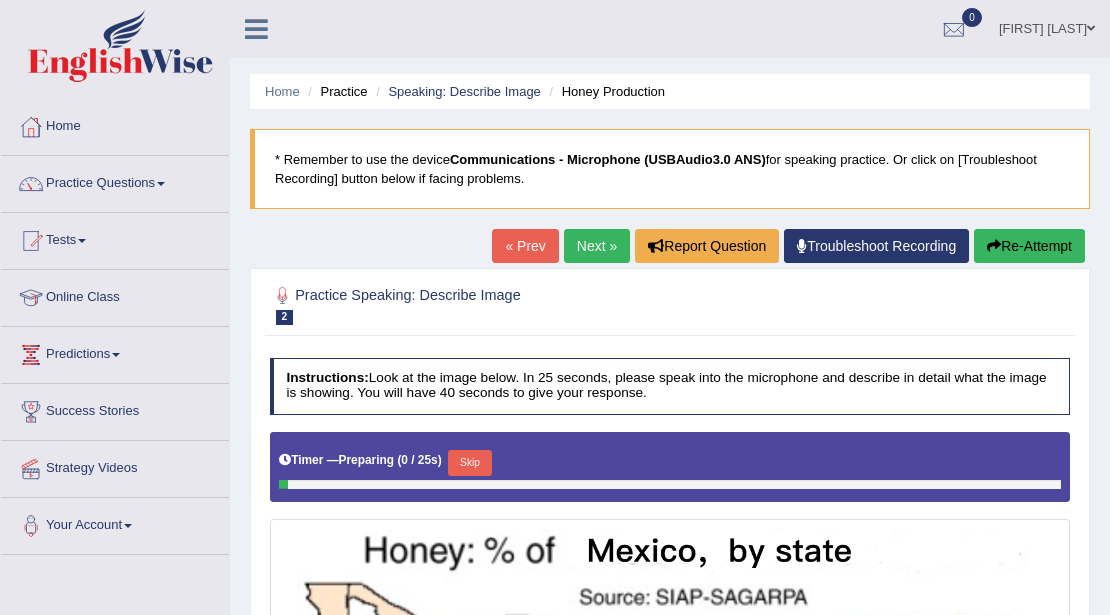 scroll, scrollTop: 0, scrollLeft: 0, axis: both 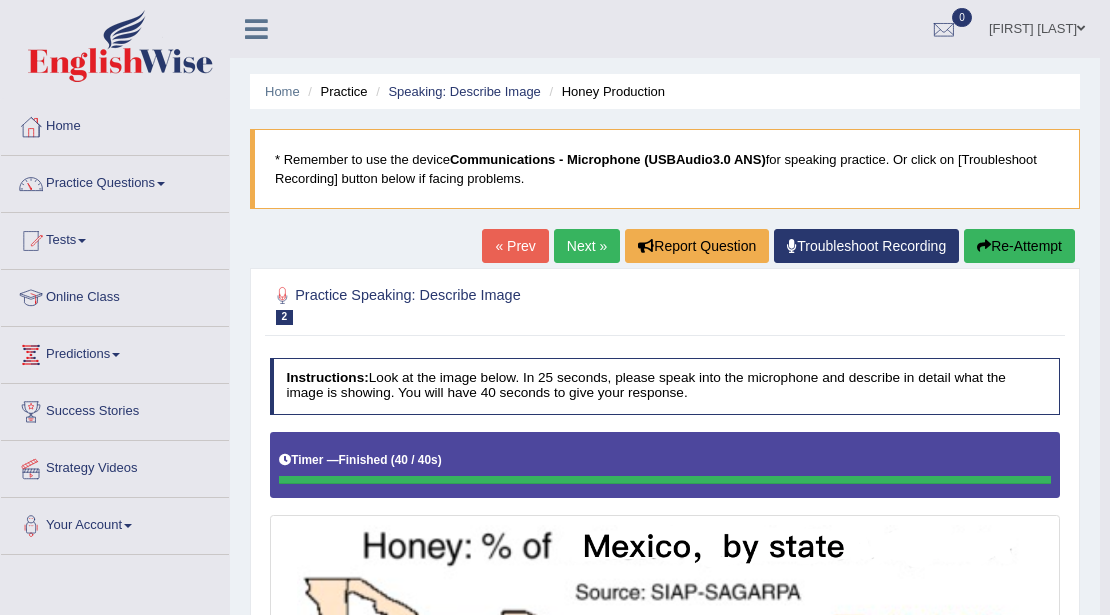 click on "Next »" at bounding box center [587, 246] 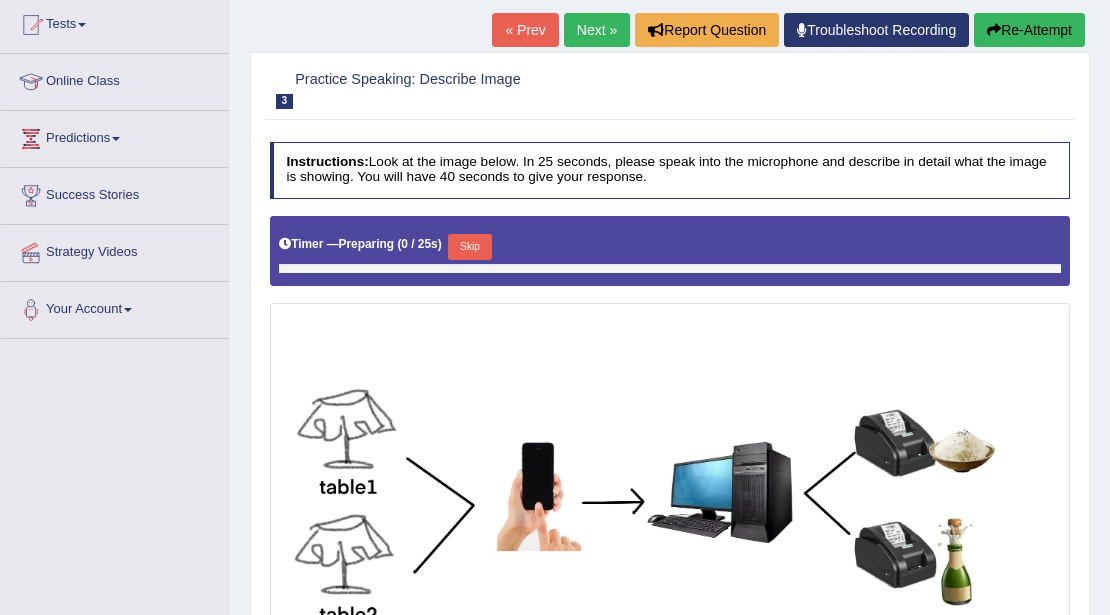scroll, scrollTop: 266, scrollLeft: 0, axis: vertical 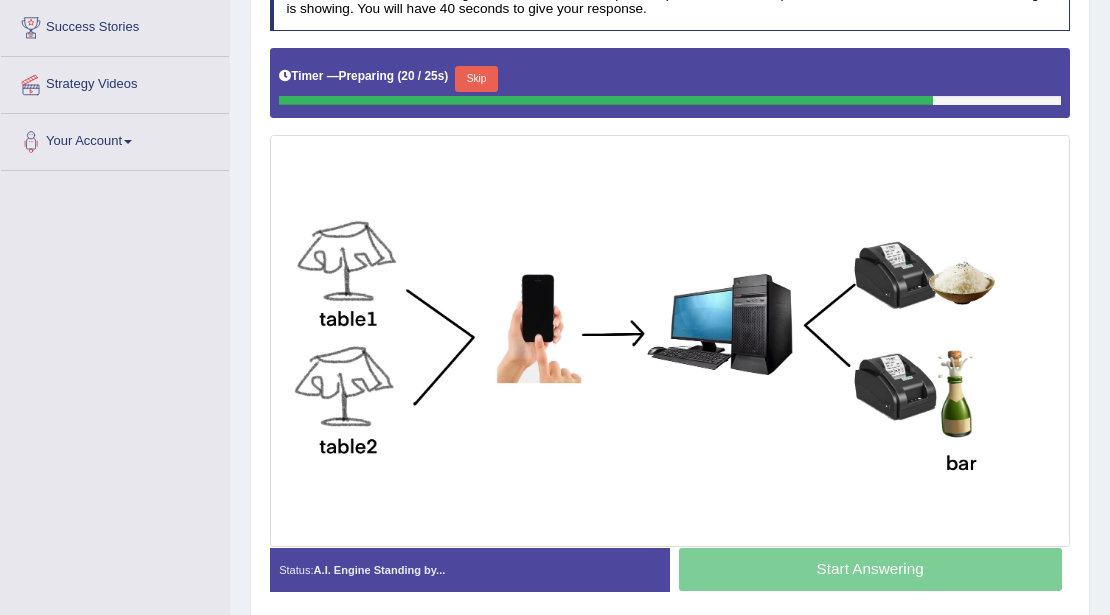 click at bounding box center [670, 341] 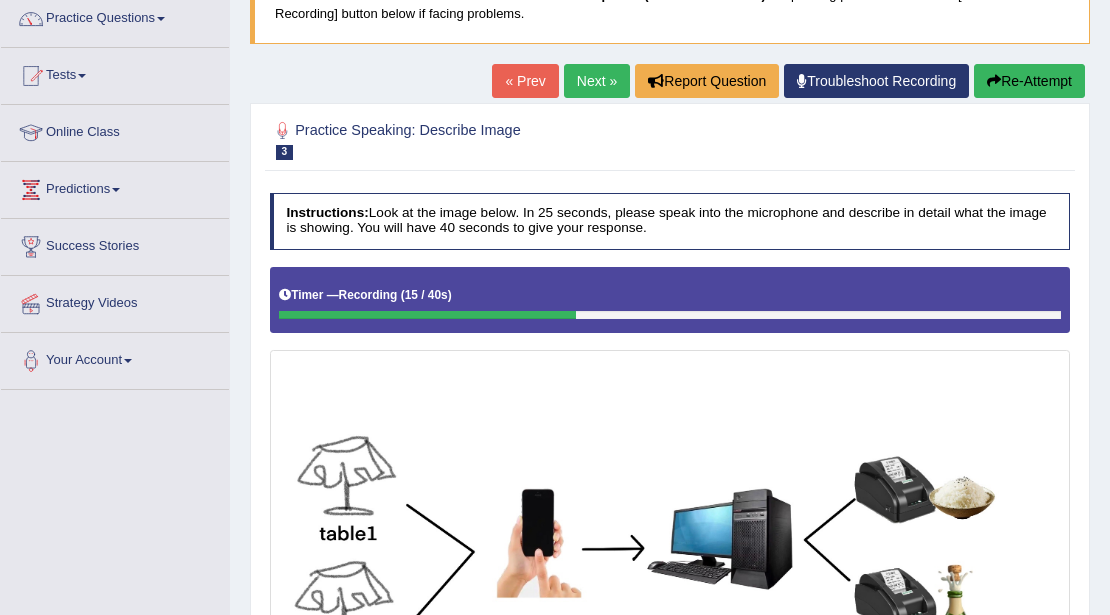 scroll, scrollTop: 0, scrollLeft: 0, axis: both 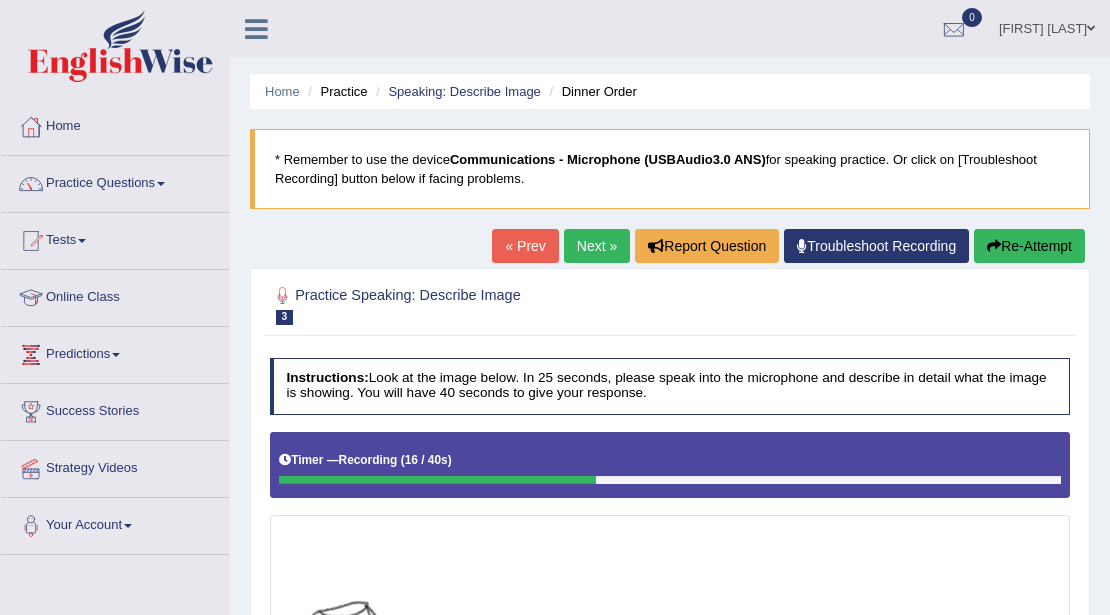 click on "Next »" at bounding box center (597, 246) 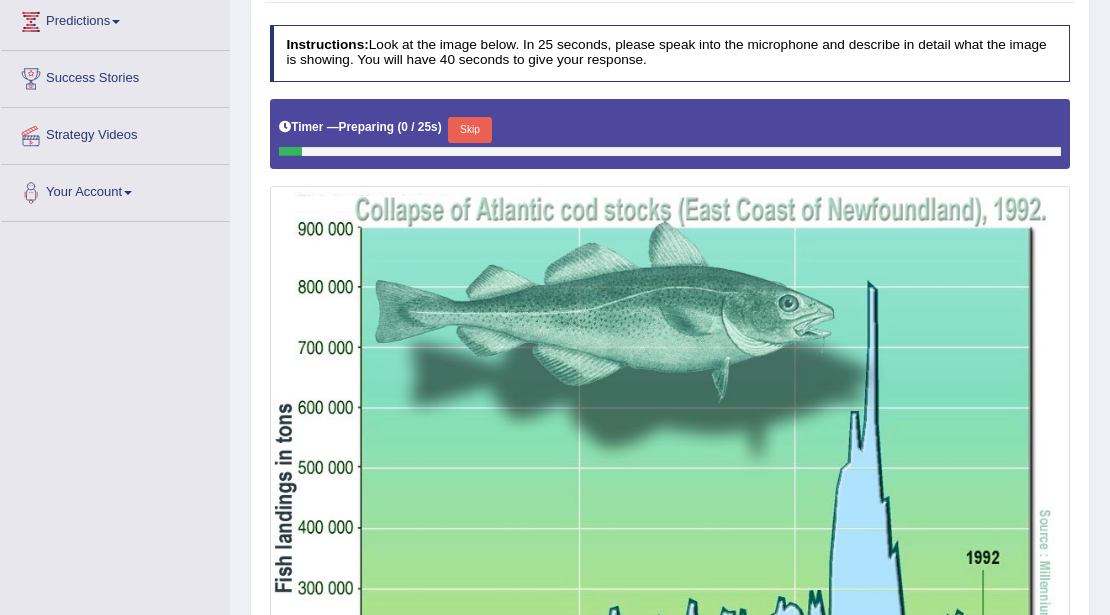 scroll, scrollTop: 384, scrollLeft: 0, axis: vertical 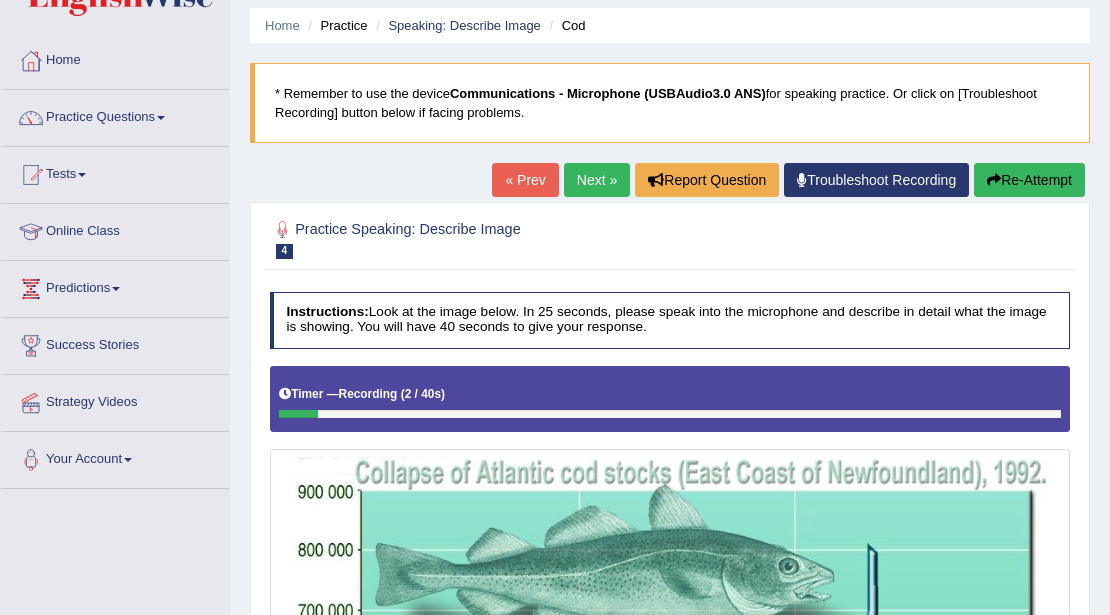 click on "Next »" at bounding box center (597, 180) 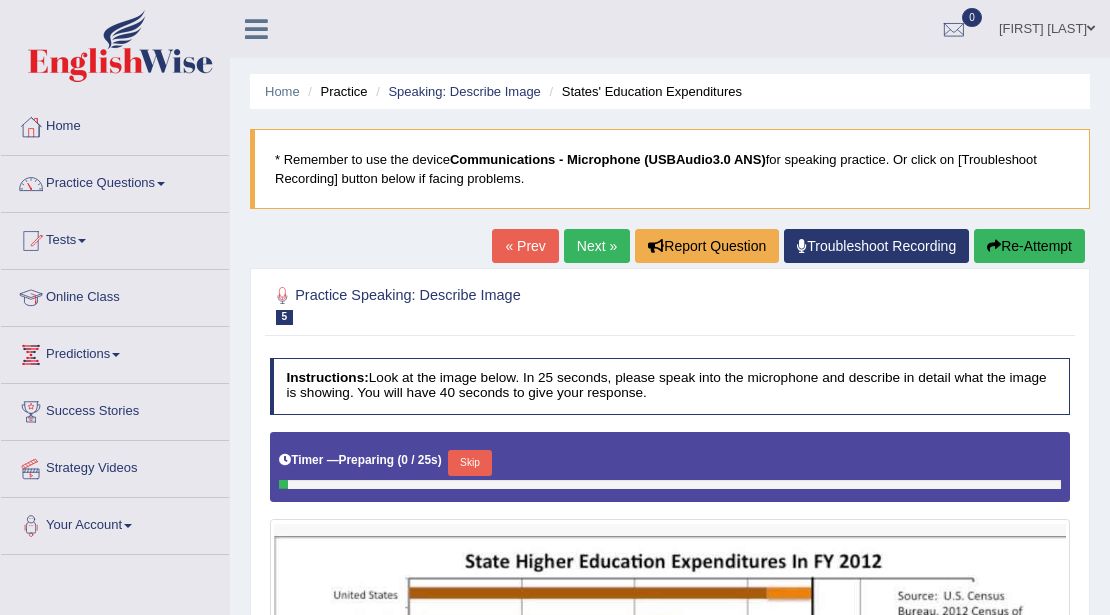 scroll, scrollTop: 0, scrollLeft: 0, axis: both 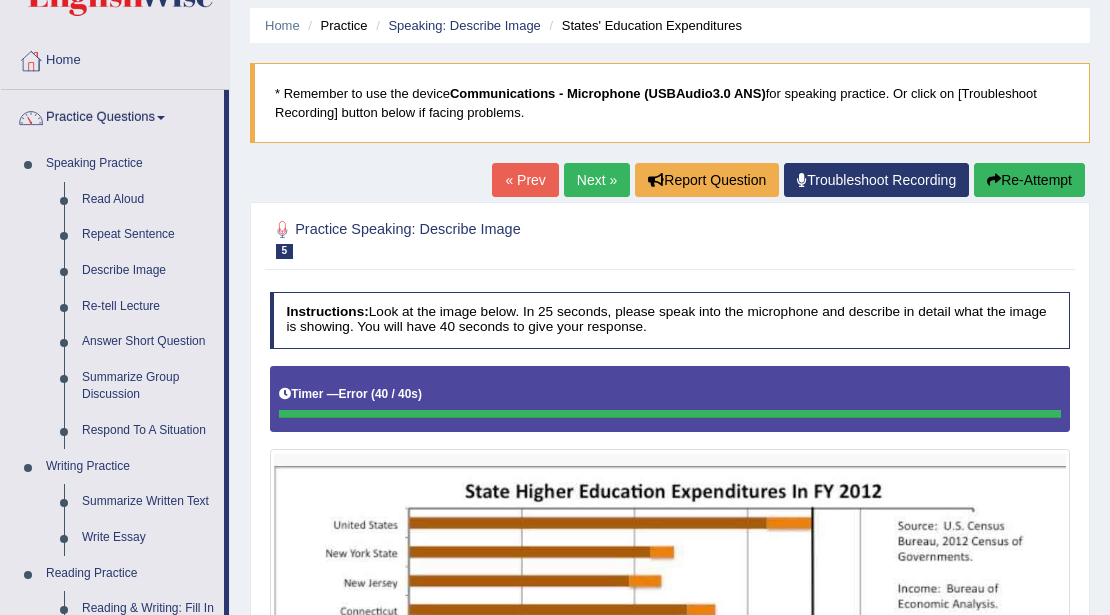 click on "« Prev" at bounding box center (525, 180) 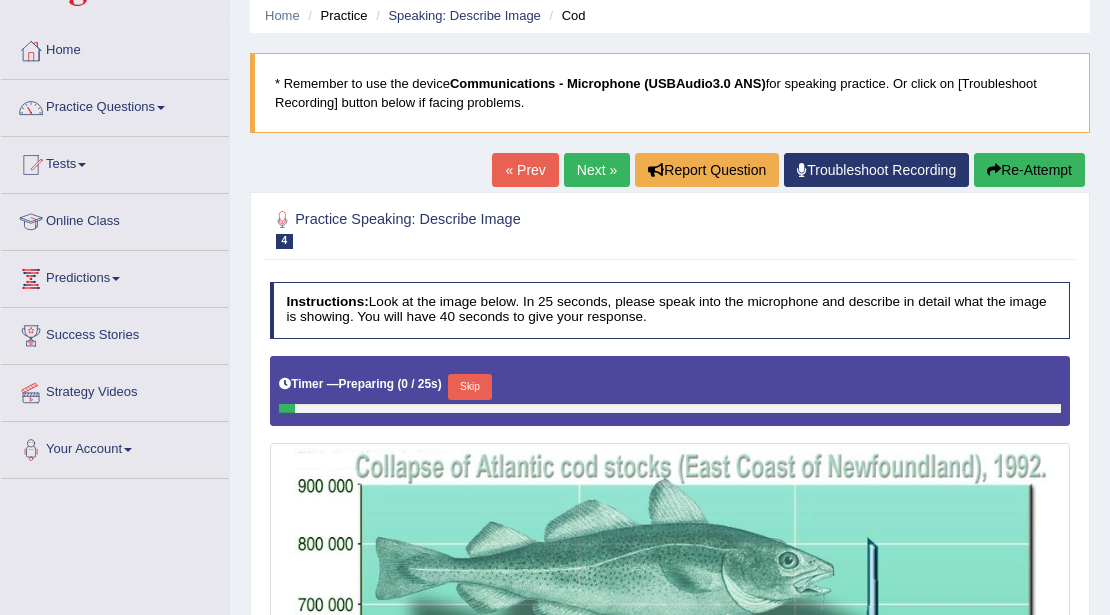 scroll, scrollTop: 0, scrollLeft: 0, axis: both 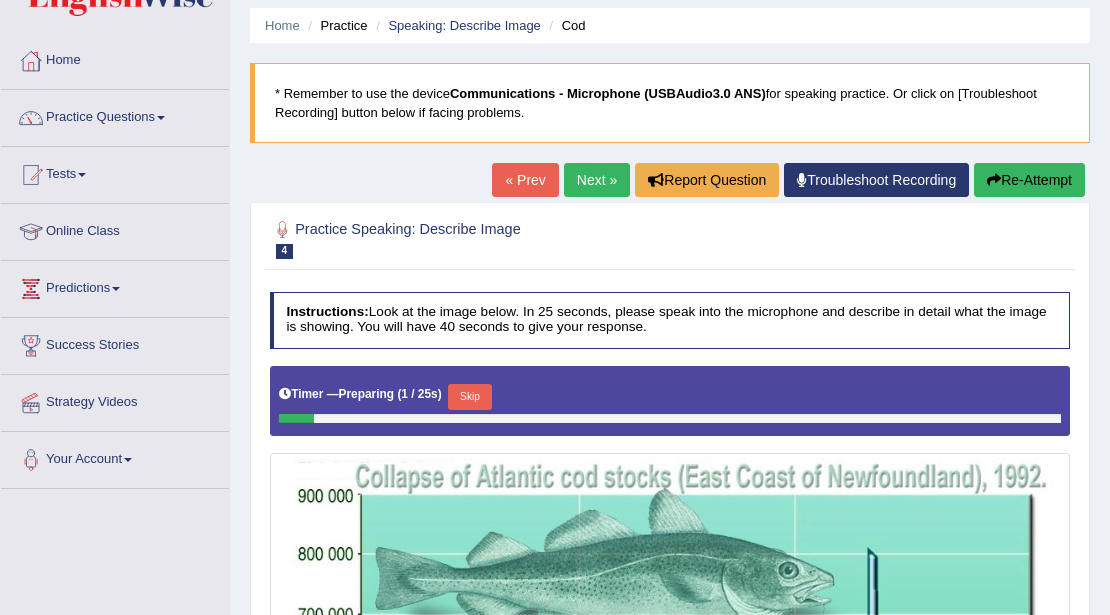 click on "« Prev" at bounding box center [525, 180] 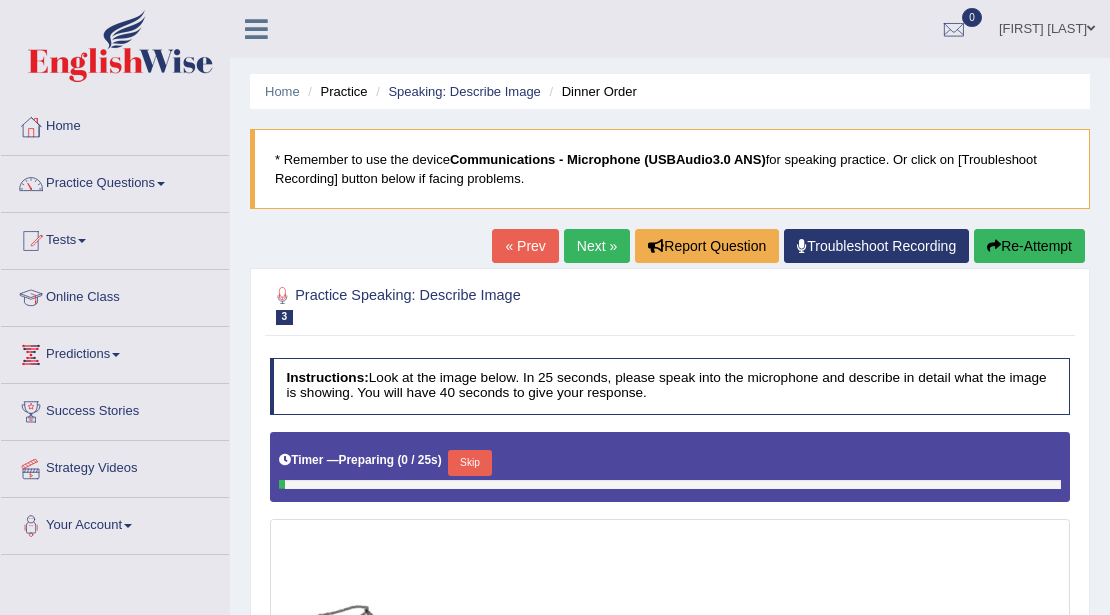 scroll, scrollTop: 333, scrollLeft: 0, axis: vertical 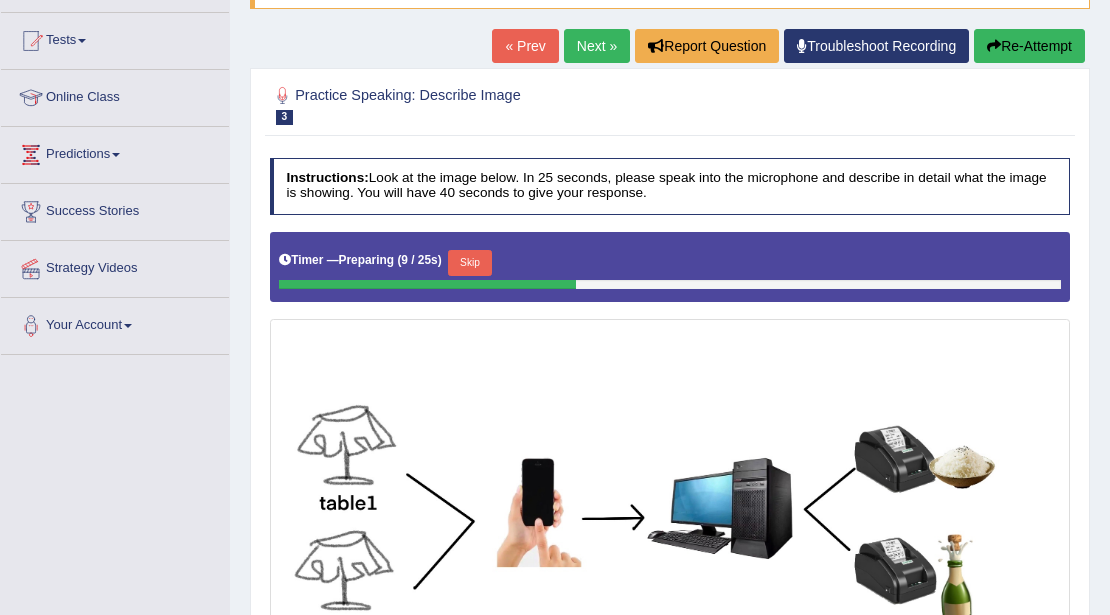 click on "Next »" at bounding box center (597, 46) 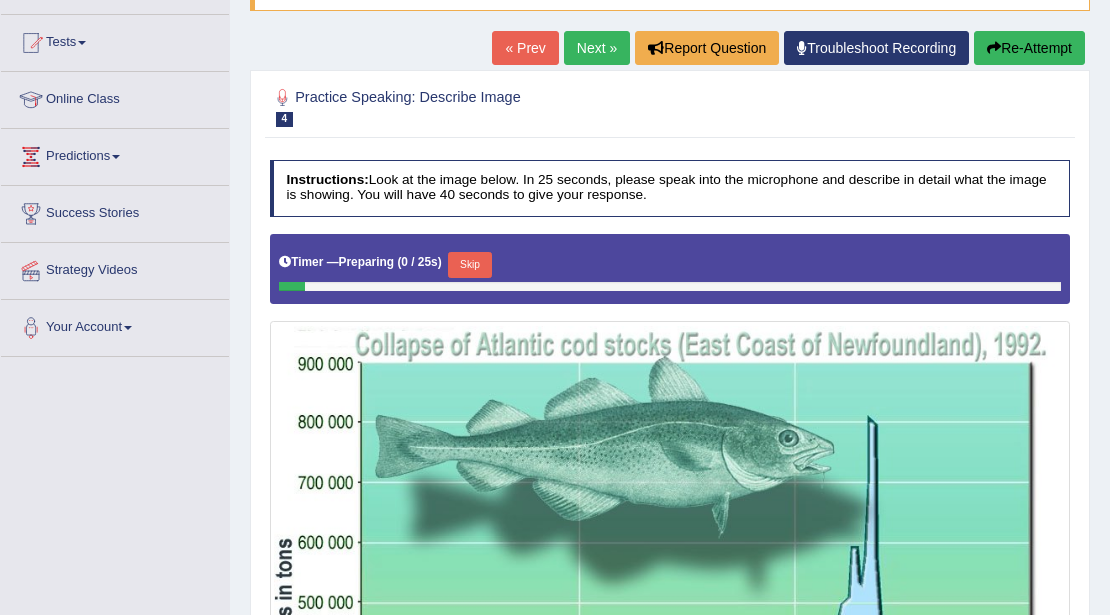 scroll, scrollTop: 133, scrollLeft: 0, axis: vertical 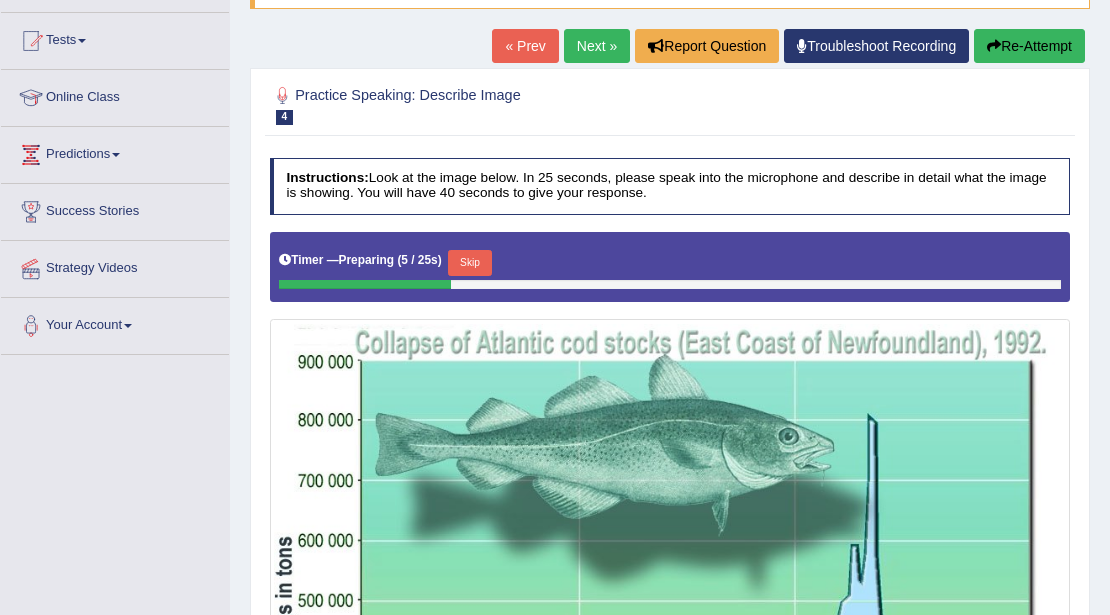 click on "« Prev Next »  Report Question  Troubleshoot Recording  Re-Attempt" at bounding box center [791, 48] 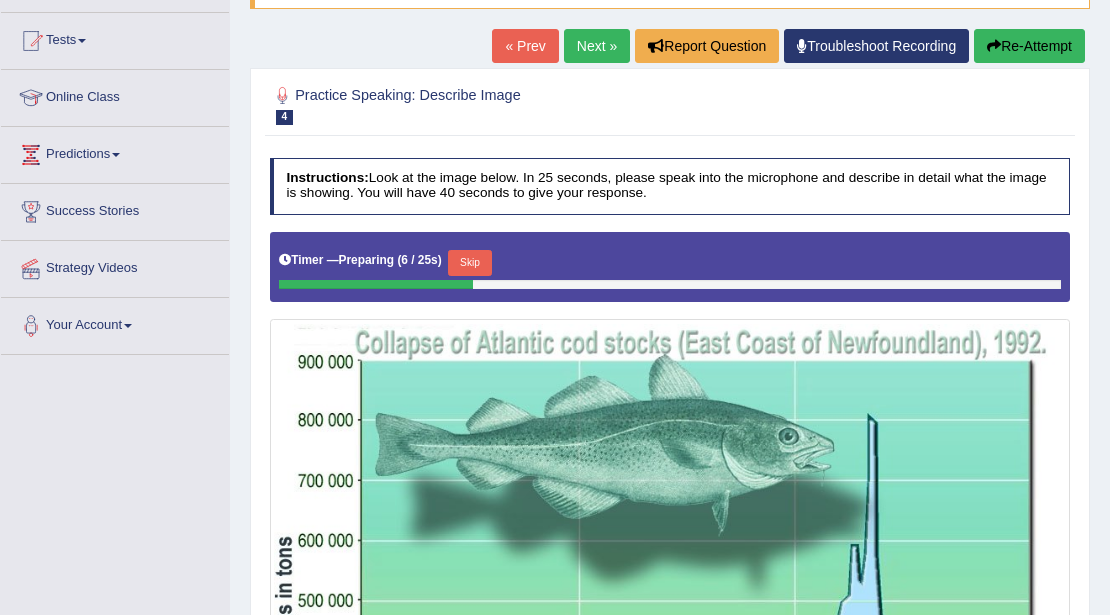 click on "Next »" at bounding box center [597, 46] 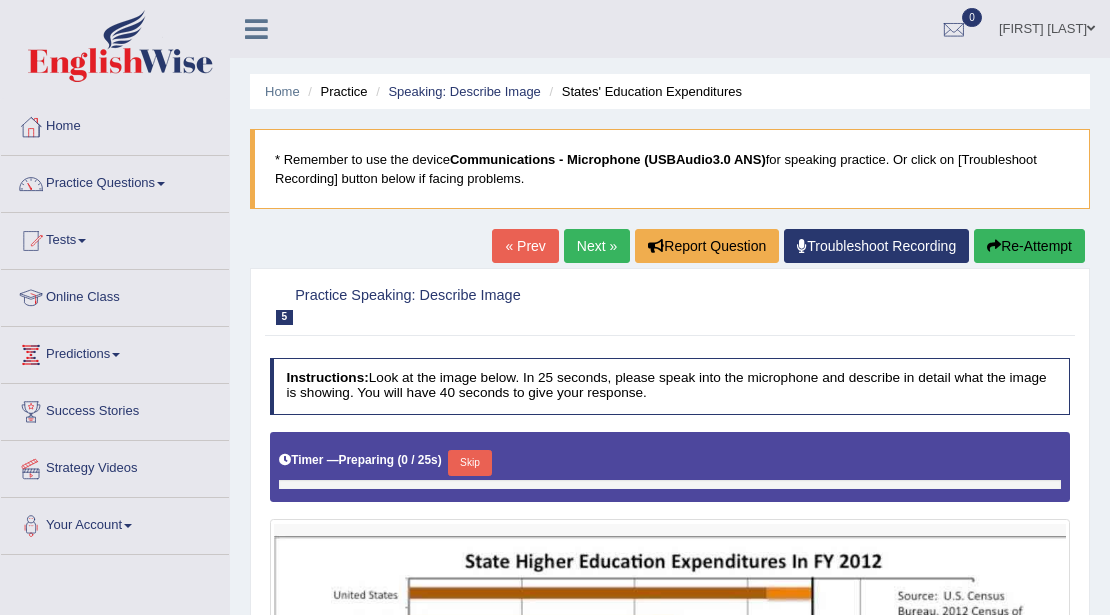 scroll, scrollTop: 0, scrollLeft: 0, axis: both 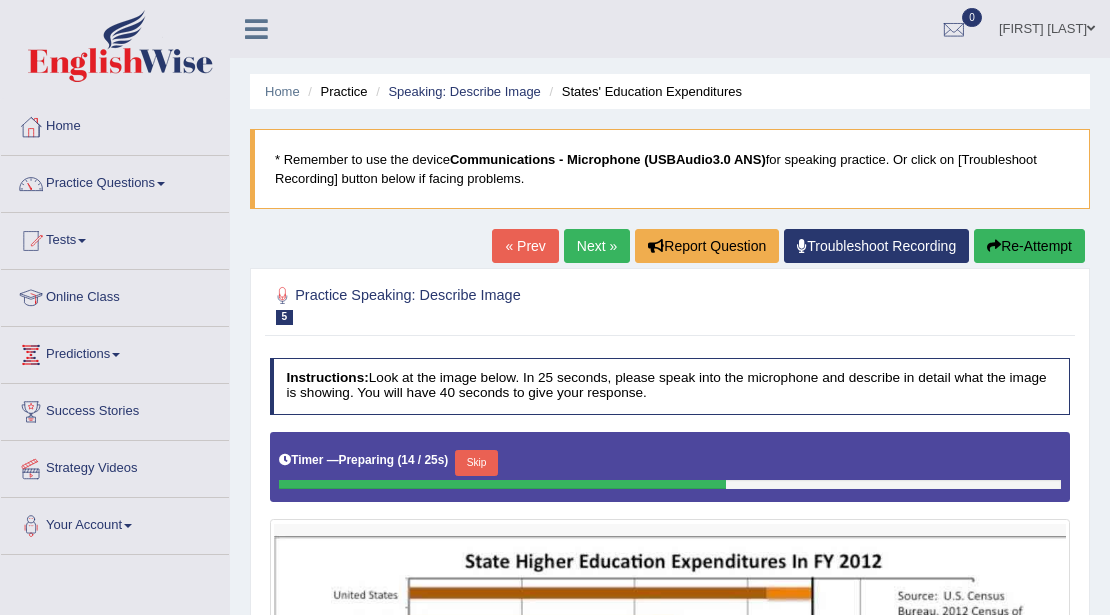 click on "Home
Practice
Speaking: Describe Image
States' Education Expenditures
* Remember to use the device  Communications - Microphone (USBAudio3.0 ANS)  for speaking practice. Or click on [Troubleshoot Recording] button below if facing problems.
« Prev Next »  Report Question  Troubleshoot Recording  Re-Attempt
Practice Speaking: Describe Image
5
States' Education Expenditures
Instructions:  Look at the image below. In 25 seconds, please speak into the microphone and describe in detail what the image is showing. You will have 40 seconds to give your response.
Timer —  Preparing   ( 14 / 25s ) Skip Created with Highcharts 7.1.2 Too low Too high Time Pitch meter: 0 10 20 30 40 Created with Highcharts 7.1.2 Great Too slow Too fast Time Speech pace meter: 0 10 20 30 40 Spoken Keywords: Voice Analysis: Your Response: ." at bounding box center [670, 589] 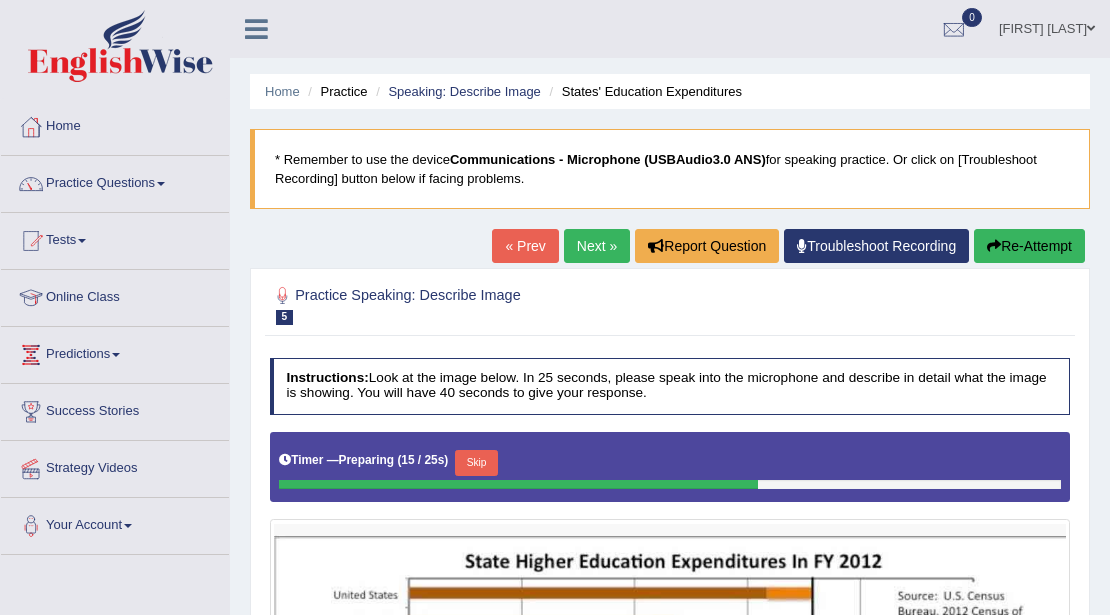 click on "Next »" at bounding box center [597, 246] 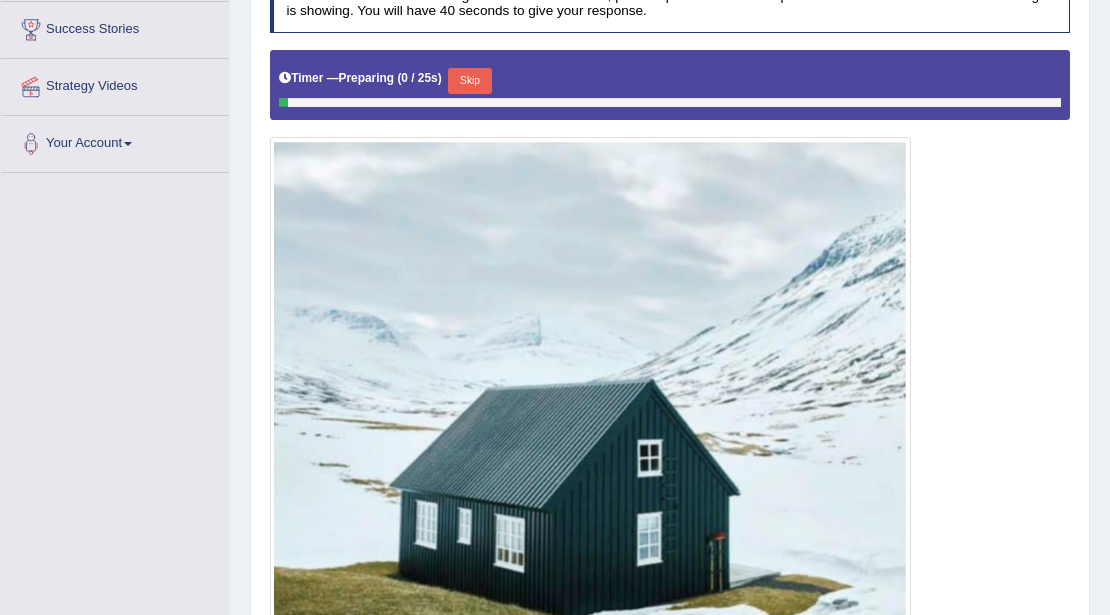 scroll, scrollTop: 432, scrollLeft: 0, axis: vertical 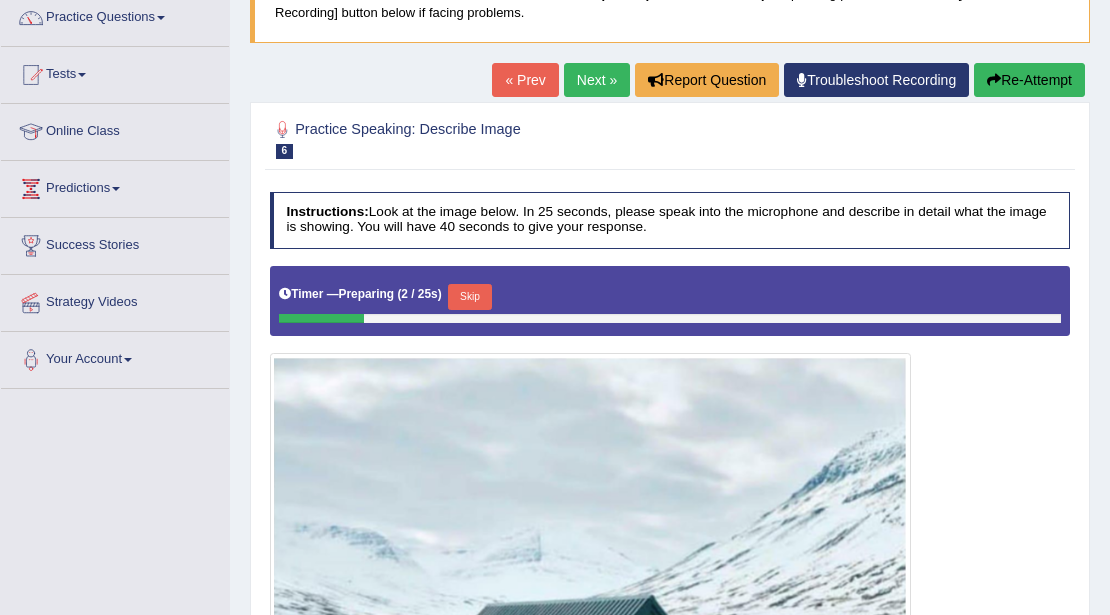 click on "Next »" at bounding box center [597, 80] 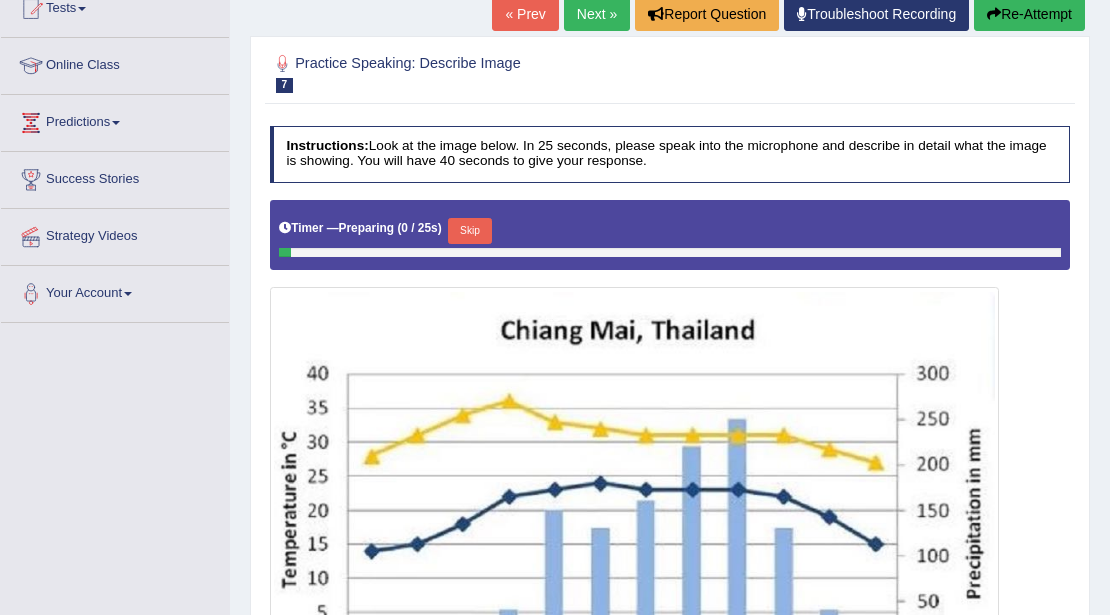 scroll, scrollTop: 348, scrollLeft: 0, axis: vertical 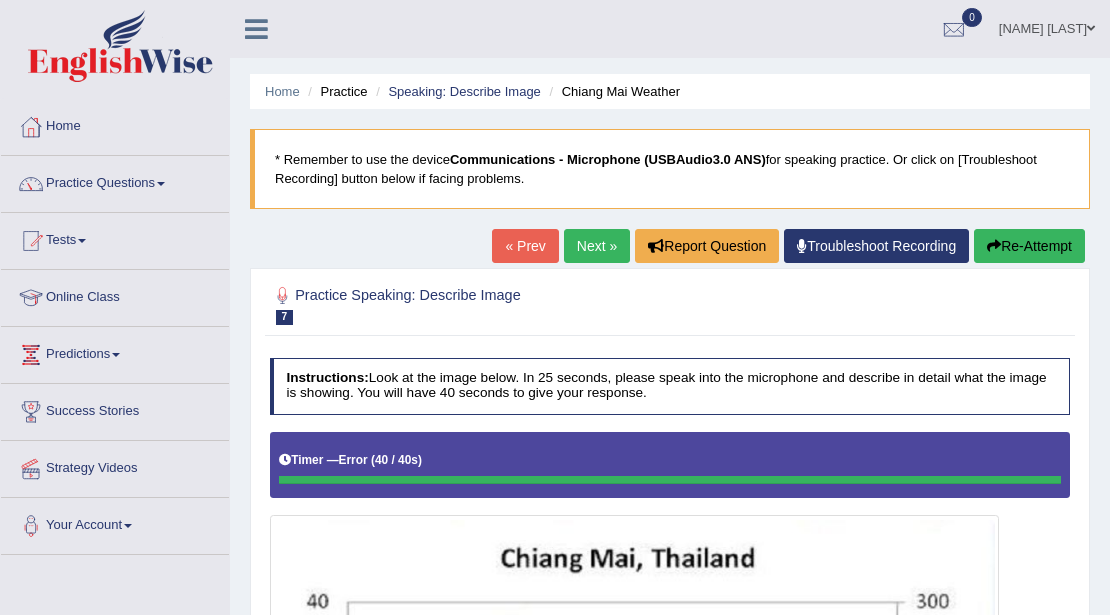 click on "Online Class" at bounding box center (115, 295) 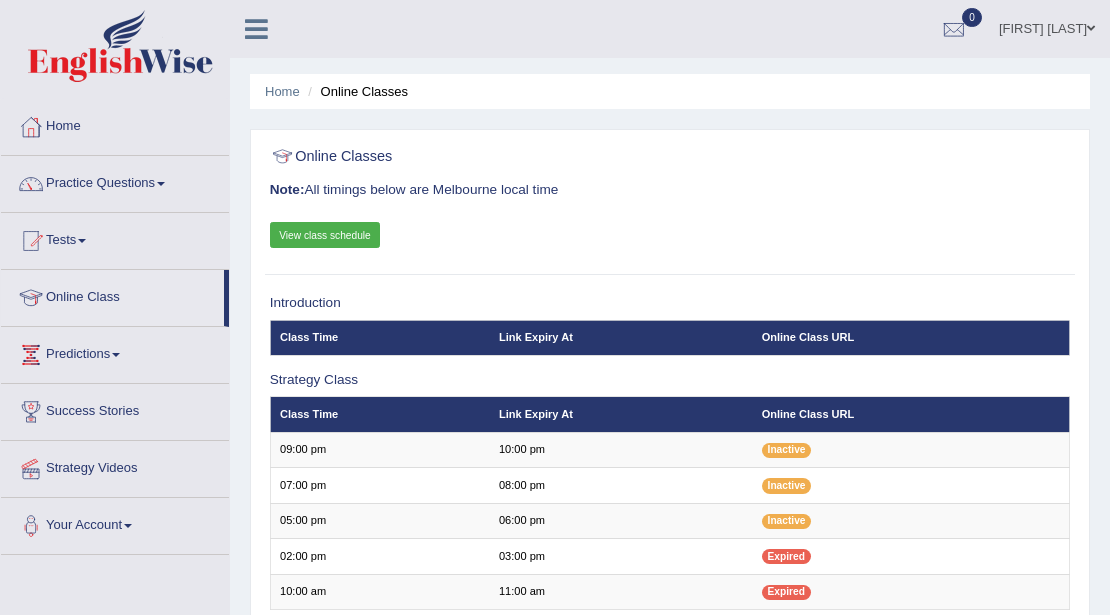 scroll, scrollTop: 333, scrollLeft: 0, axis: vertical 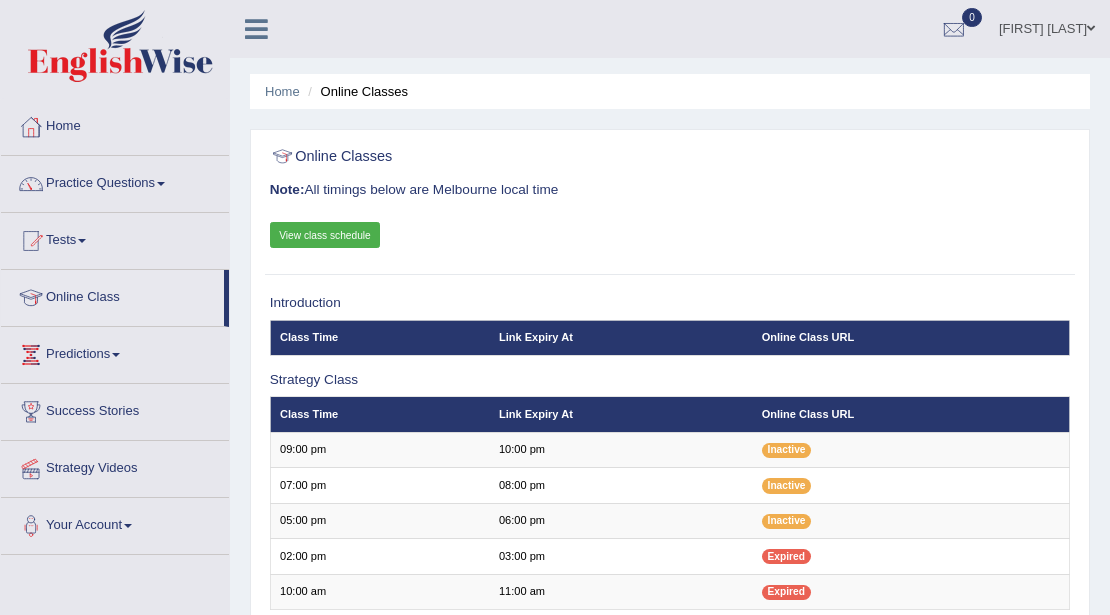 click on "View class schedule" at bounding box center (325, 235) 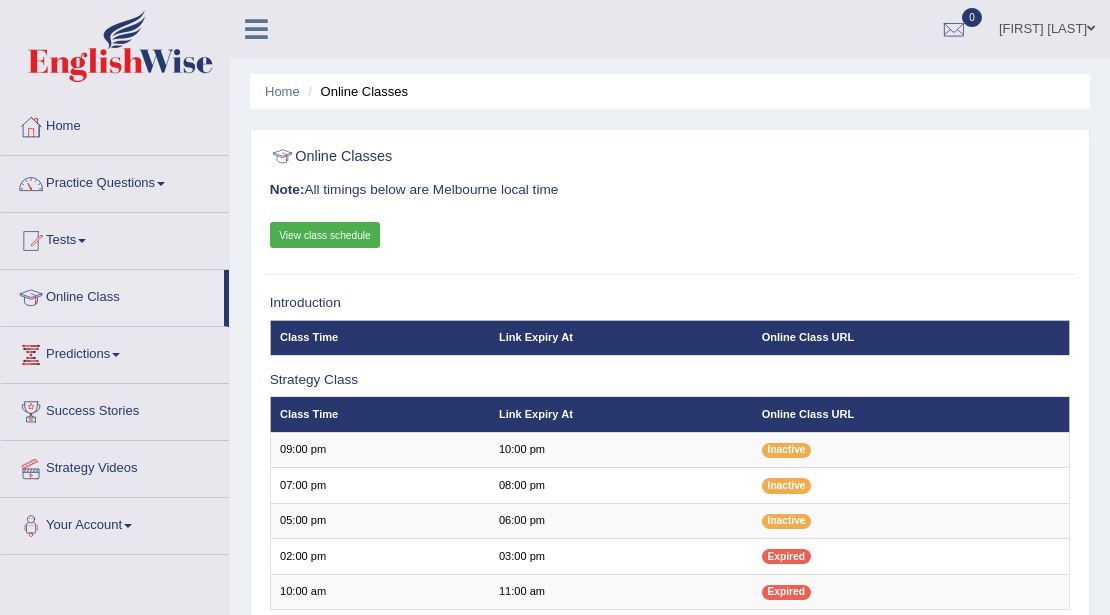 scroll, scrollTop: 0, scrollLeft: 0, axis: both 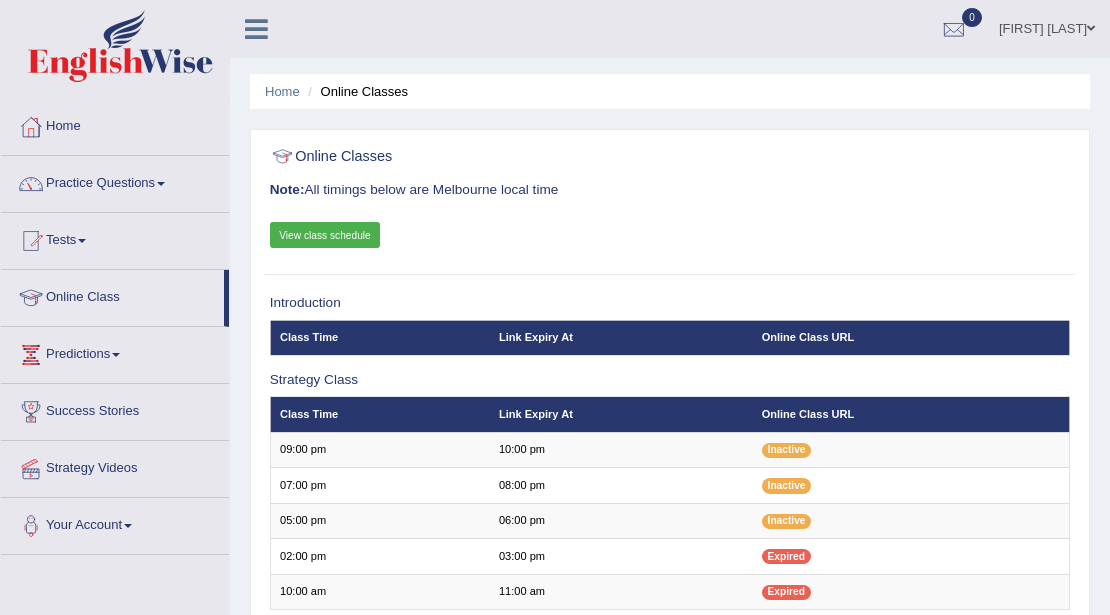 click on "[FIRST] [LAST]" at bounding box center [1047, 26] 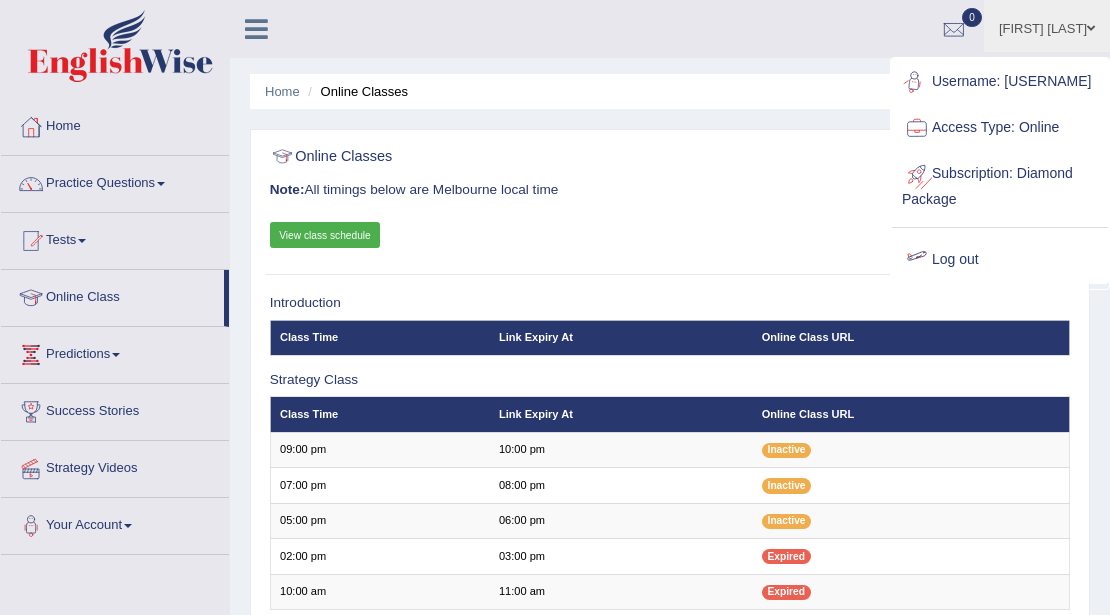 click on "Log out" at bounding box center (1000, 260) 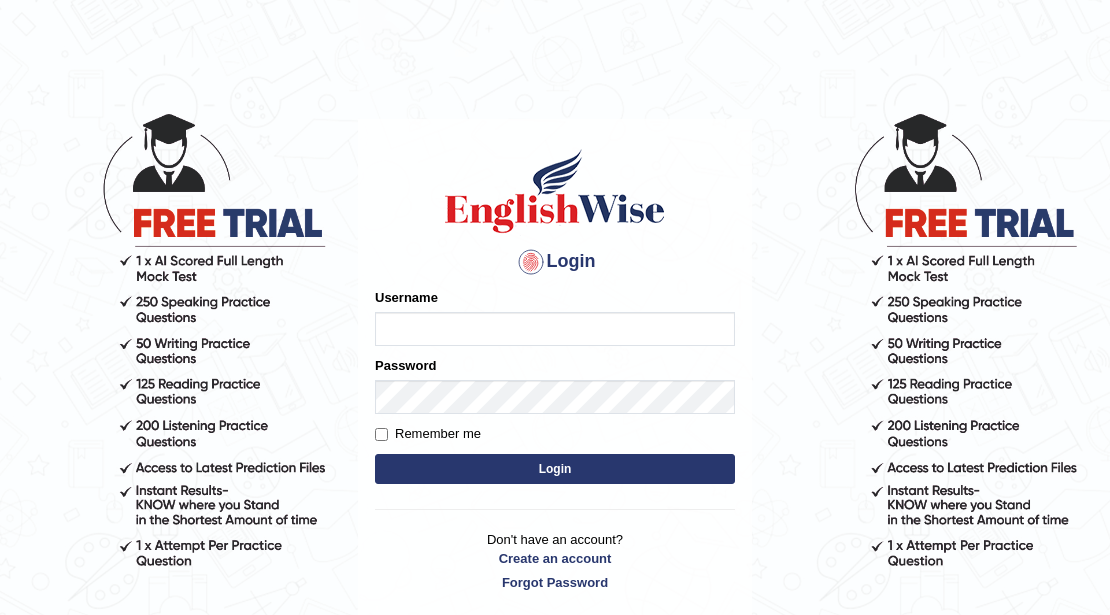 scroll, scrollTop: 0, scrollLeft: 0, axis: both 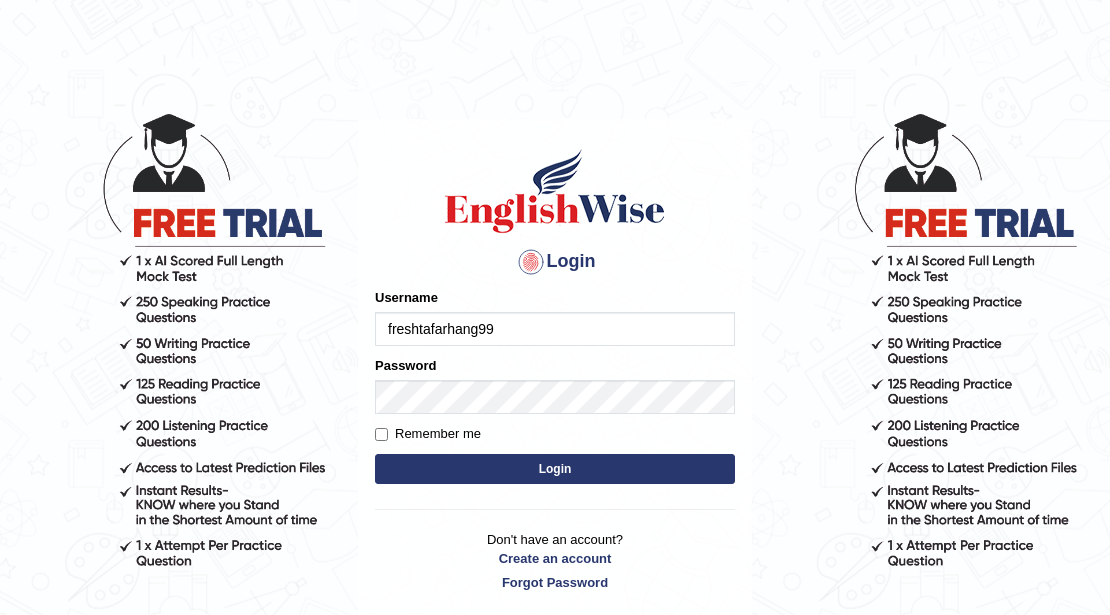 type on "freshtafarhang99" 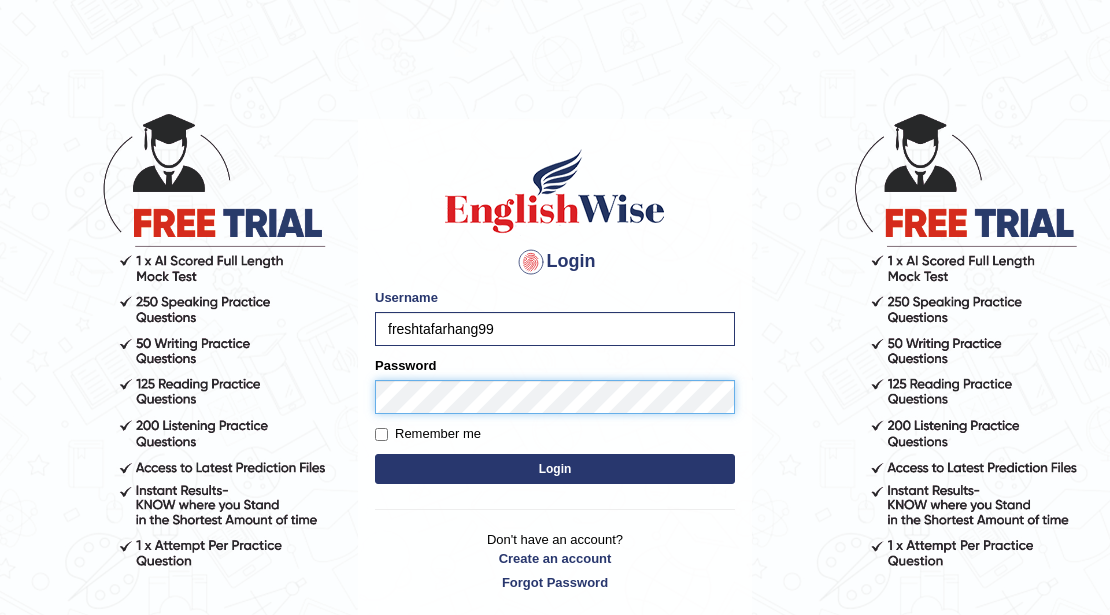 click on "Login" at bounding box center (555, 469) 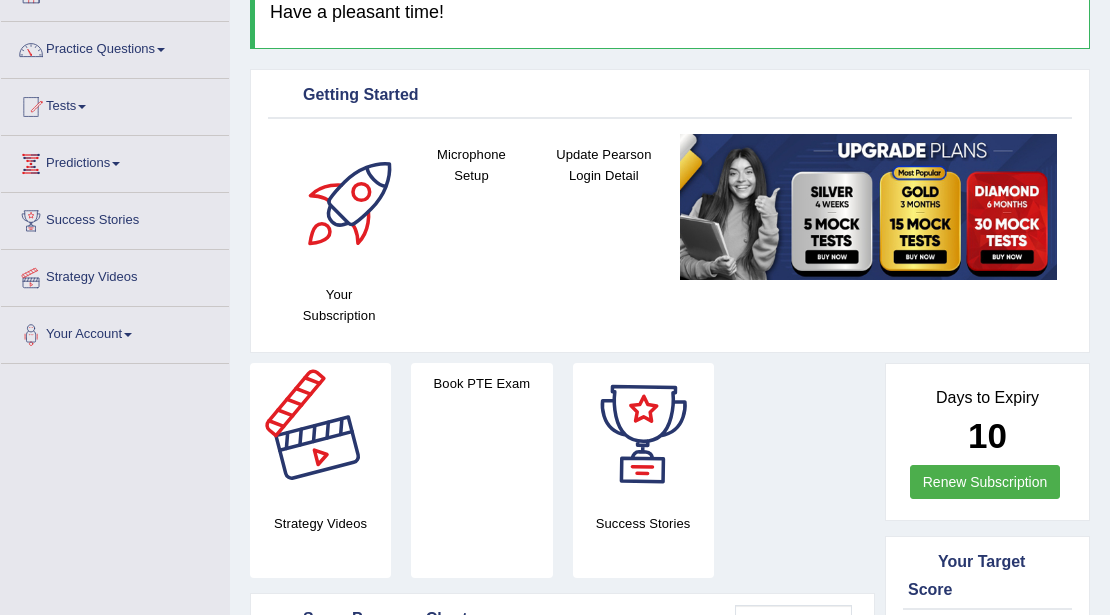 scroll, scrollTop: 88, scrollLeft: 0, axis: vertical 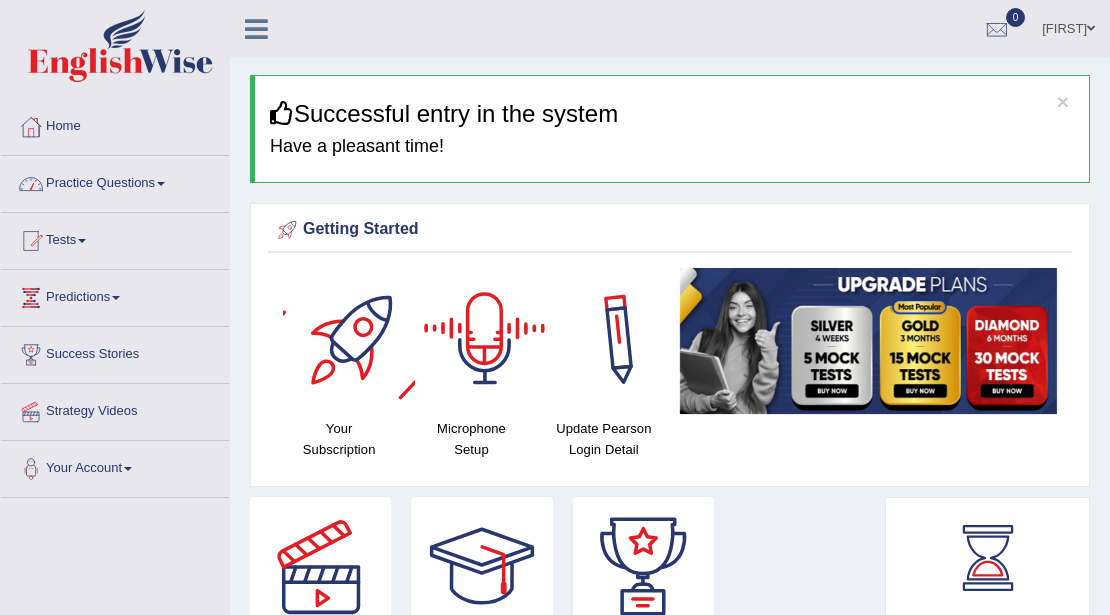 click on "Practice Questions" at bounding box center [115, 181] 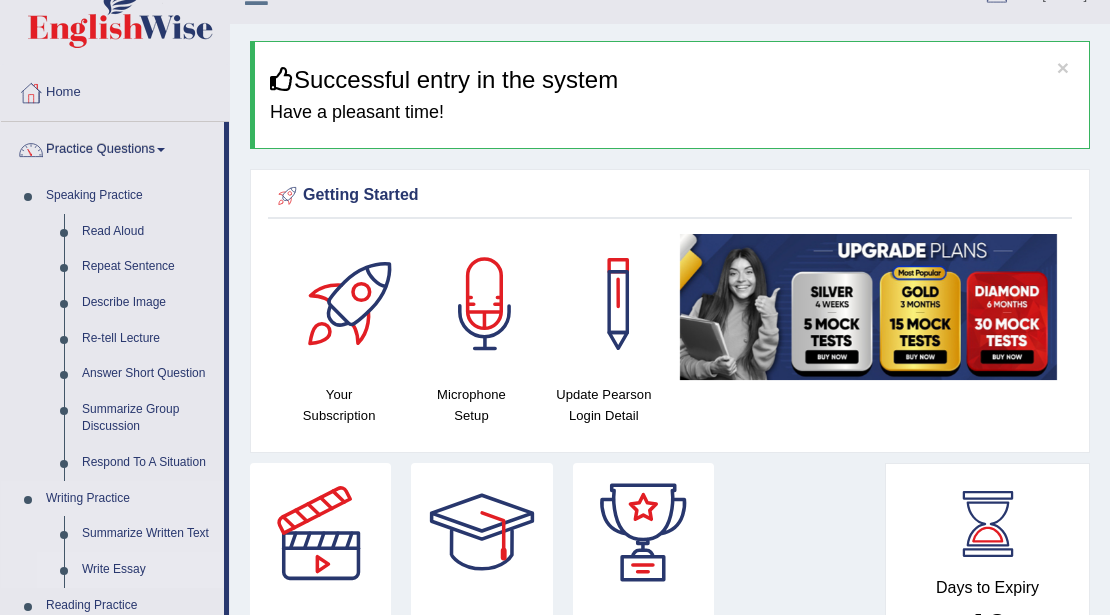 scroll, scrollTop: 66, scrollLeft: 0, axis: vertical 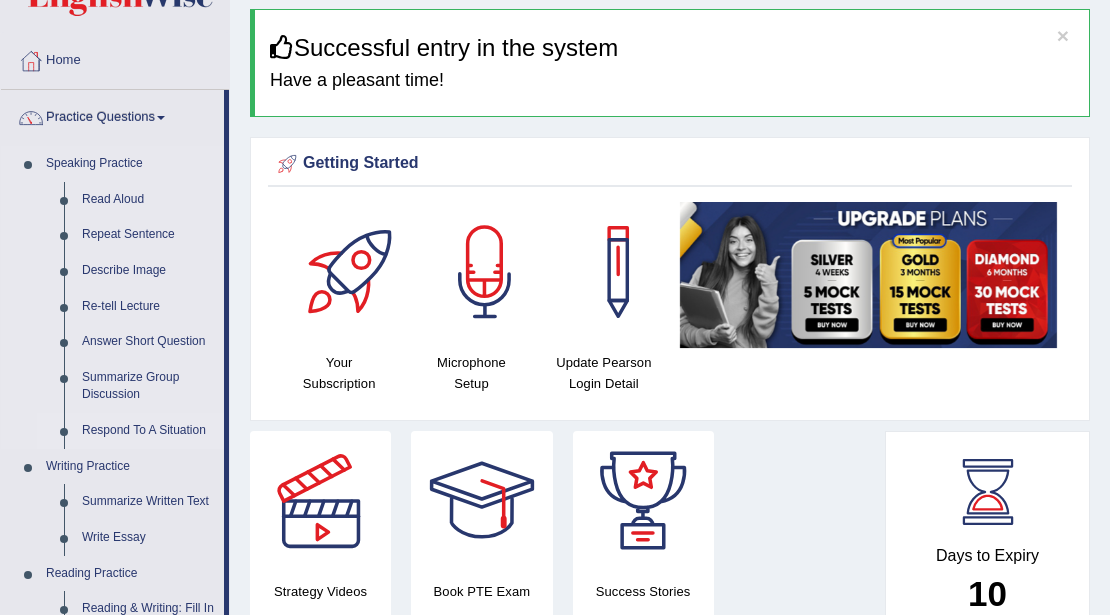 click on "Respond To A Situation" at bounding box center (148, 431) 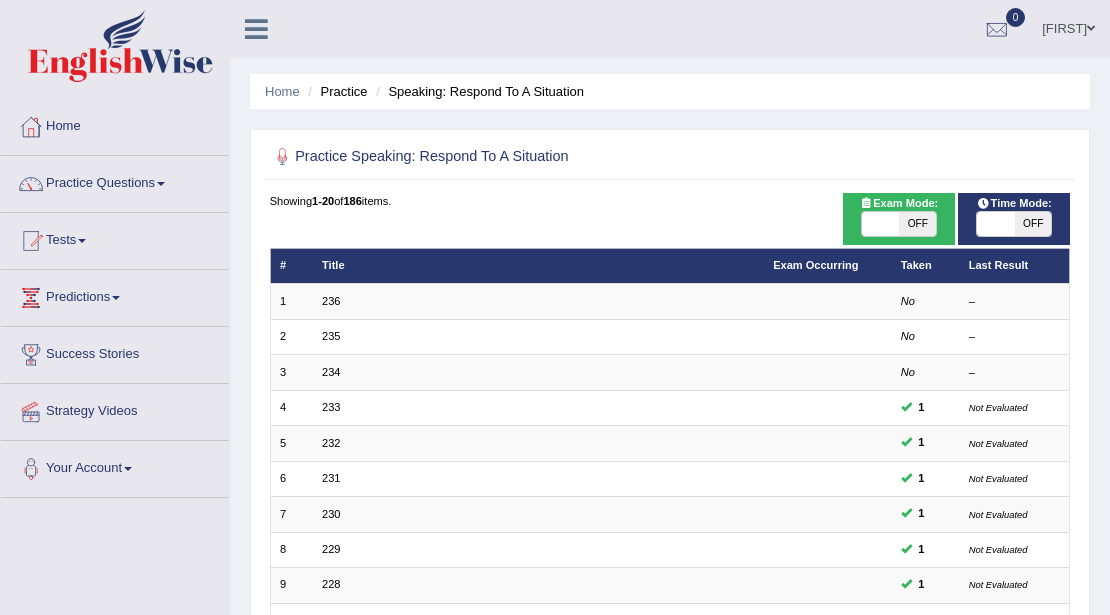 scroll, scrollTop: 66, scrollLeft: 0, axis: vertical 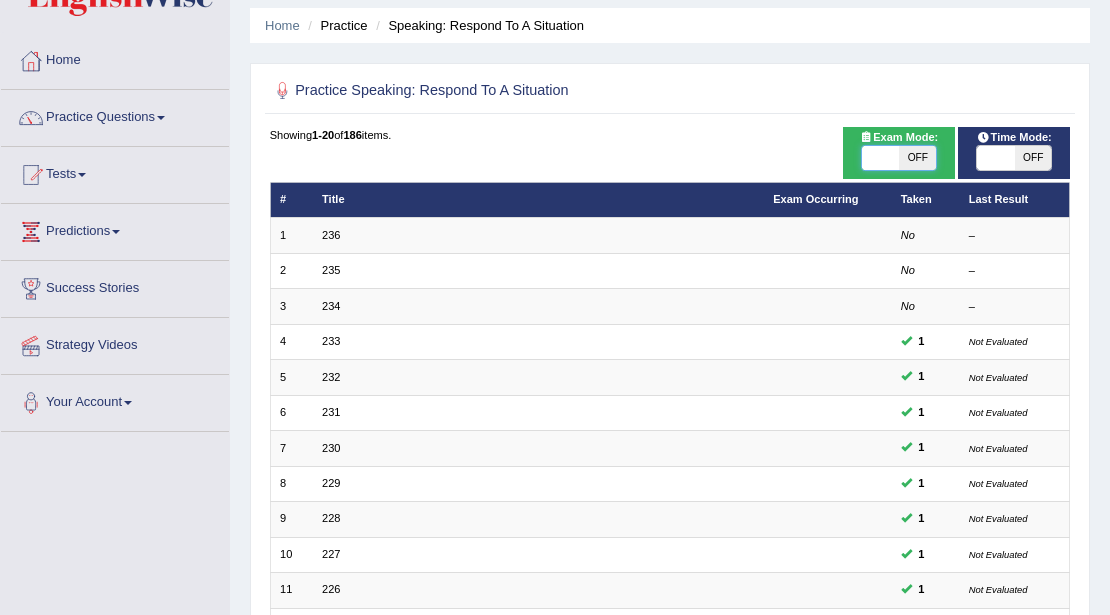 click at bounding box center (880, 158) 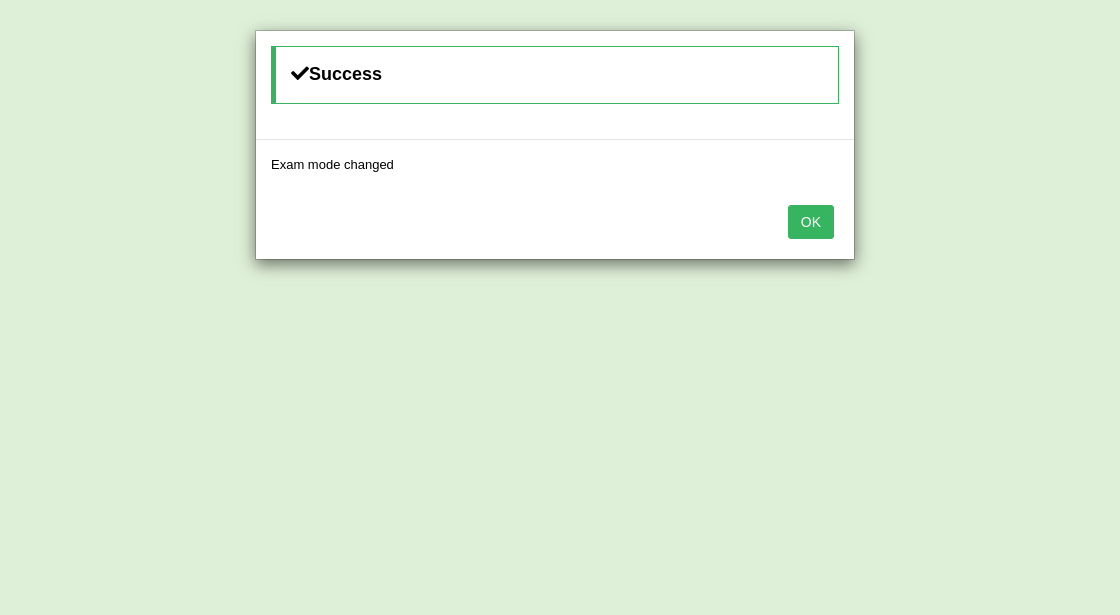 click on "OK" at bounding box center [555, 224] 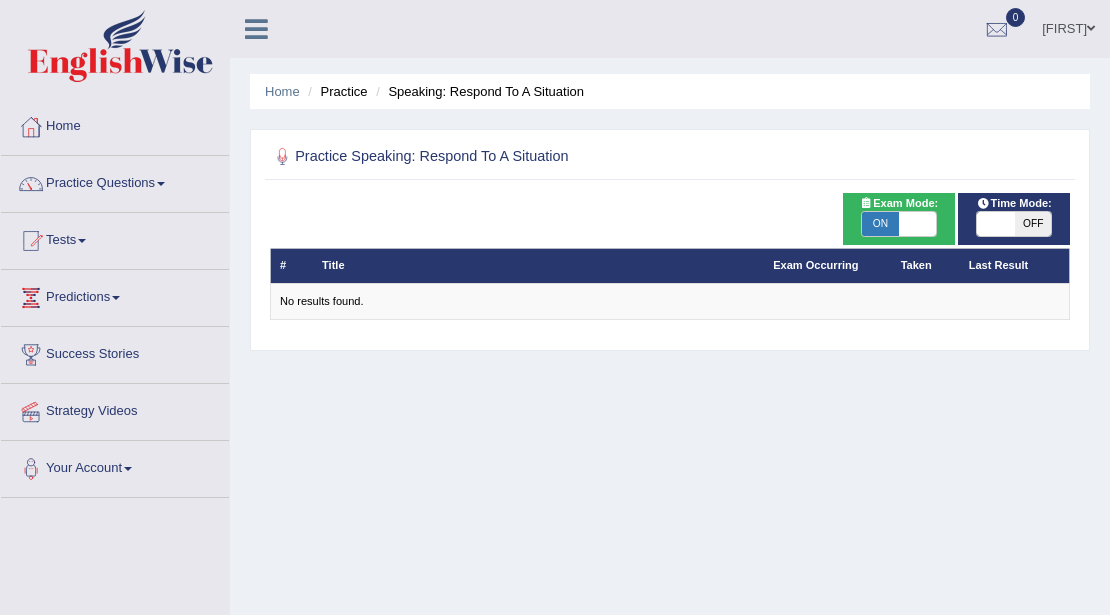 scroll, scrollTop: 66, scrollLeft: 0, axis: vertical 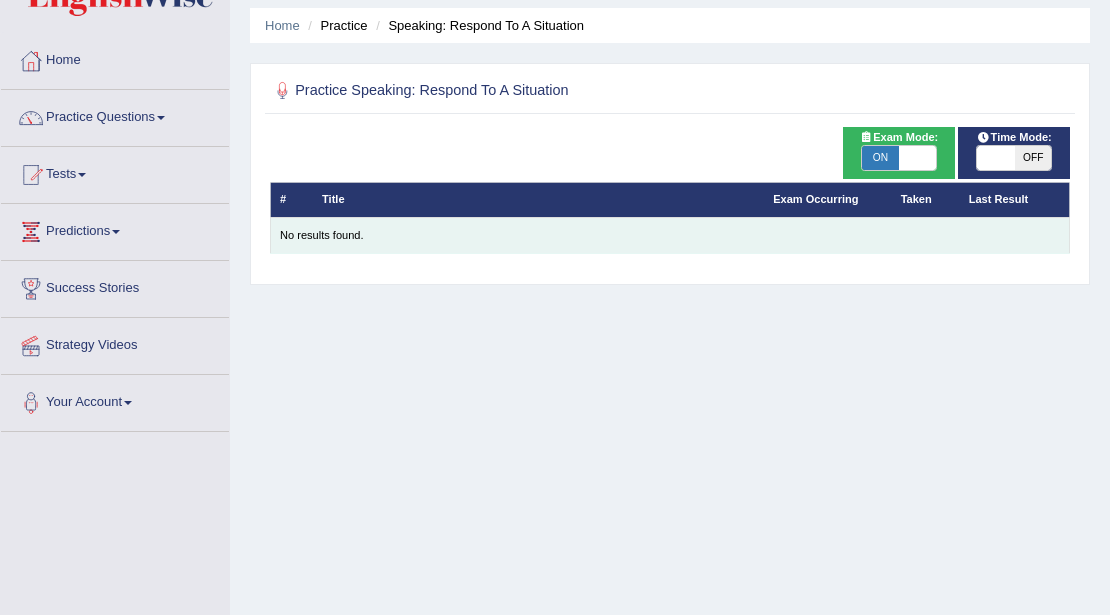 click on "No results found." at bounding box center (670, 236) 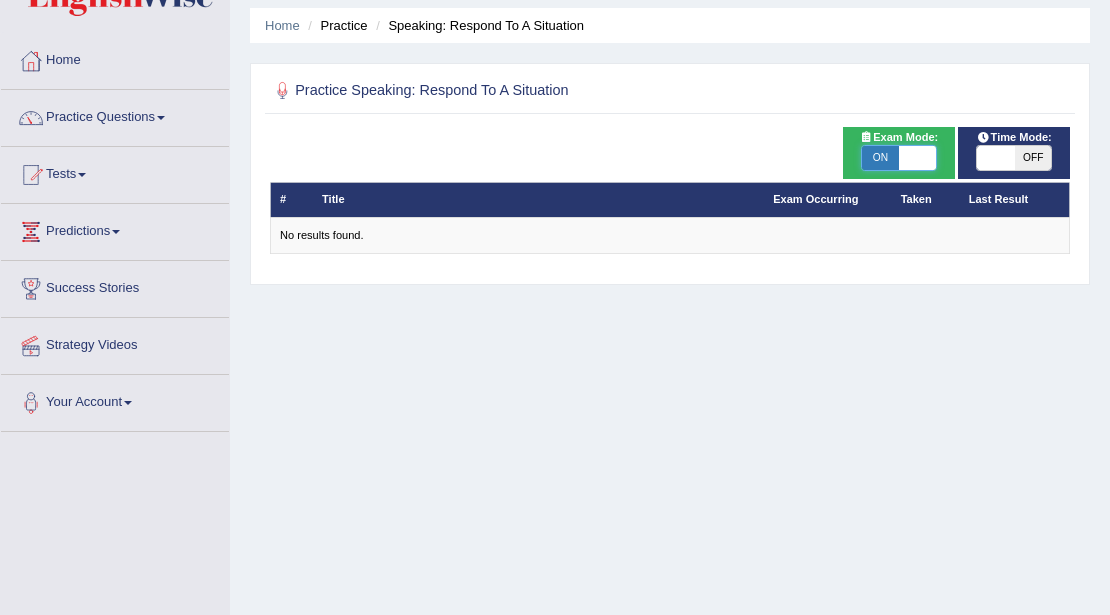 click at bounding box center (917, 158) 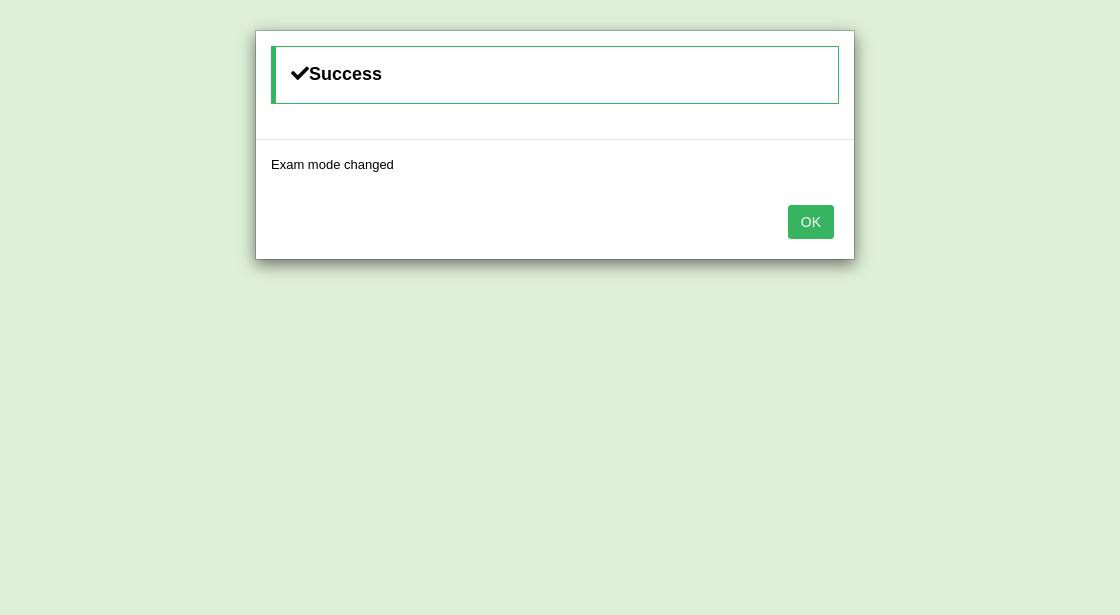 click on "OK" at bounding box center (811, 222) 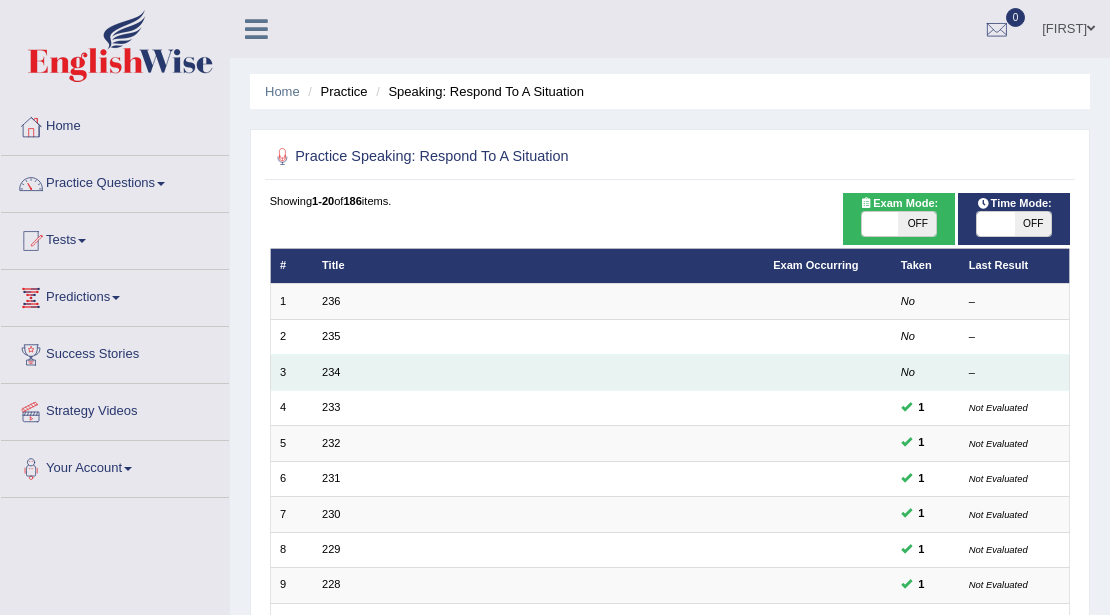 scroll, scrollTop: 66, scrollLeft: 0, axis: vertical 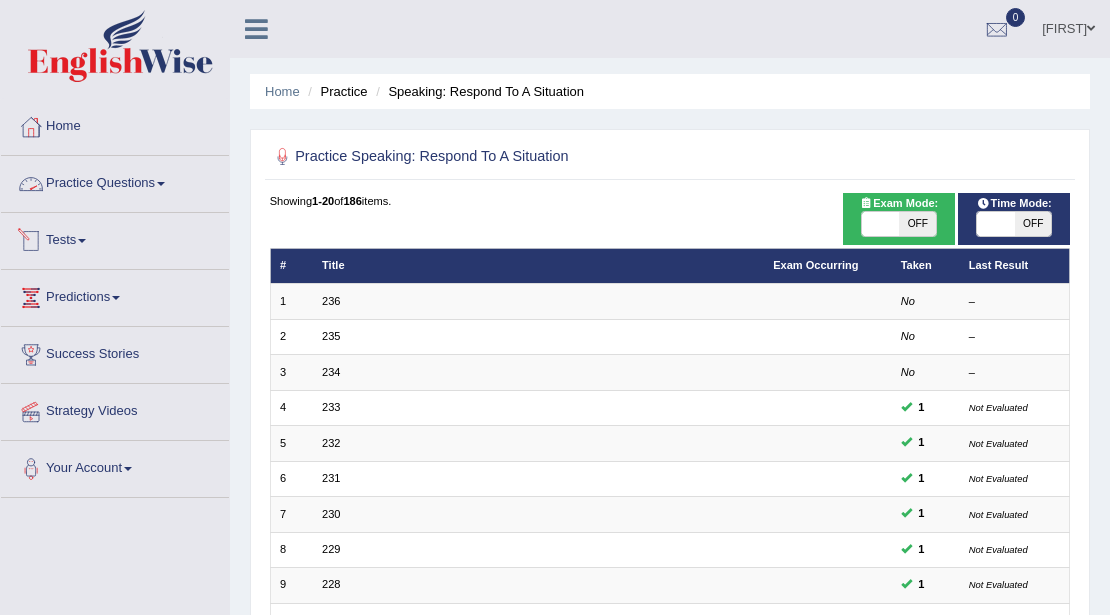 click on "Practice Questions" at bounding box center (115, 181) 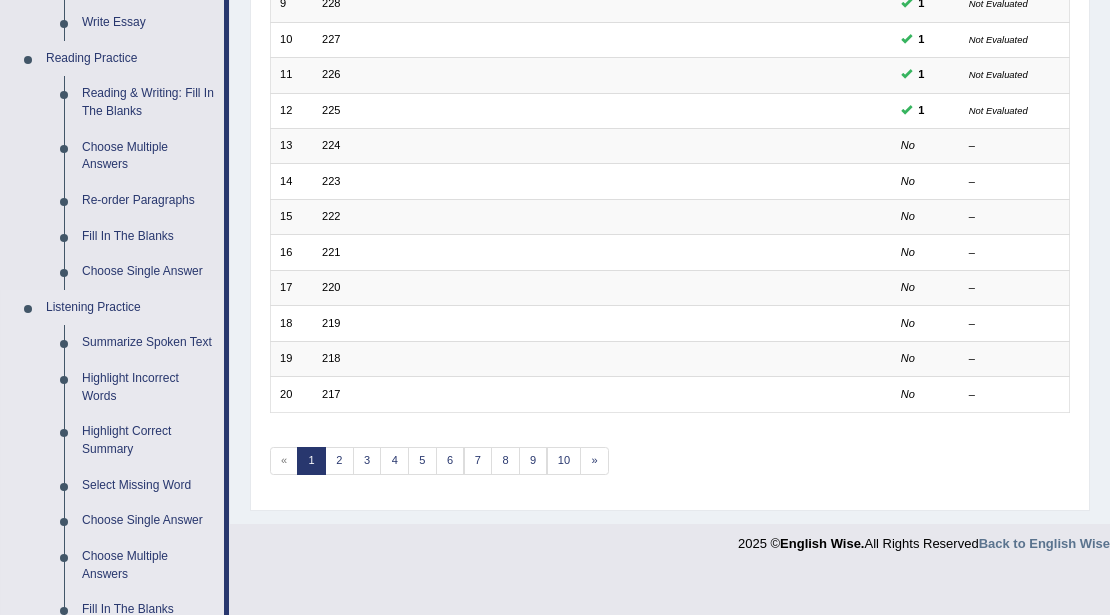scroll, scrollTop: 600, scrollLeft: 0, axis: vertical 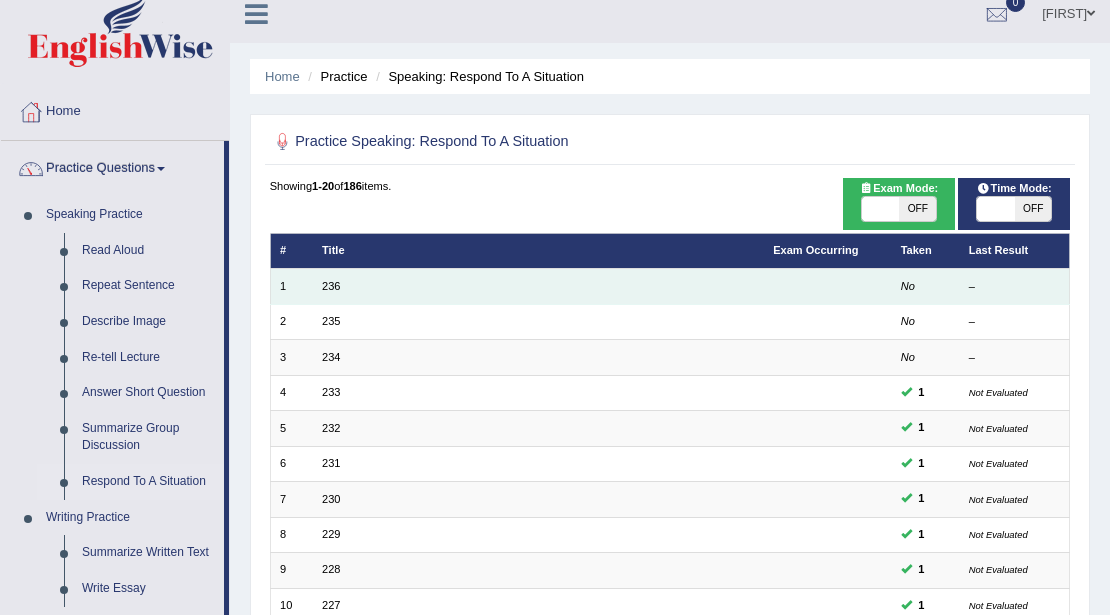 click on "No" at bounding box center [925, 286] 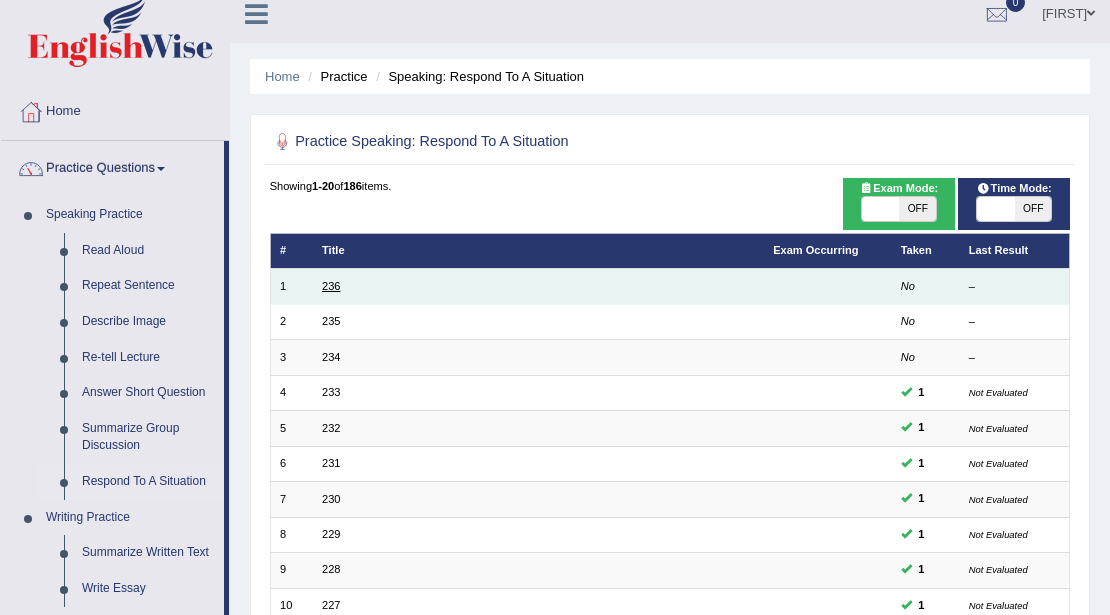 click on "236" at bounding box center [331, 286] 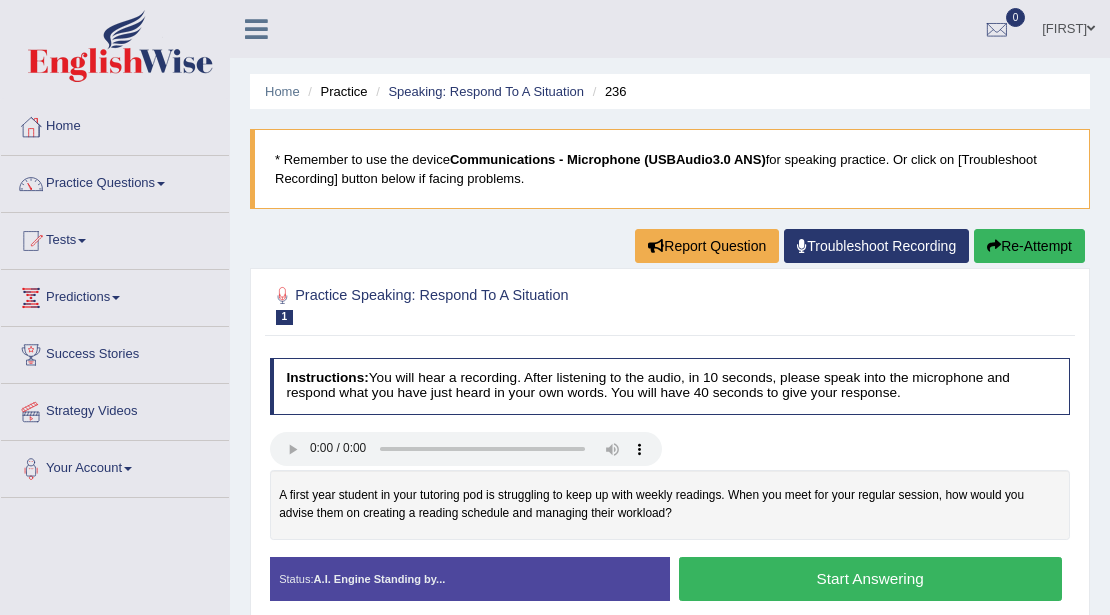 scroll, scrollTop: 0, scrollLeft: 0, axis: both 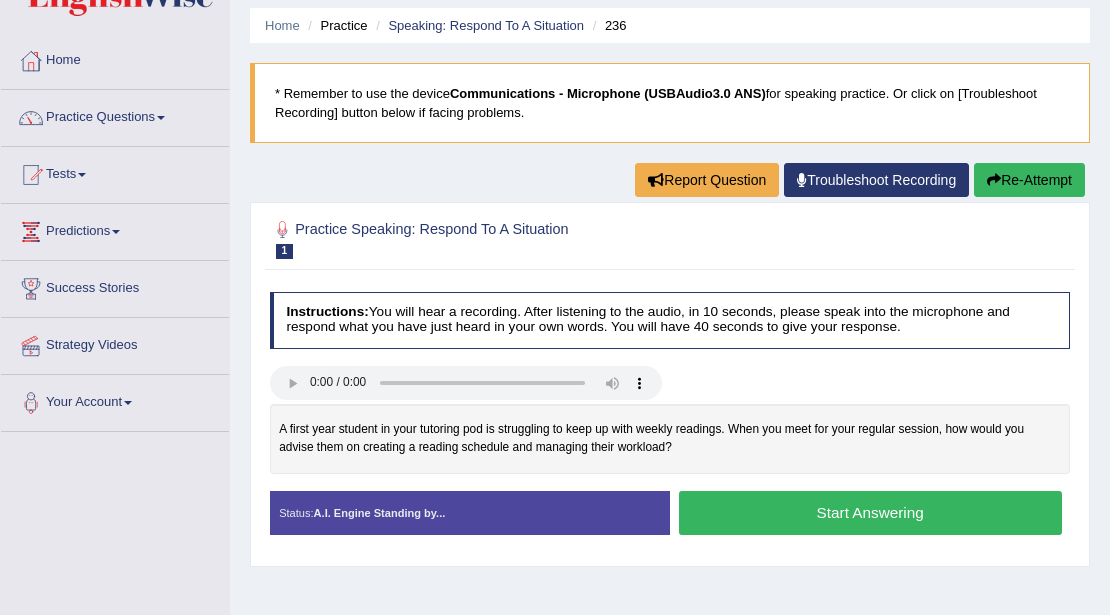 click on "Start Answering" at bounding box center [870, 512] 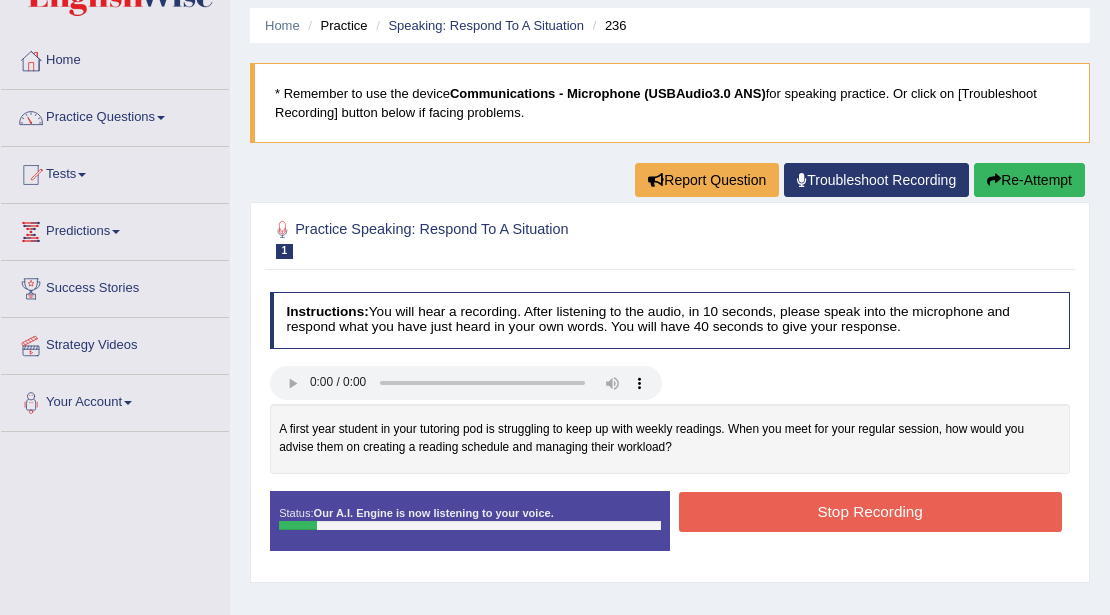 drag, startPoint x: 1002, startPoint y: 171, endPoint x: 991, endPoint y: 184, distance: 17.029387 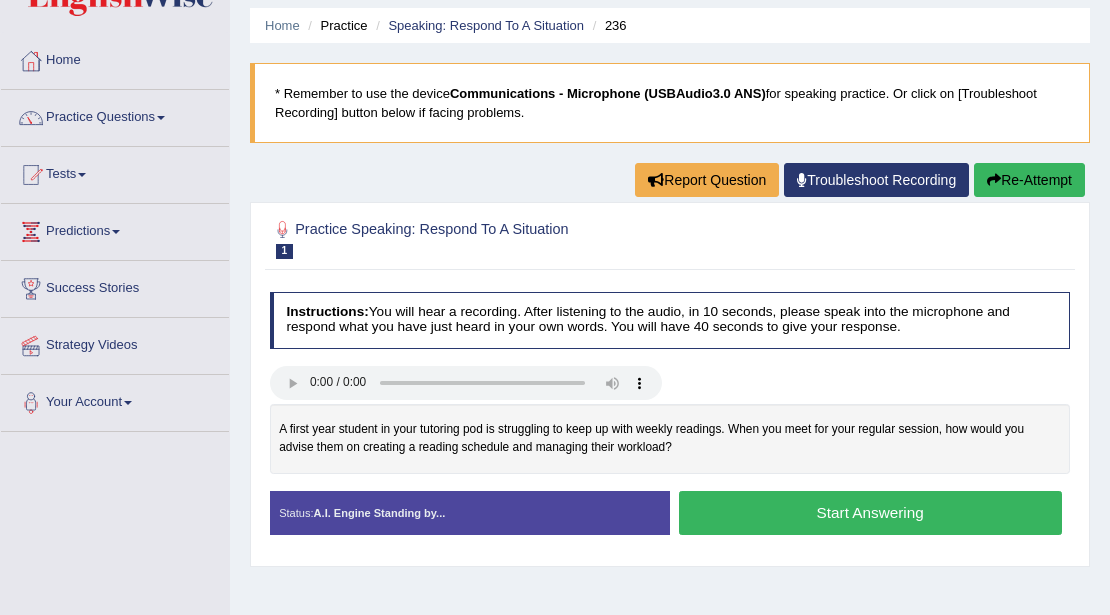 scroll, scrollTop: 66, scrollLeft: 0, axis: vertical 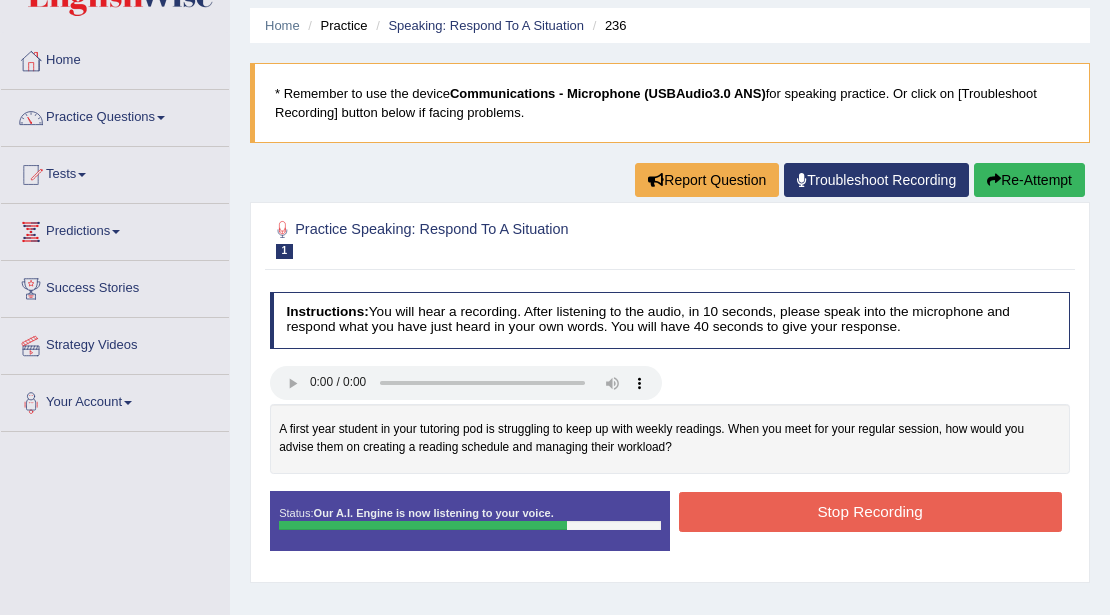 click on "Stop Recording" at bounding box center [870, 511] 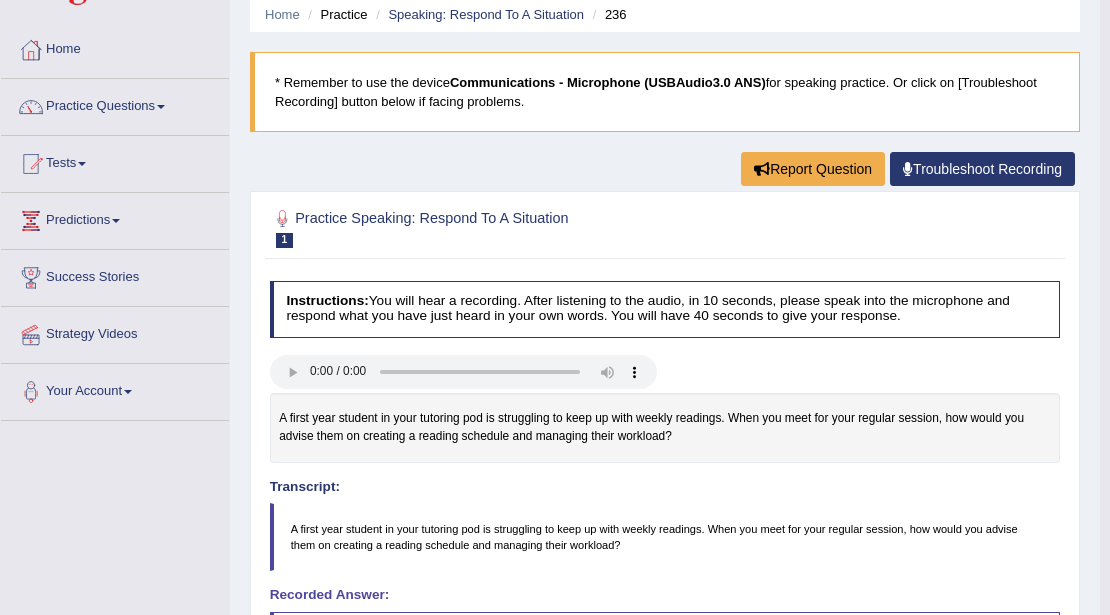 scroll, scrollTop: 66, scrollLeft: 0, axis: vertical 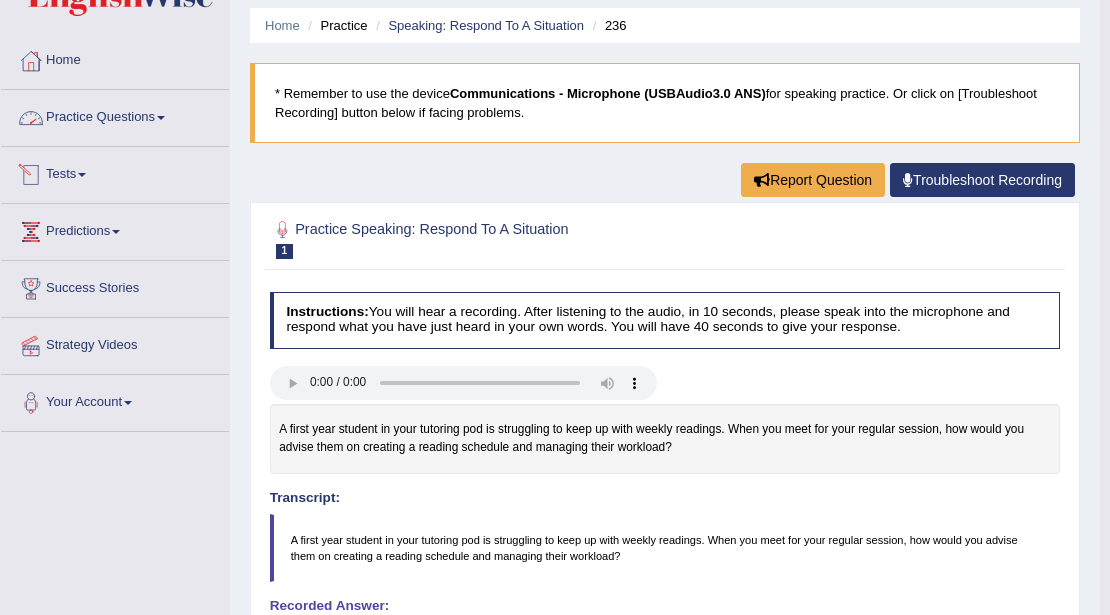 click on "Practice Questions" at bounding box center [115, 115] 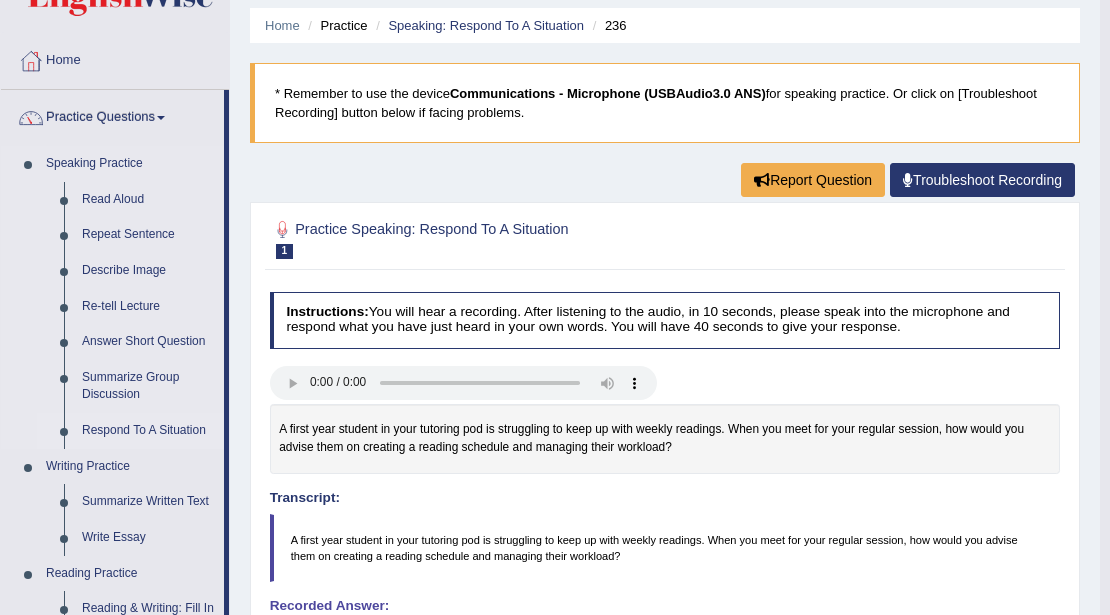 click on "Respond To A Situation" at bounding box center (148, 431) 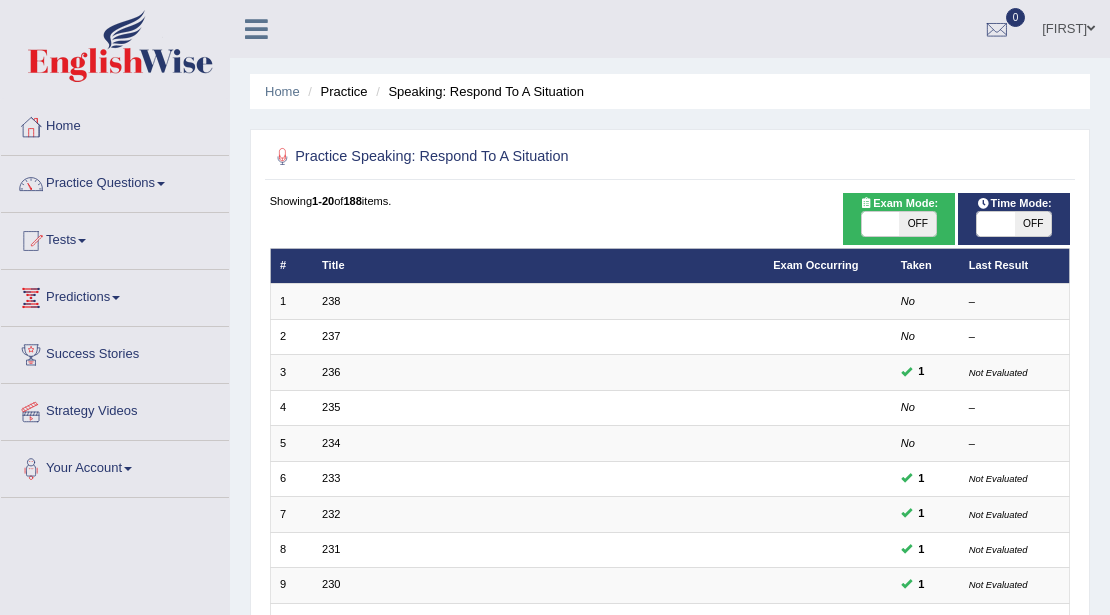scroll, scrollTop: 0, scrollLeft: 0, axis: both 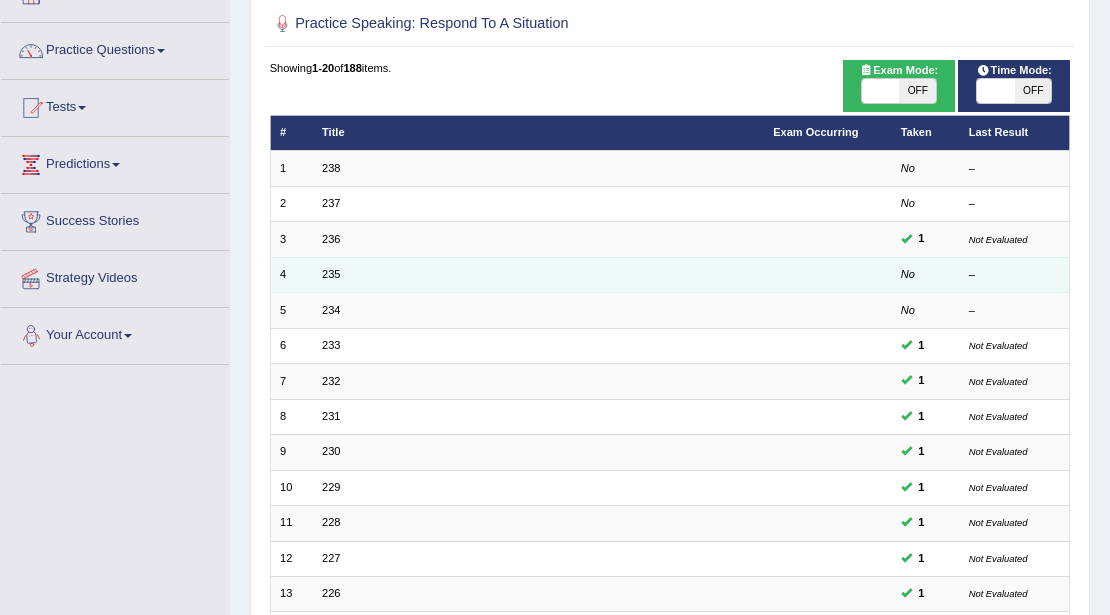 click on "235" at bounding box center (538, 274) 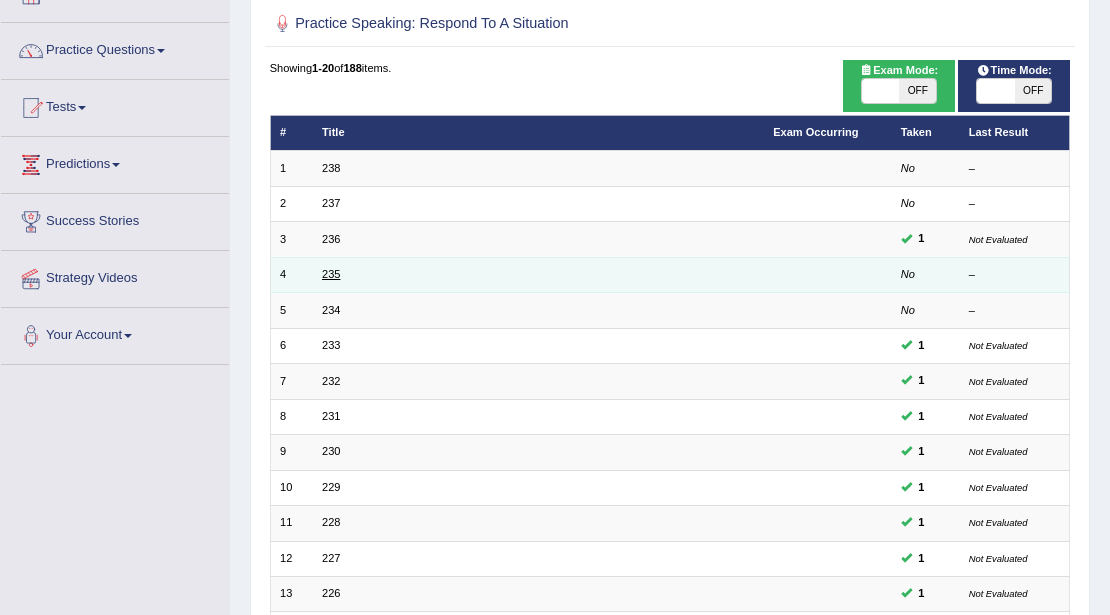 click on "235" at bounding box center (331, 274) 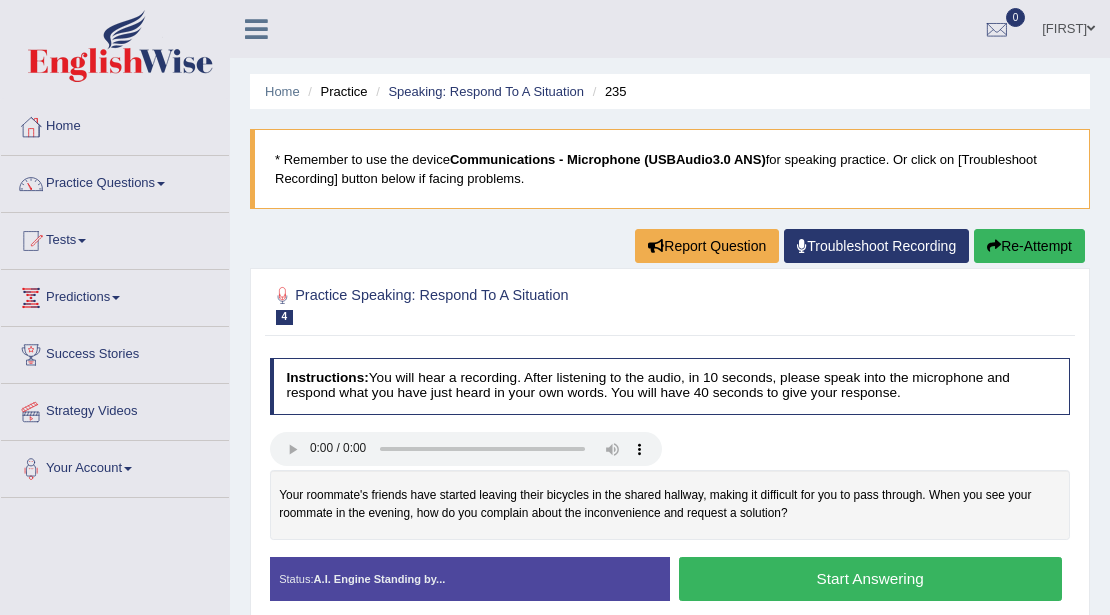 scroll, scrollTop: 0, scrollLeft: 0, axis: both 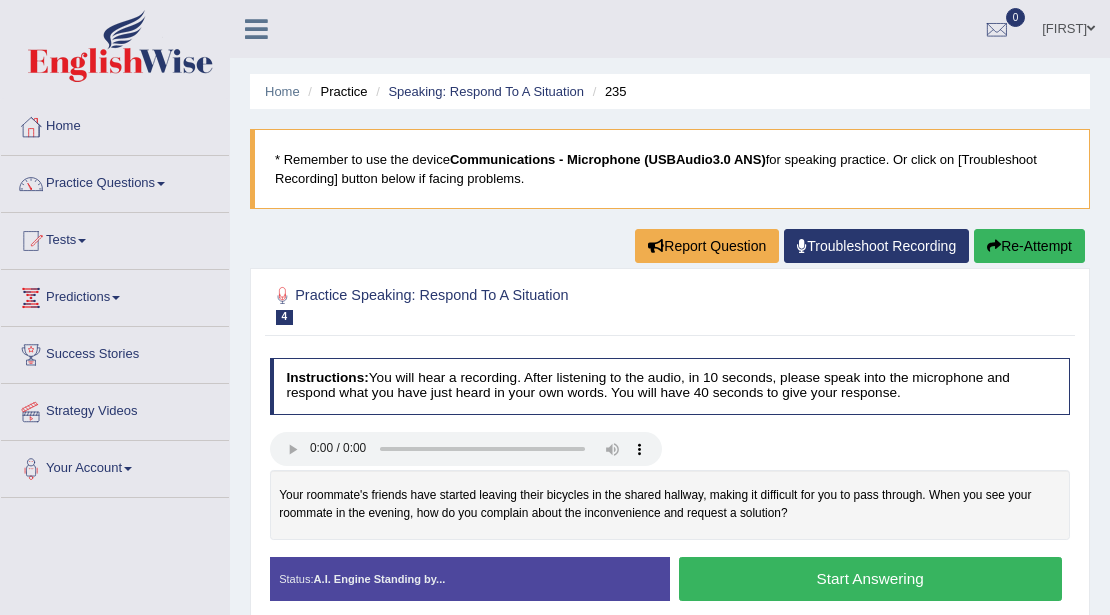 click on "Start Answering" at bounding box center [870, 578] 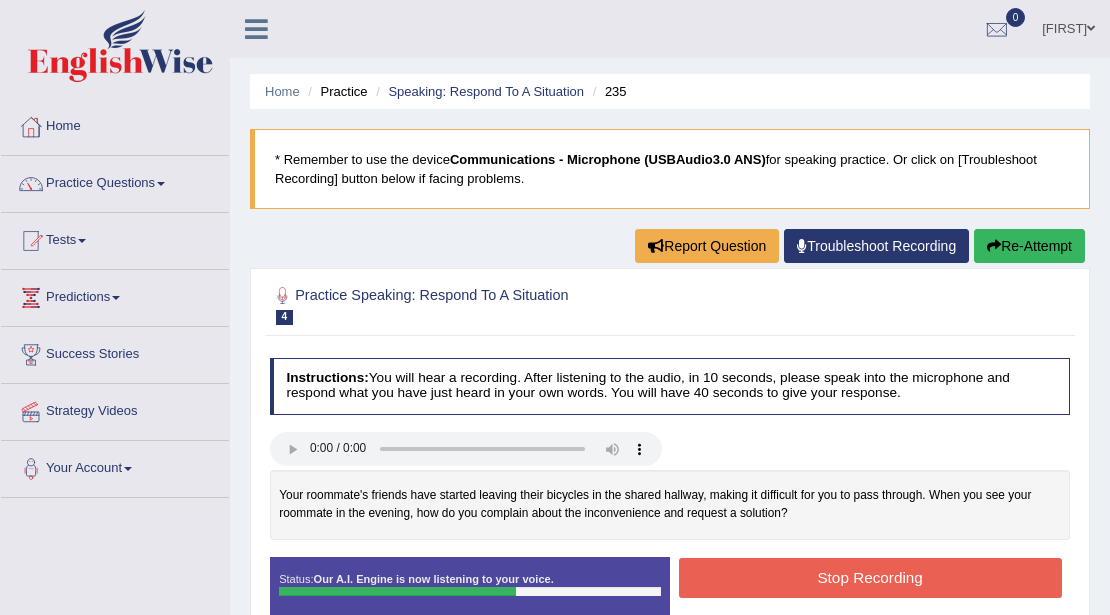 click on "Stop Recording" at bounding box center [870, 577] 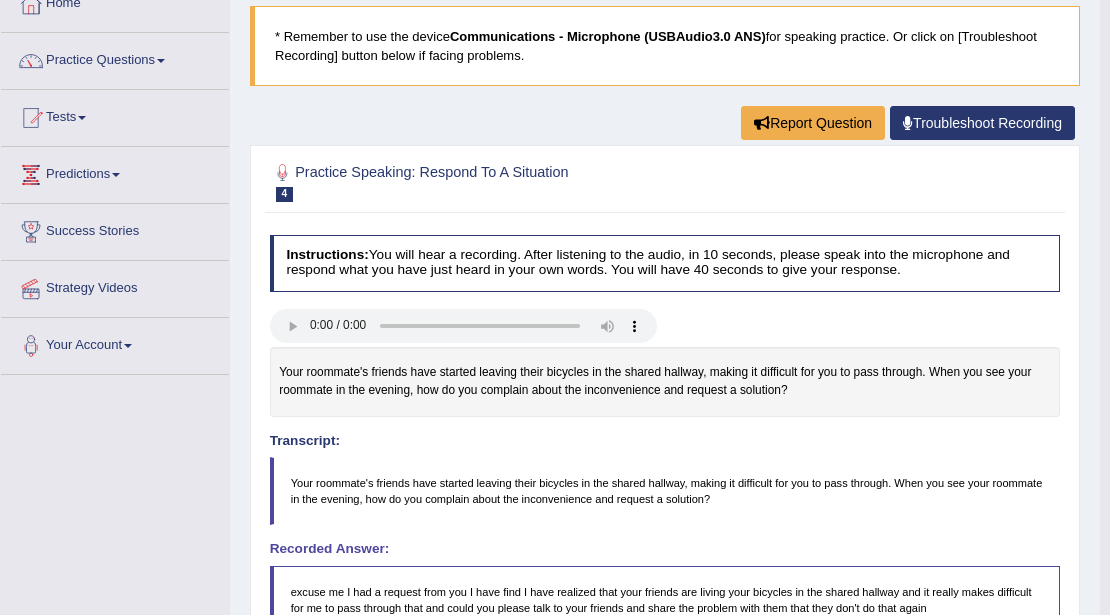 scroll, scrollTop: 0, scrollLeft: 0, axis: both 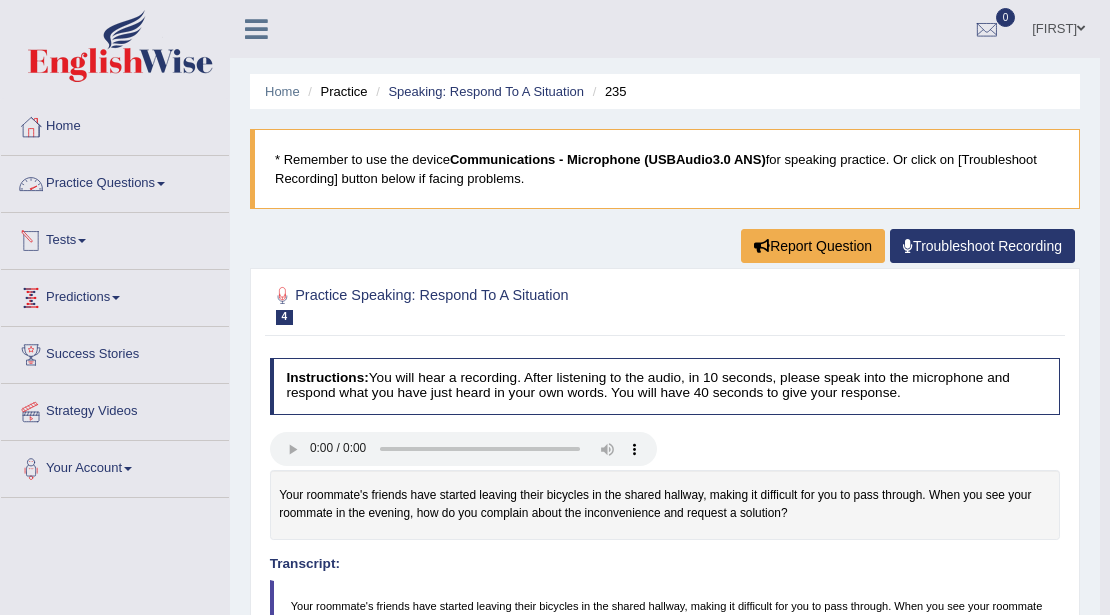 click on "Practice Questions" at bounding box center [115, 181] 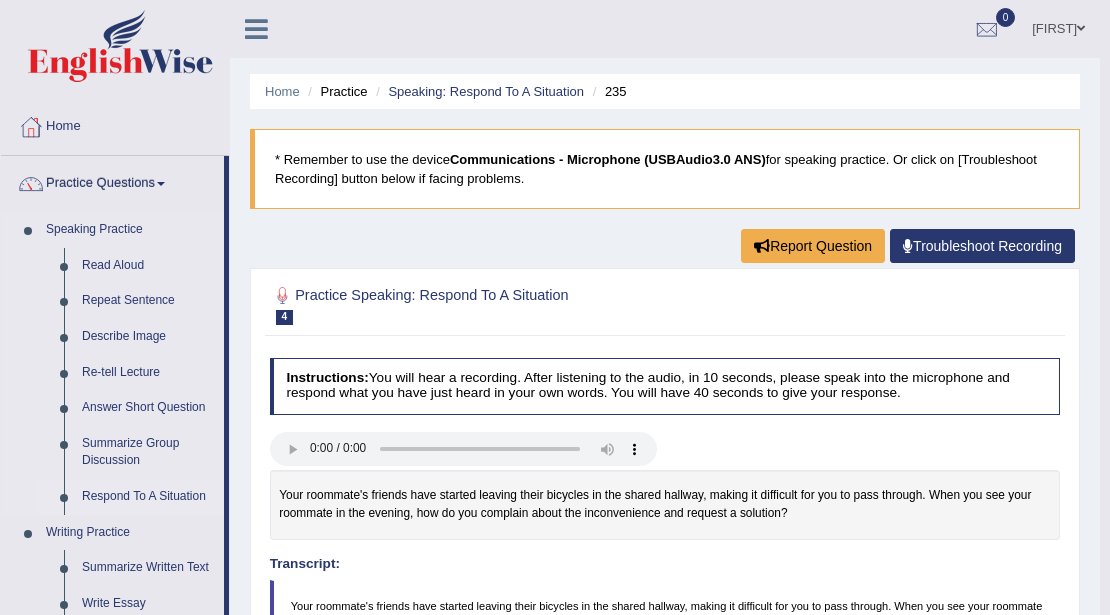 click on "Respond To A Situation" at bounding box center (148, 497) 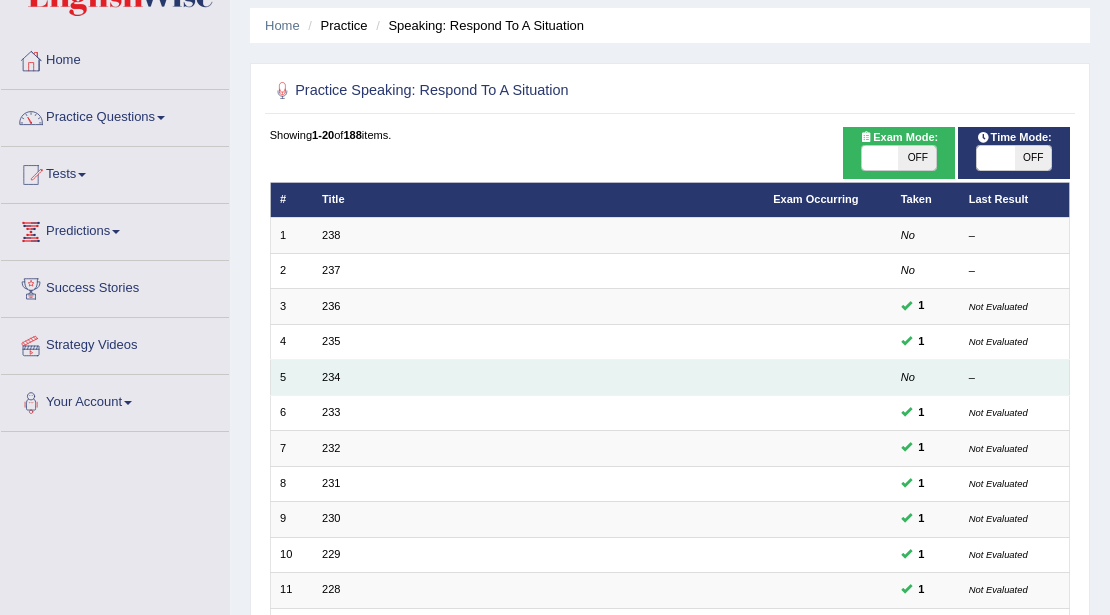 scroll, scrollTop: 66, scrollLeft: 0, axis: vertical 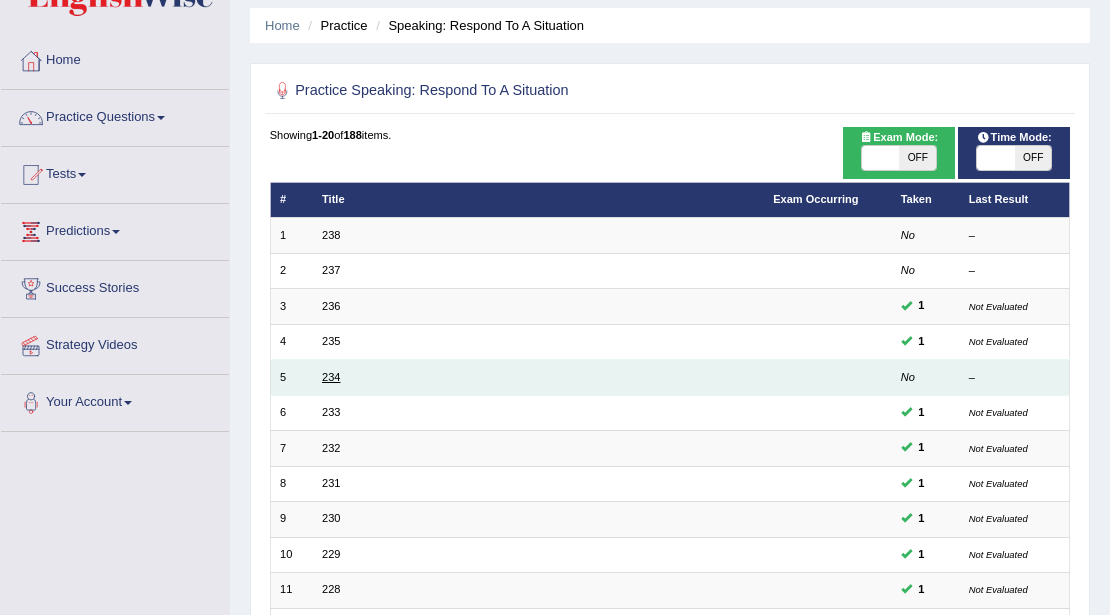 click on "234" at bounding box center [331, 377] 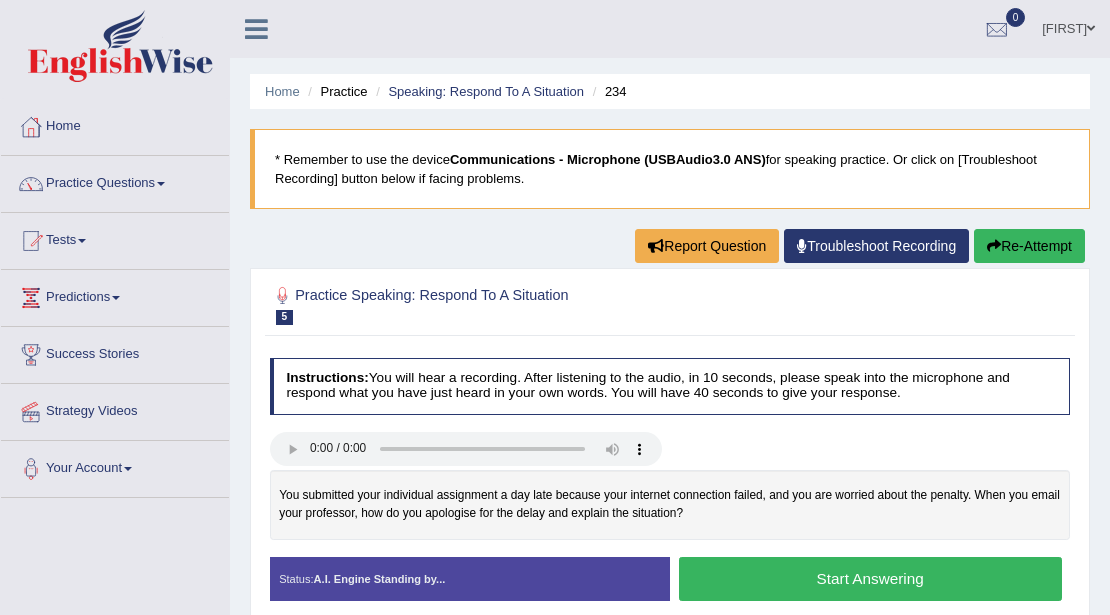 scroll, scrollTop: 133, scrollLeft: 0, axis: vertical 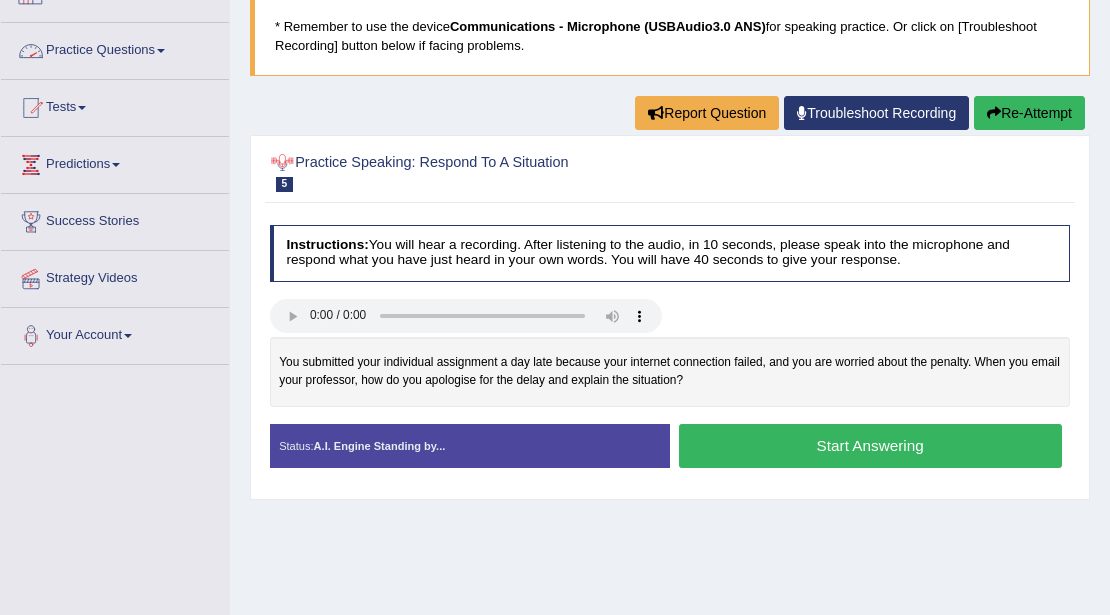 click on "Practice Questions" at bounding box center (115, 48) 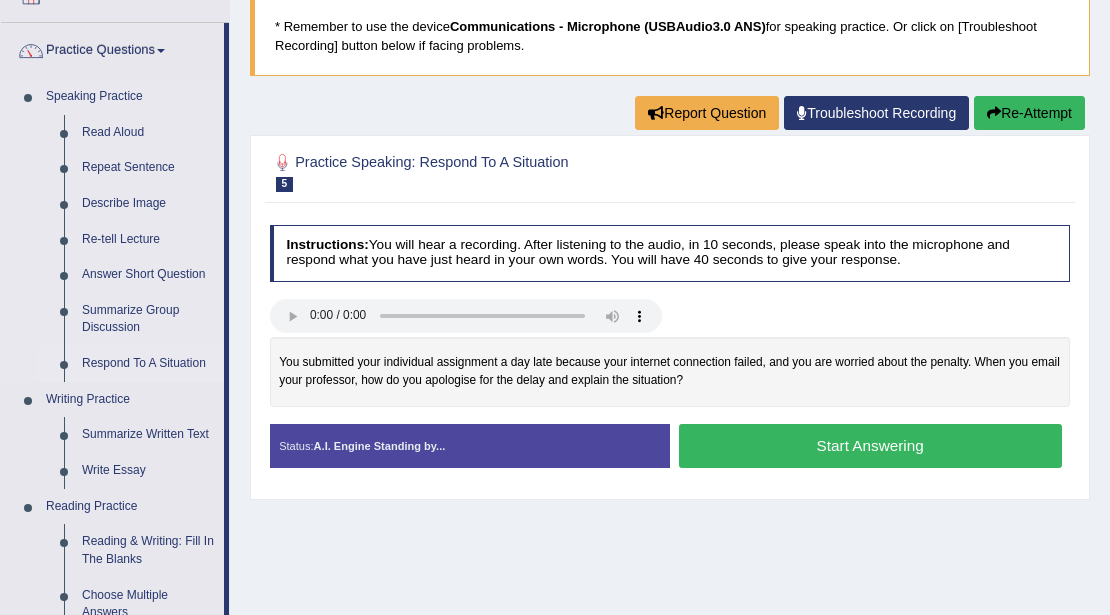 click on "Respond To A Situation" at bounding box center (148, 364) 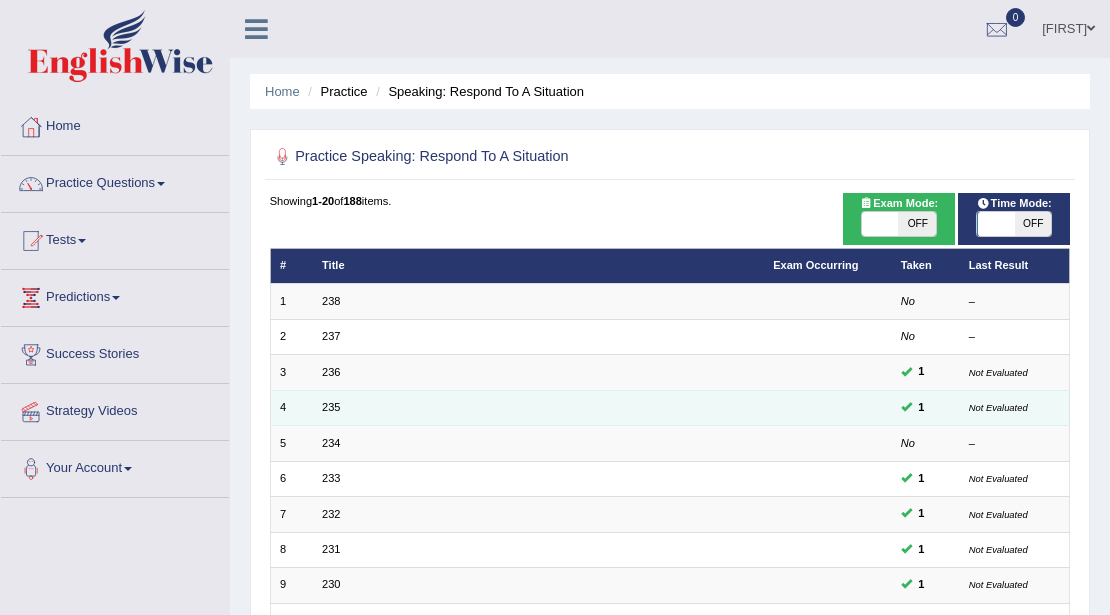 scroll, scrollTop: 0, scrollLeft: 0, axis: both 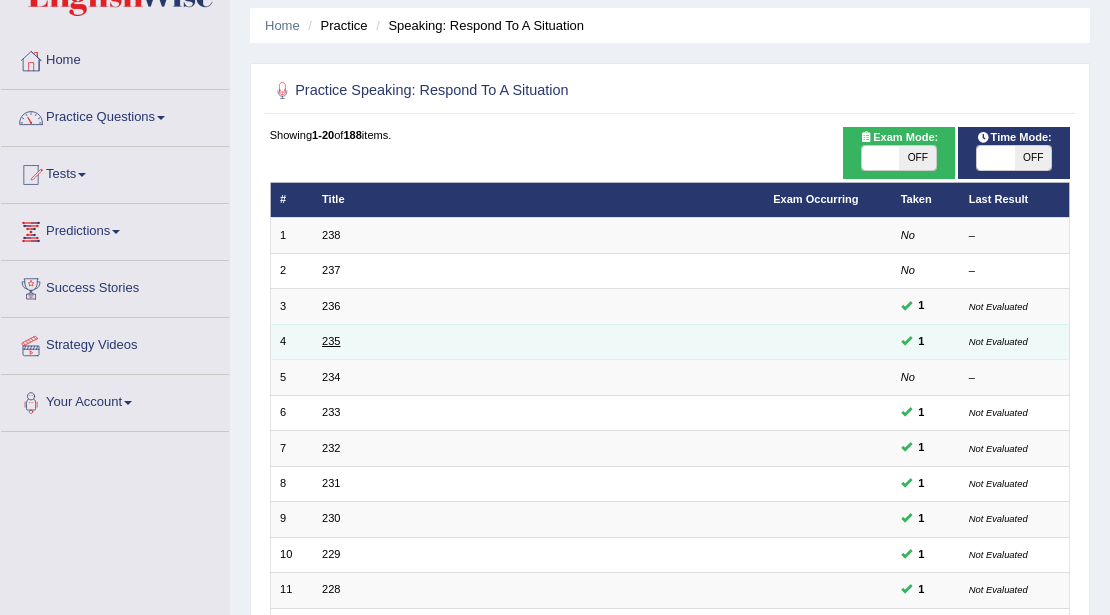 click on "235" at bounding box center [331, 341] 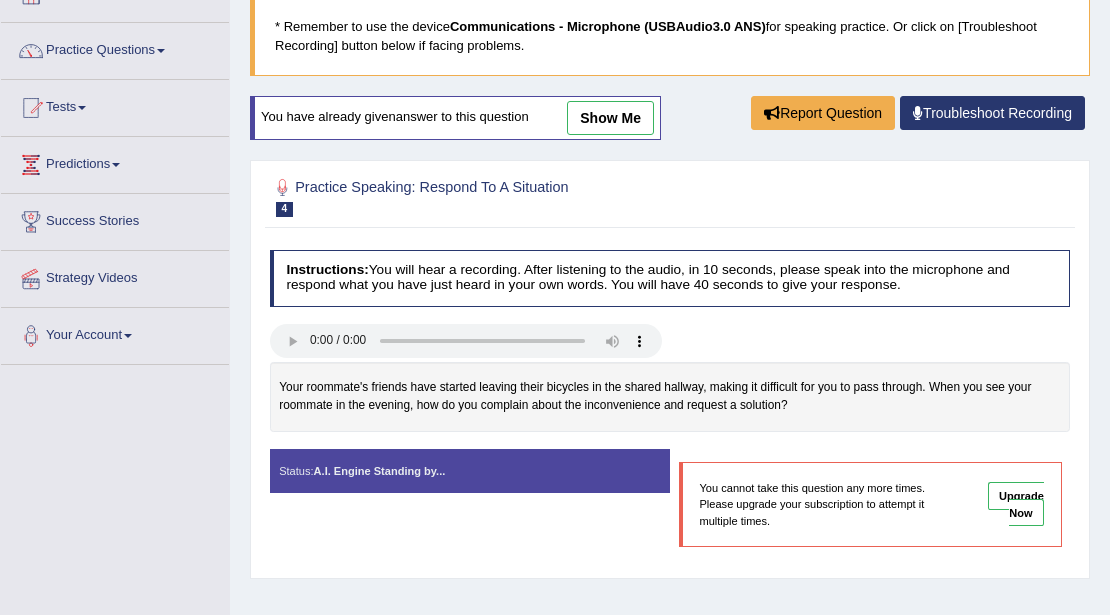 scroll, scrollTop: 193, scrollLeft: 0, axis: vertical 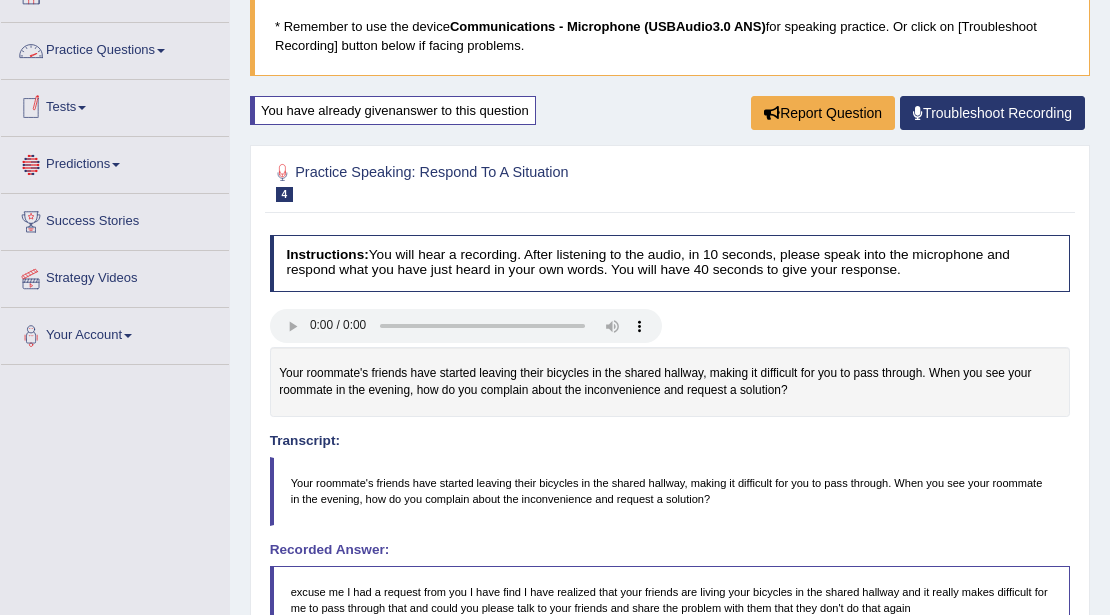 click on "Practice Questions" at bounding box center [115, 48] 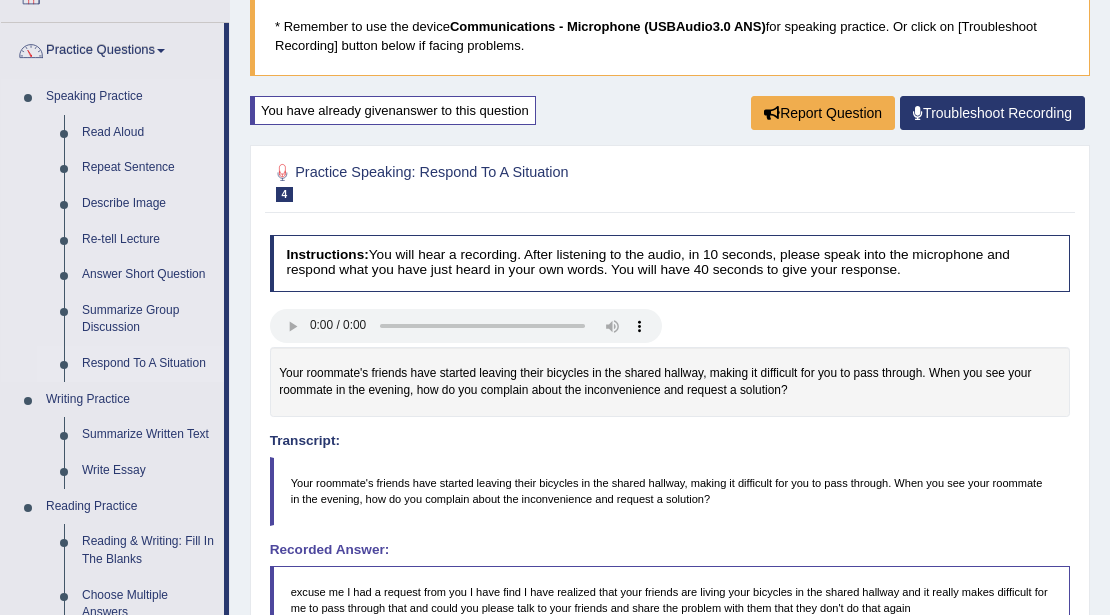 click on "Respond To A Situation" at bounding box center [148, 364] 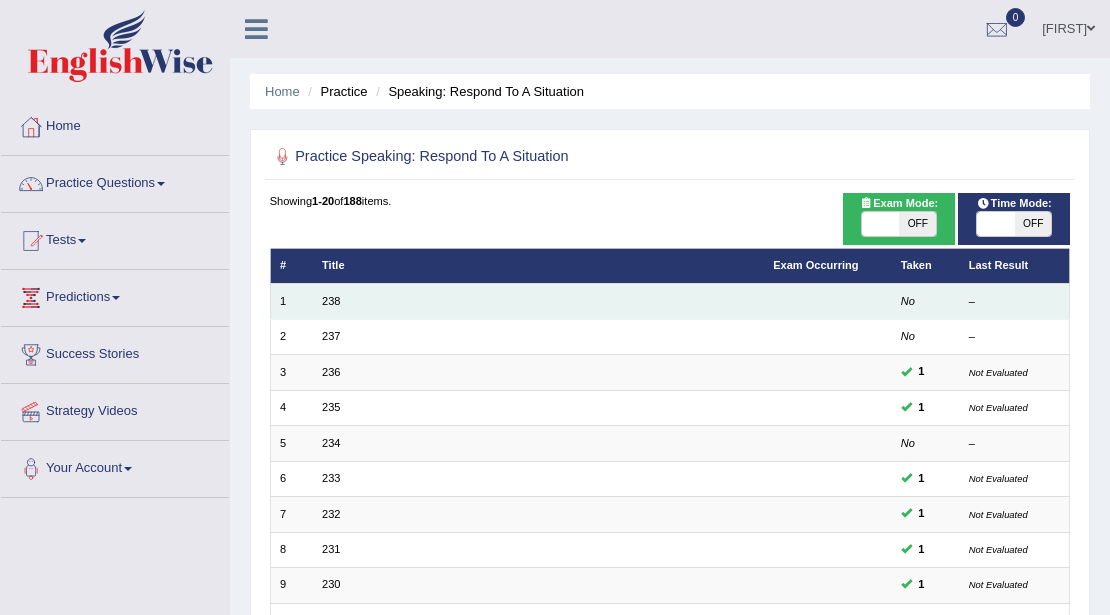 scroll, scrollTop: 0, scrollLeft: 0, axis: both 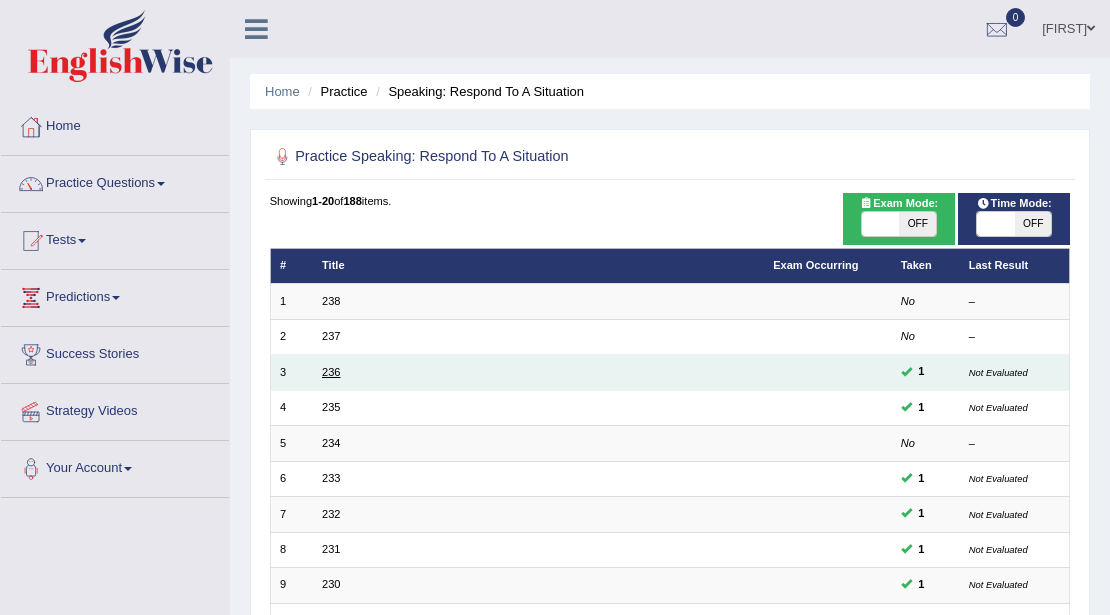 click on "236" at bounding box center (331, 372) 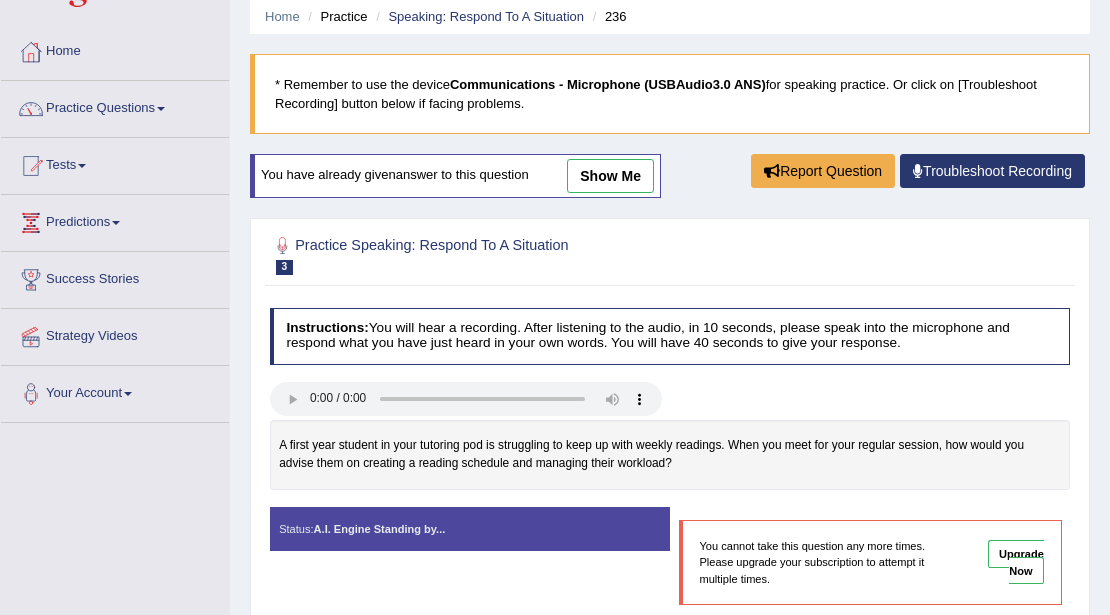 scroll, scrollTop: 133, scrollLeft: 0, axis: vertical 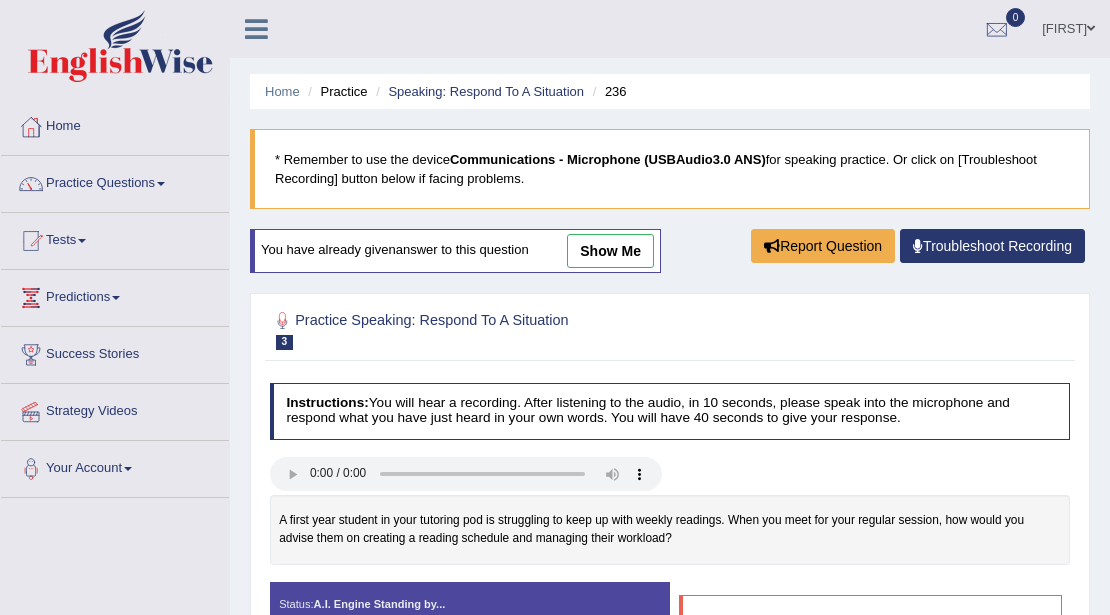 click on "show me" at bounding box center (610, 251) 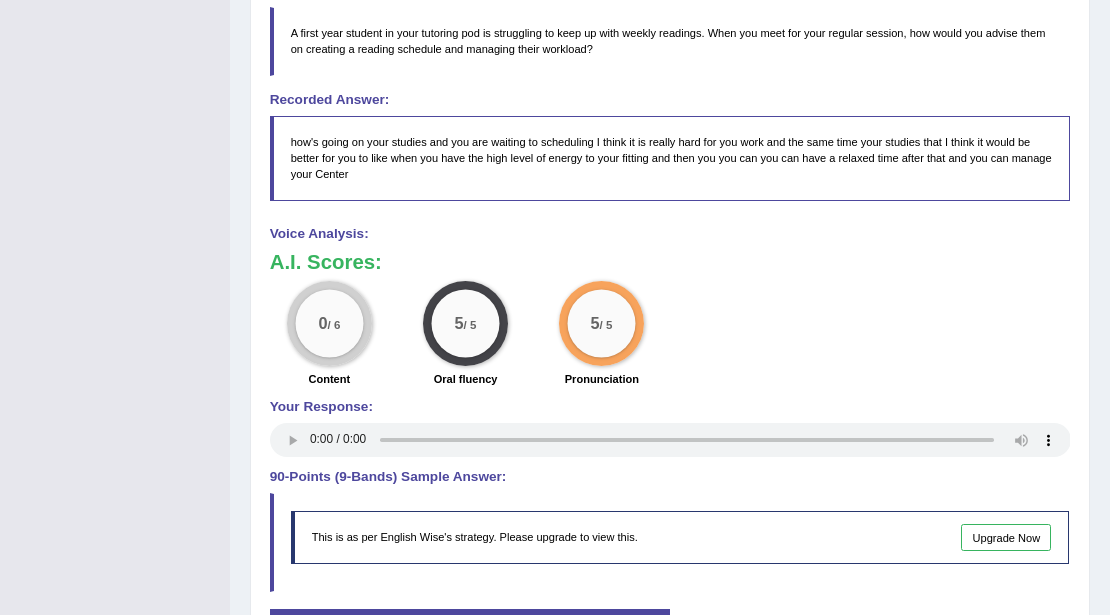 scroll, scrollTop: 600, scrollLeft: 0, axis: vertical 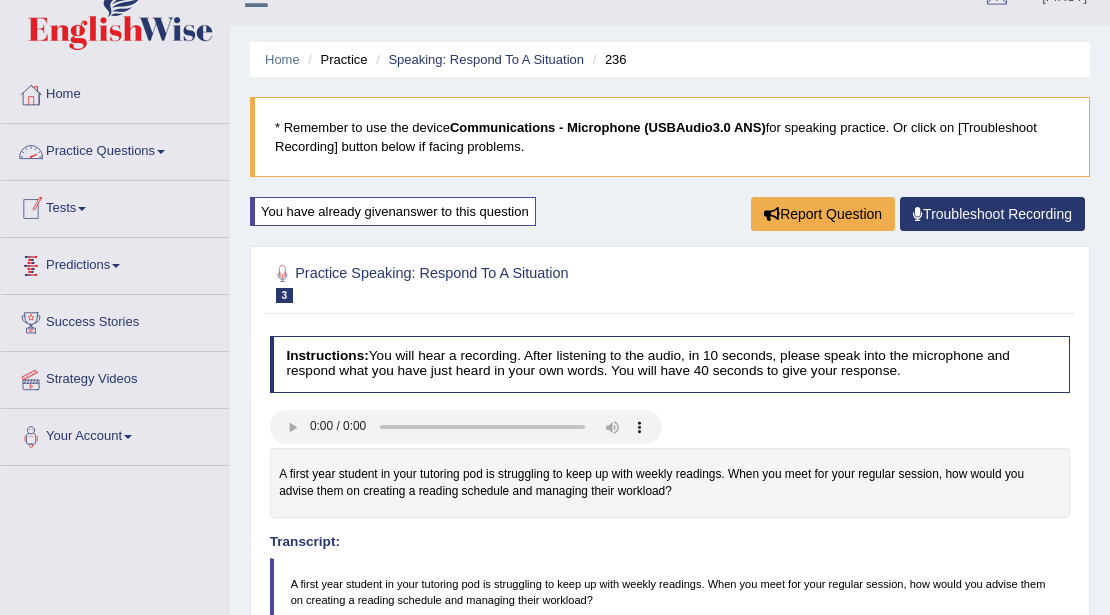 click on "Practice Questions" at bounding box center [115, 149] 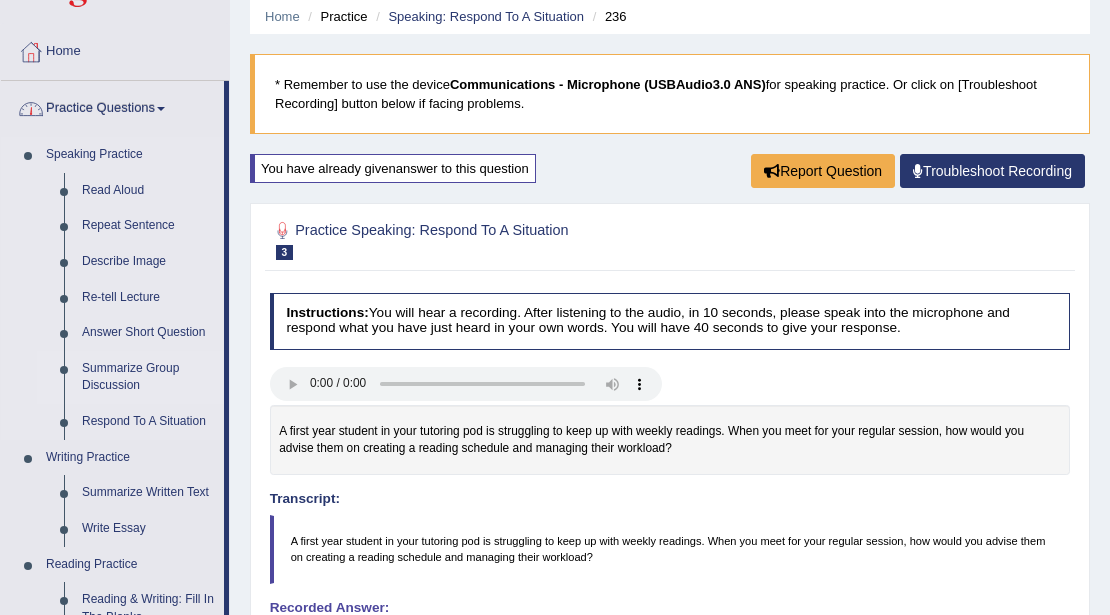 scroll, scrollTop: 99, scrollLeft: 0, axis: vertical 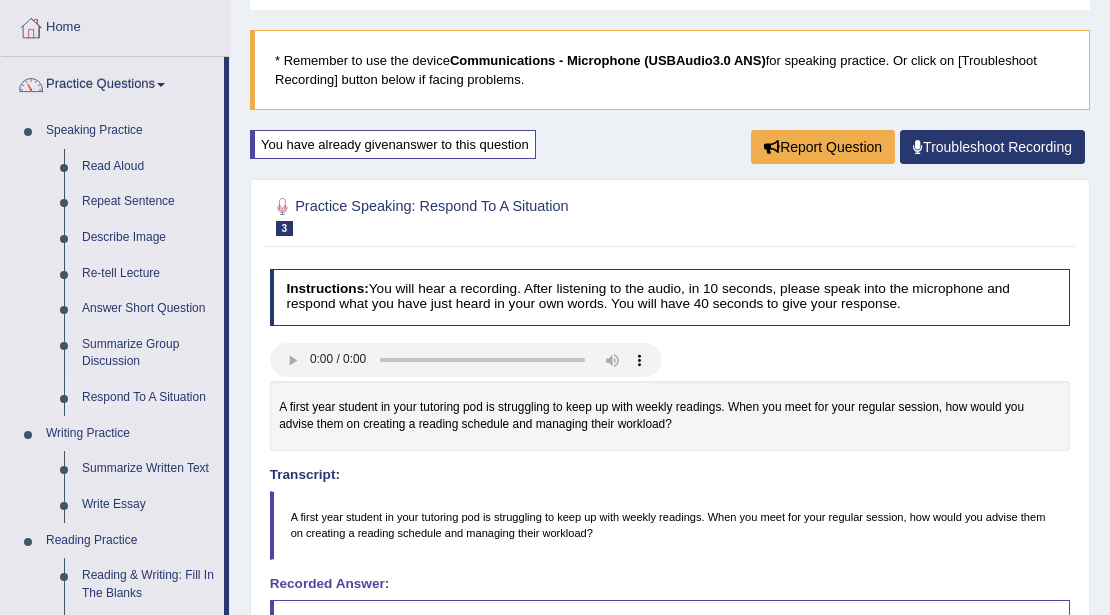 click on "Respond To A Situation" at bounding box center [148, 398] 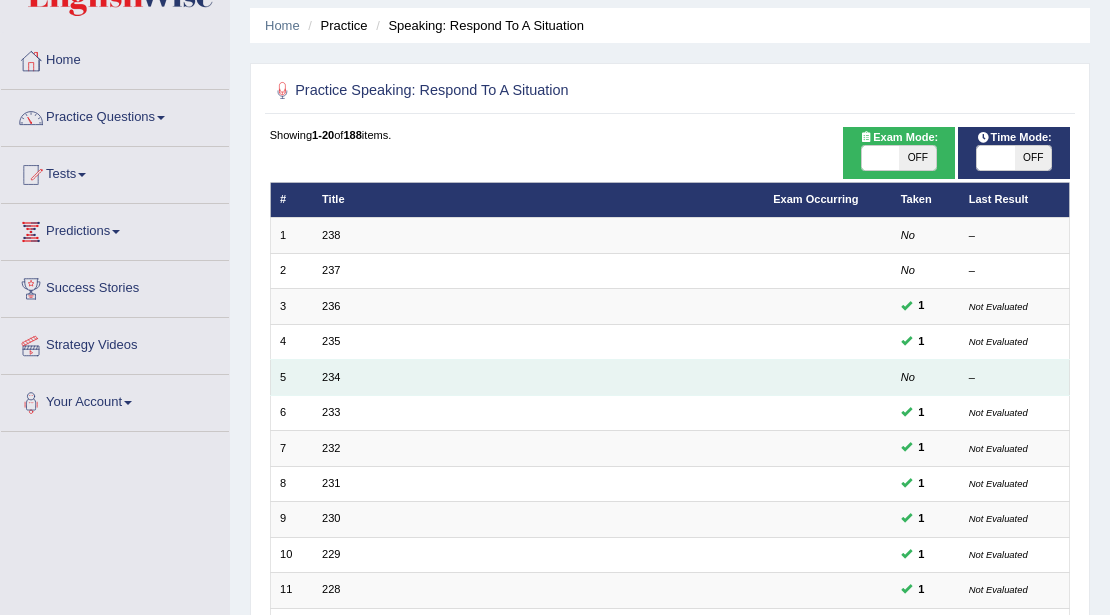 scroll, scrollTop: 66, scrollLeft: 0, axis: vertical 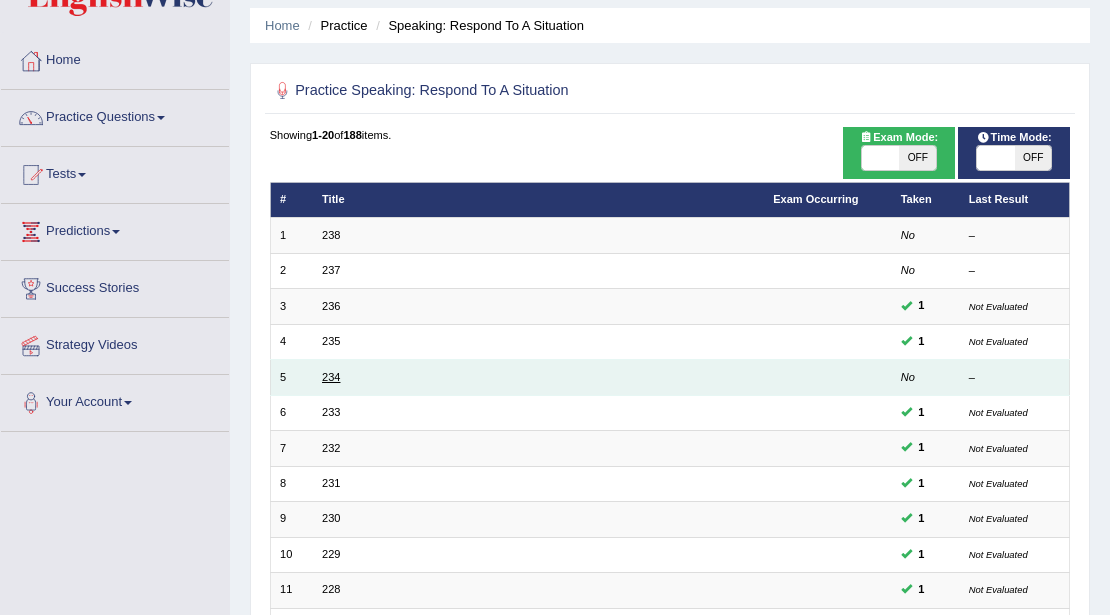 click on "234" at bounding box center (331, 377) 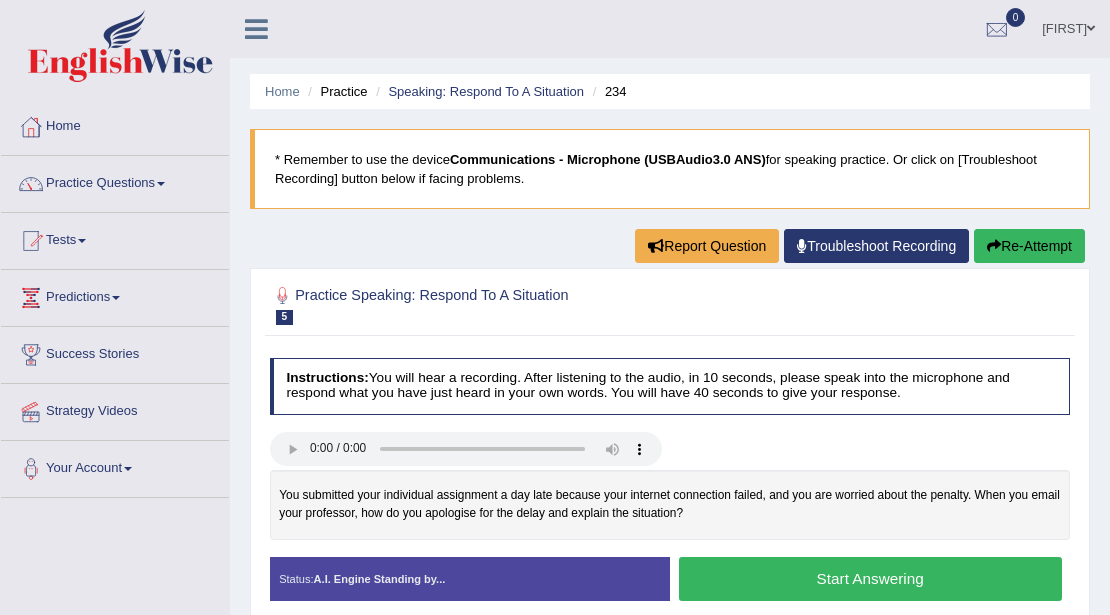 scroll, scrollTop: 0, scrollLeft: 0, axis: both 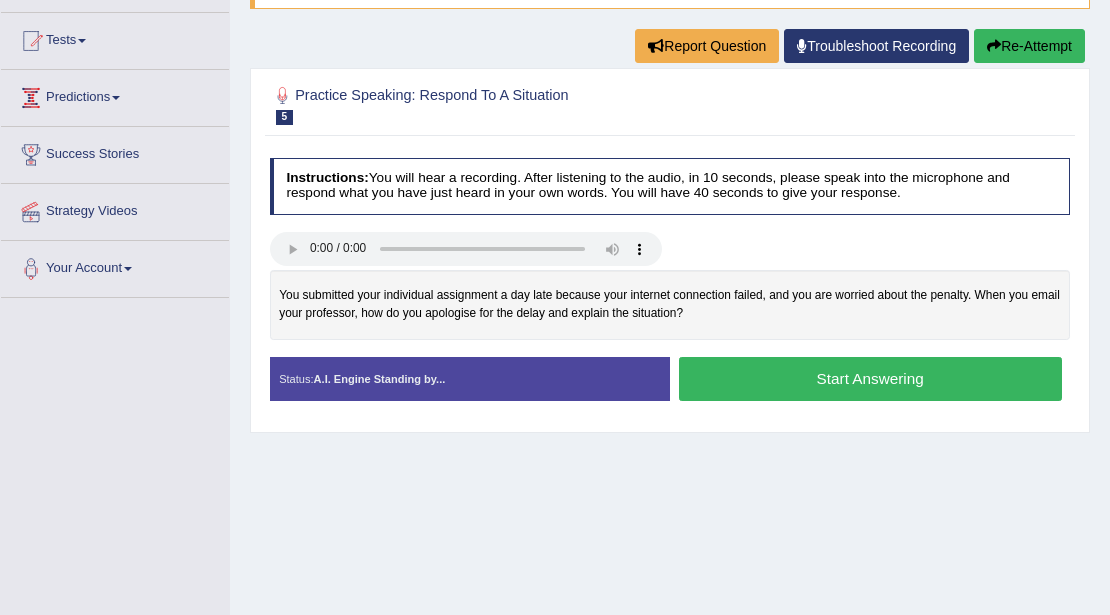 click on "Predictions" at bounding box center (115, 95) 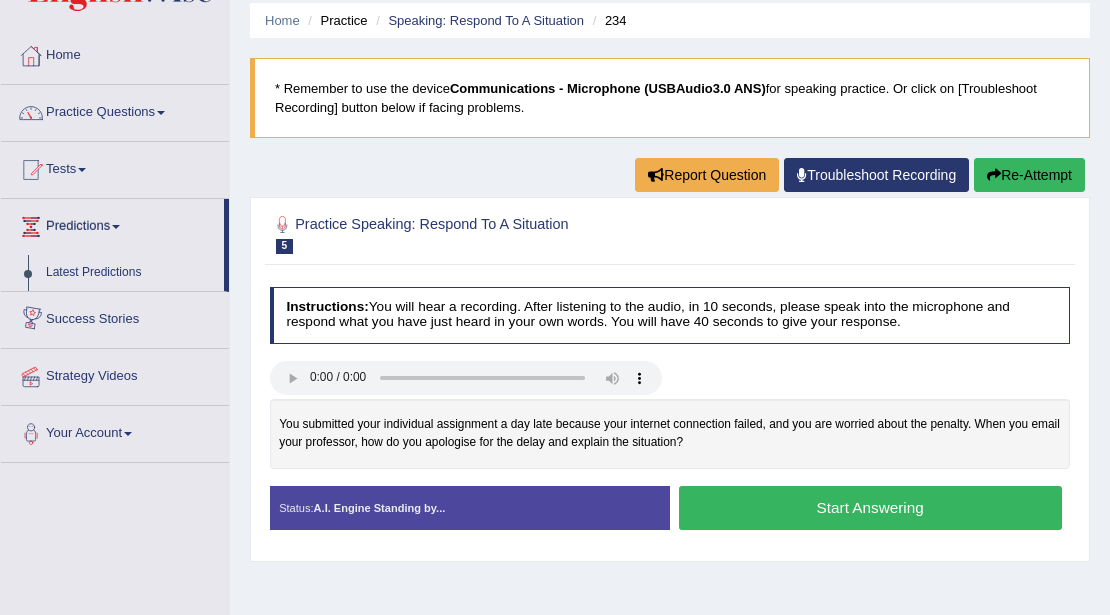 scroll, scrollTop: 66, scrollLeft: 0, axis: vertical 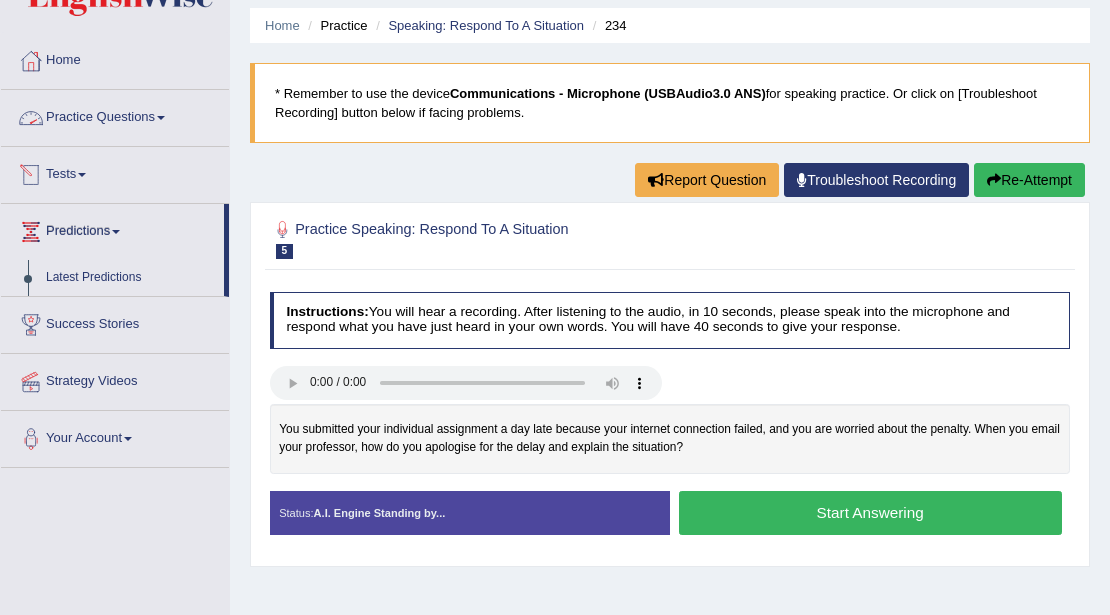 click on "Practice Questions" at bounding box center (115, 115) 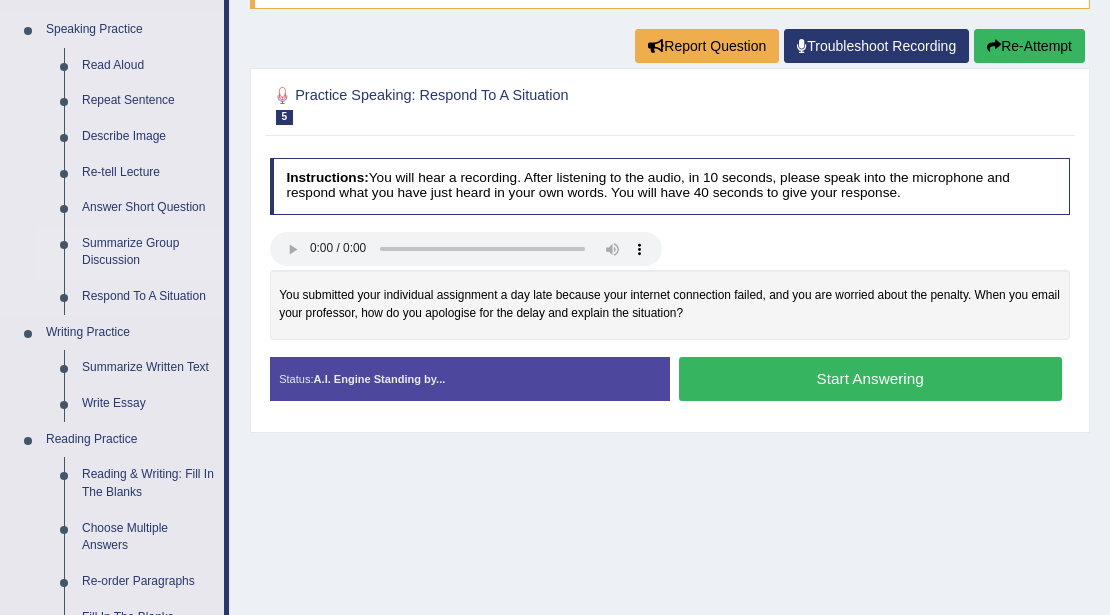 scroll, scrollTop: 266, scrollLeft: 0, axis: vertical 